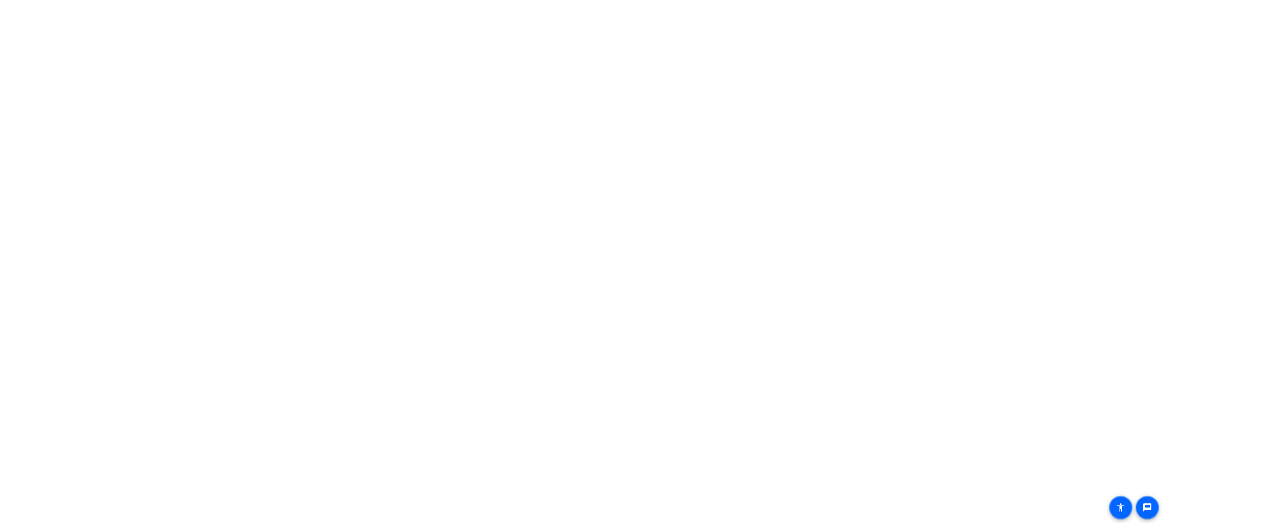 scroll, scrollTop: 0, scrollLeft: 0, axis: both 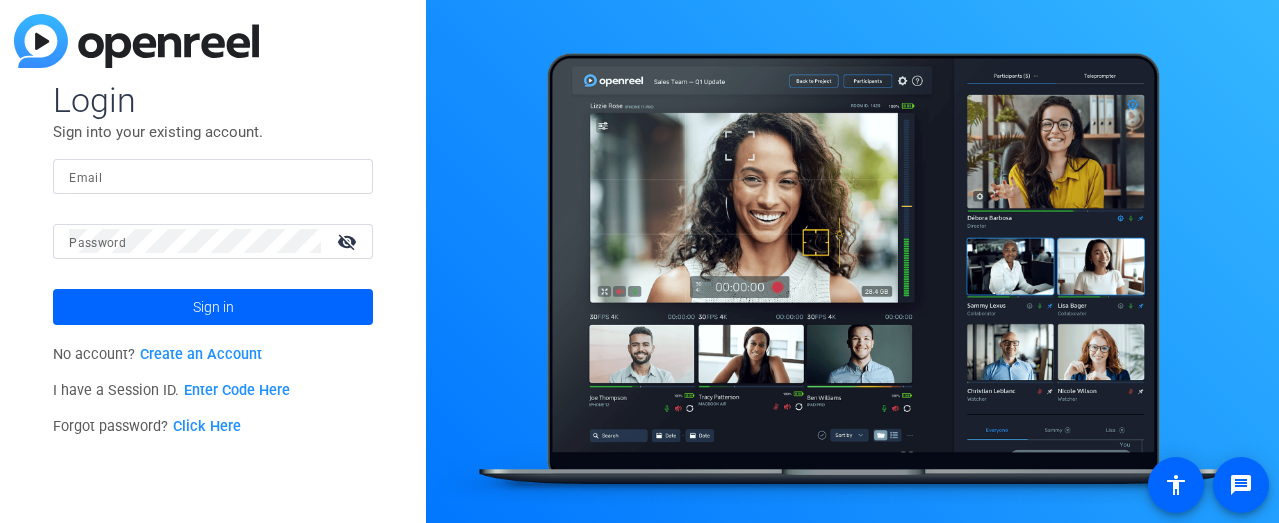 click on "Email" at bounding box center [213, 176] 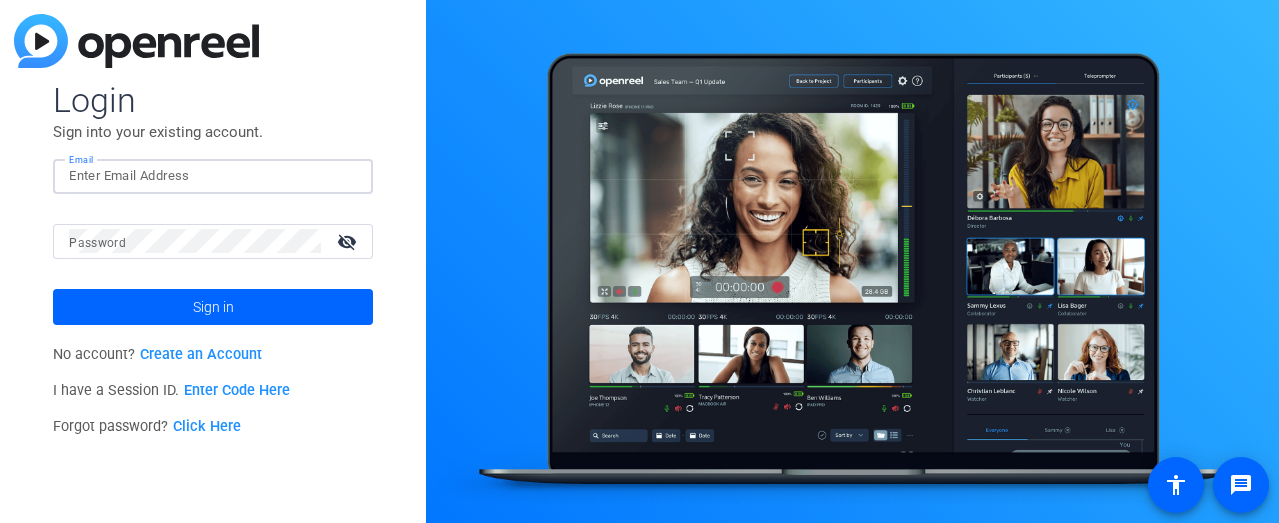 click on "Email" at bounding box center [213, 176] 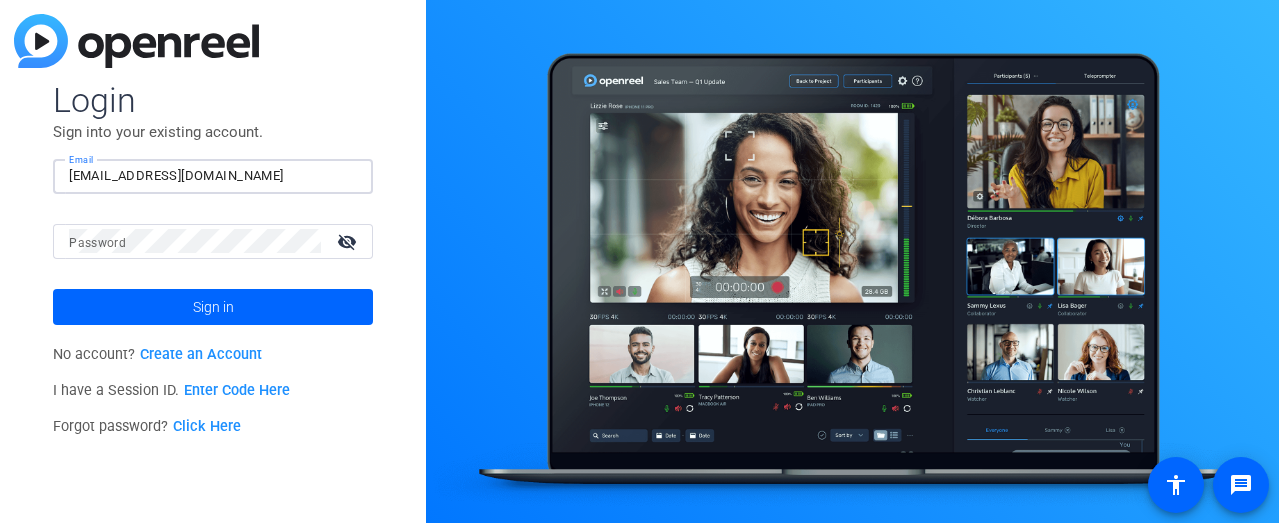 type on "[EMAIL_ADDRESS][DOMAIN_NAME]" 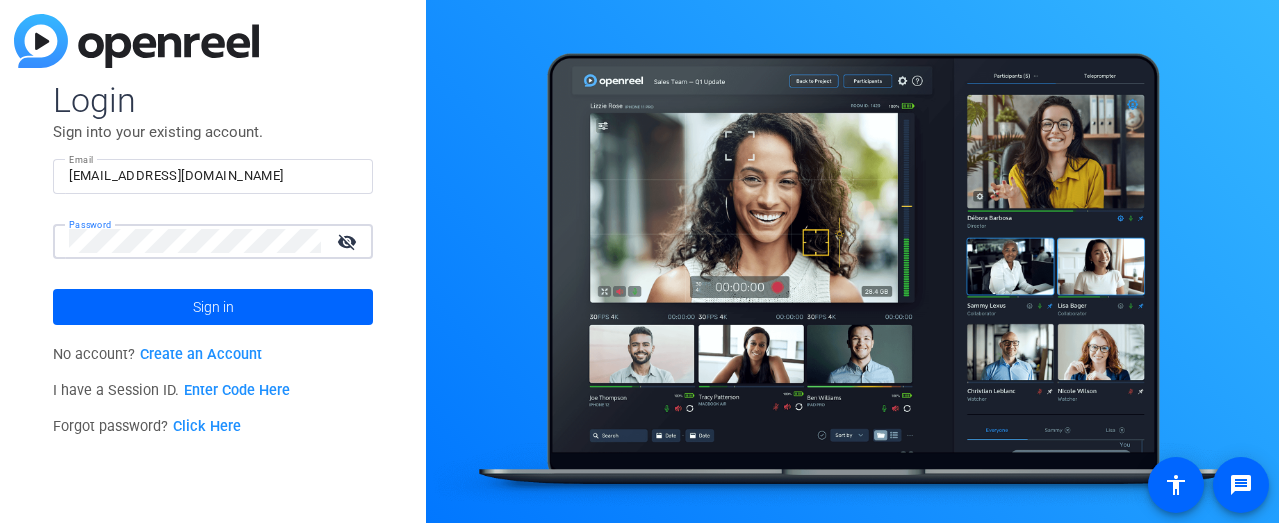 click on "Sign in" 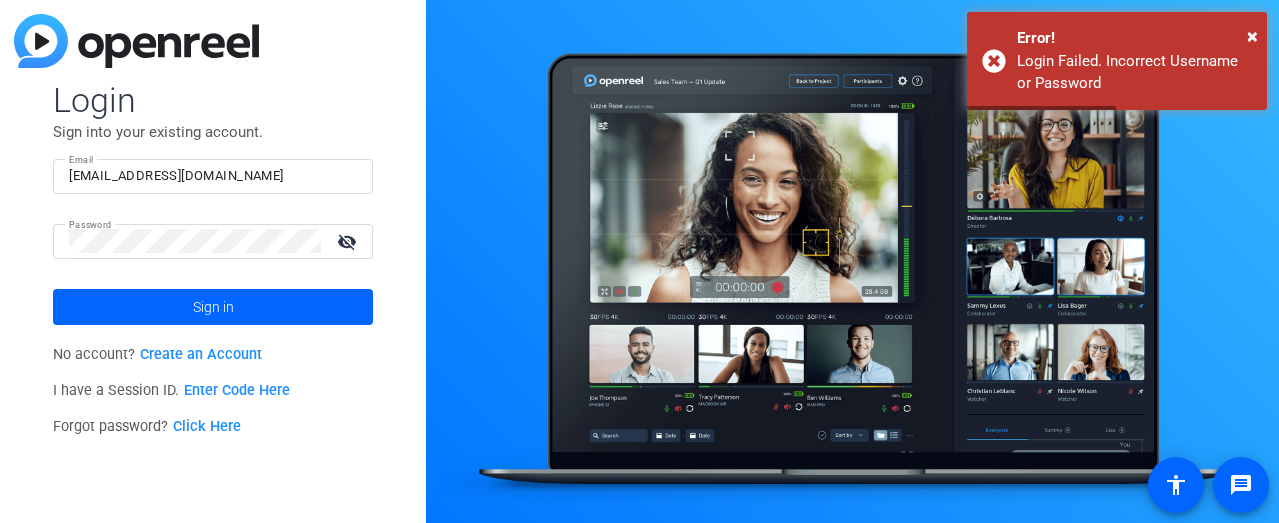 click on "visibility_off" 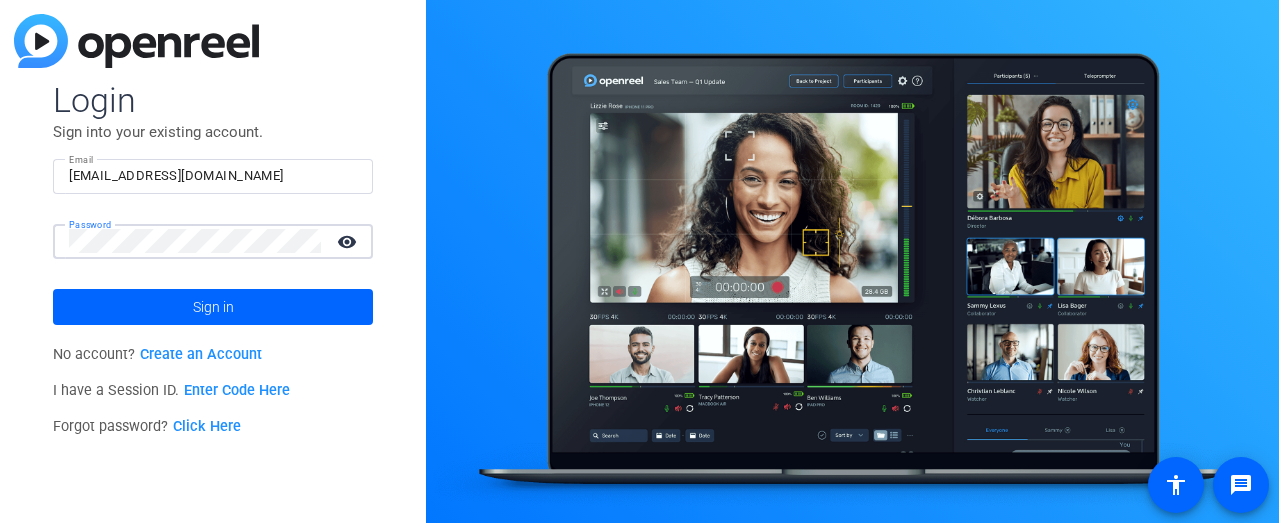 click on "Sign in" 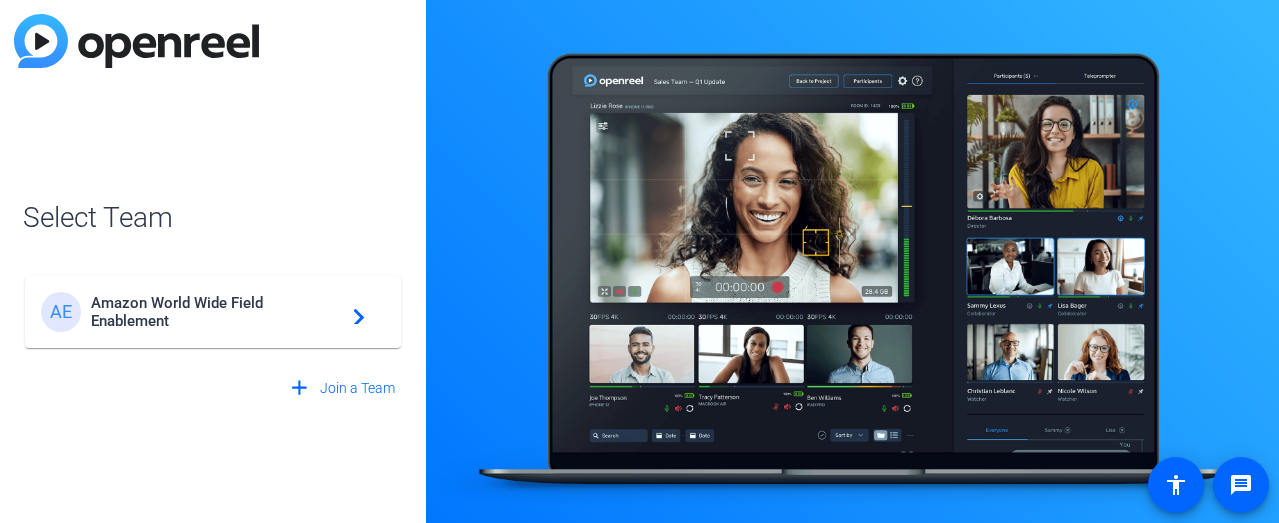 click on "Amazon World Wide Field Enablement" 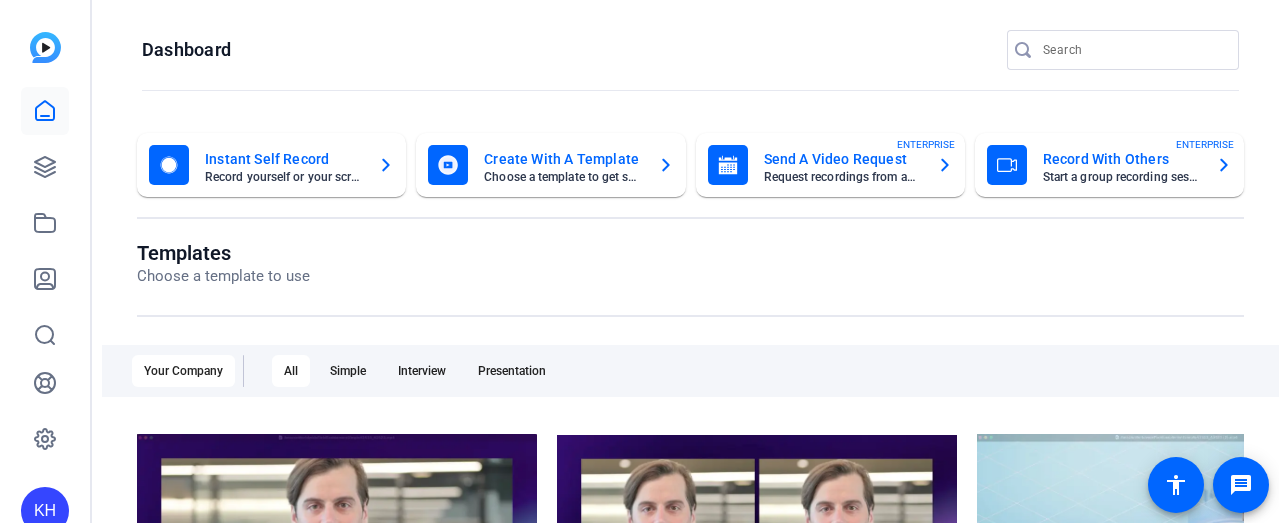 scroll, scrollTop: 0, scrollLeft: 0, axis: both 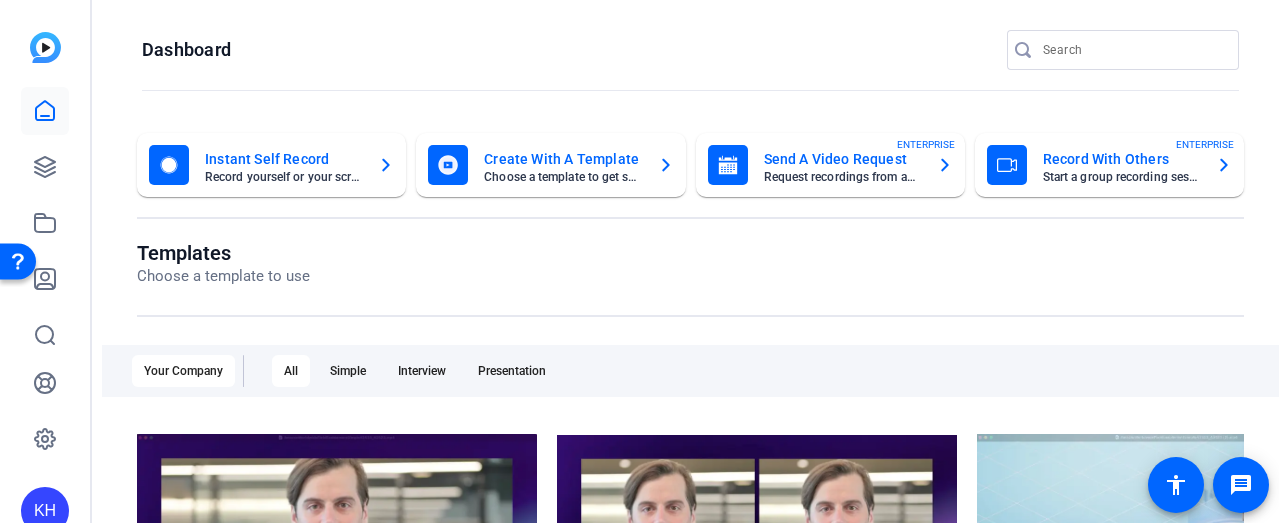 click on "Start a group recording session" 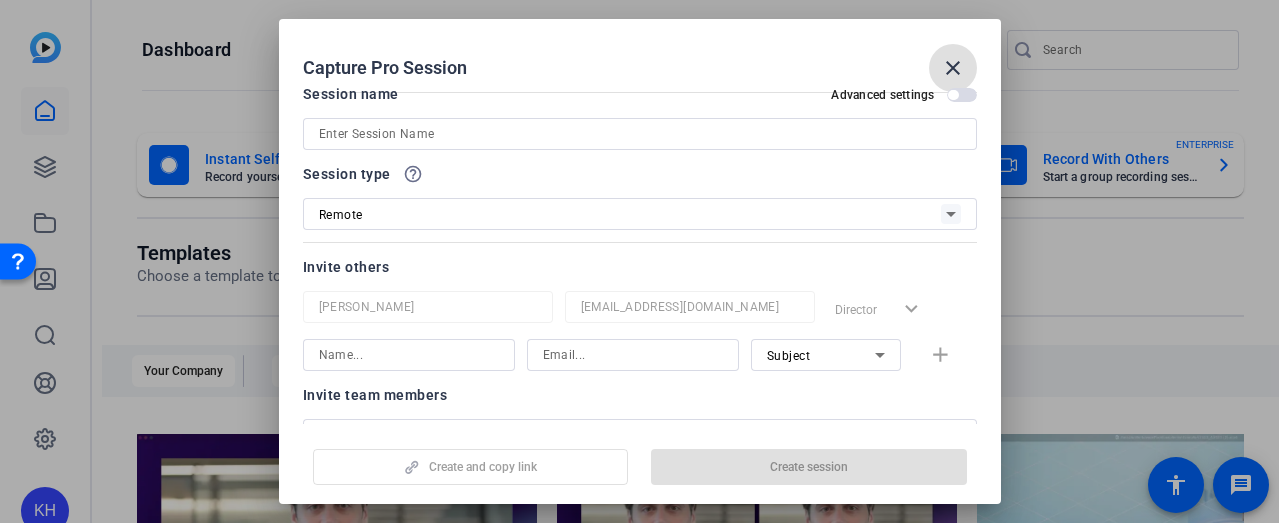 scroll, scrollTop: 0, scrollLeft: 0, axis: both 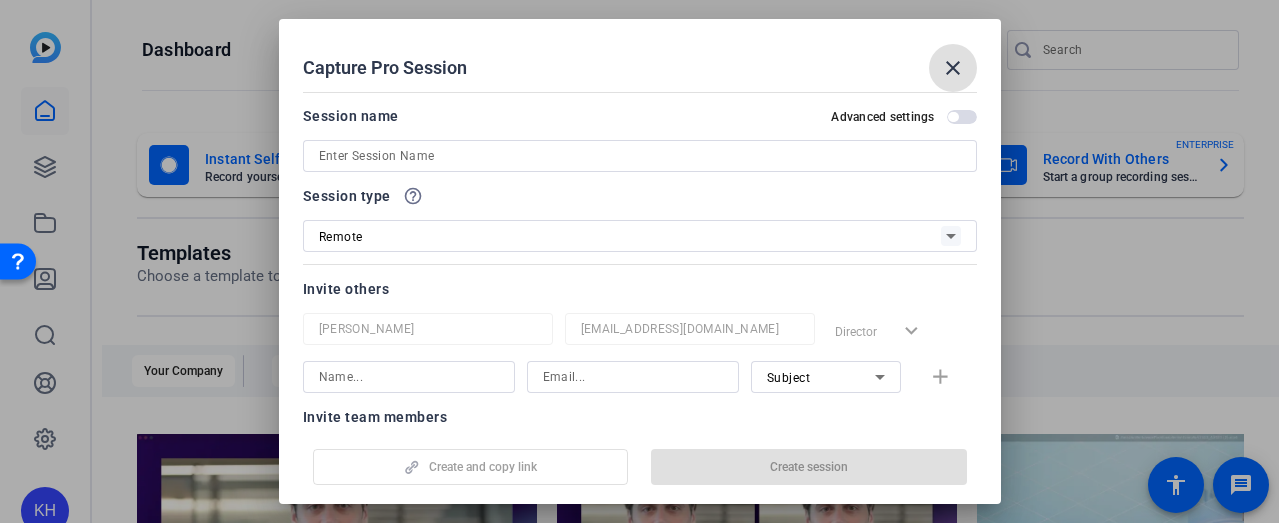 click at bounding box center [640, 156] 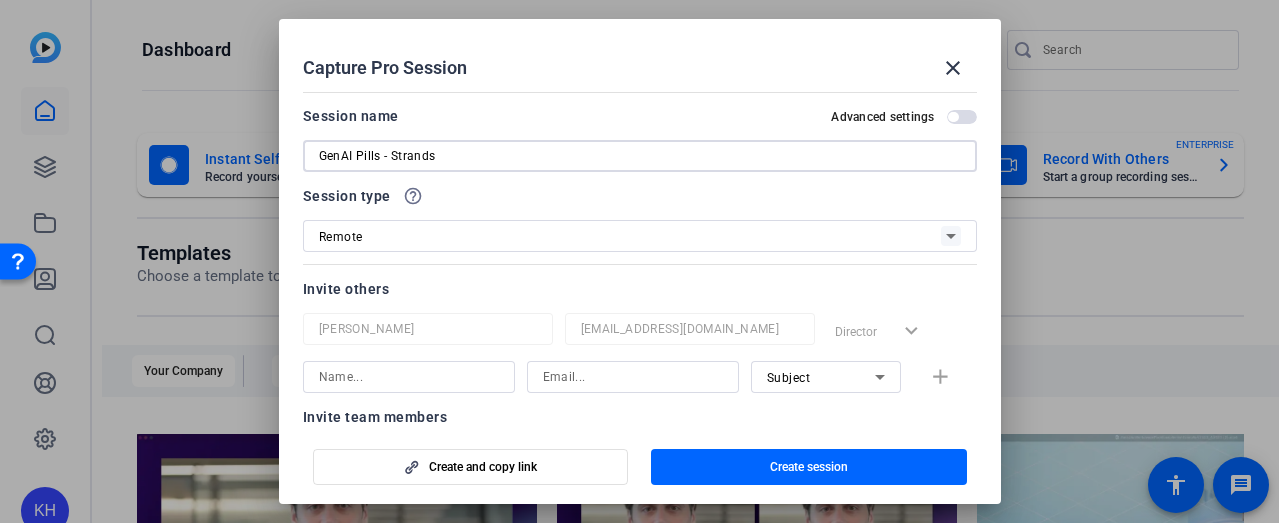 type on "GenAI Pills - Strands" 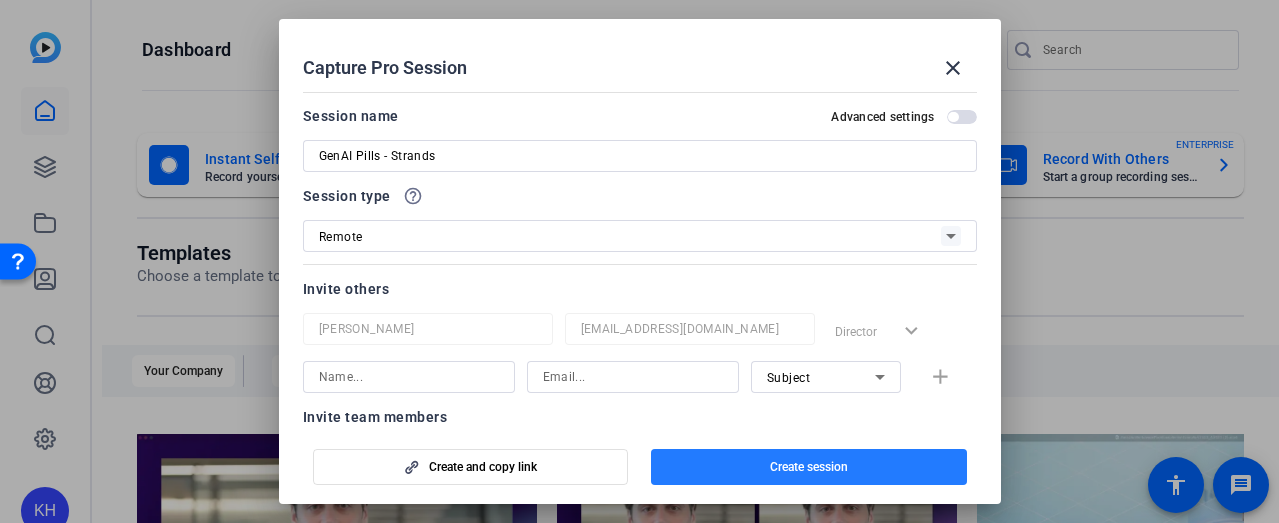 click 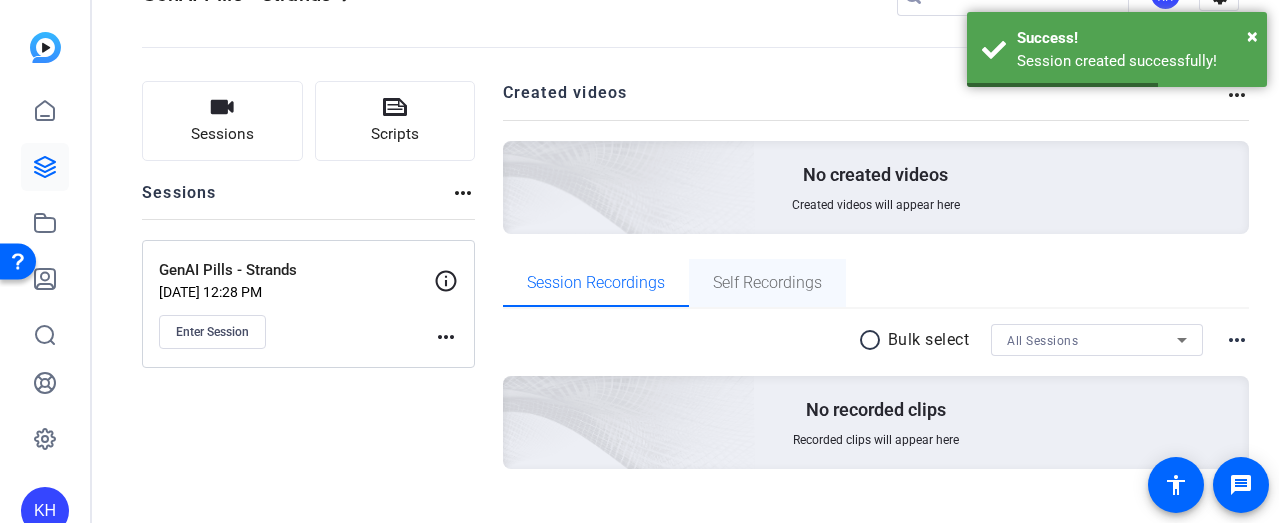 scroll, scrollTop: 99, scrollLeft: 0, axis: vertical 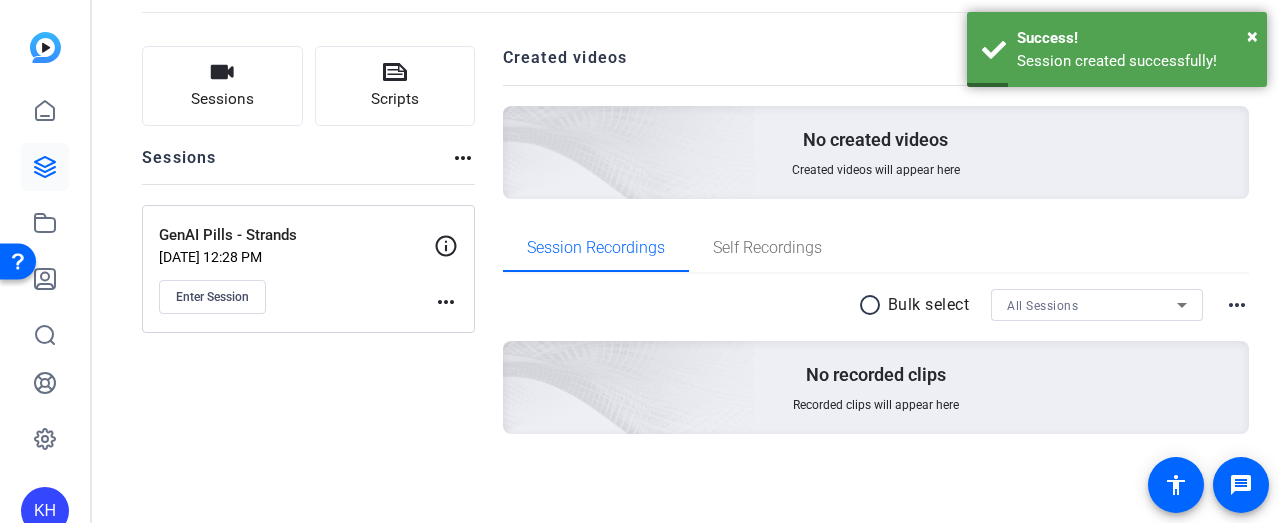 click on "more_horiz" 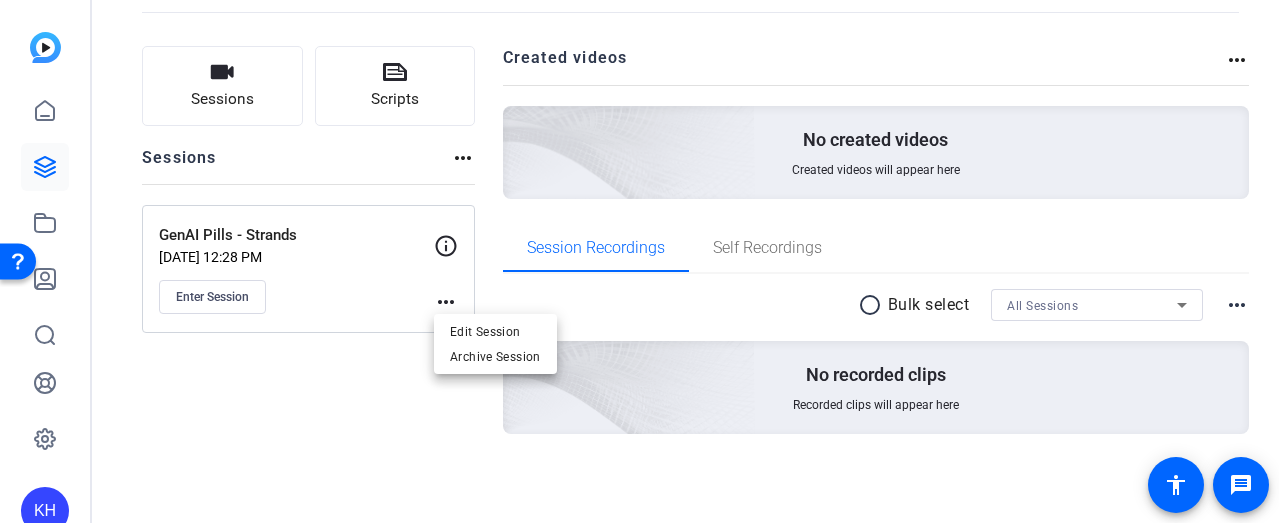 click at bounding box center [639, 261] 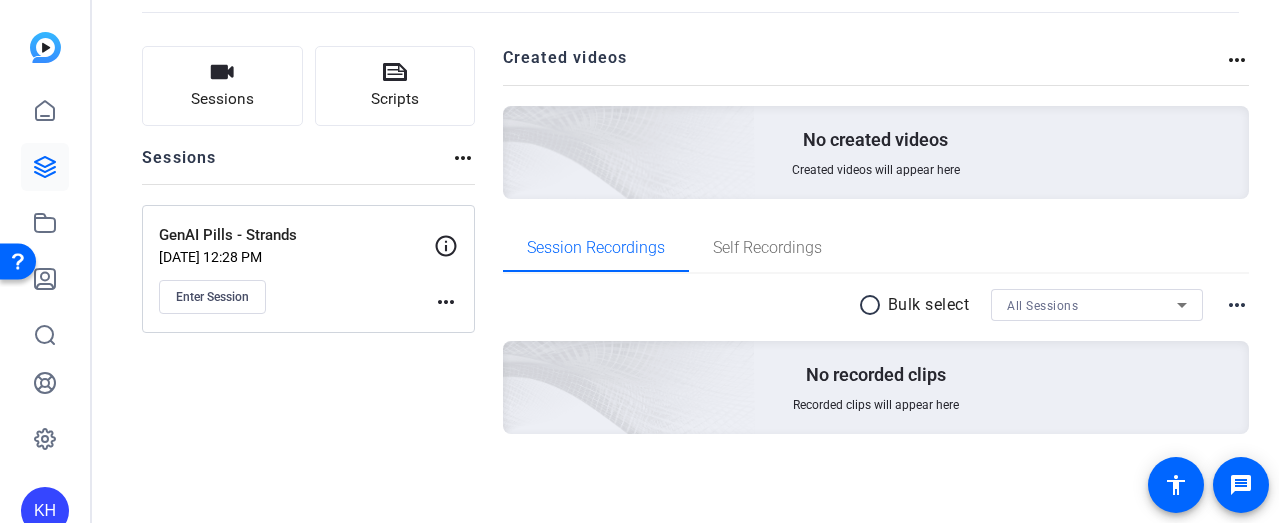 click 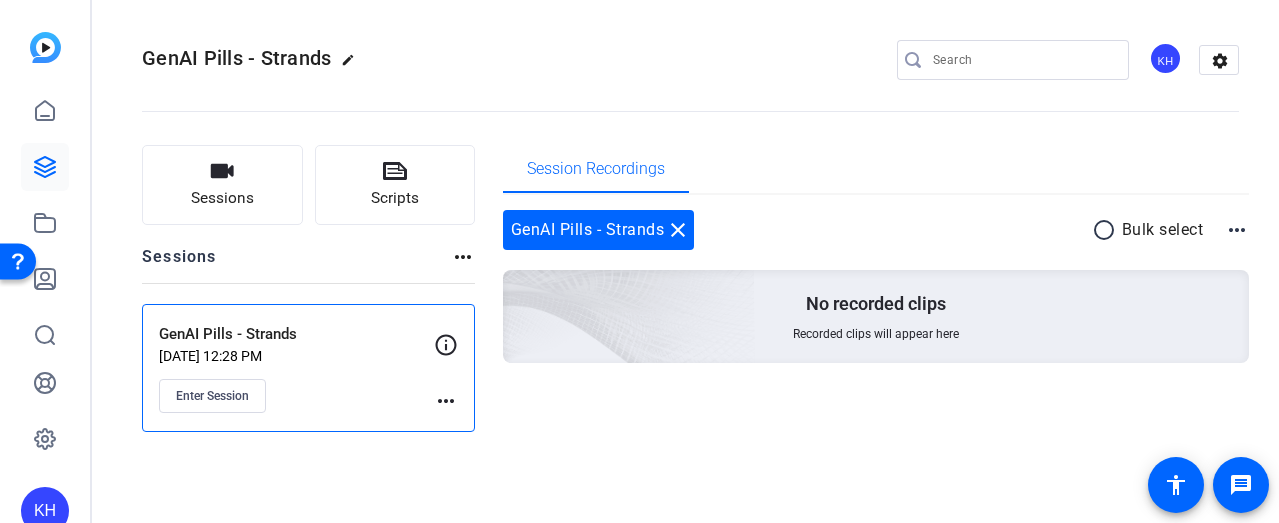 scroll, scrollTop: 0, scrollLeft: 0, axis: both 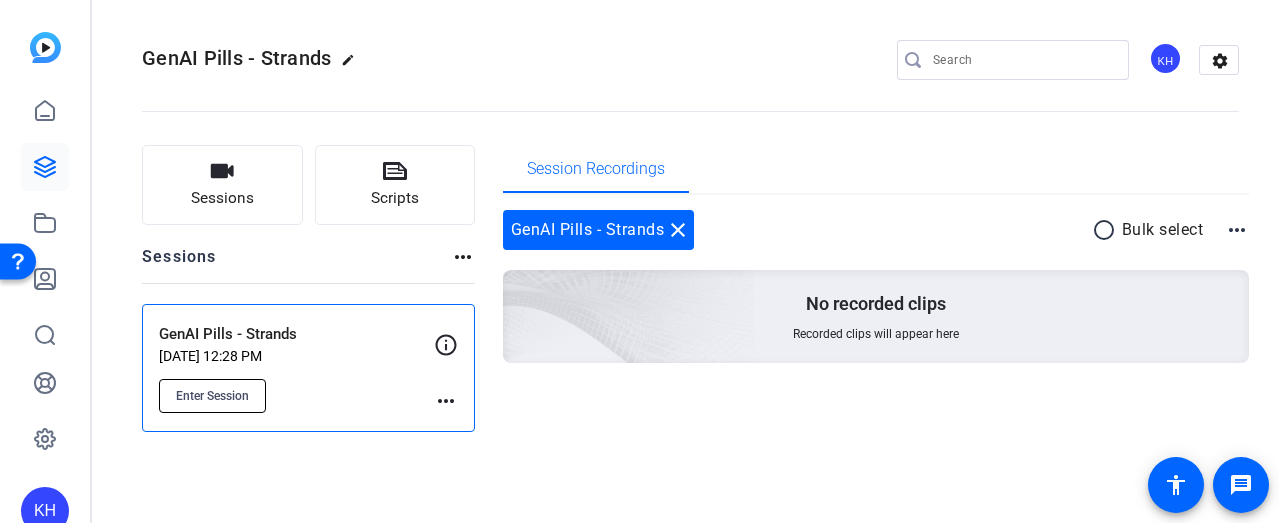 click on "Enter Session" 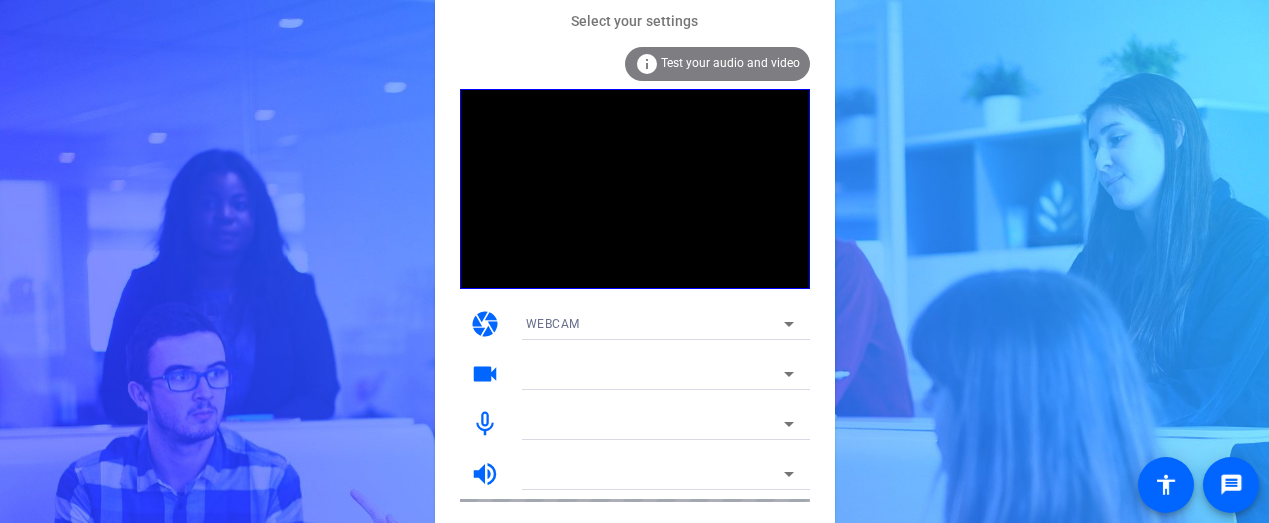 scroll, scrollTop: 0, scrollLeft: 0, axis: both 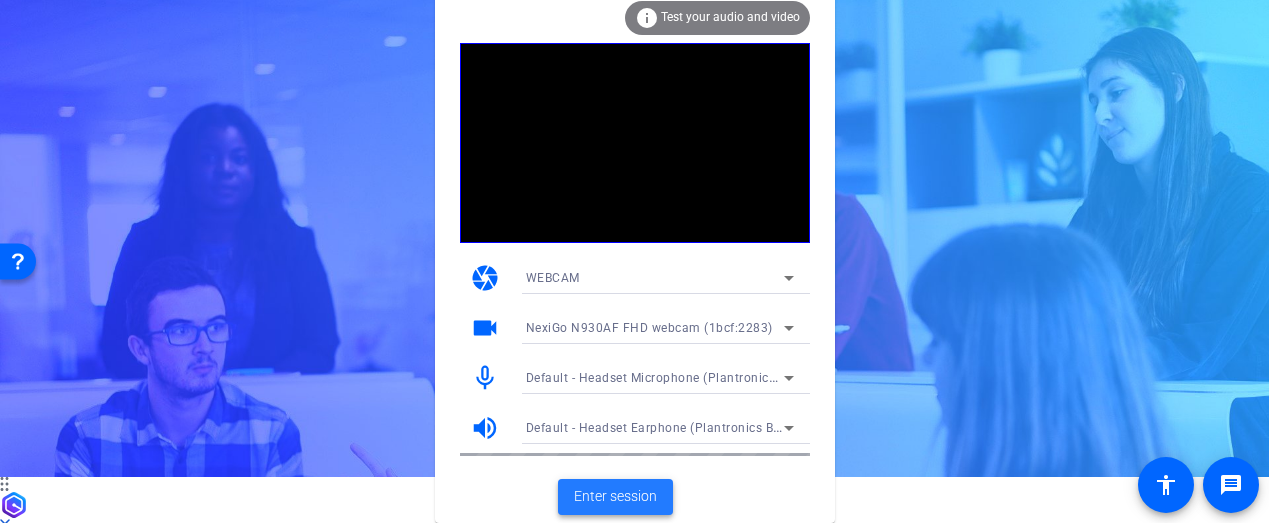 click on "Enter session" 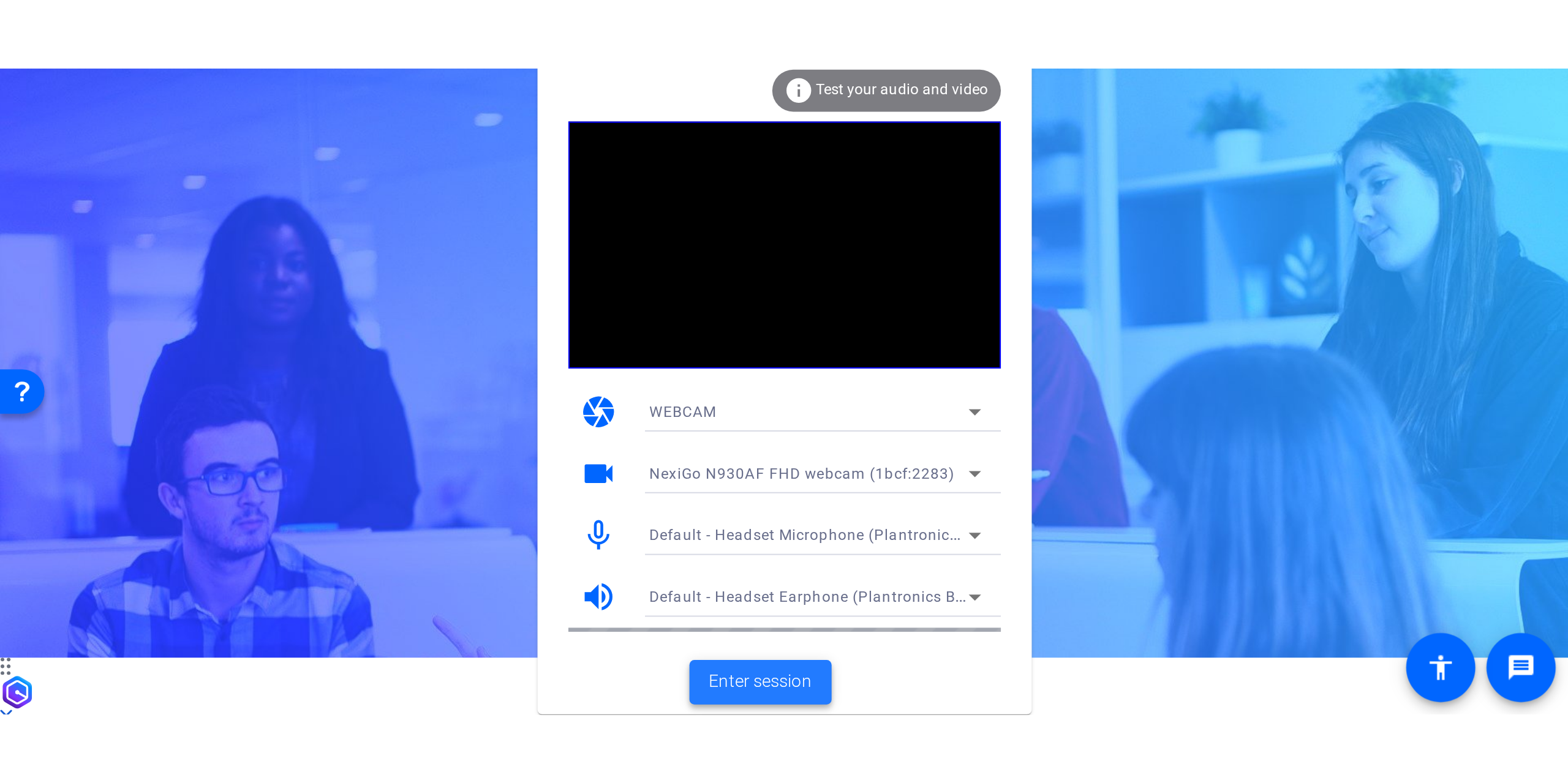scroll, scrollTop: 0, scrollLeft: 0, axis: both 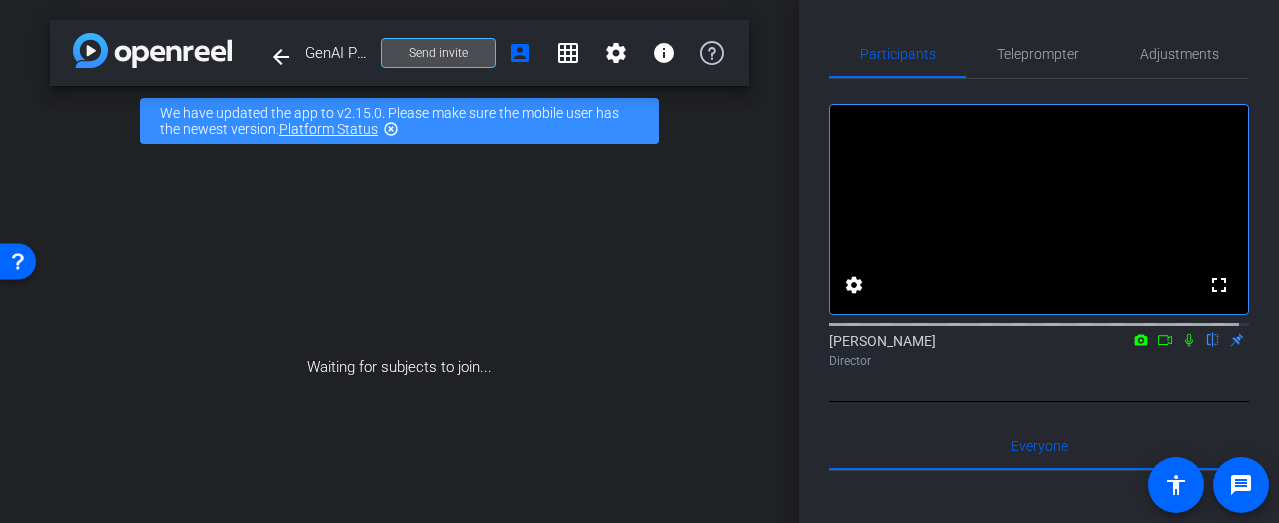click on "Send invite" at bounding box center (438, 53) 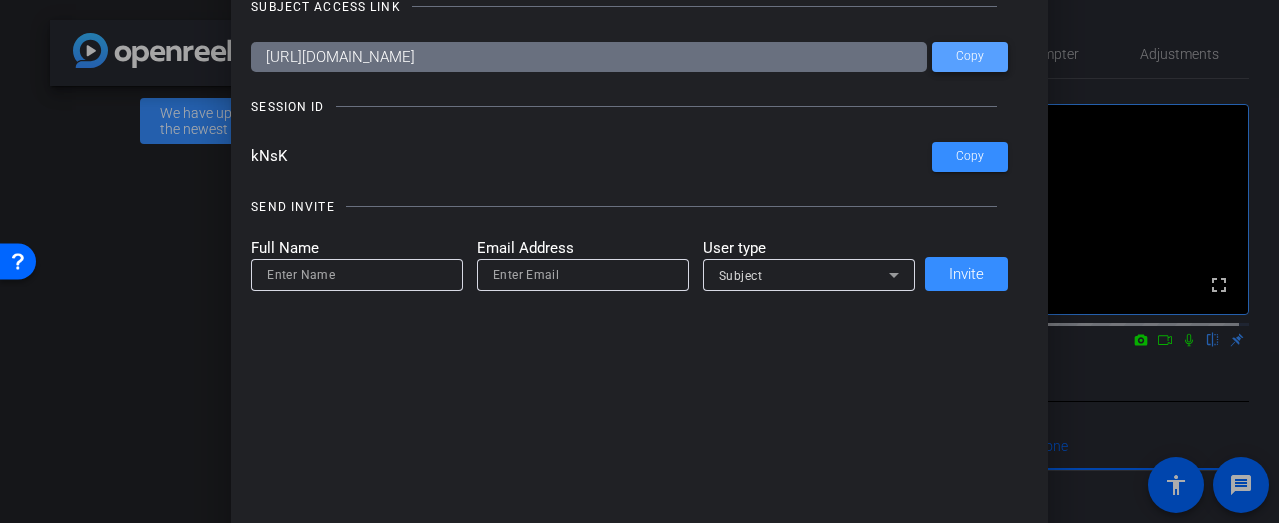 click on "Copy" at bounding box center [970, 56] 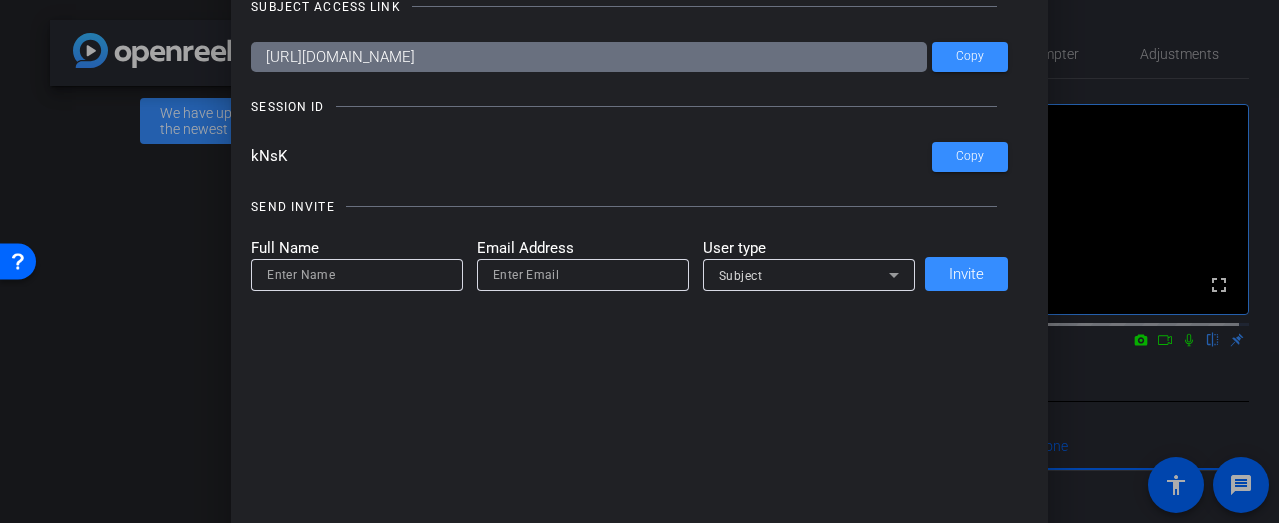 click at bounding box center [639, 261] 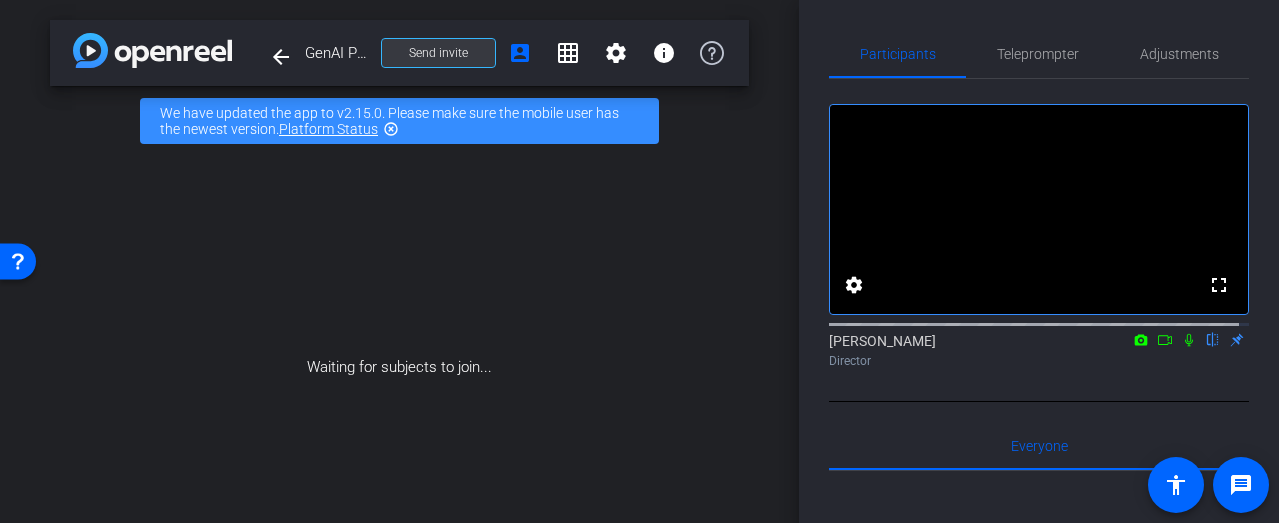click on "Send invite" at bounding box center (438, 53) 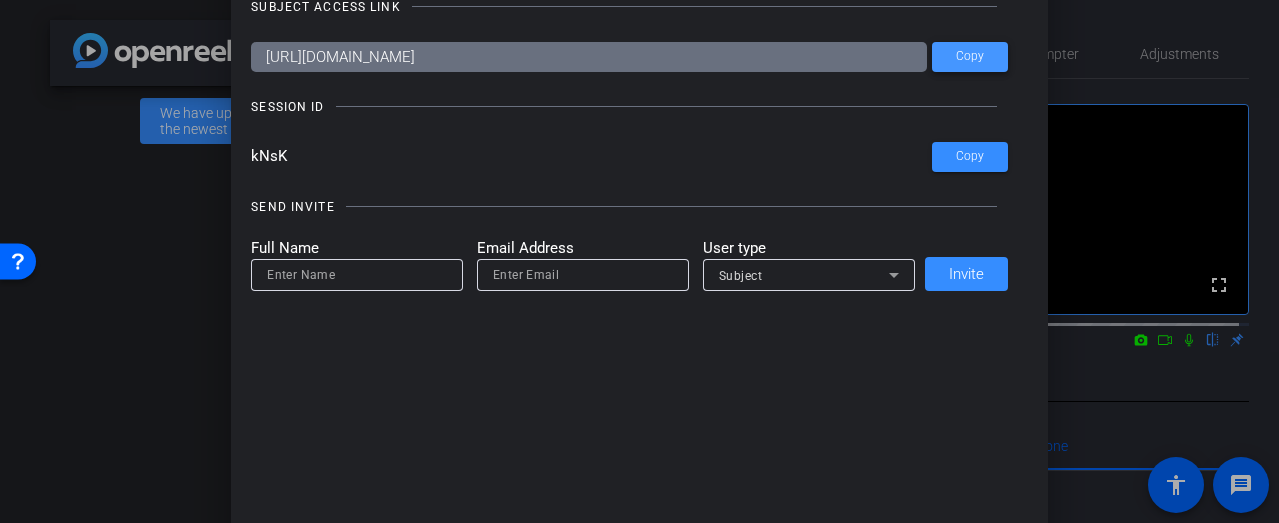 click at bounding box center (970, 57) 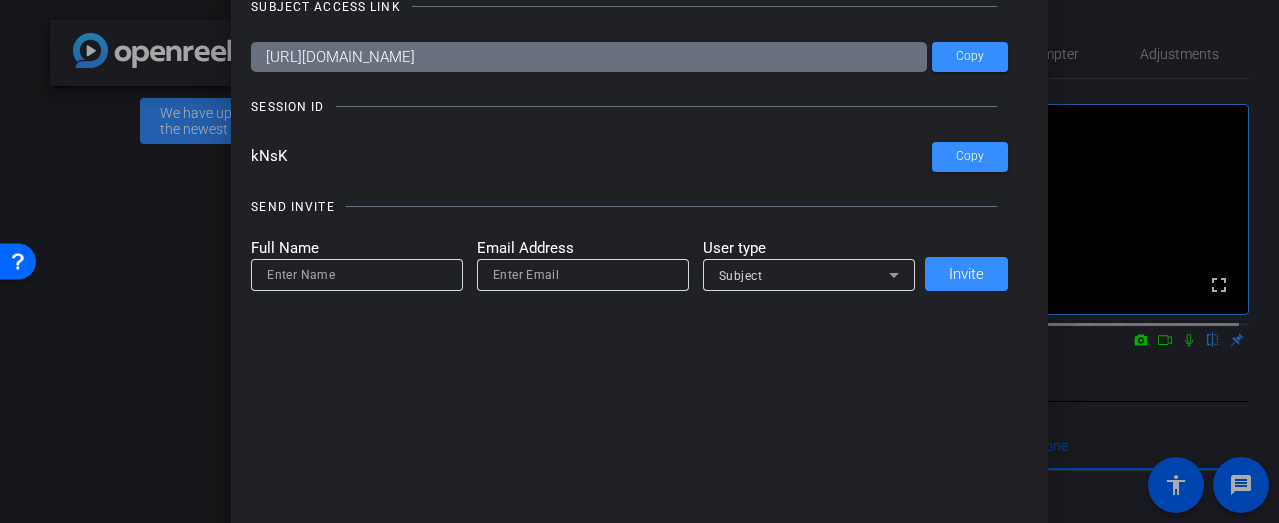 click at bounding box center (639, 261) 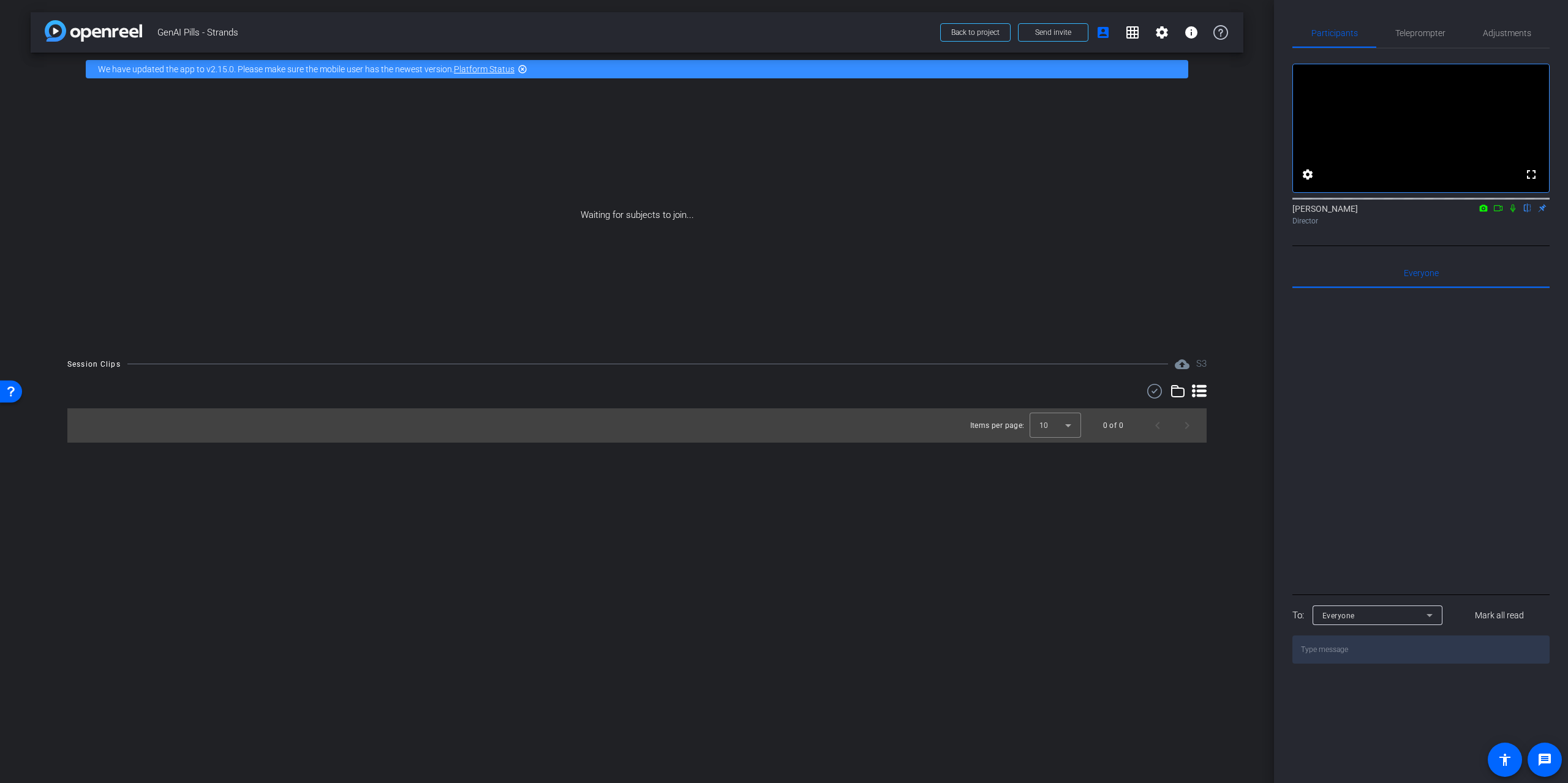 click on "Waiting for subjects to join..." at bounding box center [637, 215] 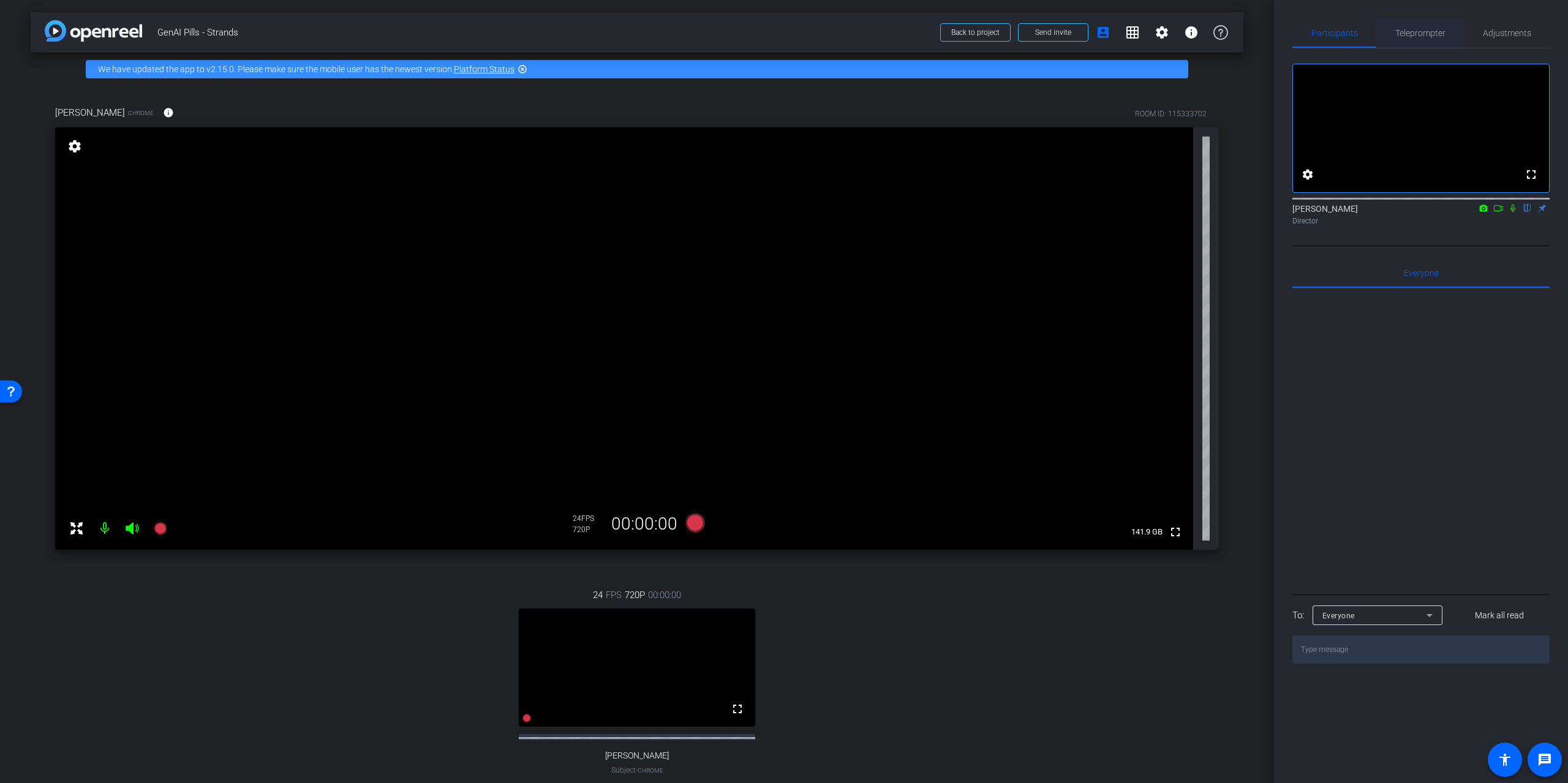 click on "Teleprompter" at bounding box center [1420, 33] 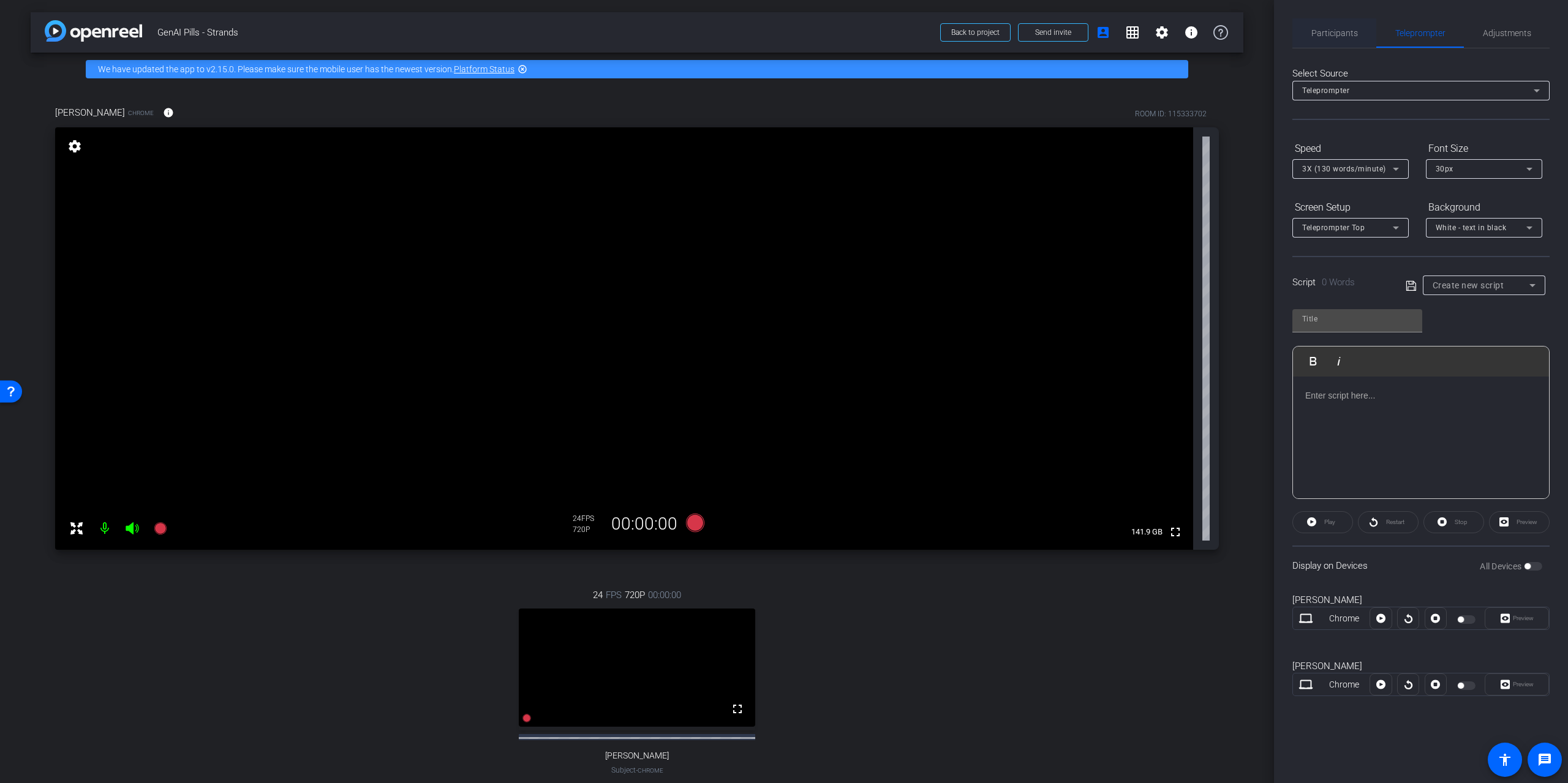 click on "Participants" at bounding box center [1335, 33] 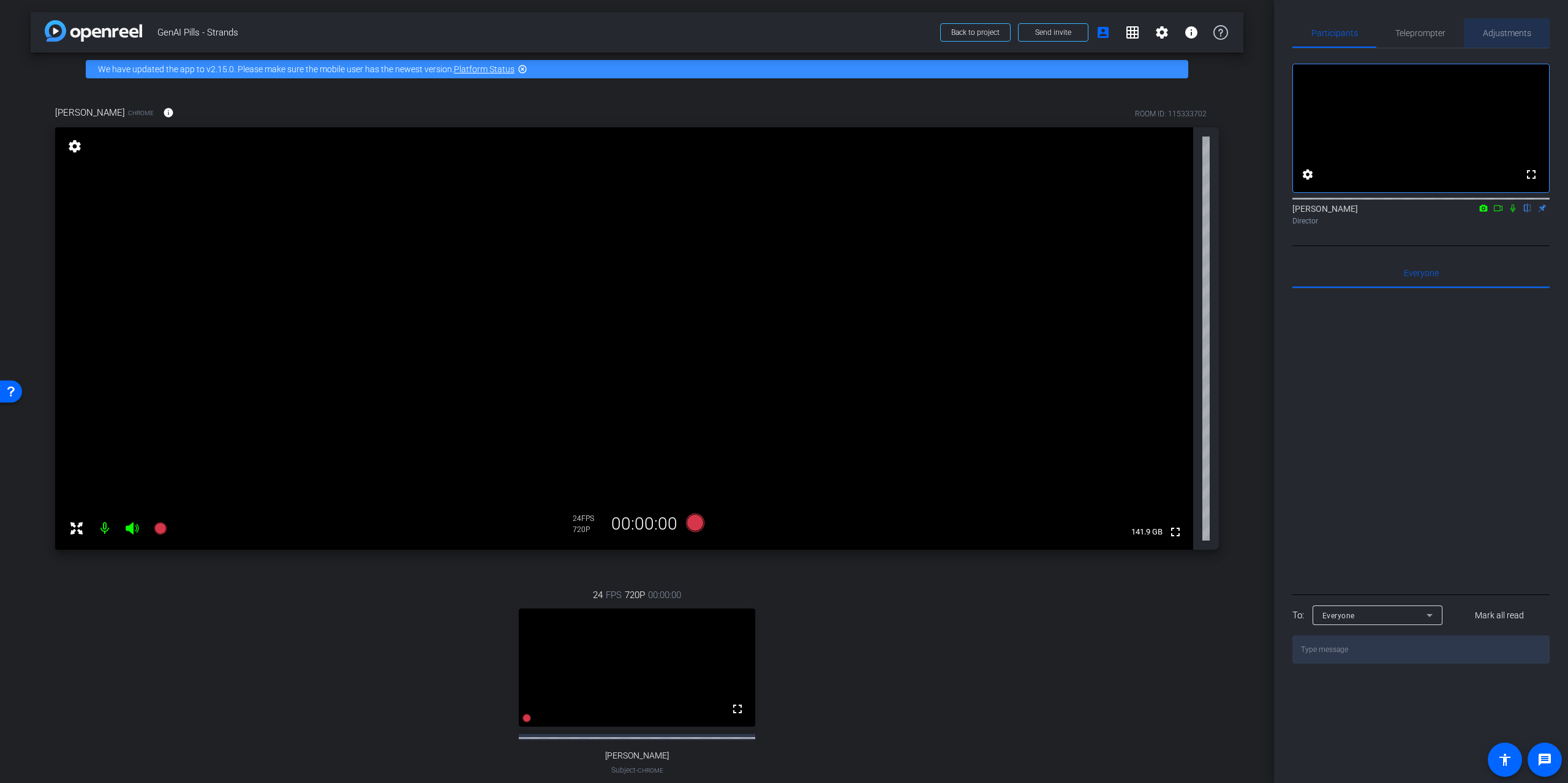 click on "Adjustments" at bounding box center (1507, 33) 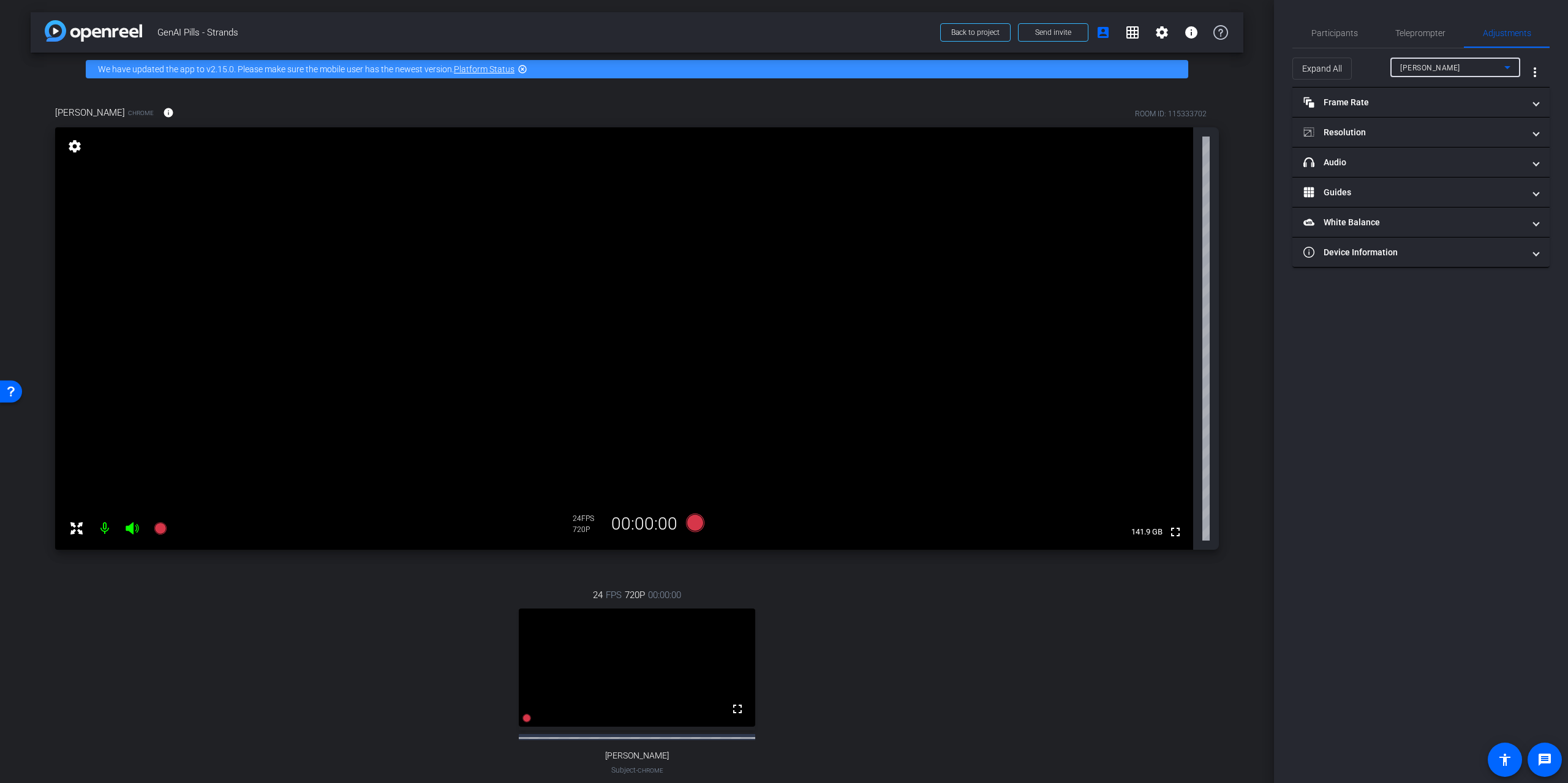 click on "[PERSON_NAME]" at bounding box center [1452, 67] 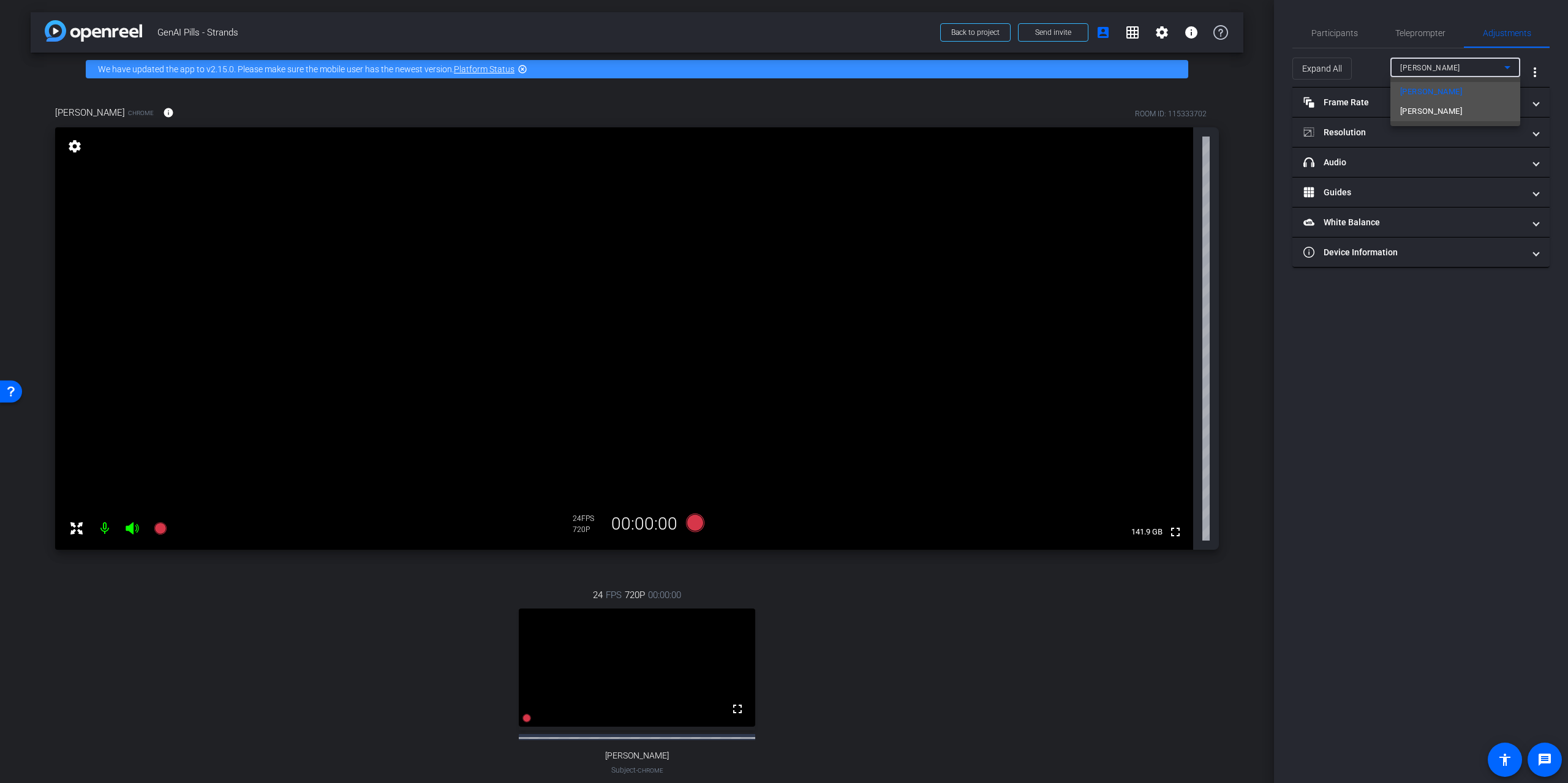 click on "[PERSON_NAME]" at bounding box center [1431, 111] 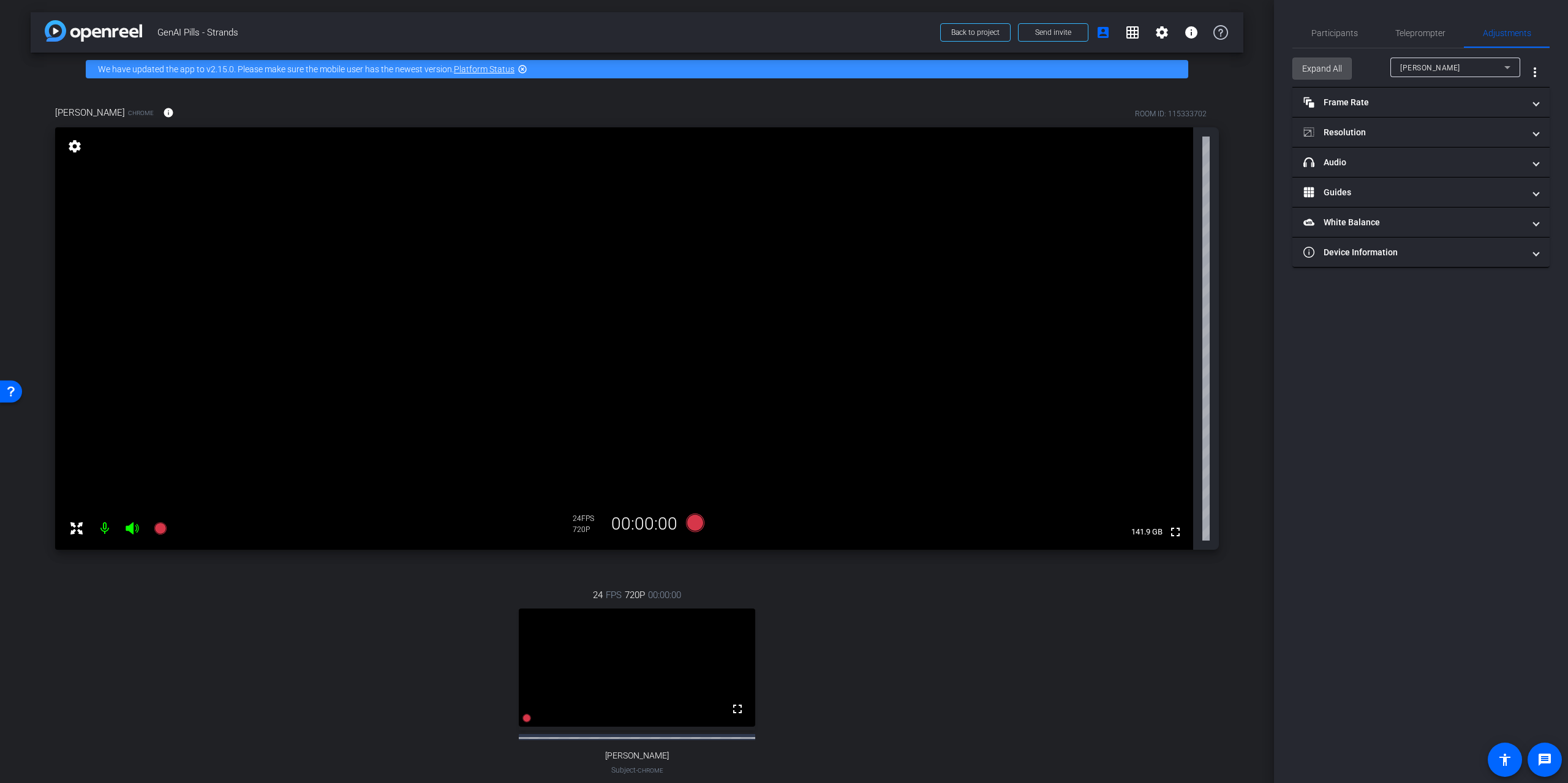 click on "Expand All" 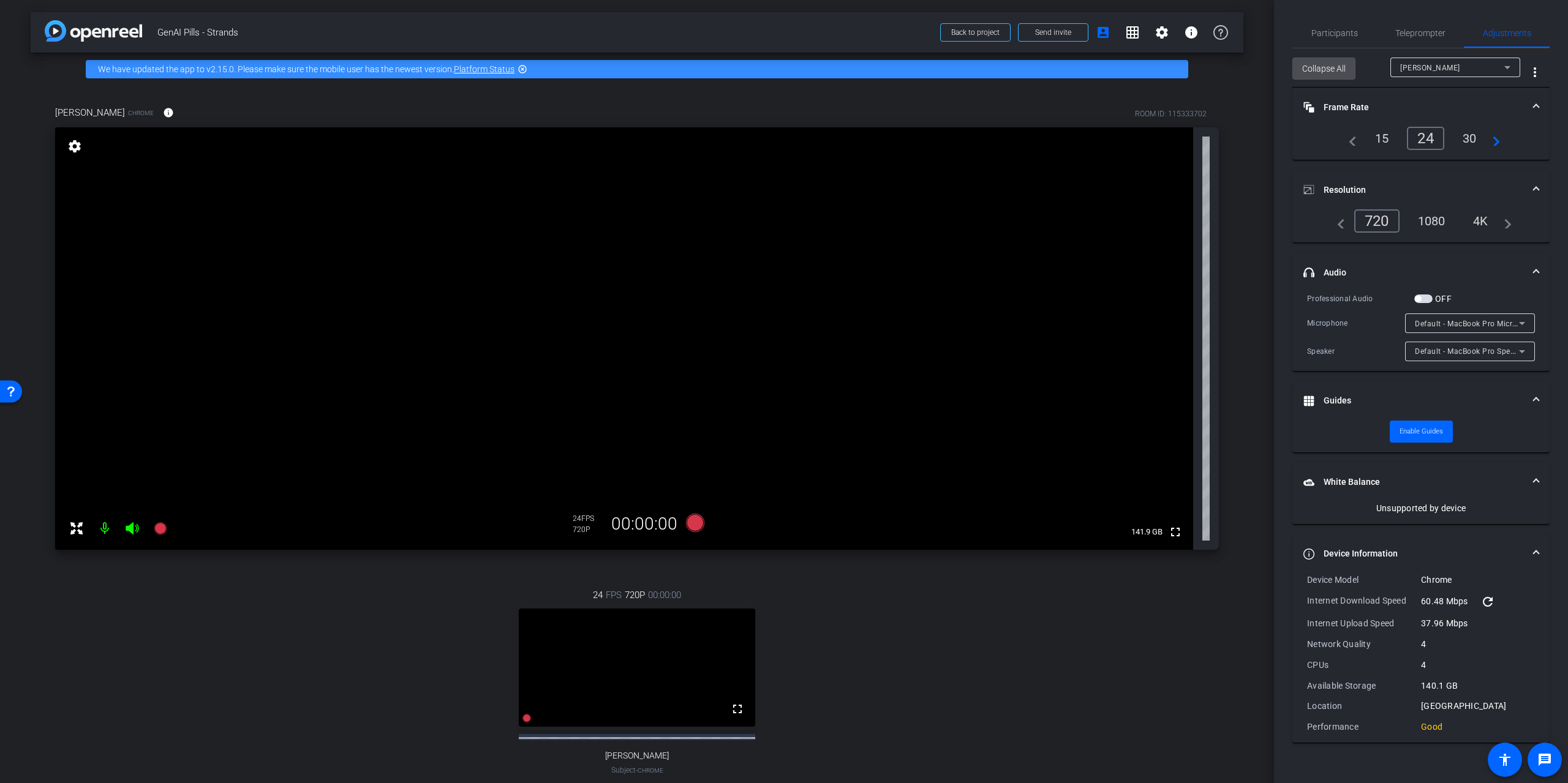 click on "Collapse All" 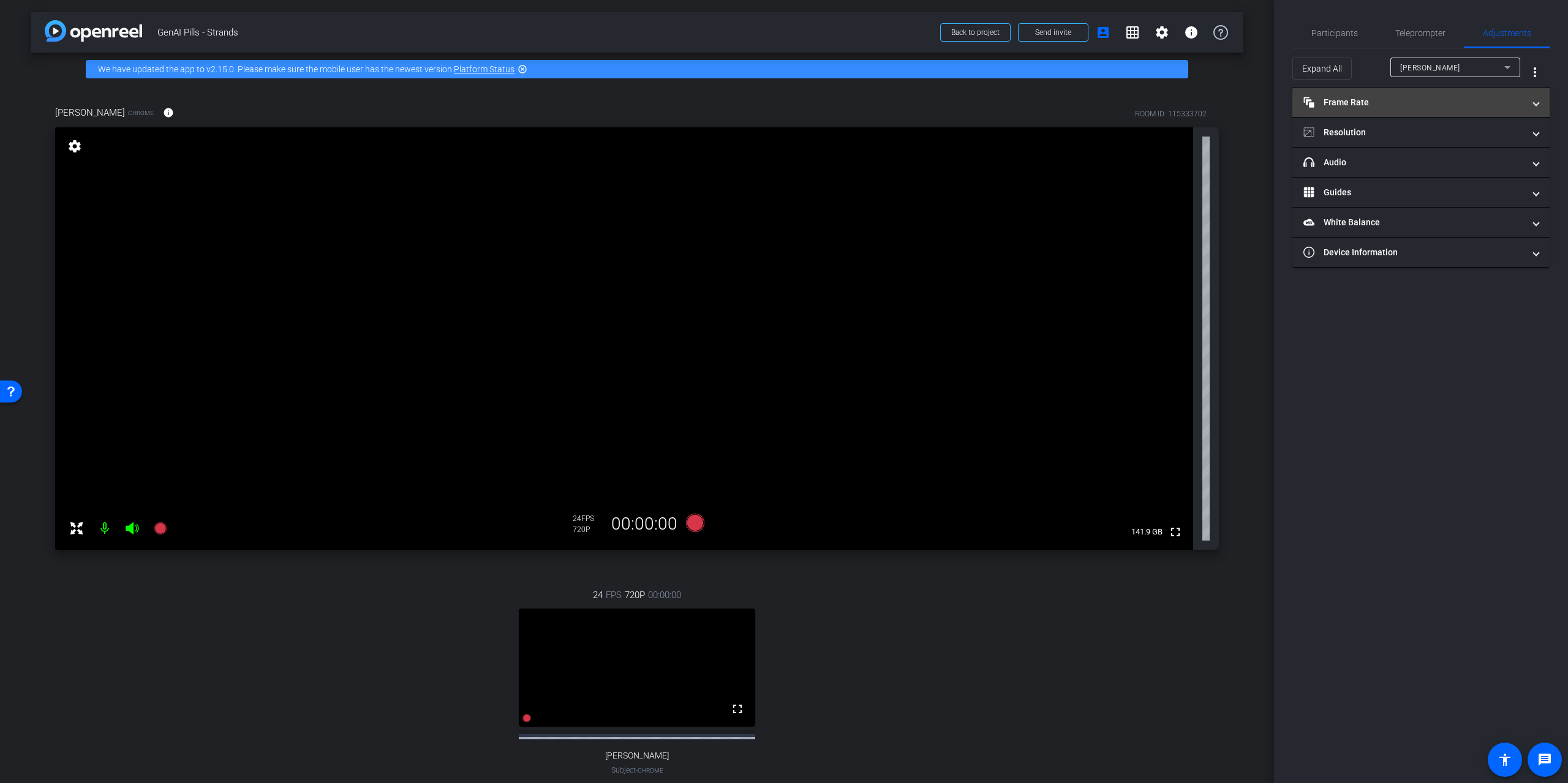click on "Frame Rate
Frame Rate" at bounding box center [1414, 102] 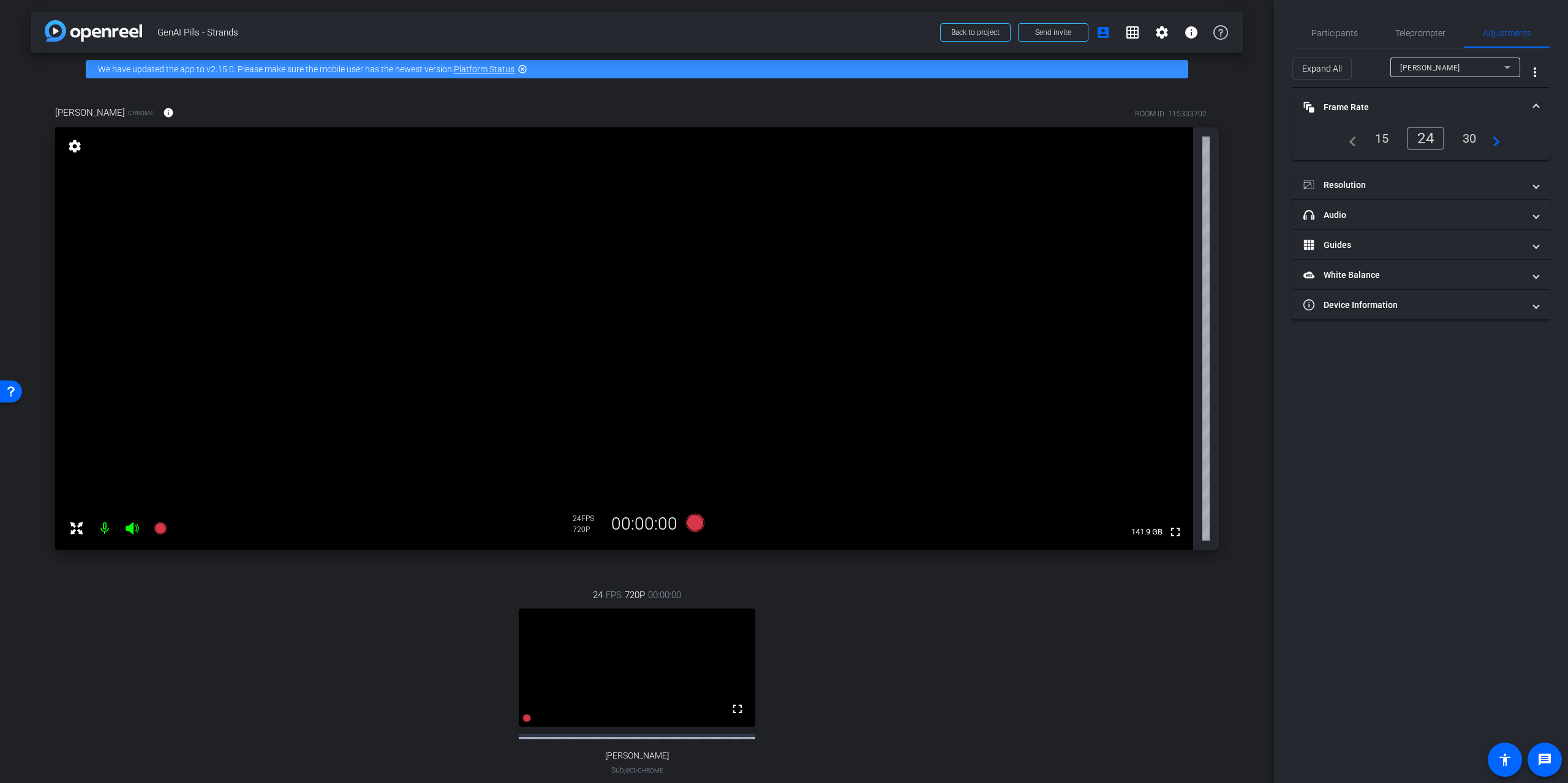 click on "Frame Rate
Frame Rate" at bounding box center (1414, 107) 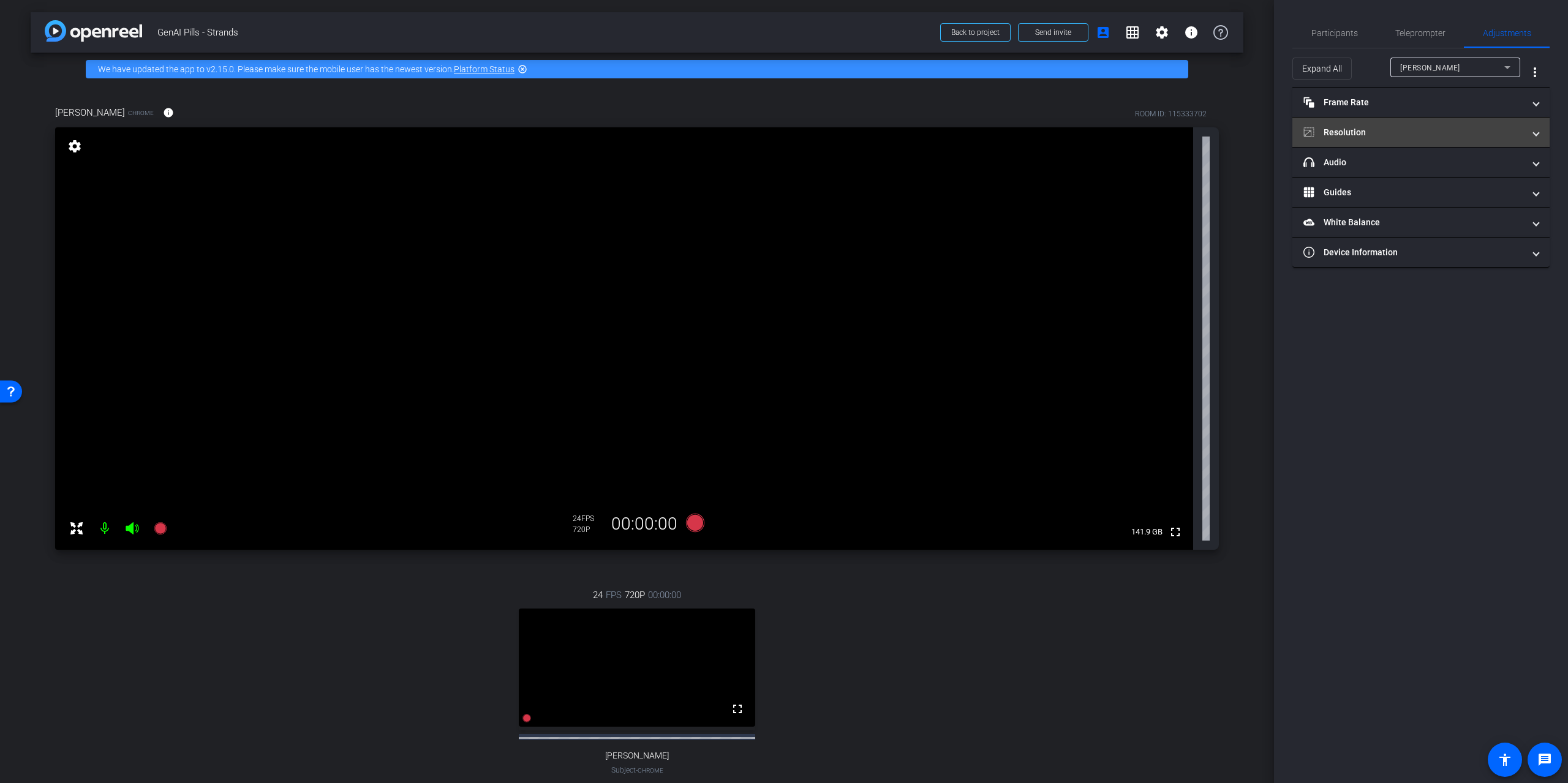 click on "Resolution" at bounding box center (1421, 132) 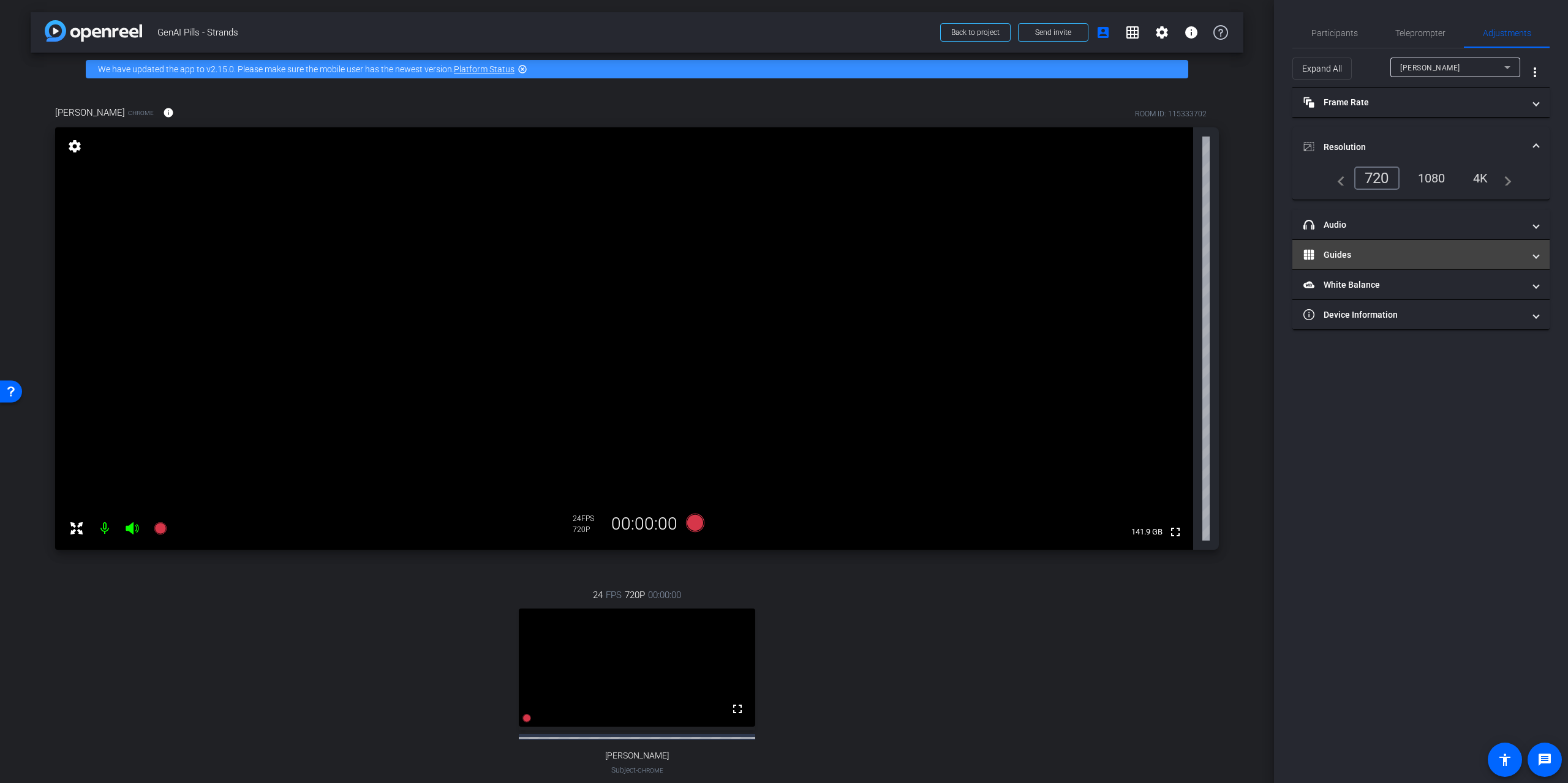 click on "Guides" at bounding box center [1421, 255] 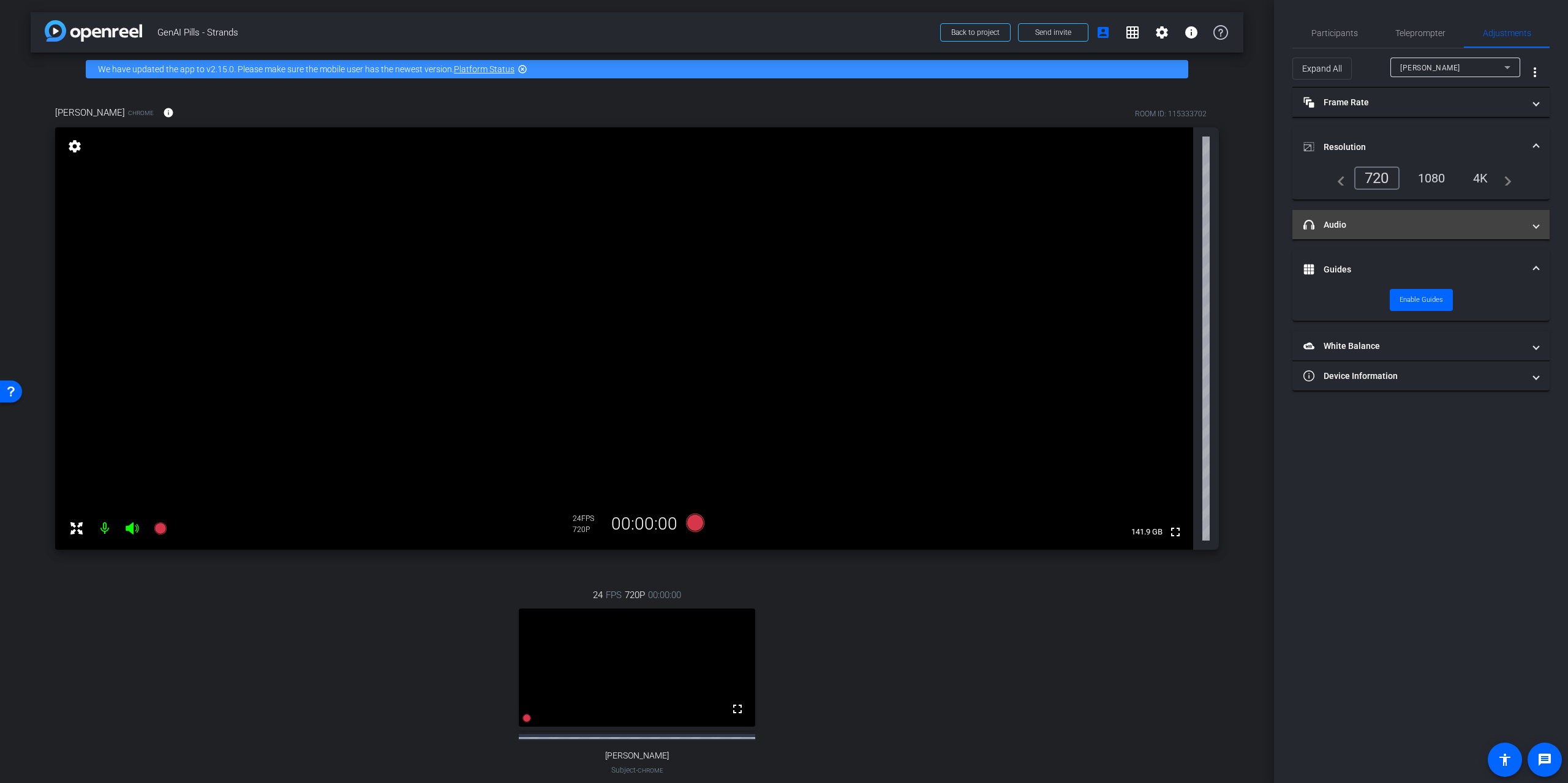 click on "headphone icon
Audio" at bounding box center [1414, 225] 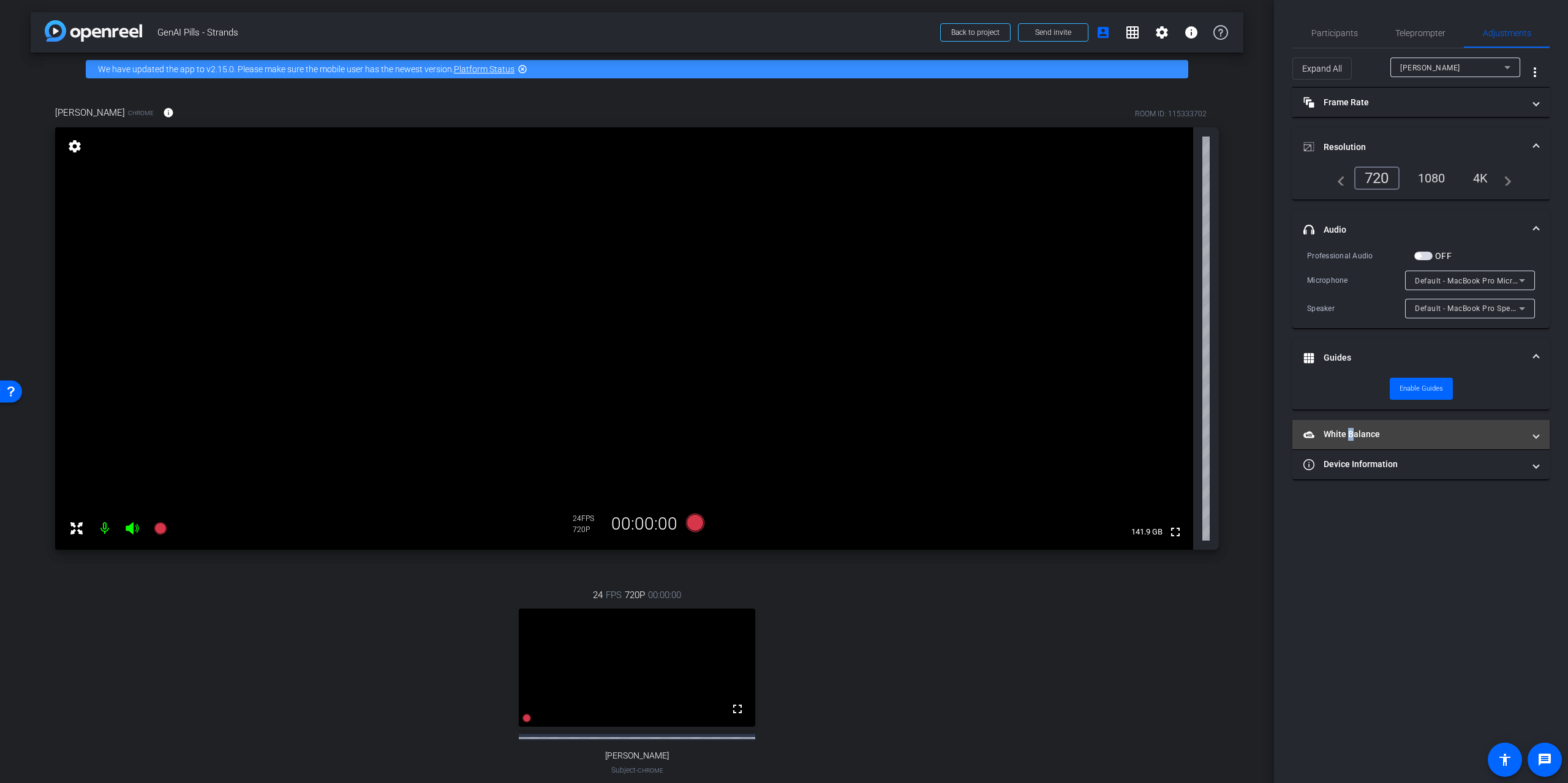 click on "White Balance
White Balance" at bounding box center (1421, 435) 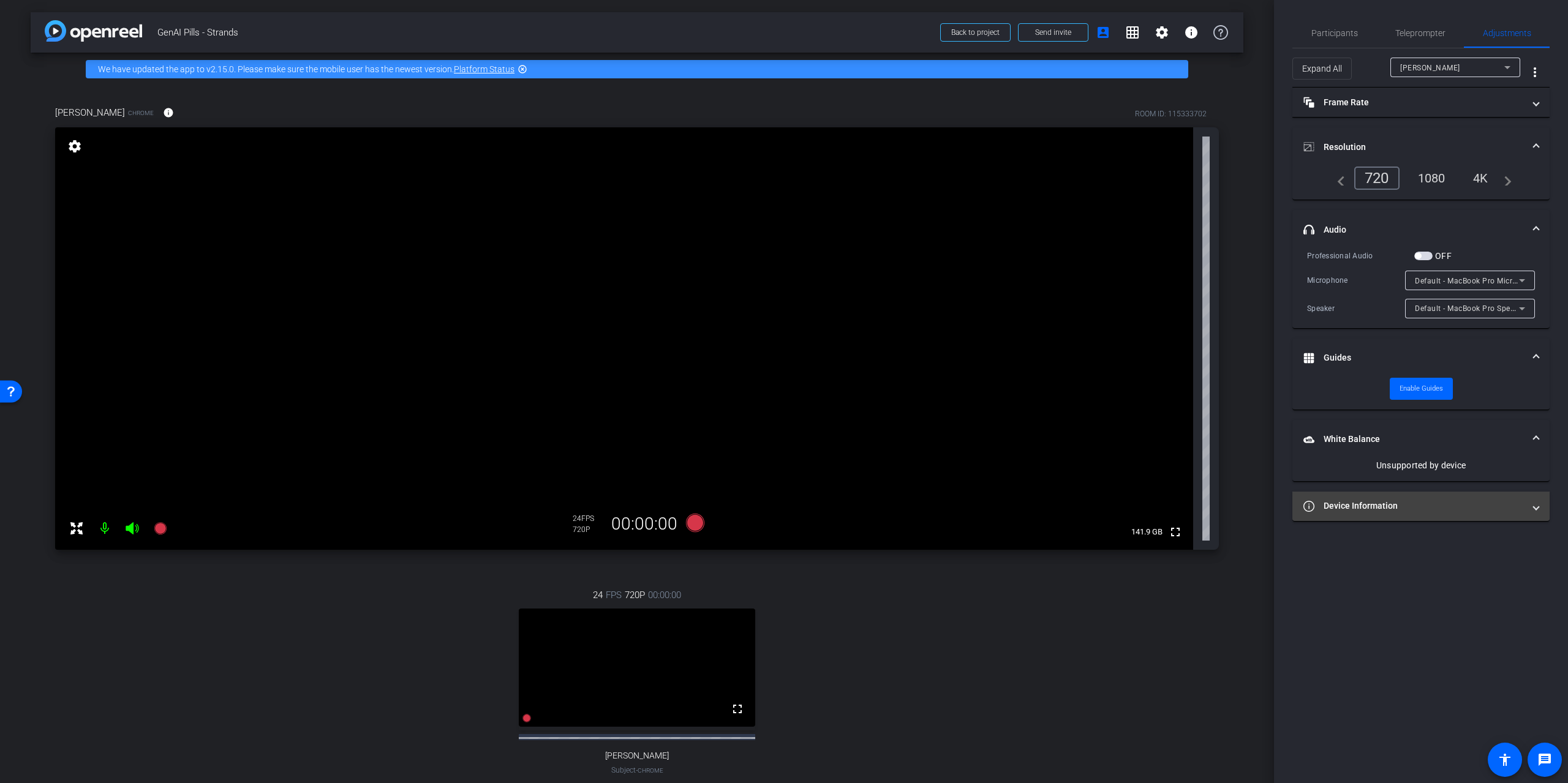 click on "Device Information" at bounding box center [1421, 506] 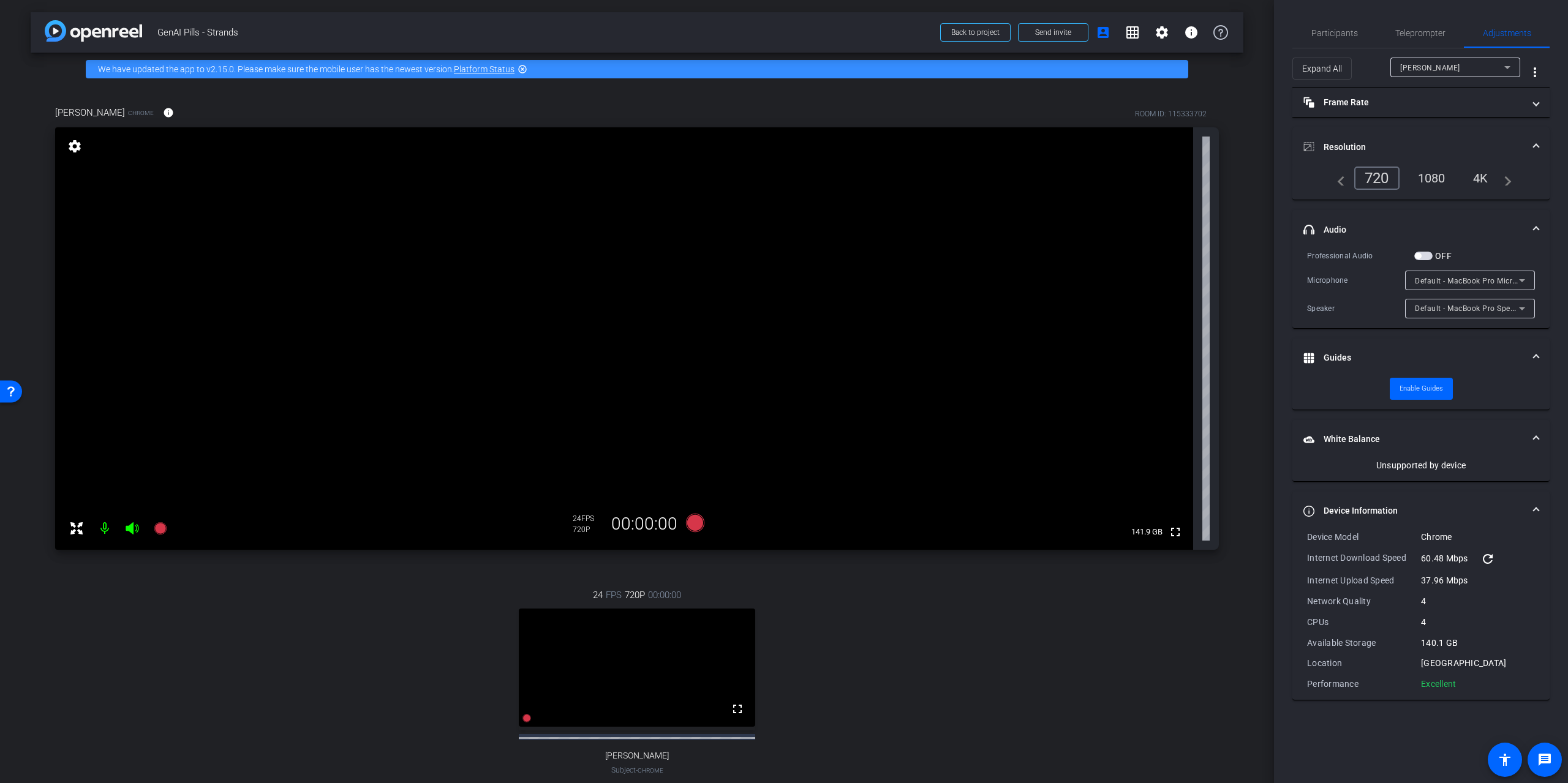 click on "Device Information" at bounding box center [1421, 511] 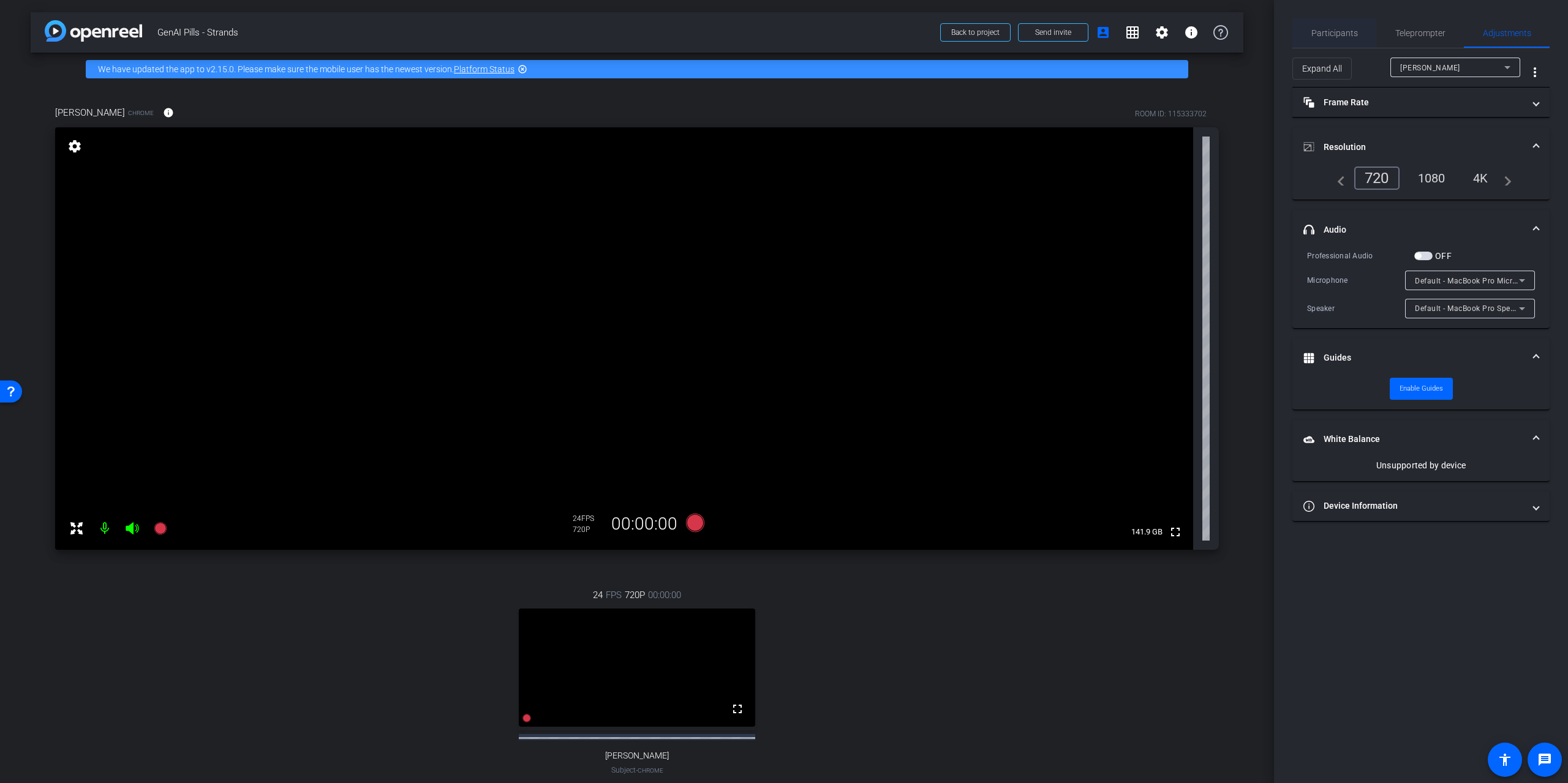 click on "Participants" at bounding box center (1335, 33) 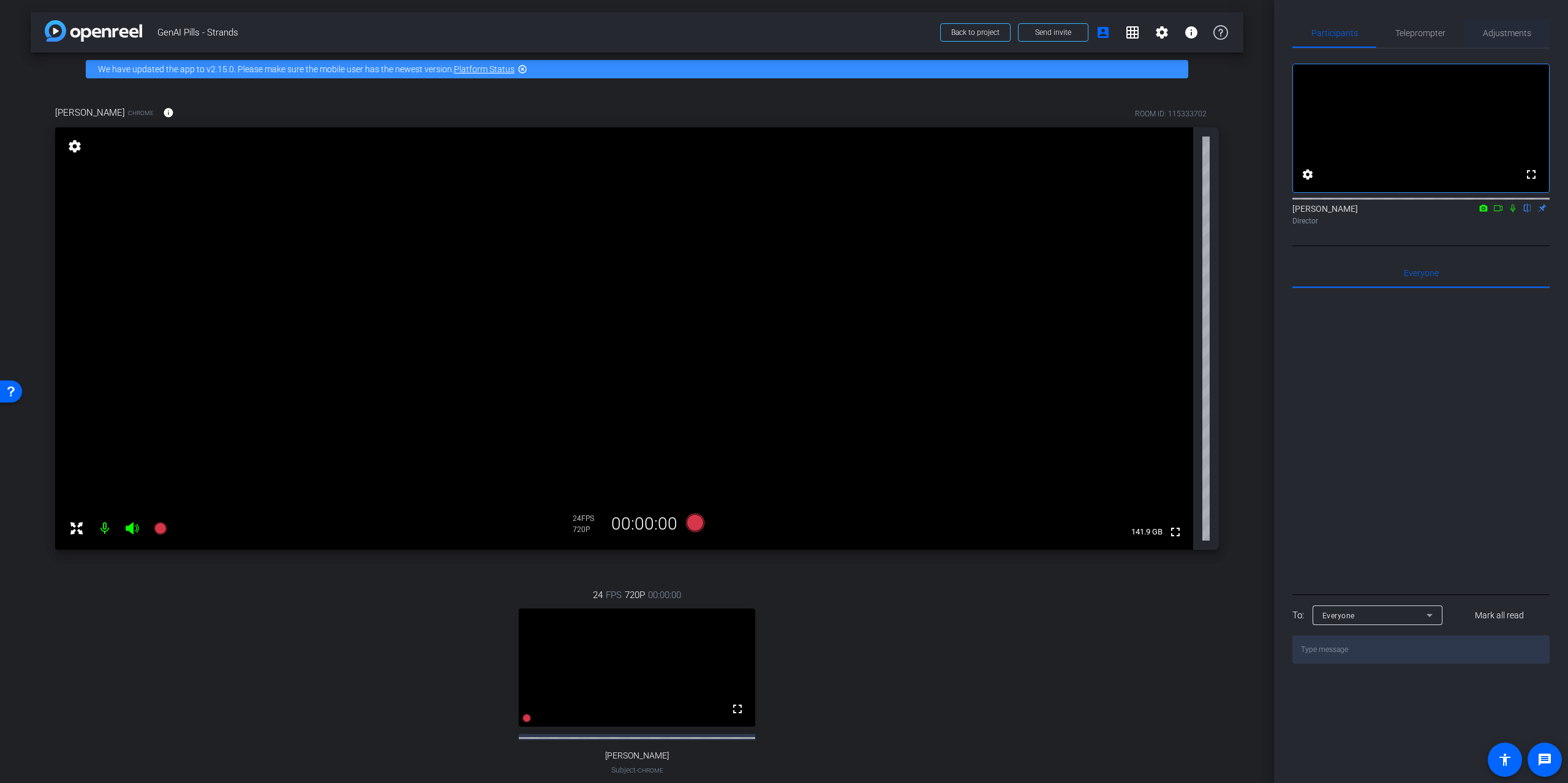 click on "Adjustments" at bounding box center [1507, 33] 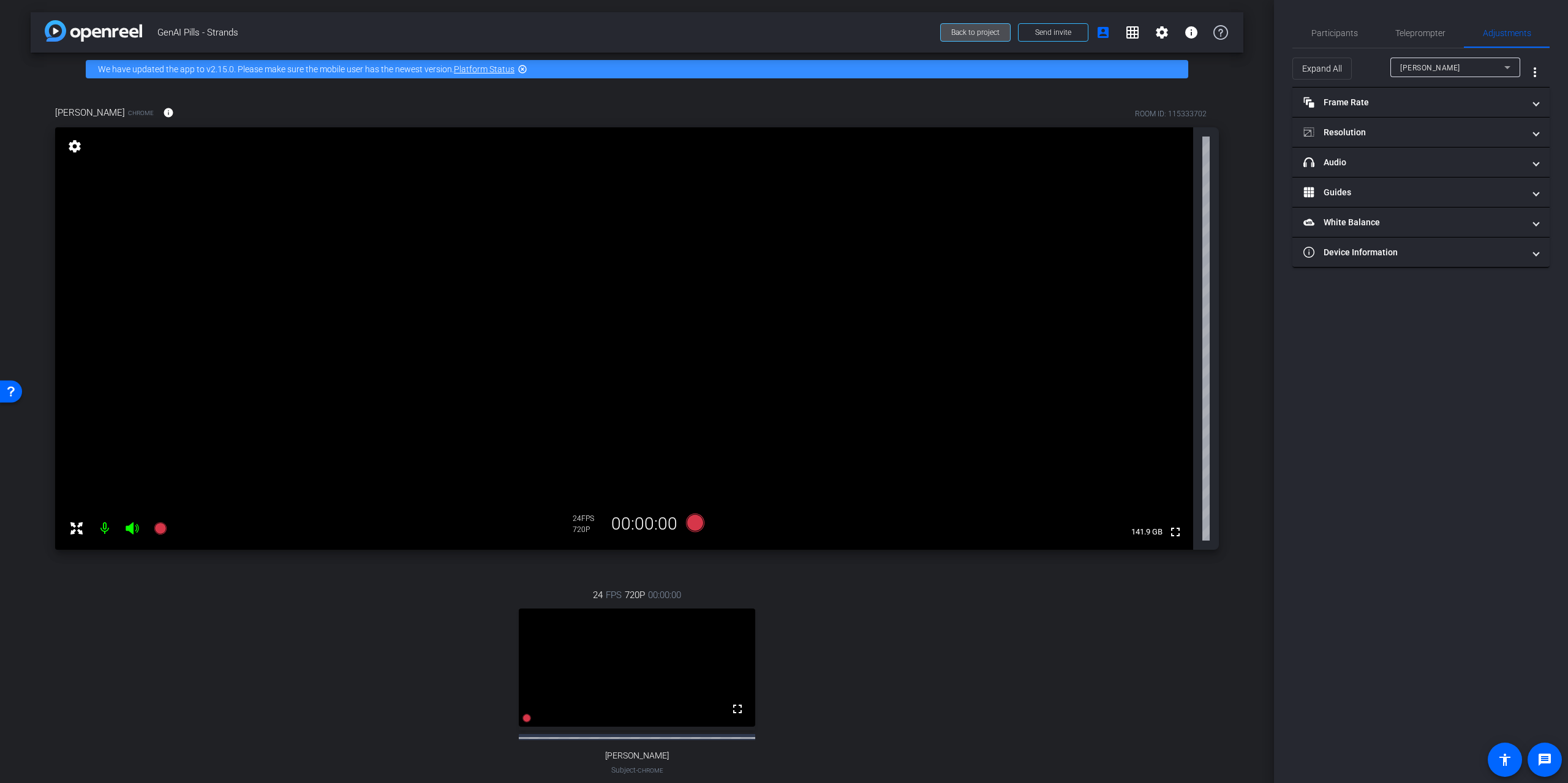 click on "Back to project" at bounding box center (975, 32) 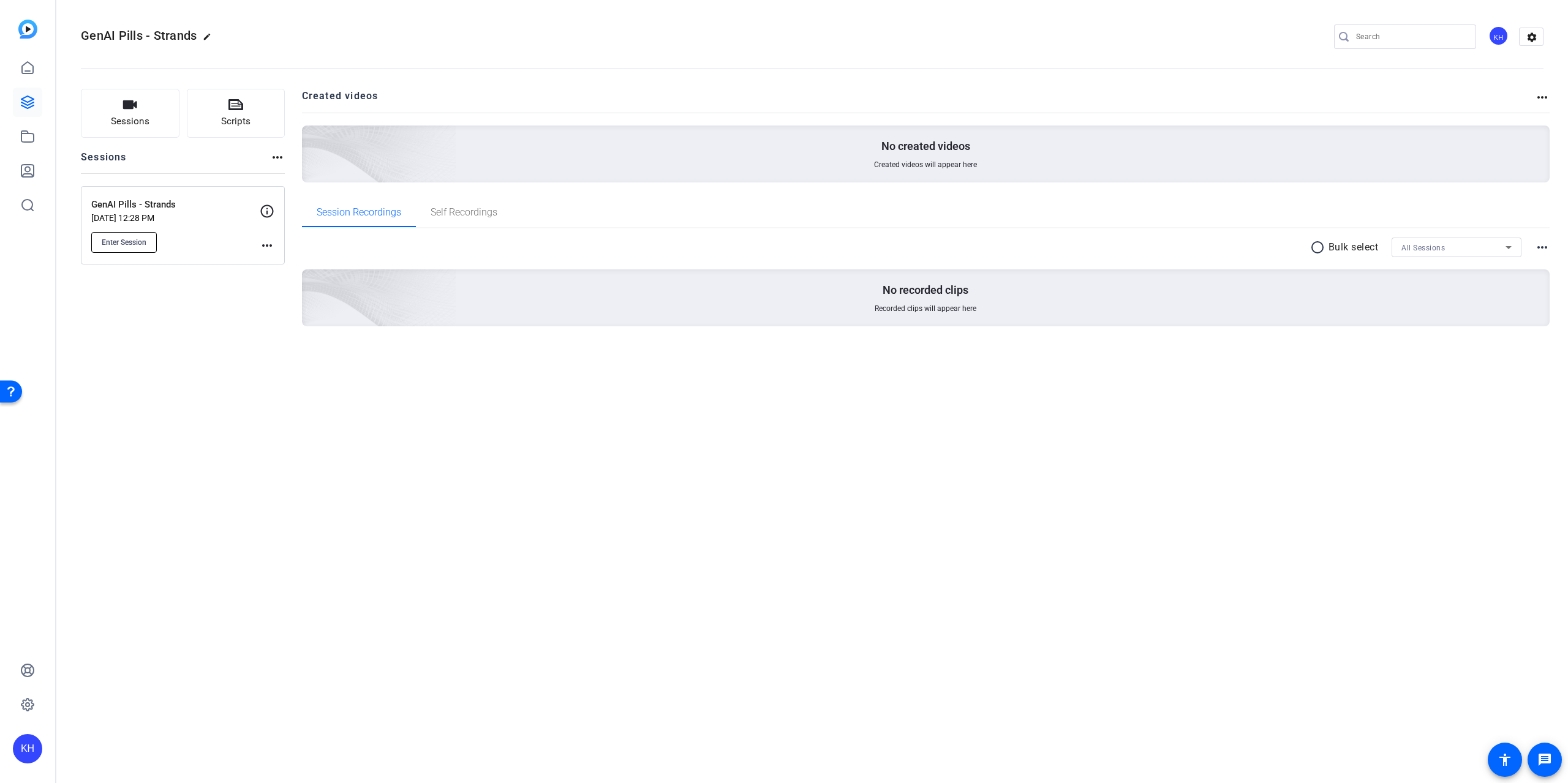 click on "Enter Session" 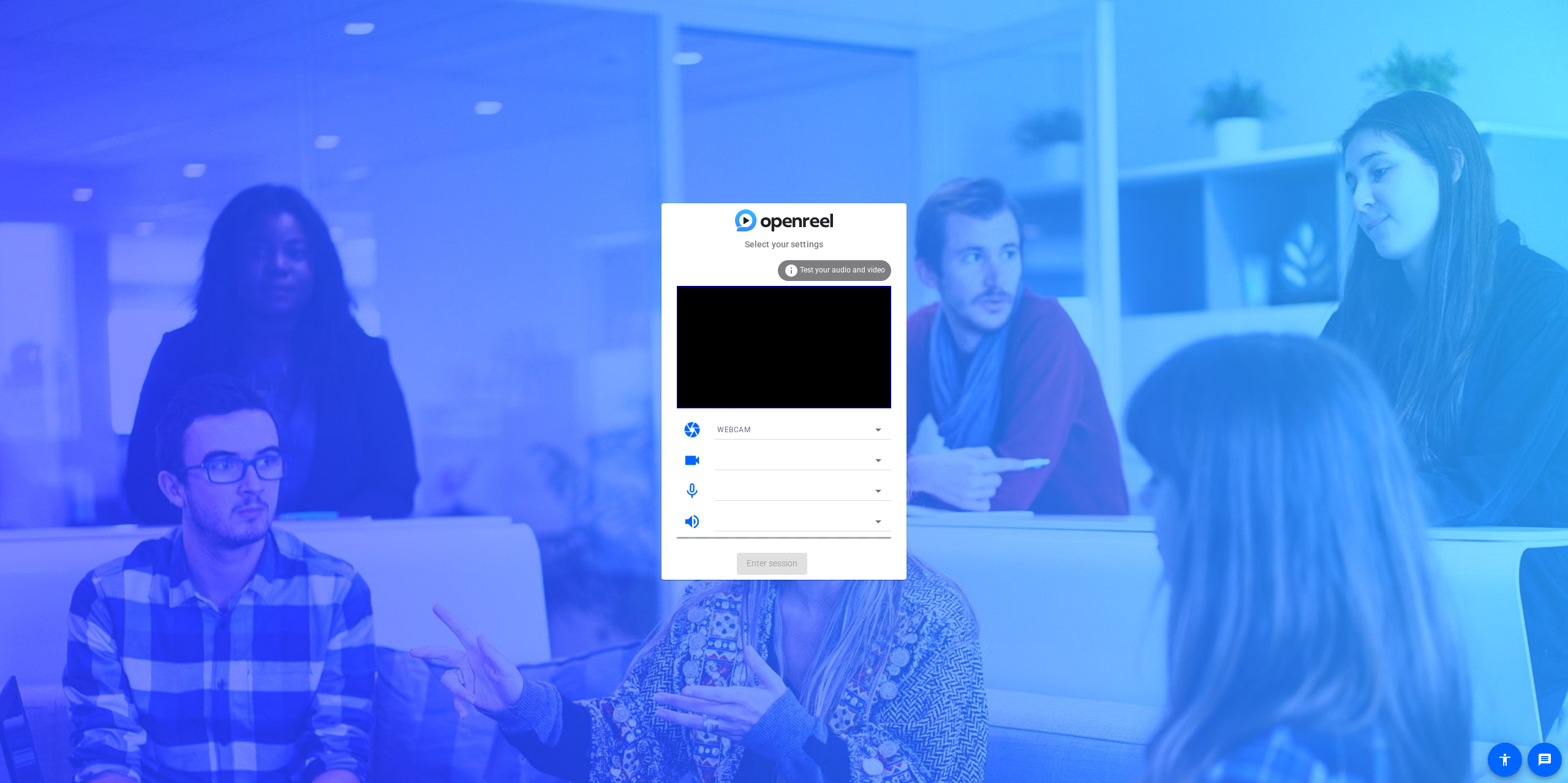 scroll, scrollTop: 0, scrollLeft: 0, axis: both 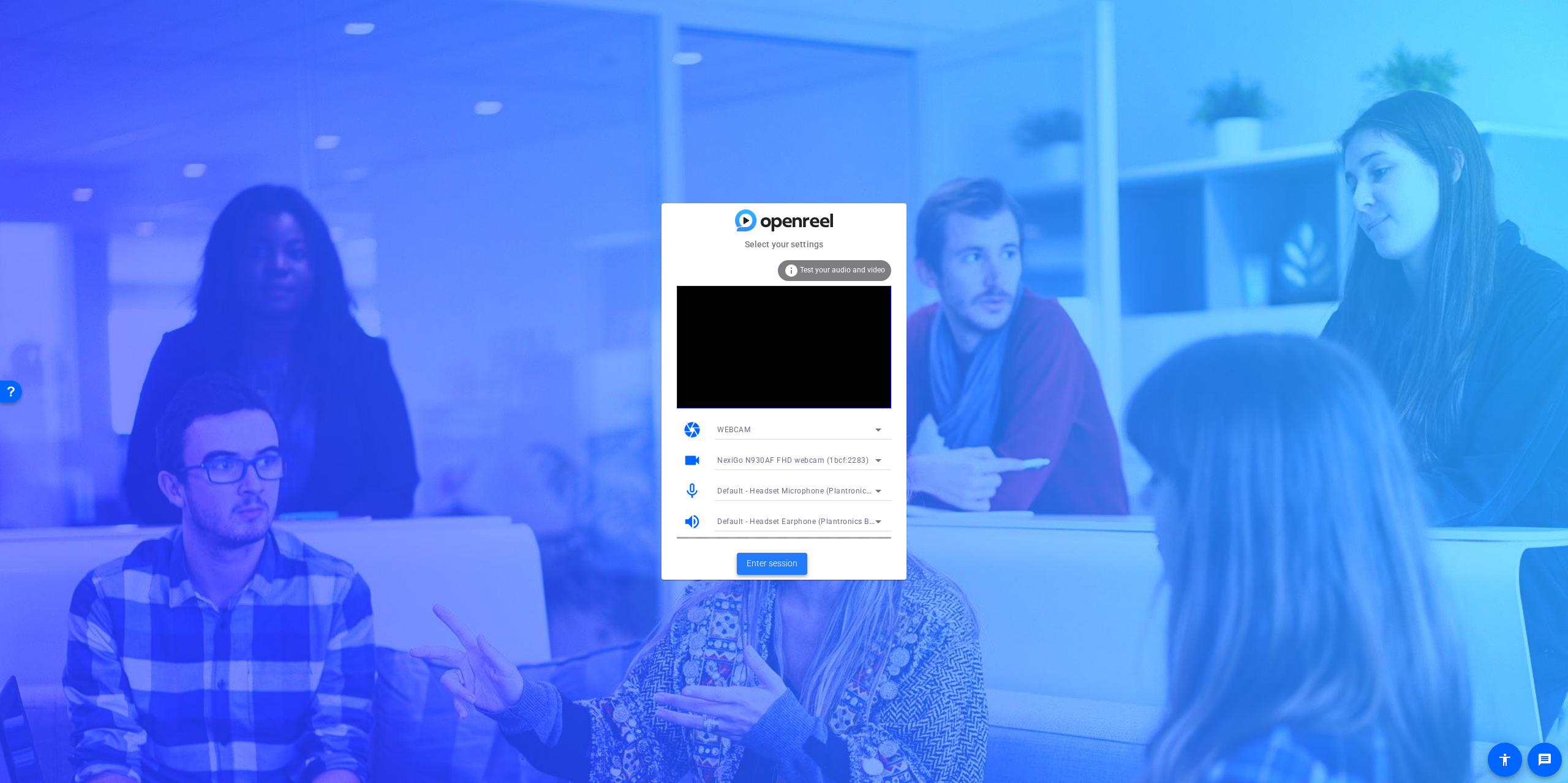 click on "Enter session" 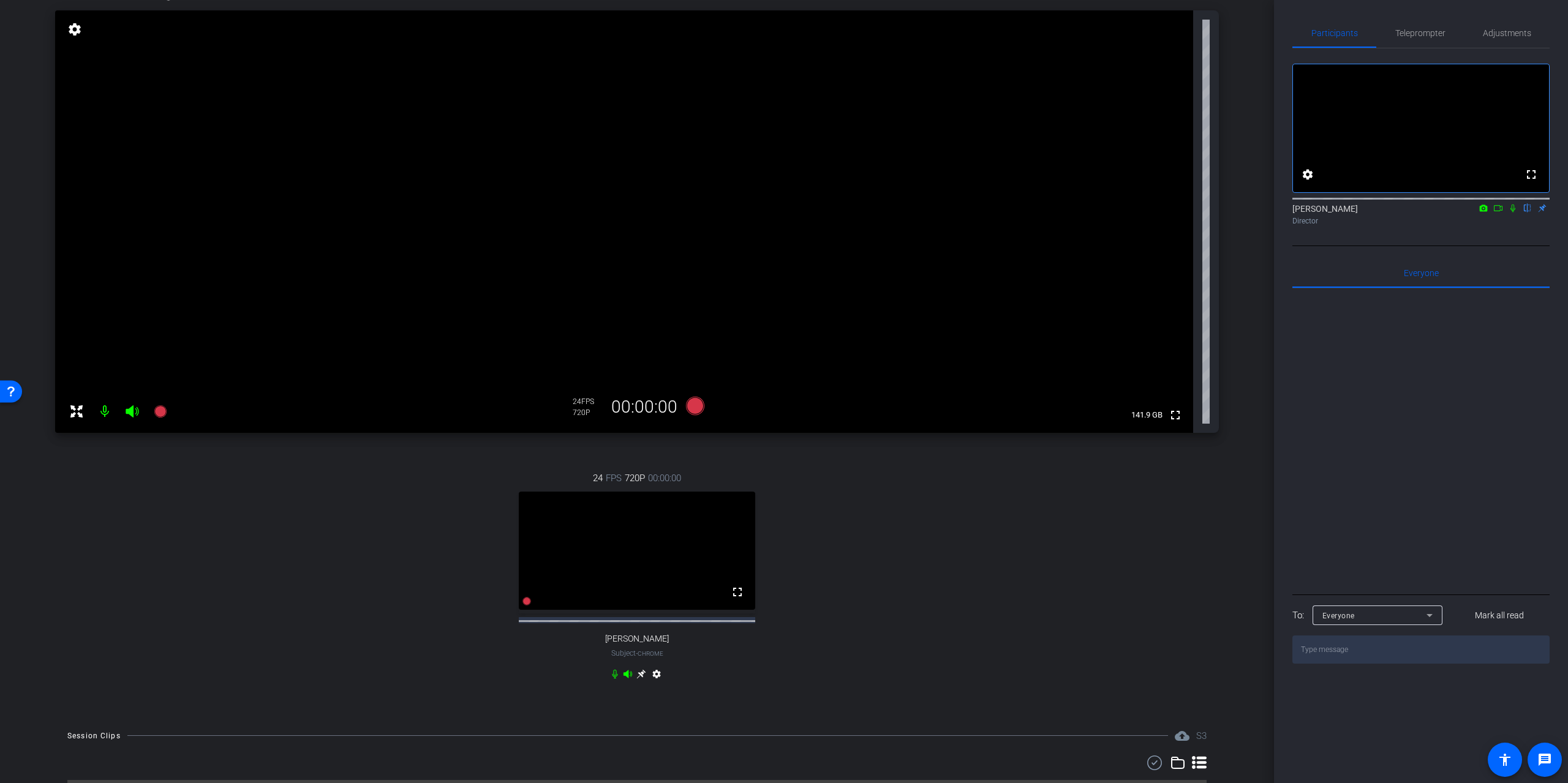 scroll, scrollTop: 98, scrollLeft: 0, axis: vertical 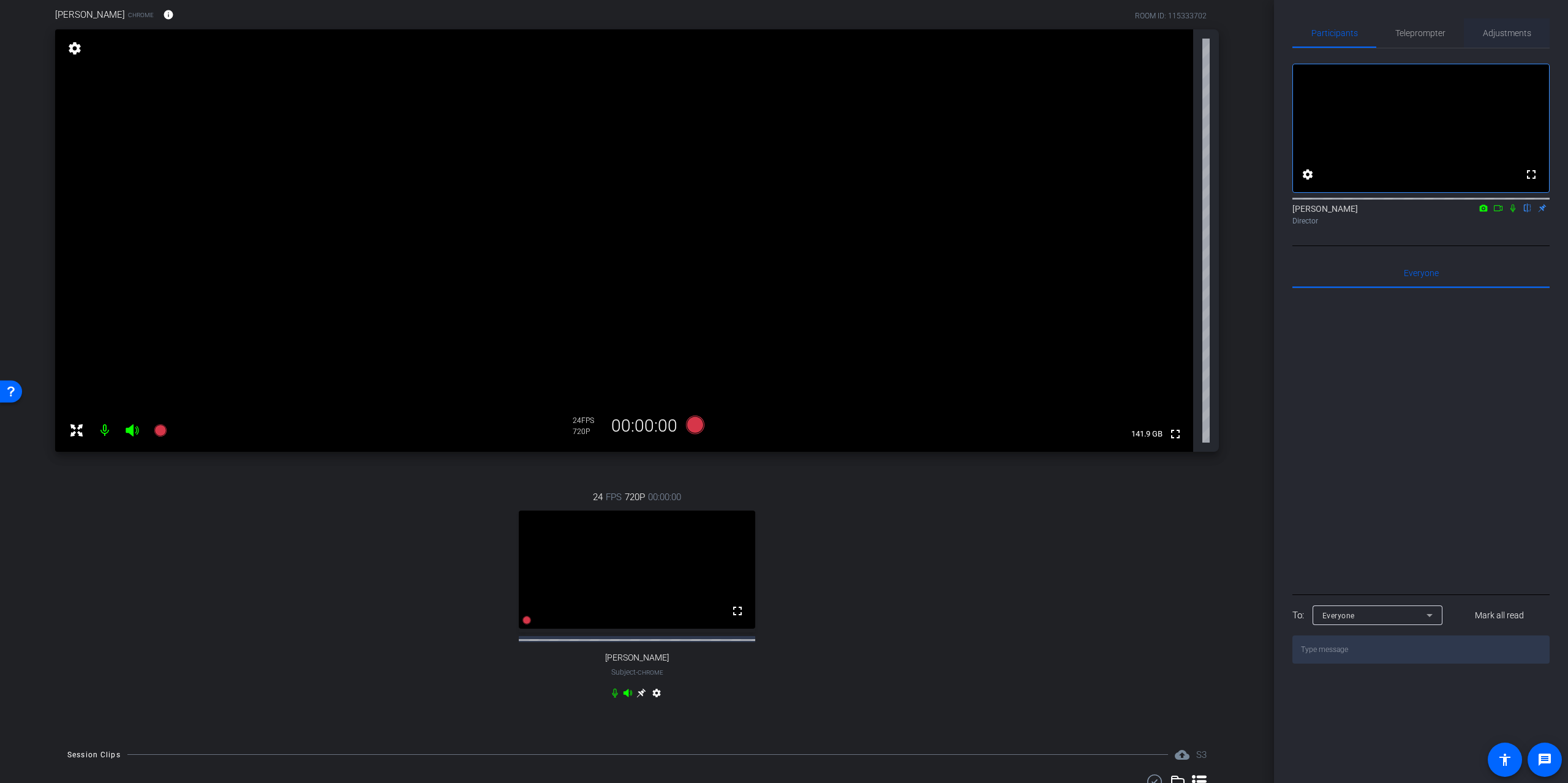 click on "Adjustments" at bounding box center (1507, 33) 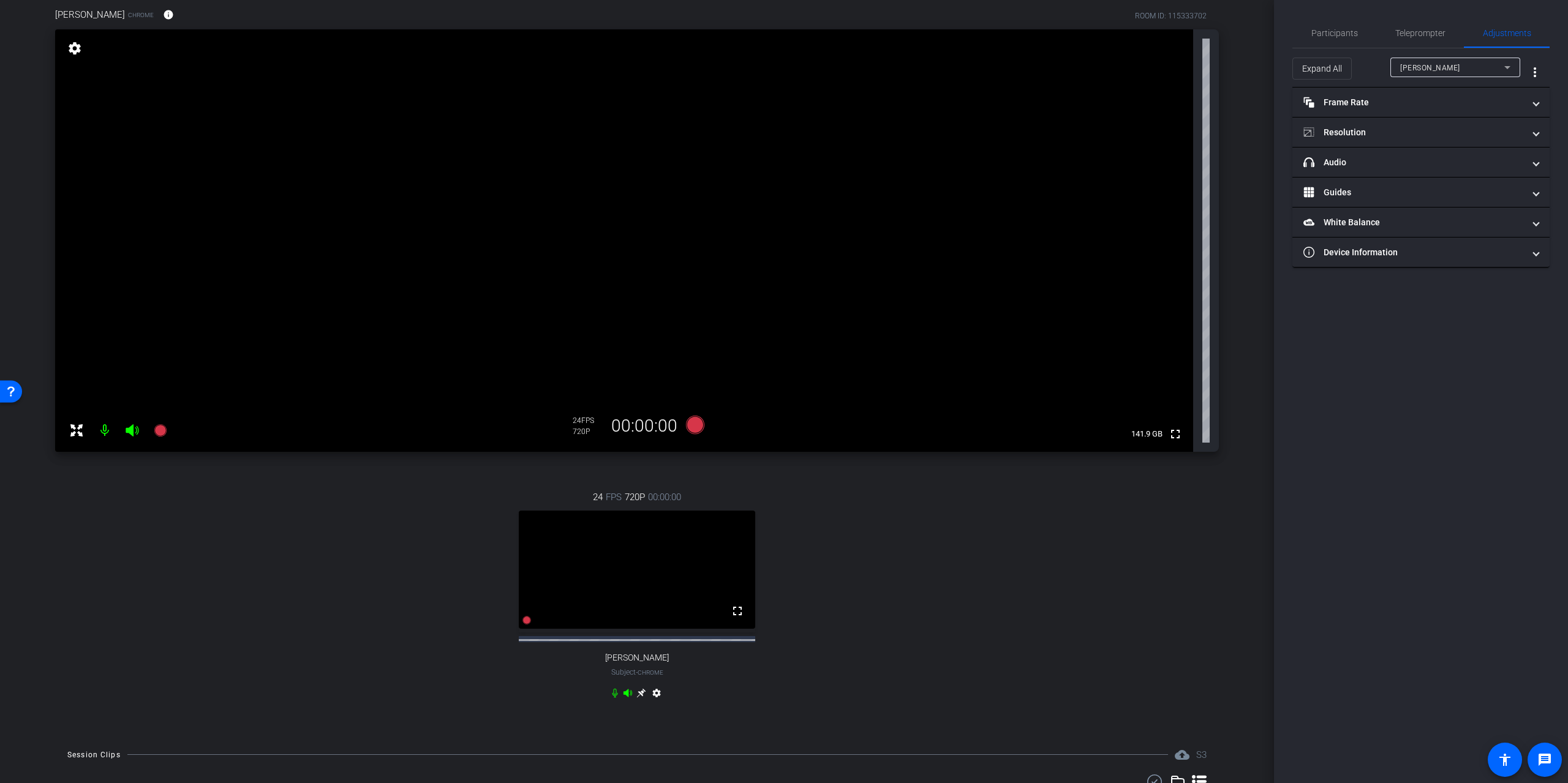 click on "[PERSON_NAME]" at bounding box center (1430, 68) 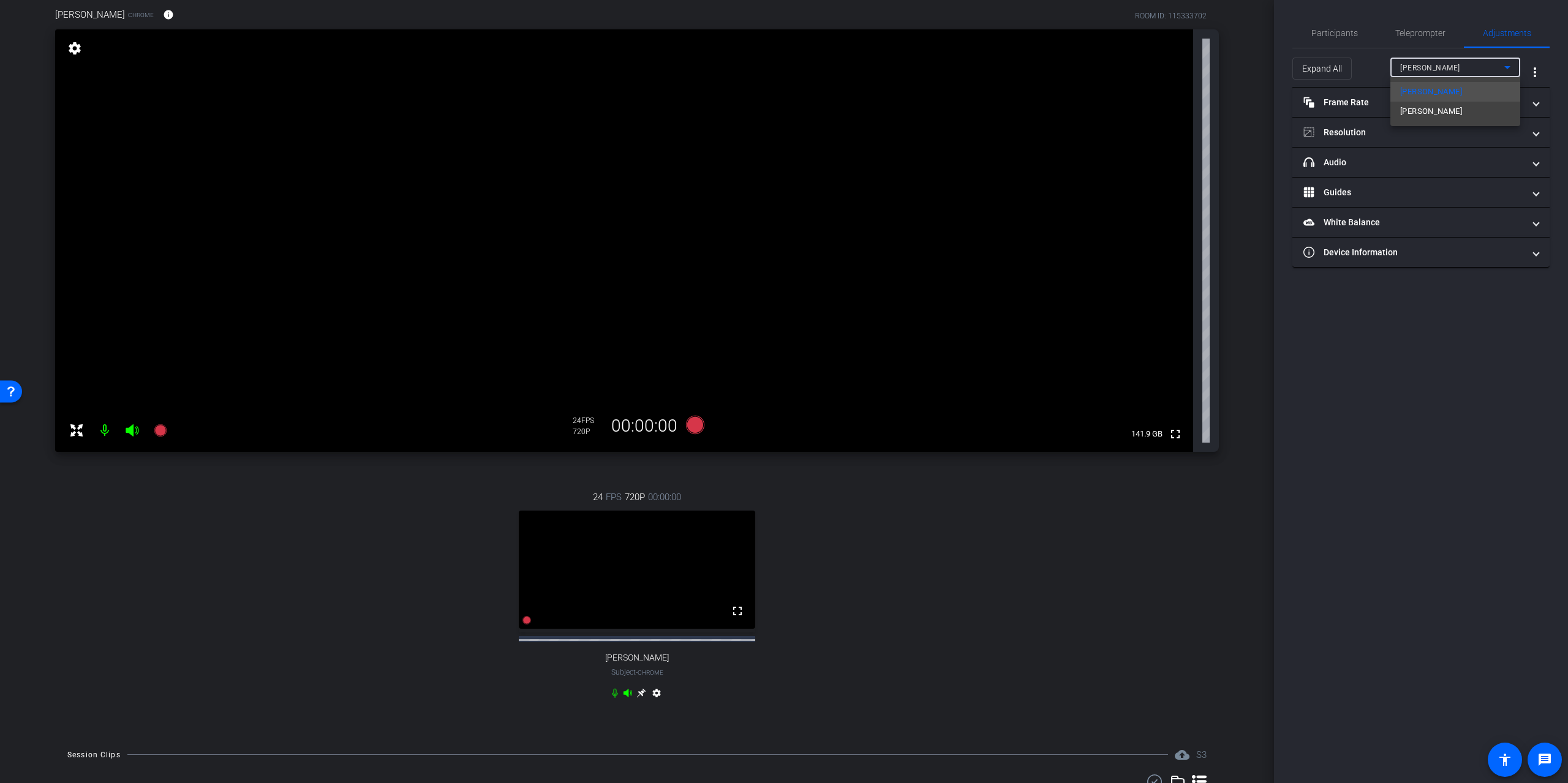 click on "[PERSON_NAME]" at bounding box center [1431, 111] 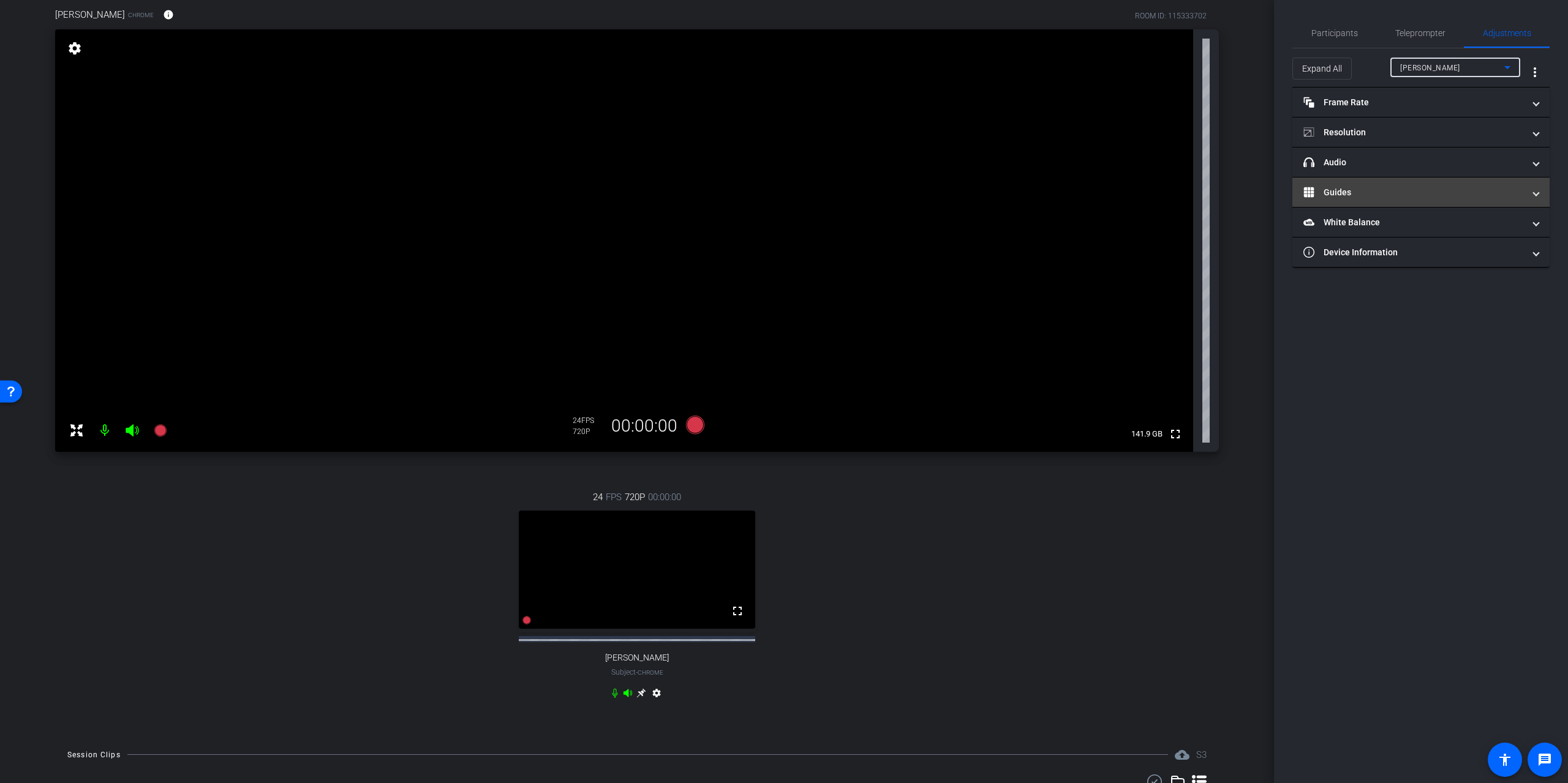 click on "Guides" at bounding box center (1414, 192) 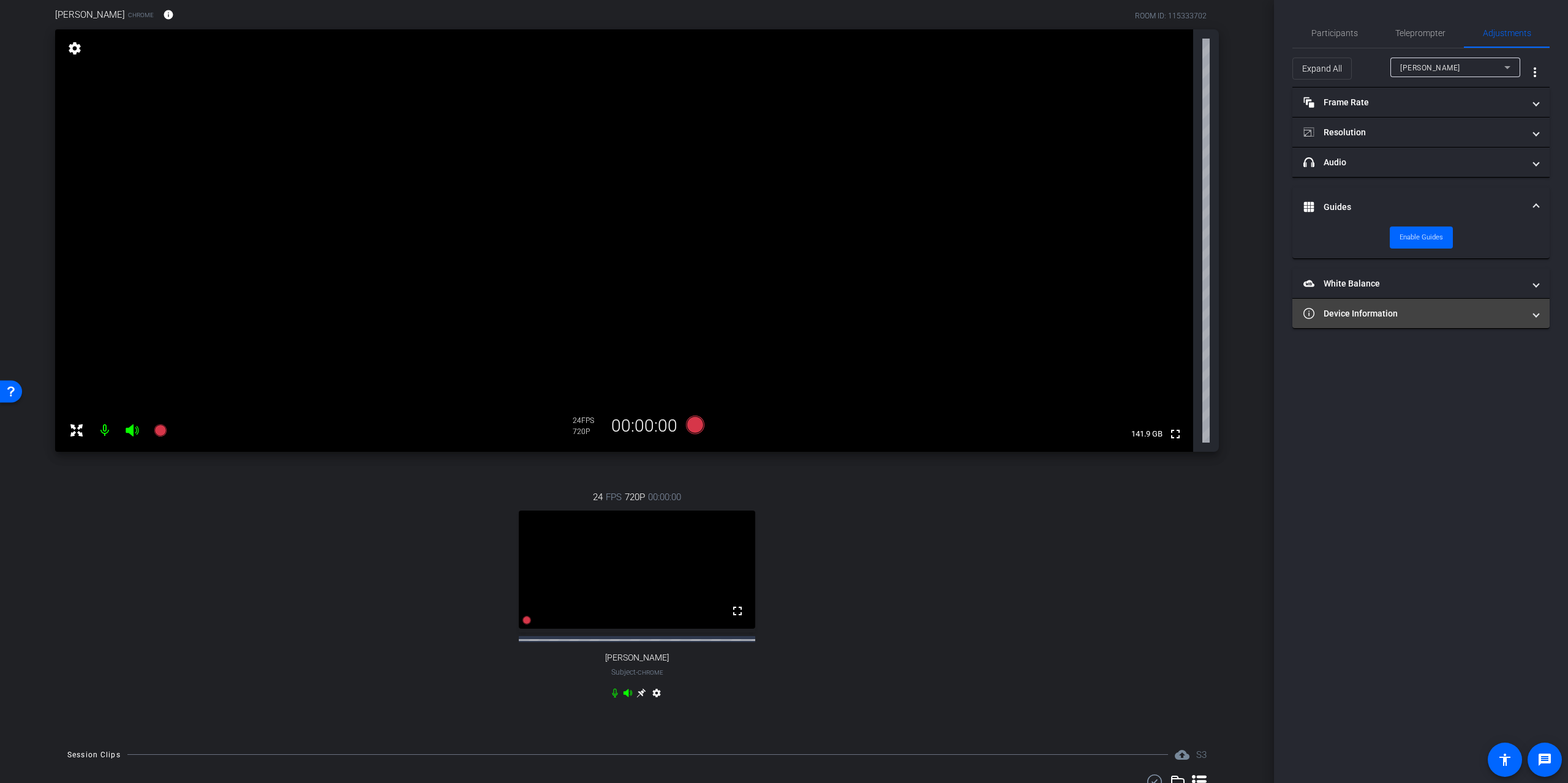 click on "Device Information" at bounding box center (1414, 313) 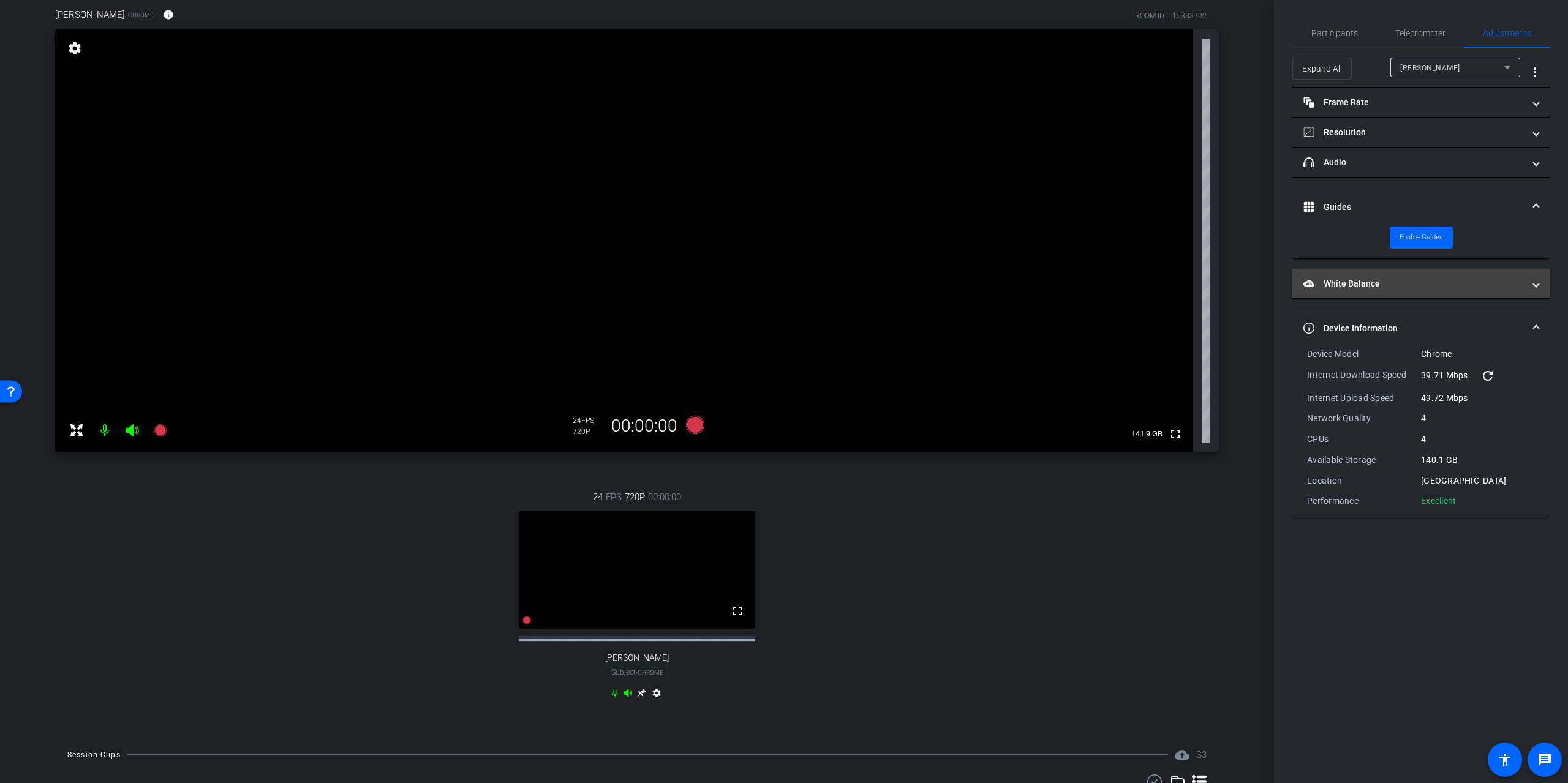 click on "White Balance
White Balance" at bounding box center (1414, 283) 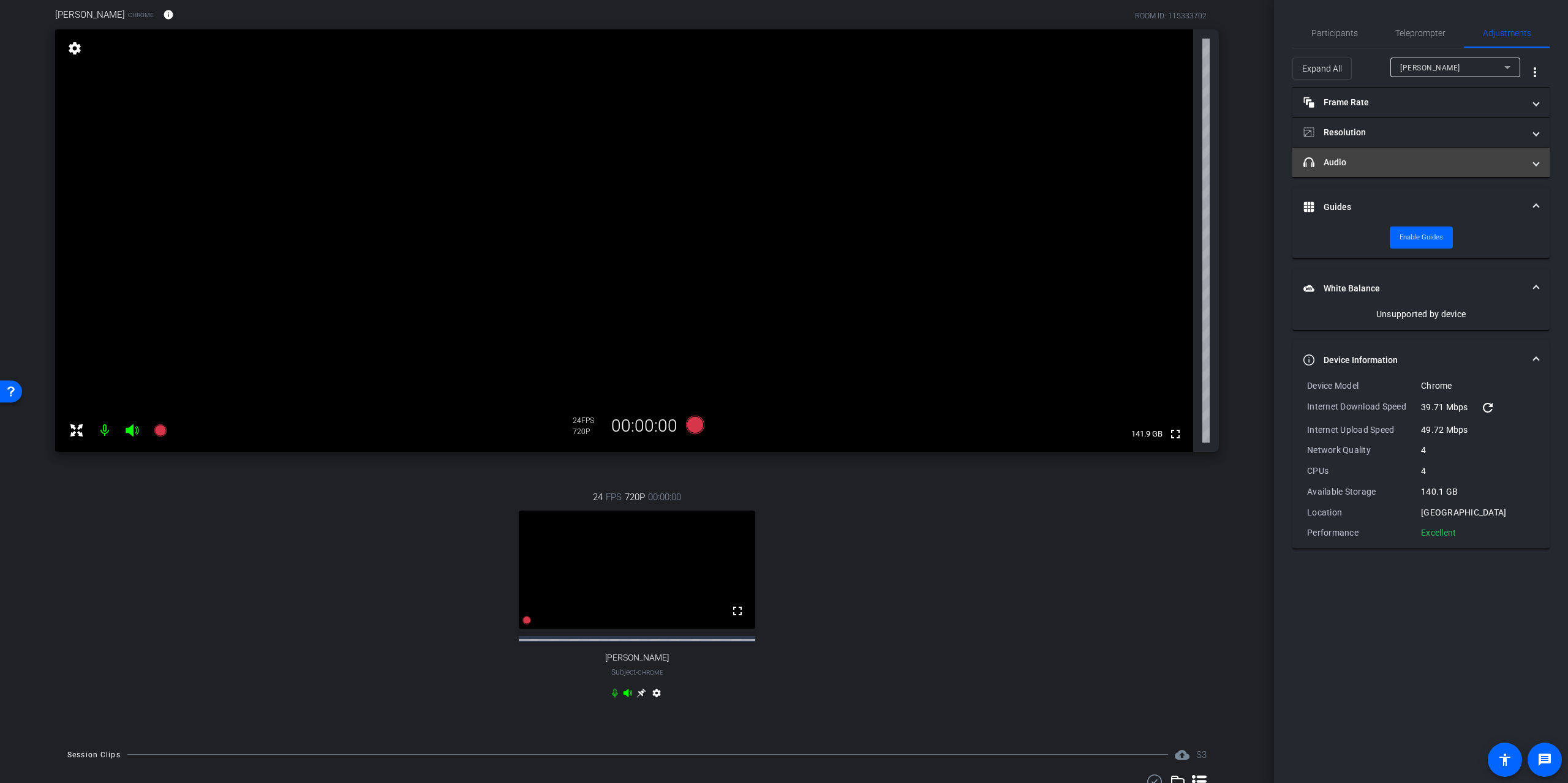 click on "headphone icon
Audio" at bounding box center [1414, 162] 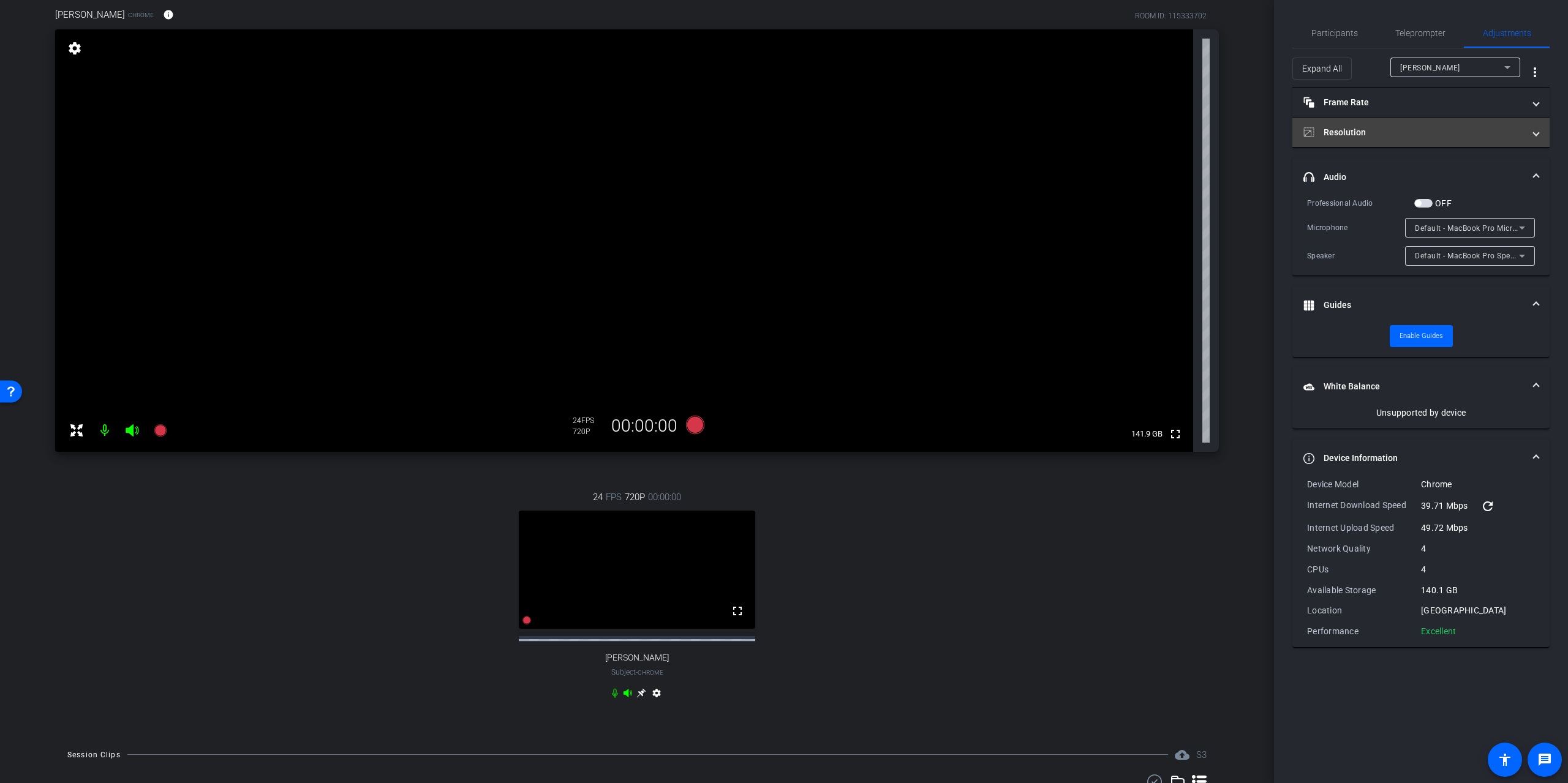 click on "Resolution" at bounding box center [1414, 132] 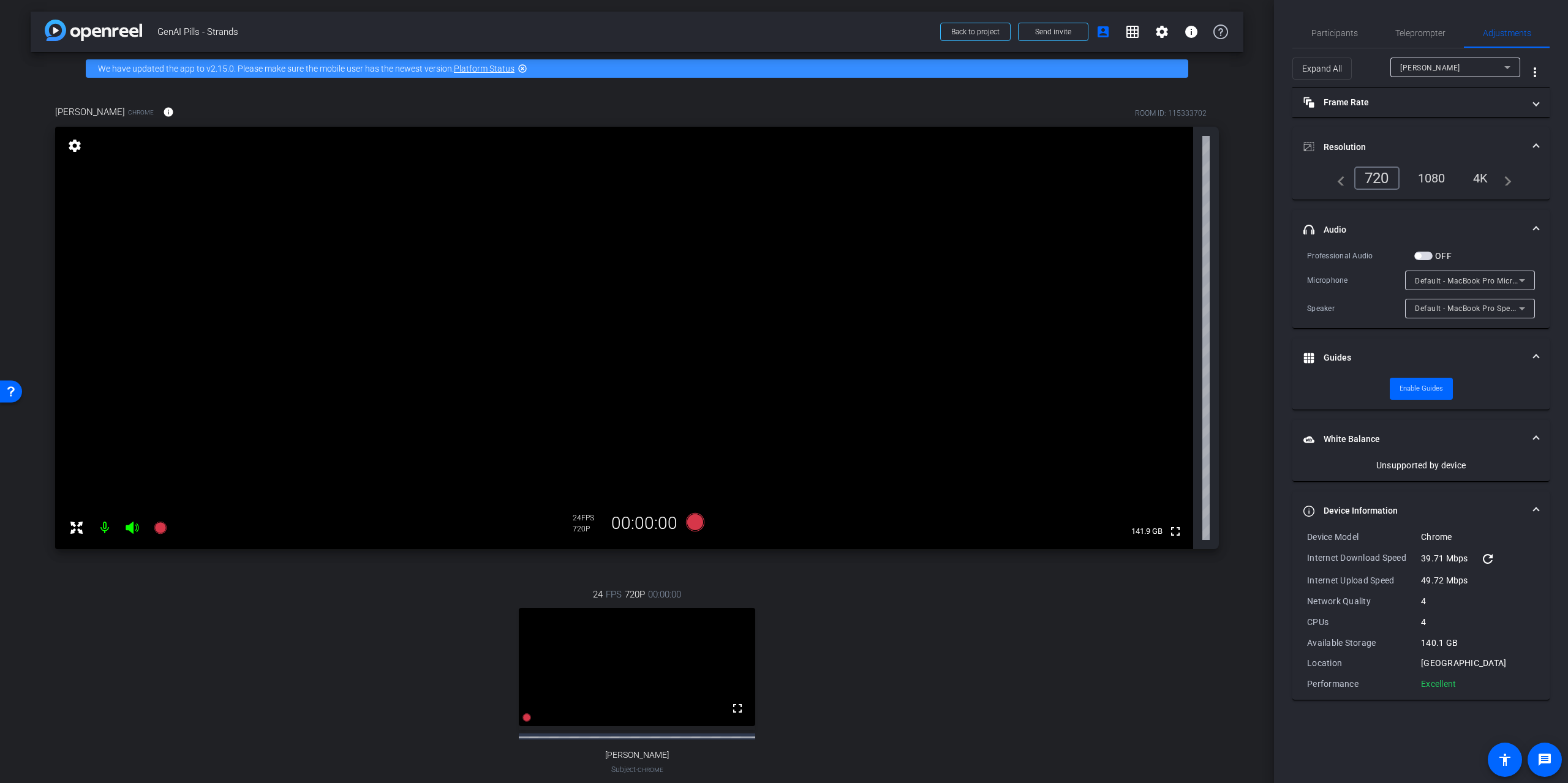 scroll, scrollTop: 0, scrollLeft: 0, axis: both 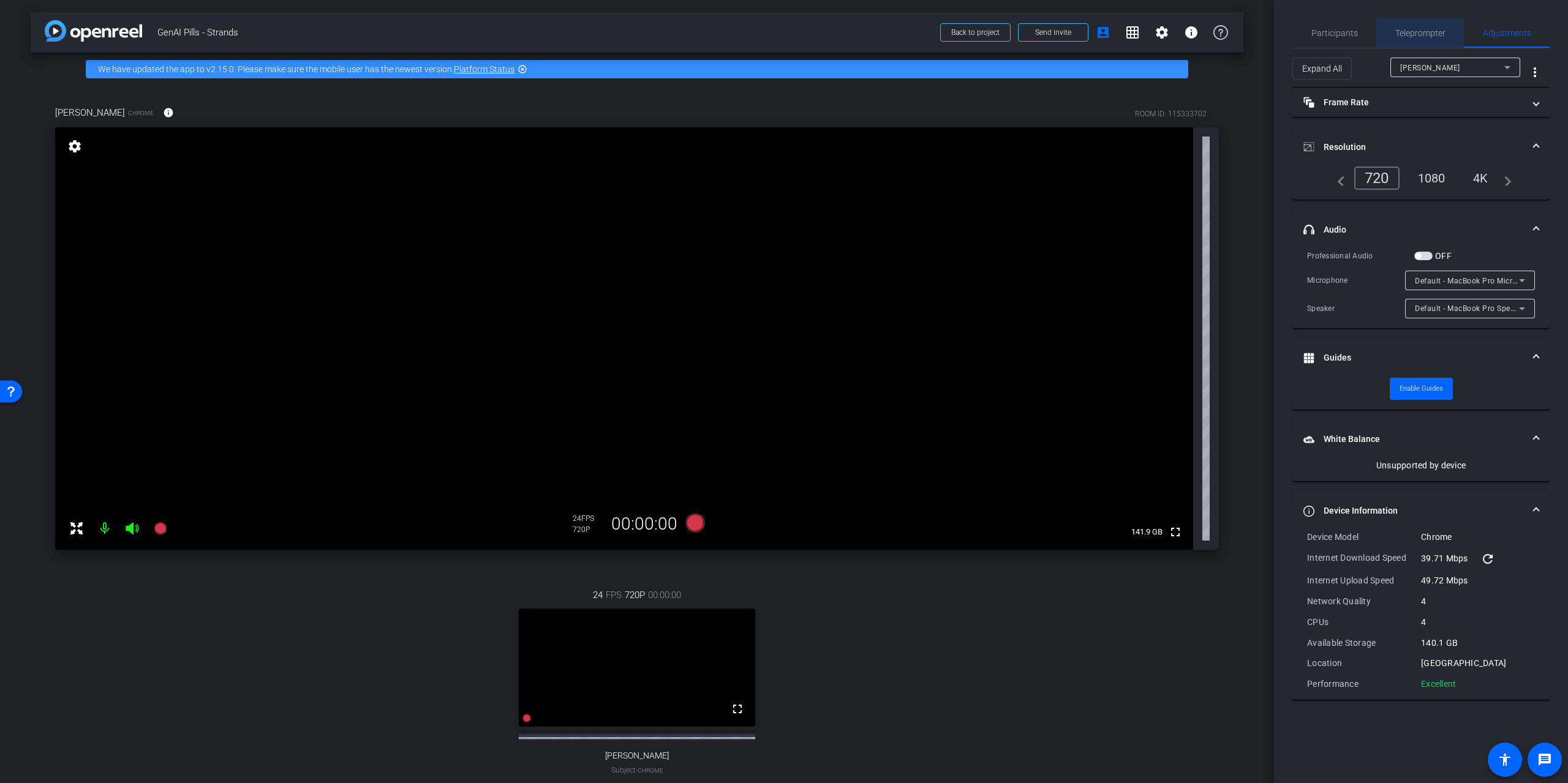 click on "Teleprompter" at bounding box center (1420, 33) 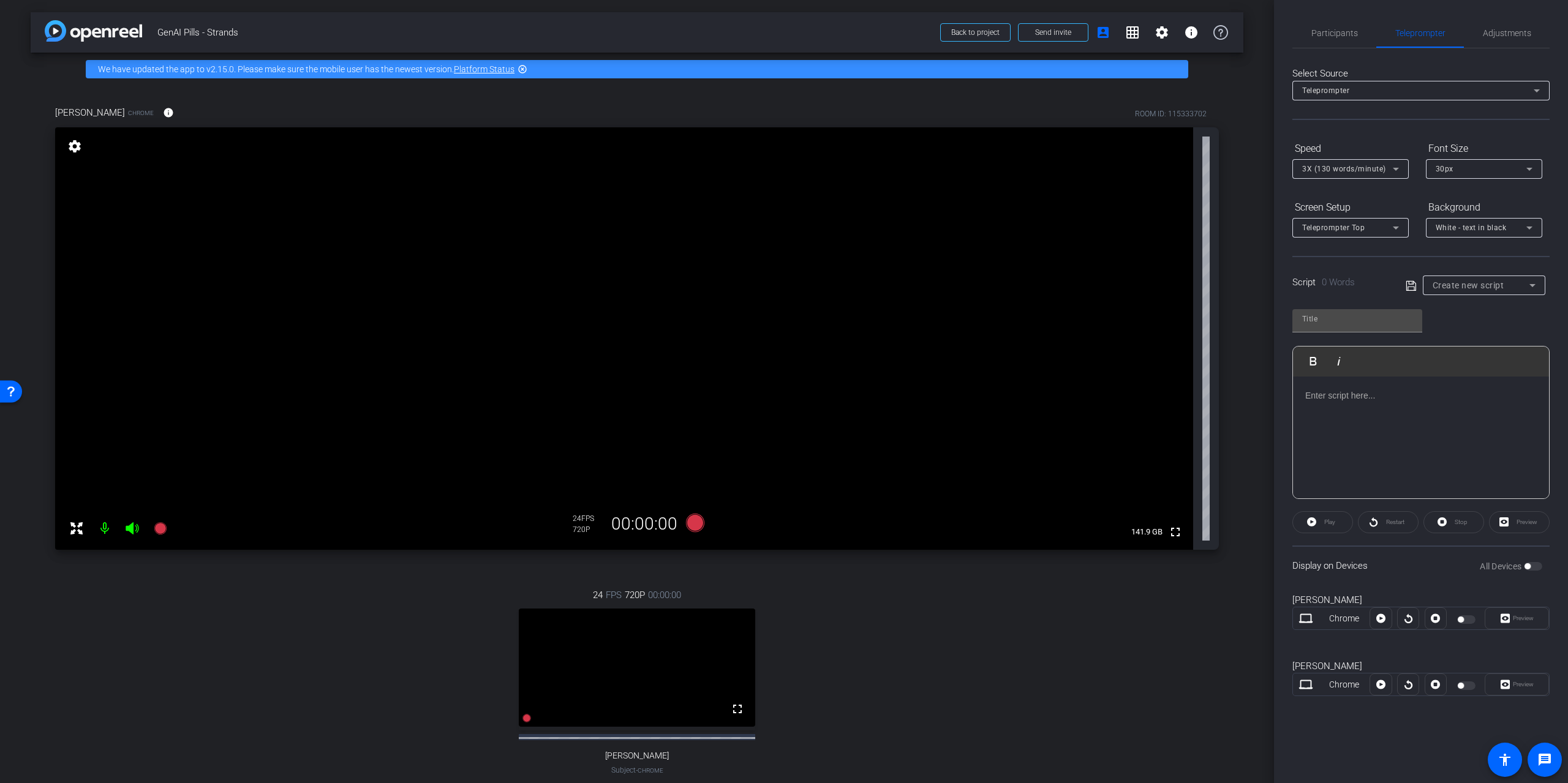 click on "Preview" 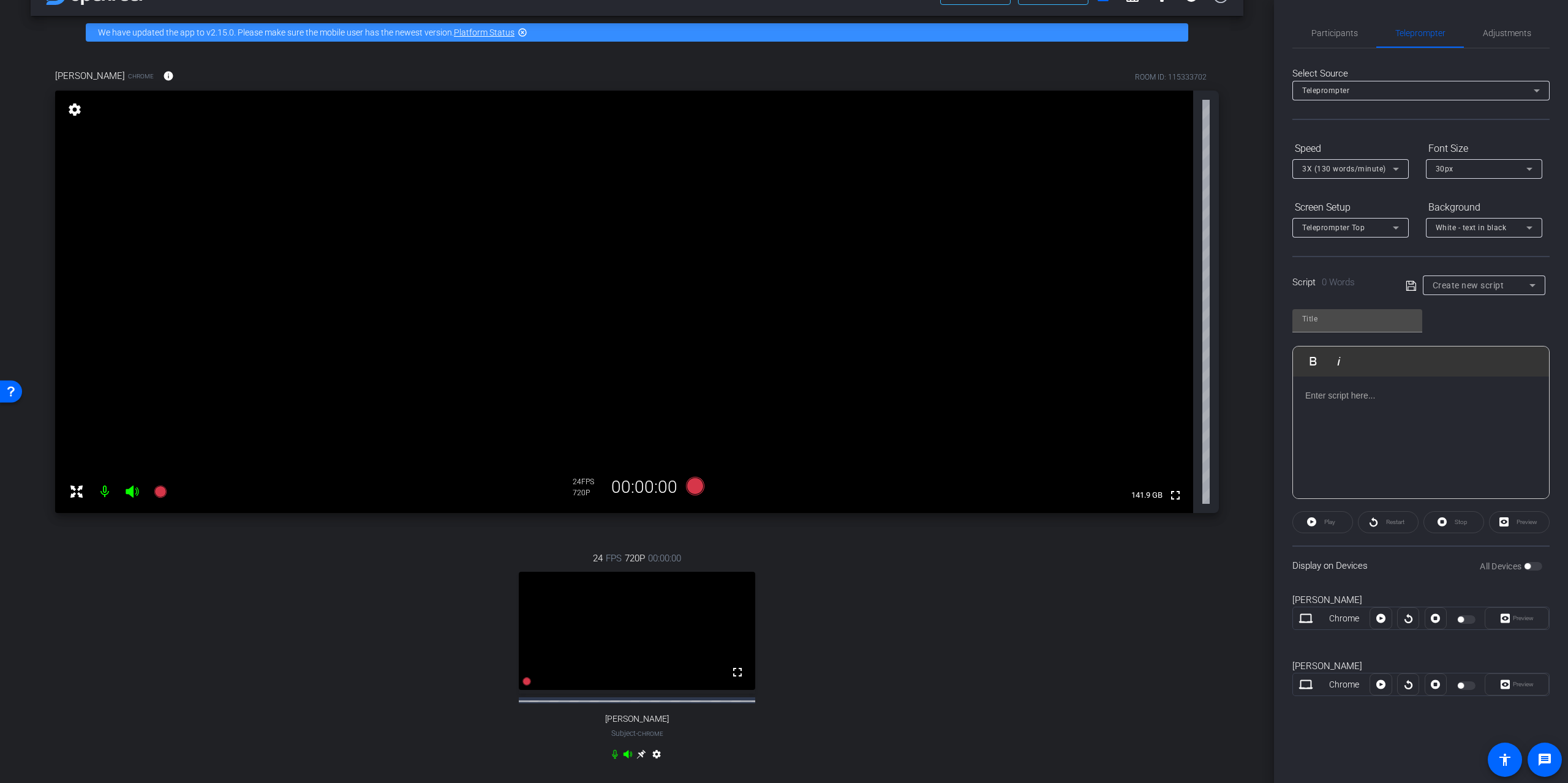 scroll, scrollTop: 0, scrollLeft: 0, axis: both 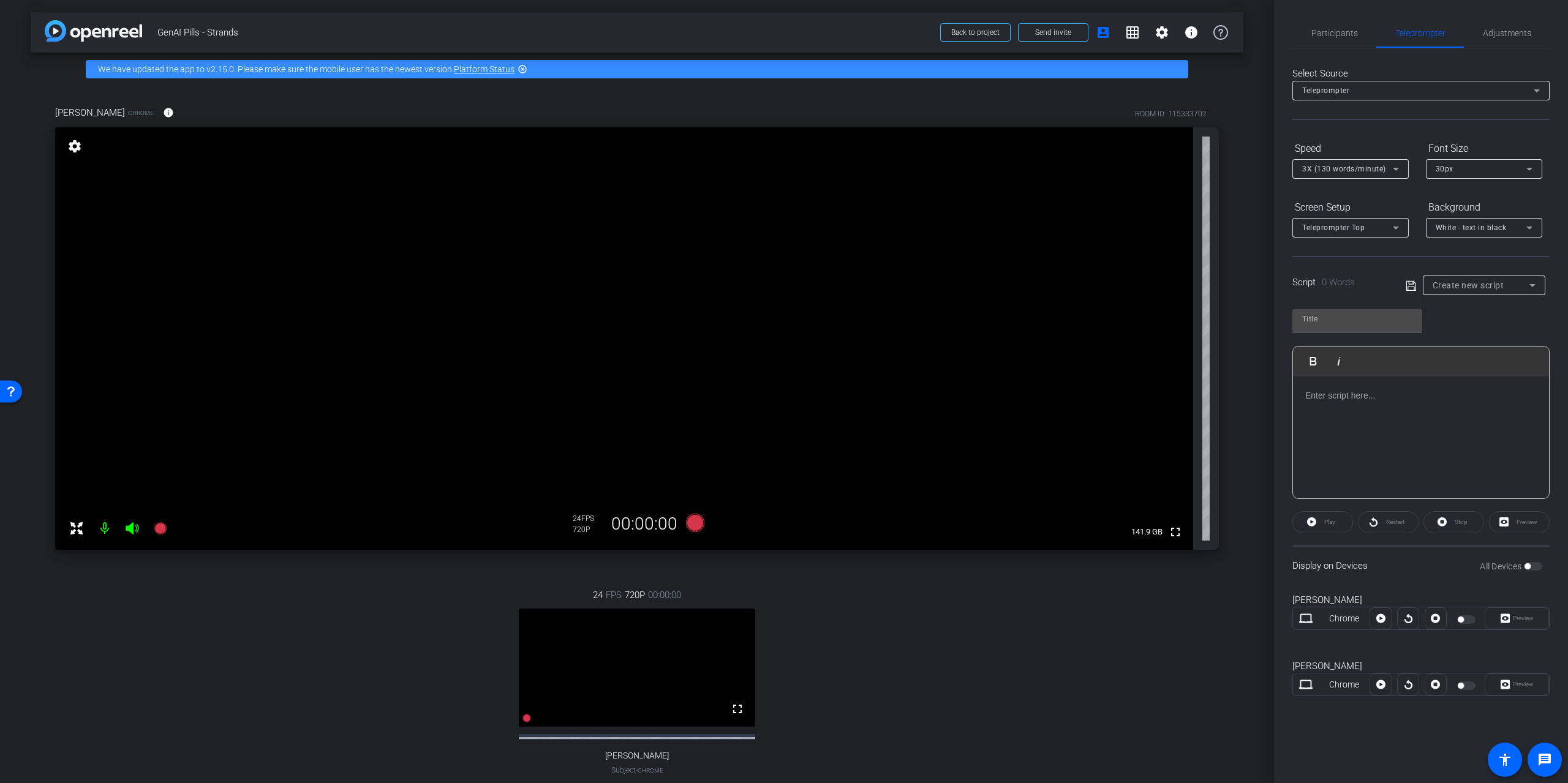 click on "Teleprompter Top" at bounding box center (1333, 228) 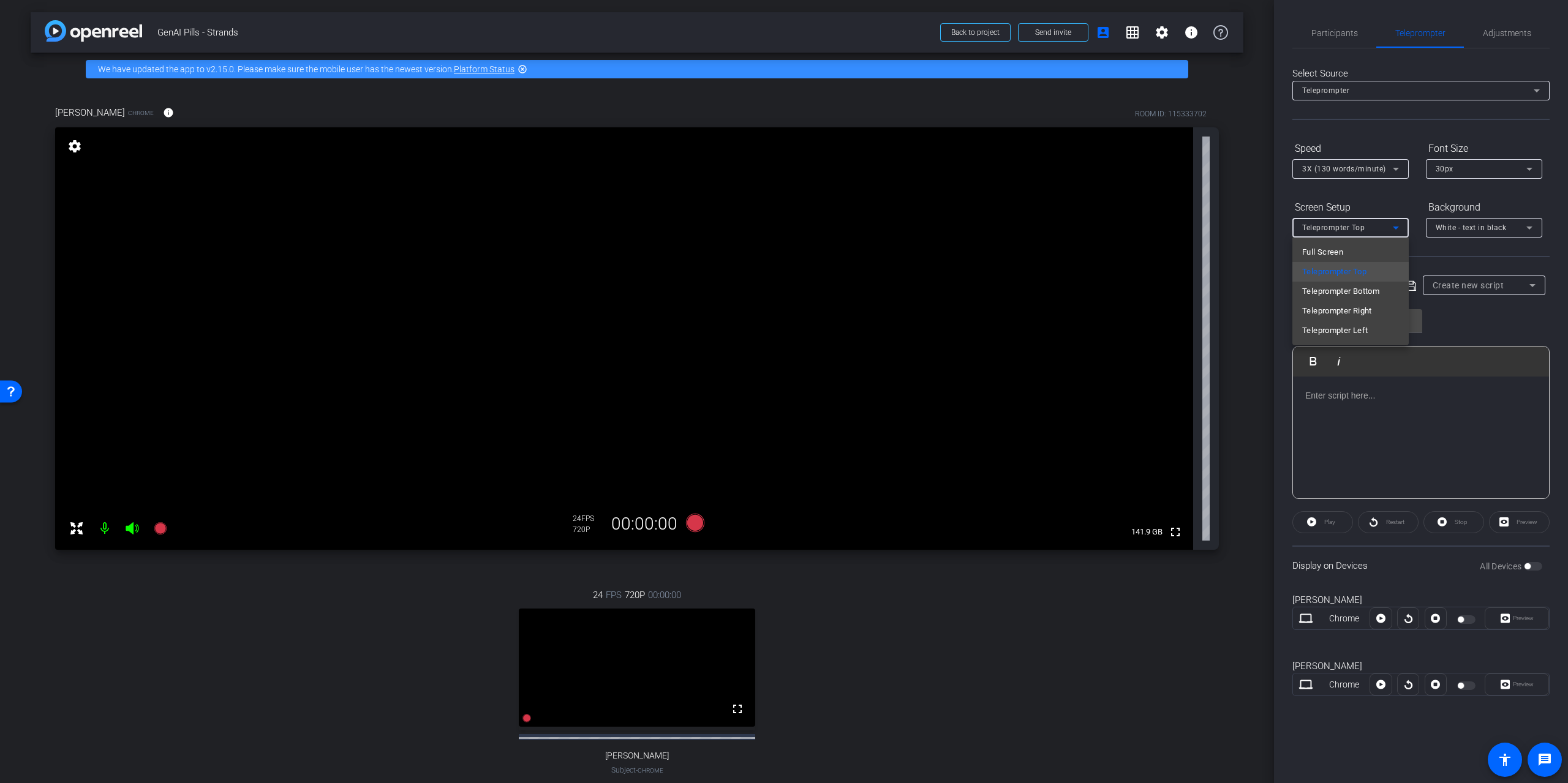 click at bounding box center (784, 391) 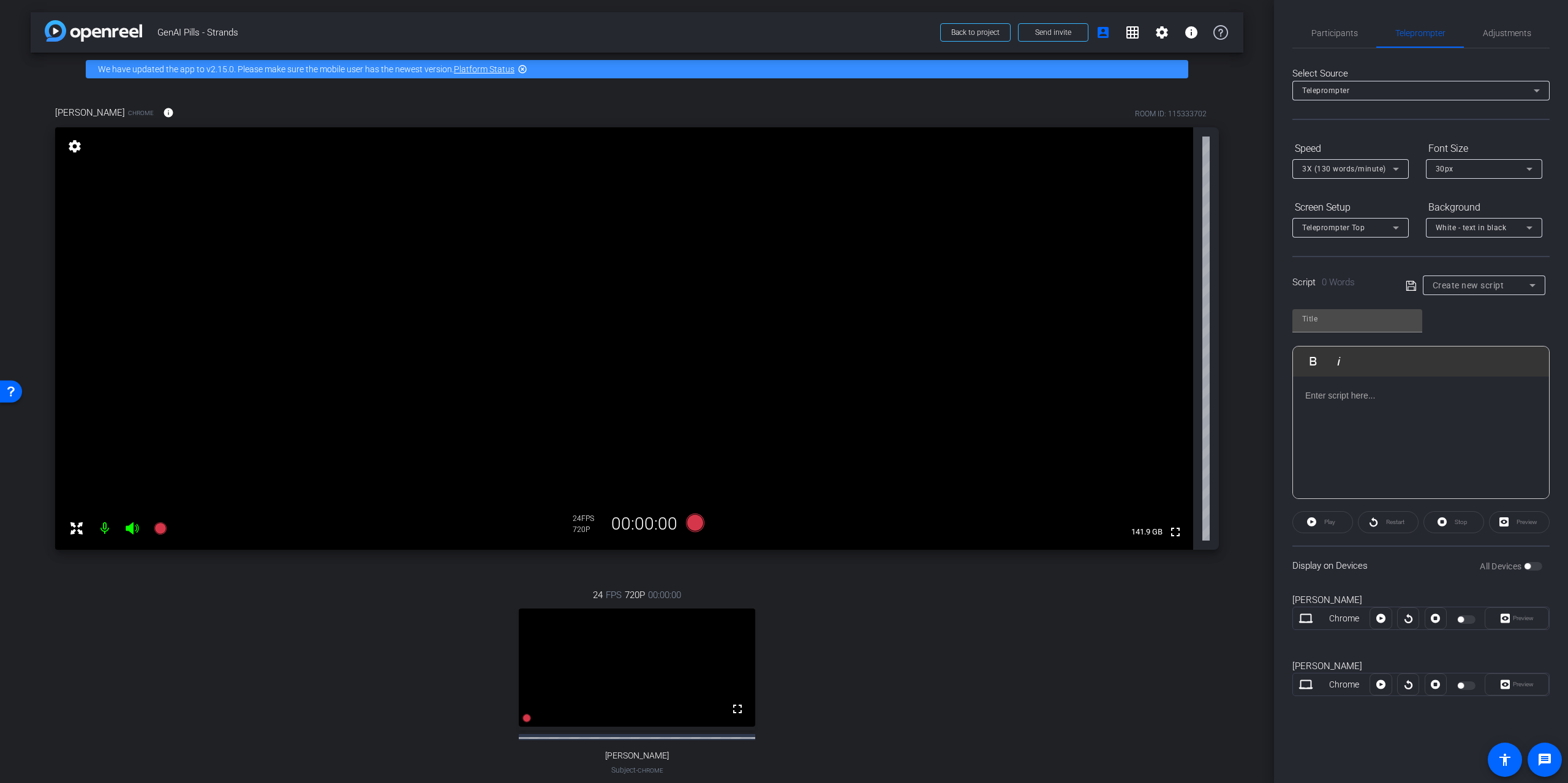 click on "Teleprompter" at bounding box center (1418, 90) 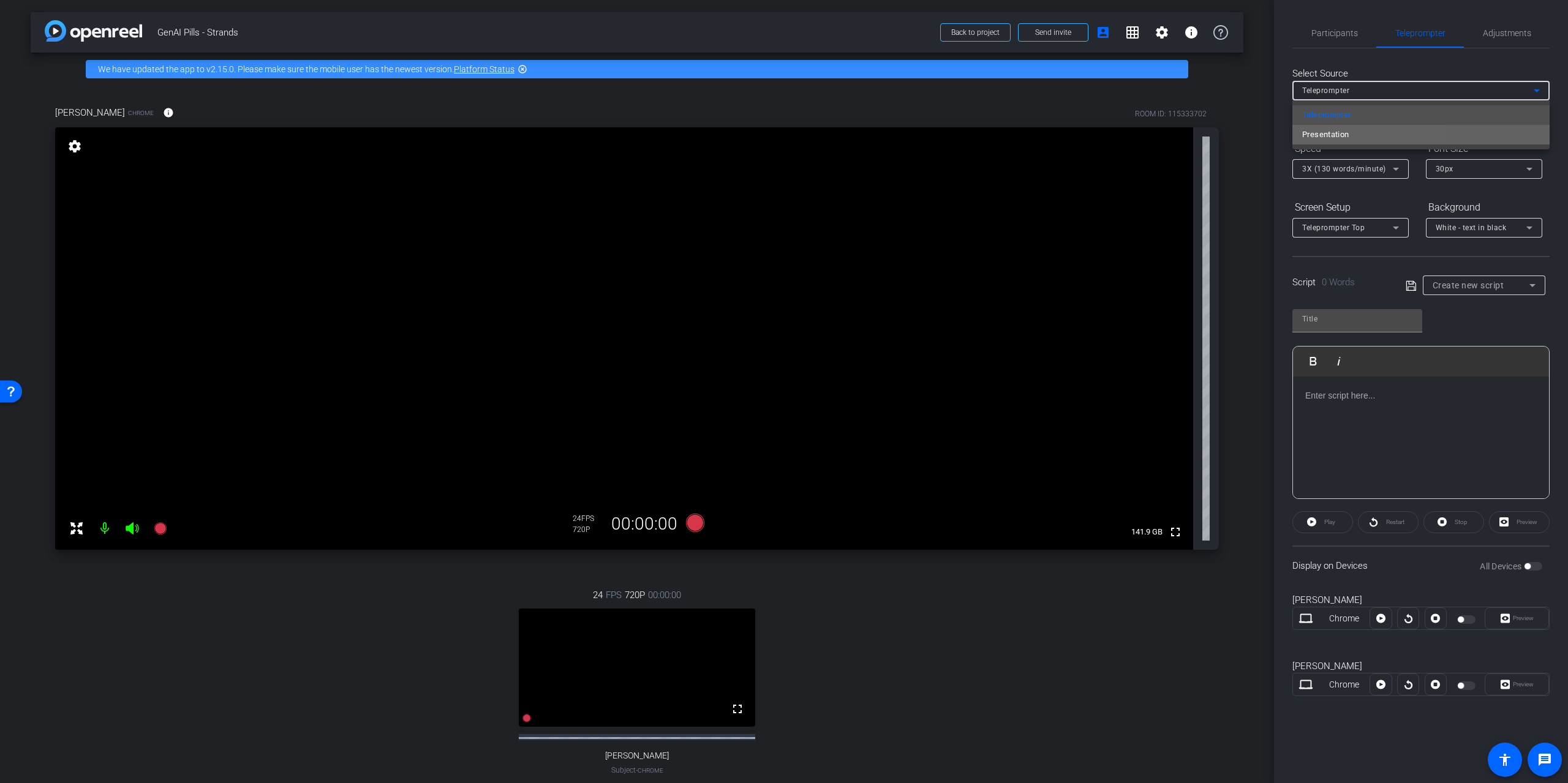 click on "Presentation" at bounding box center (1325, 135) 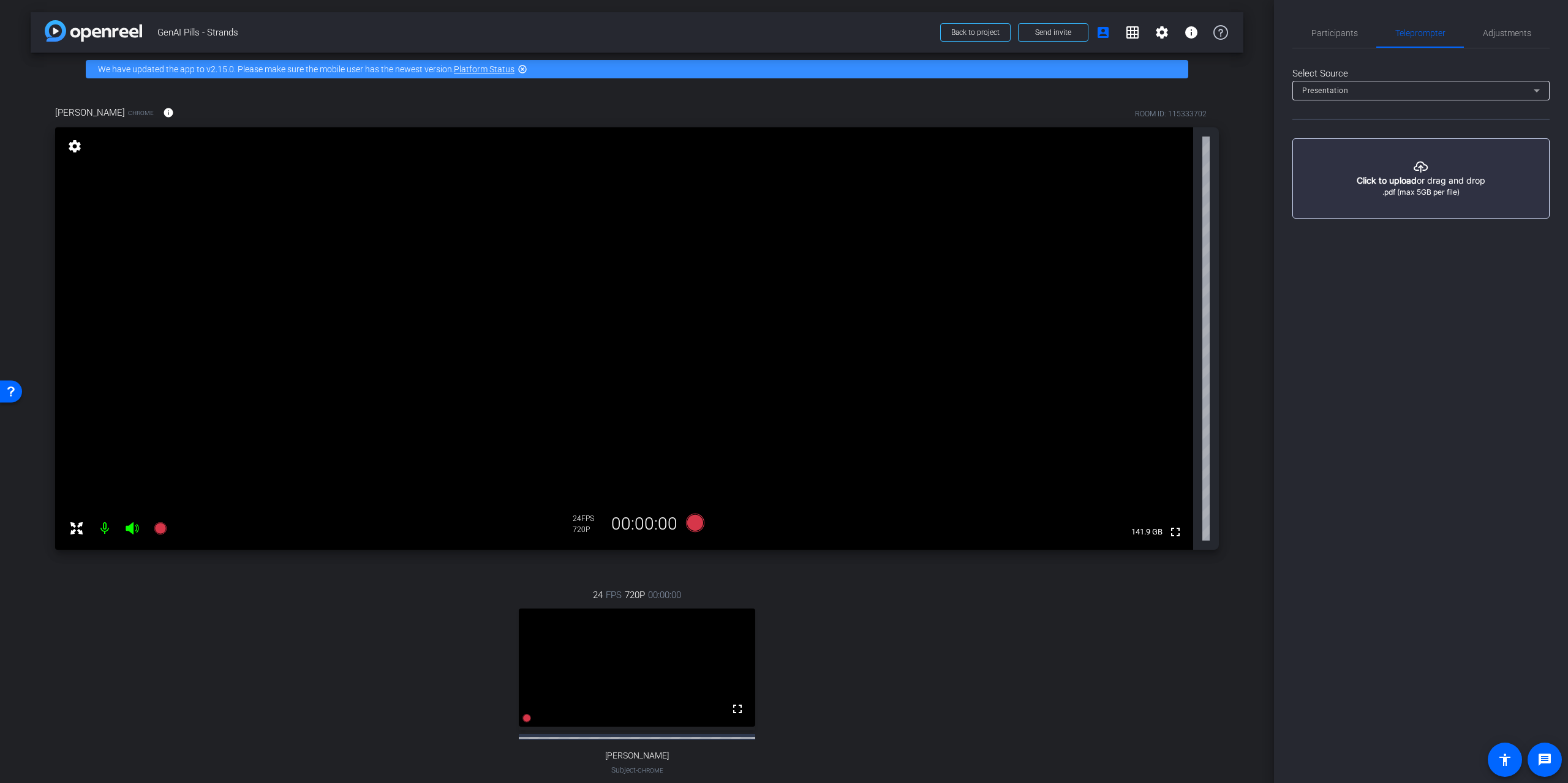 click 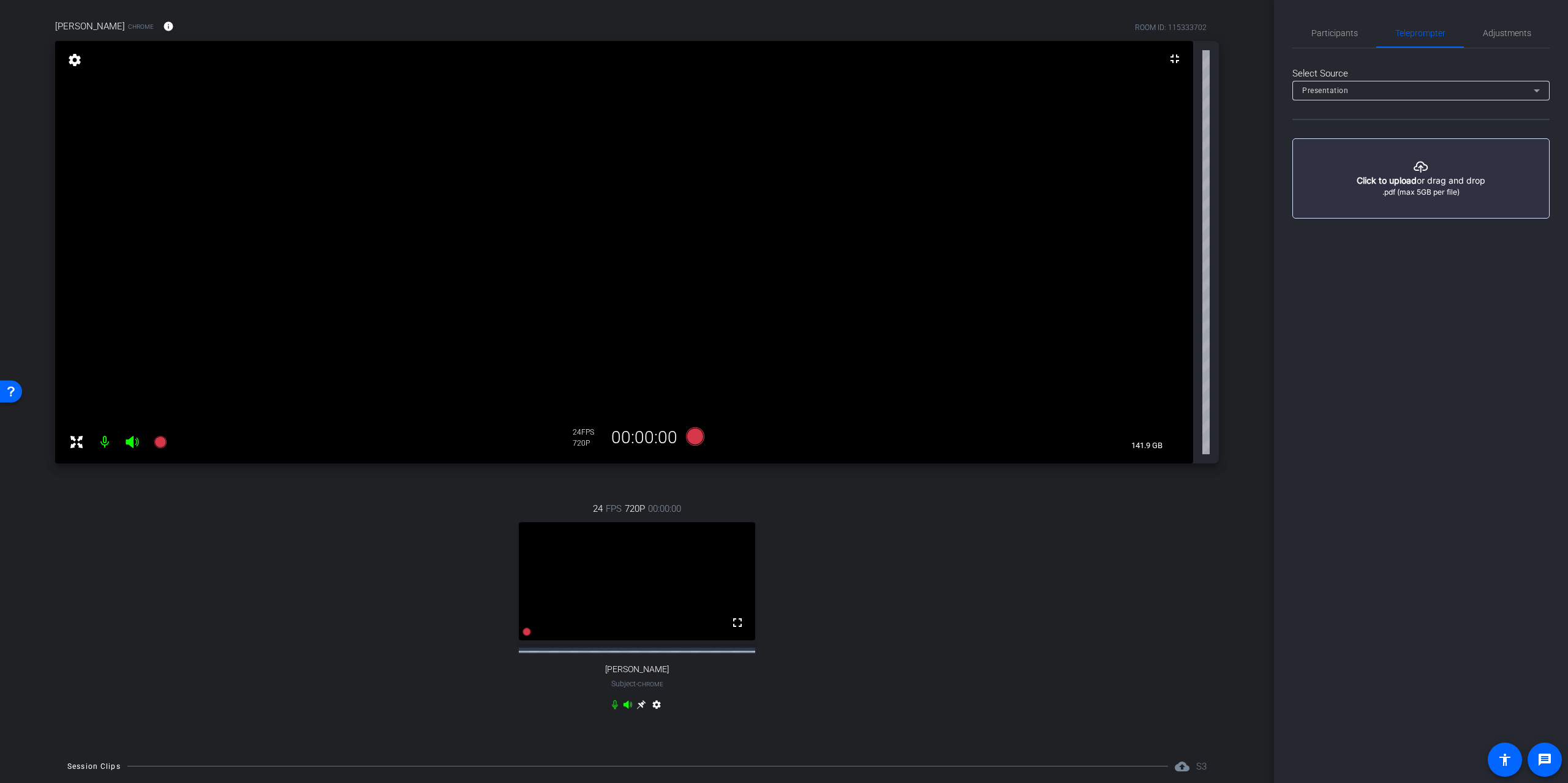 scroll, scrollTop: 0, scrollLeft: 0, axis: both 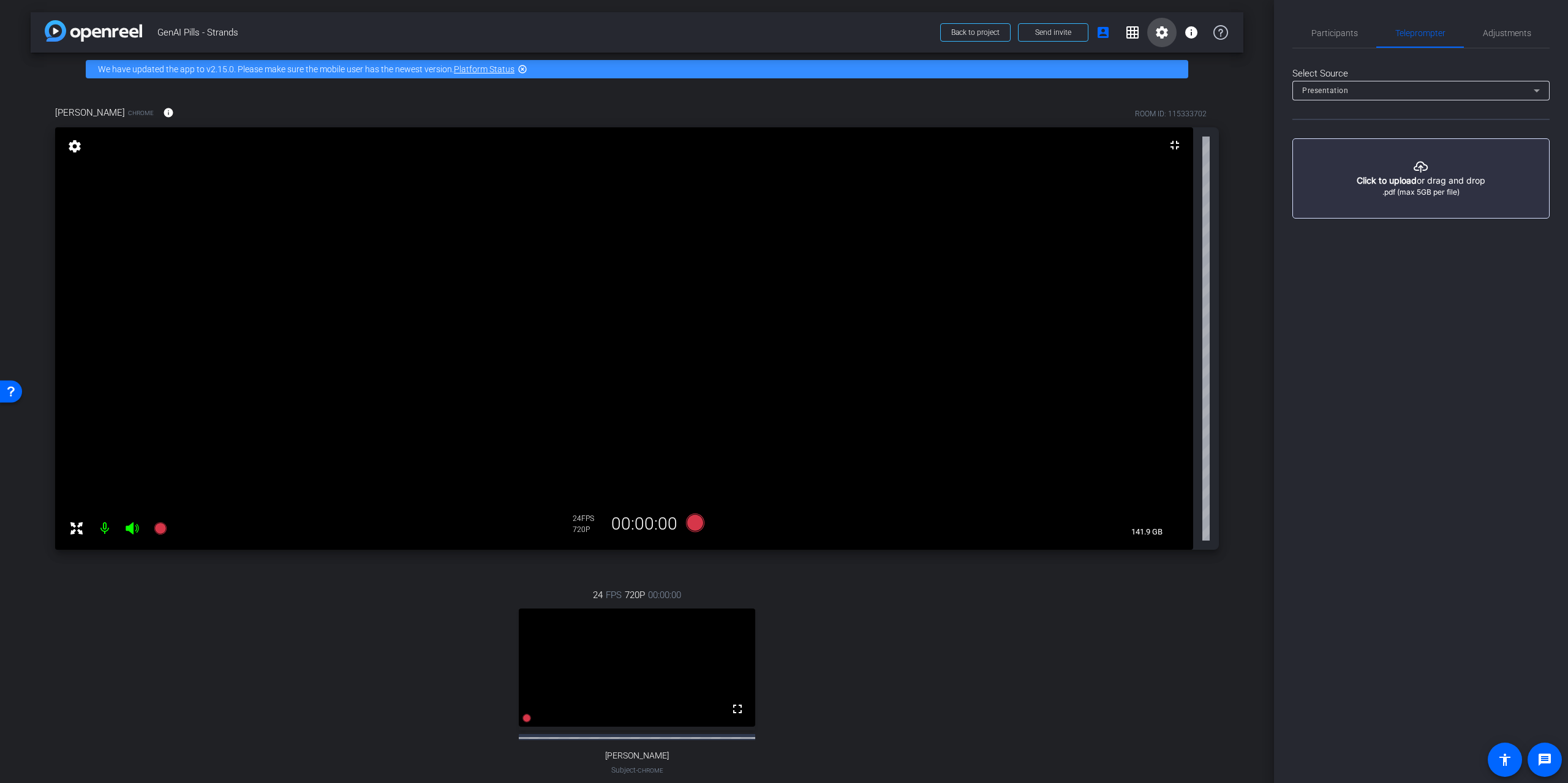click on "settings" at bounding box center (1162, 32) 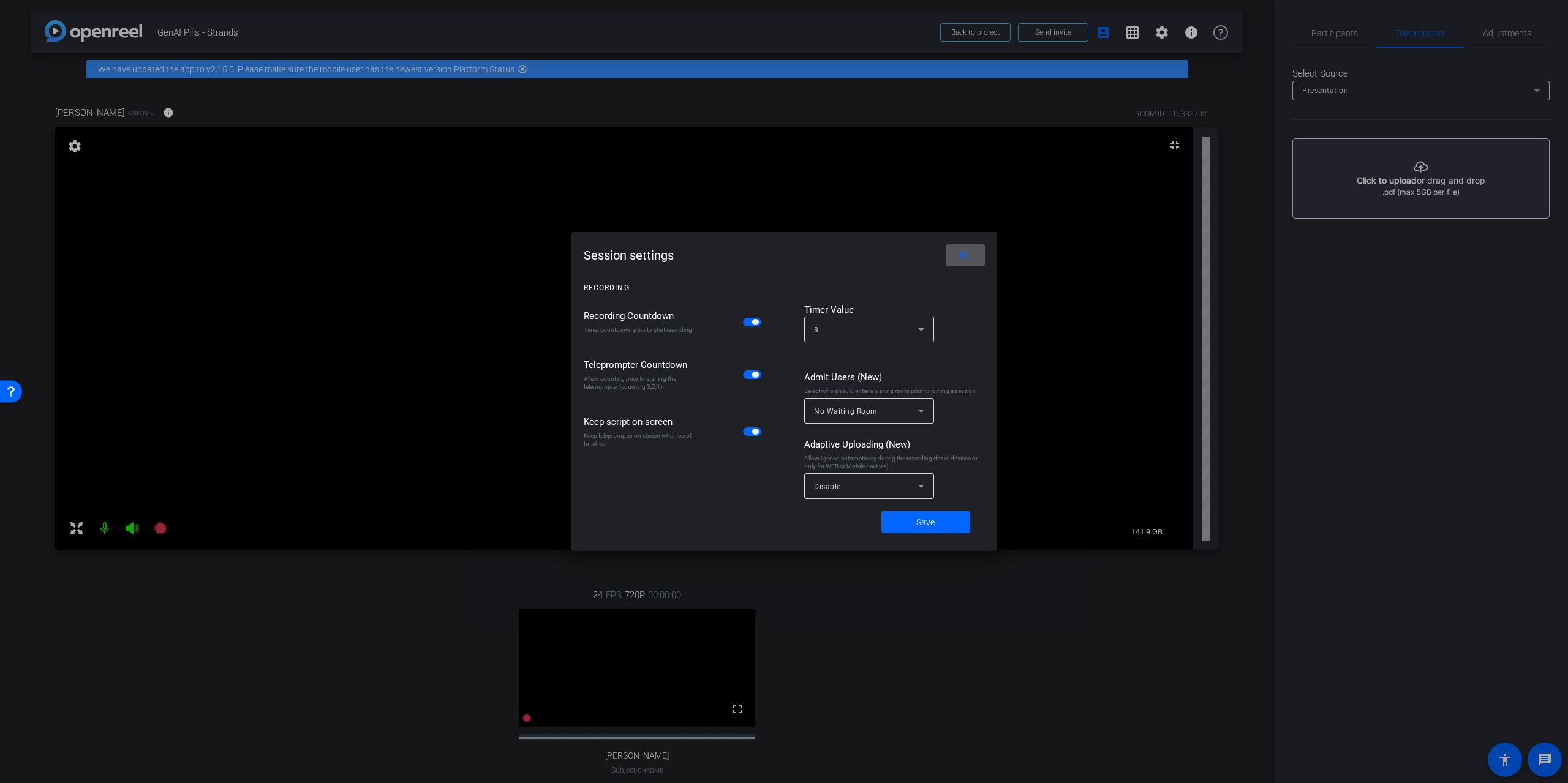click at bounding box center [965, 255] 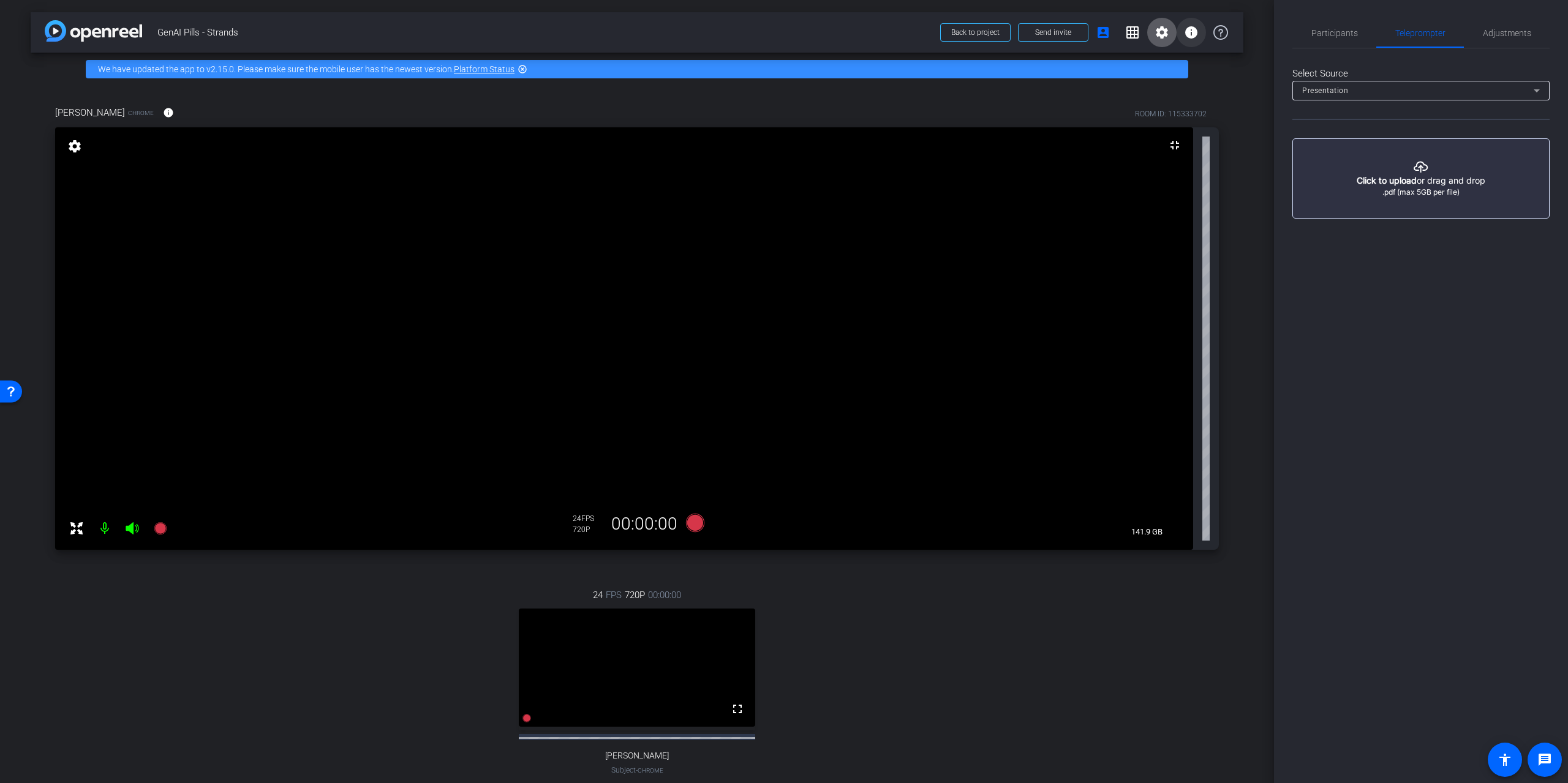 click on "info" at bounding box center (1191, 32) 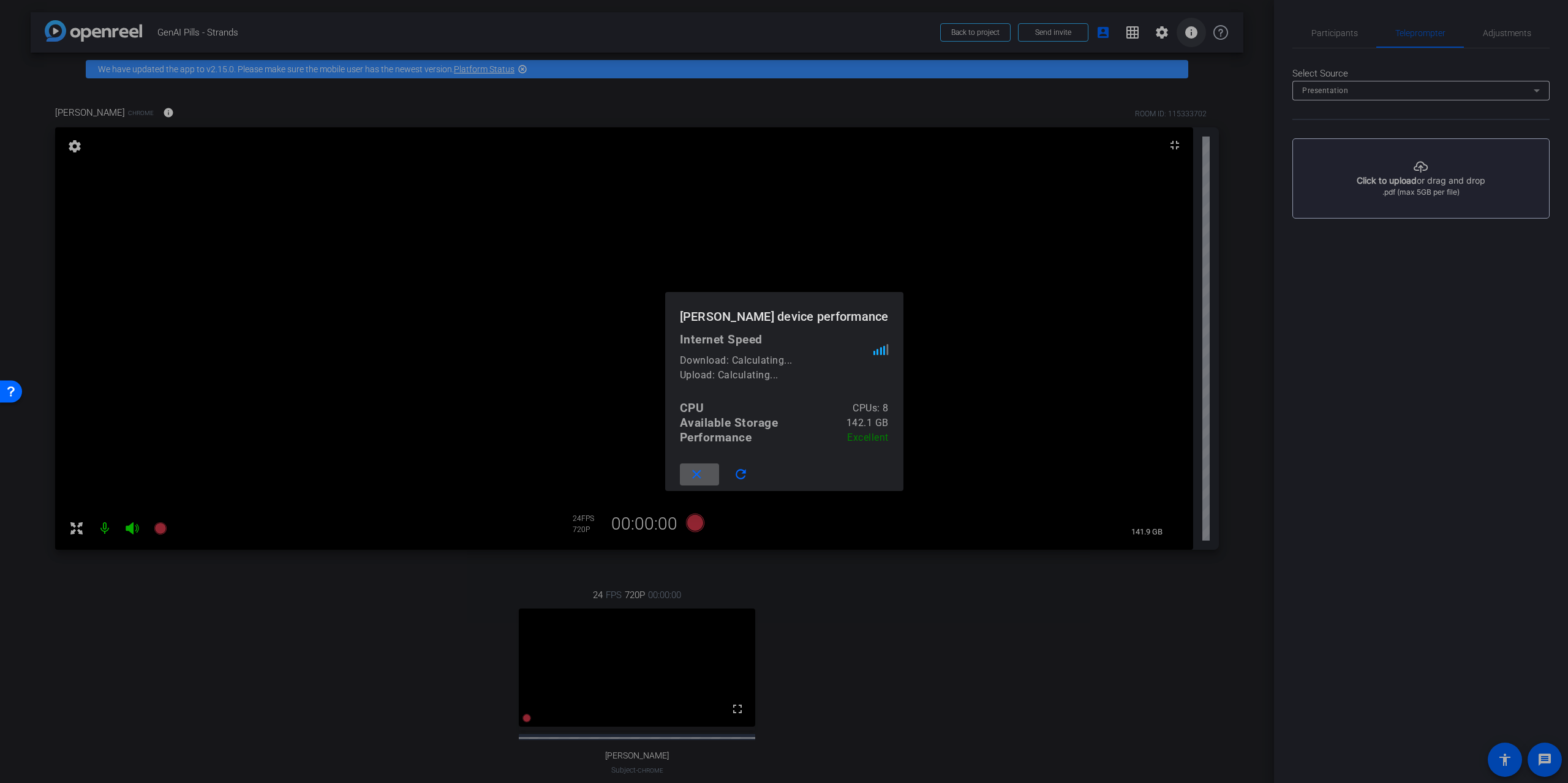 click at bounding box center [784, 391] 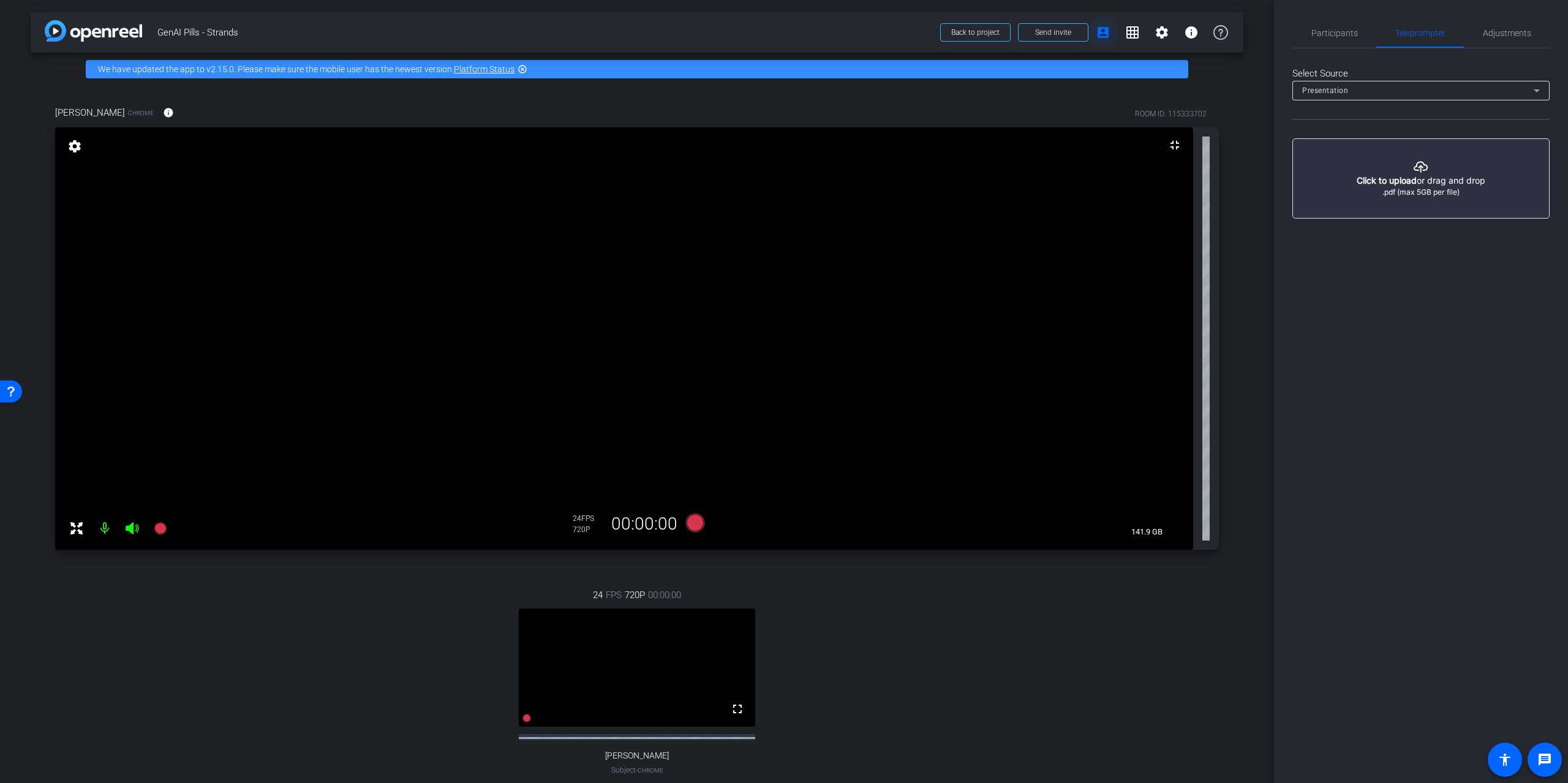 click on "account_box" at bounding box center [1103, 32] 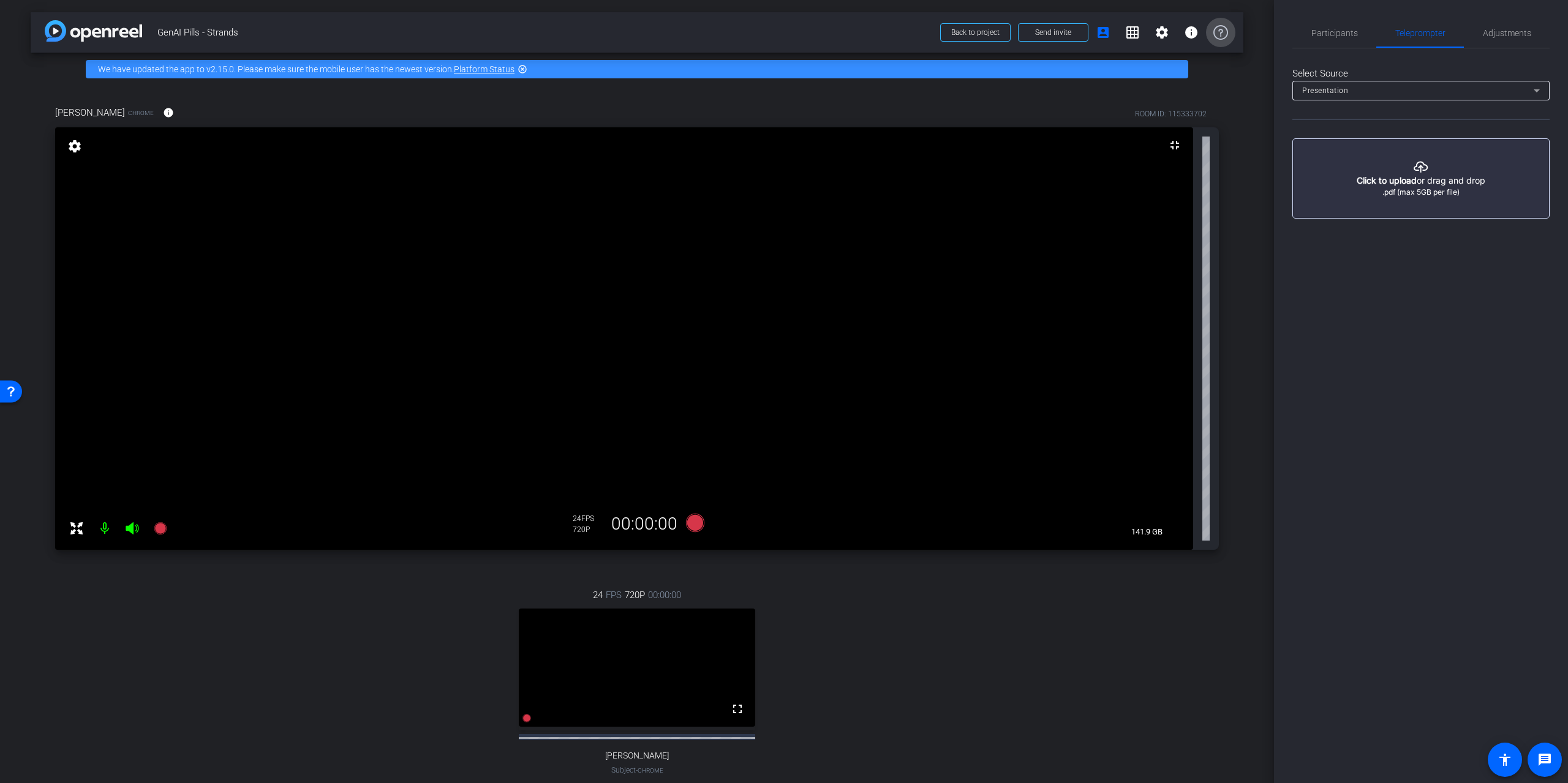 click 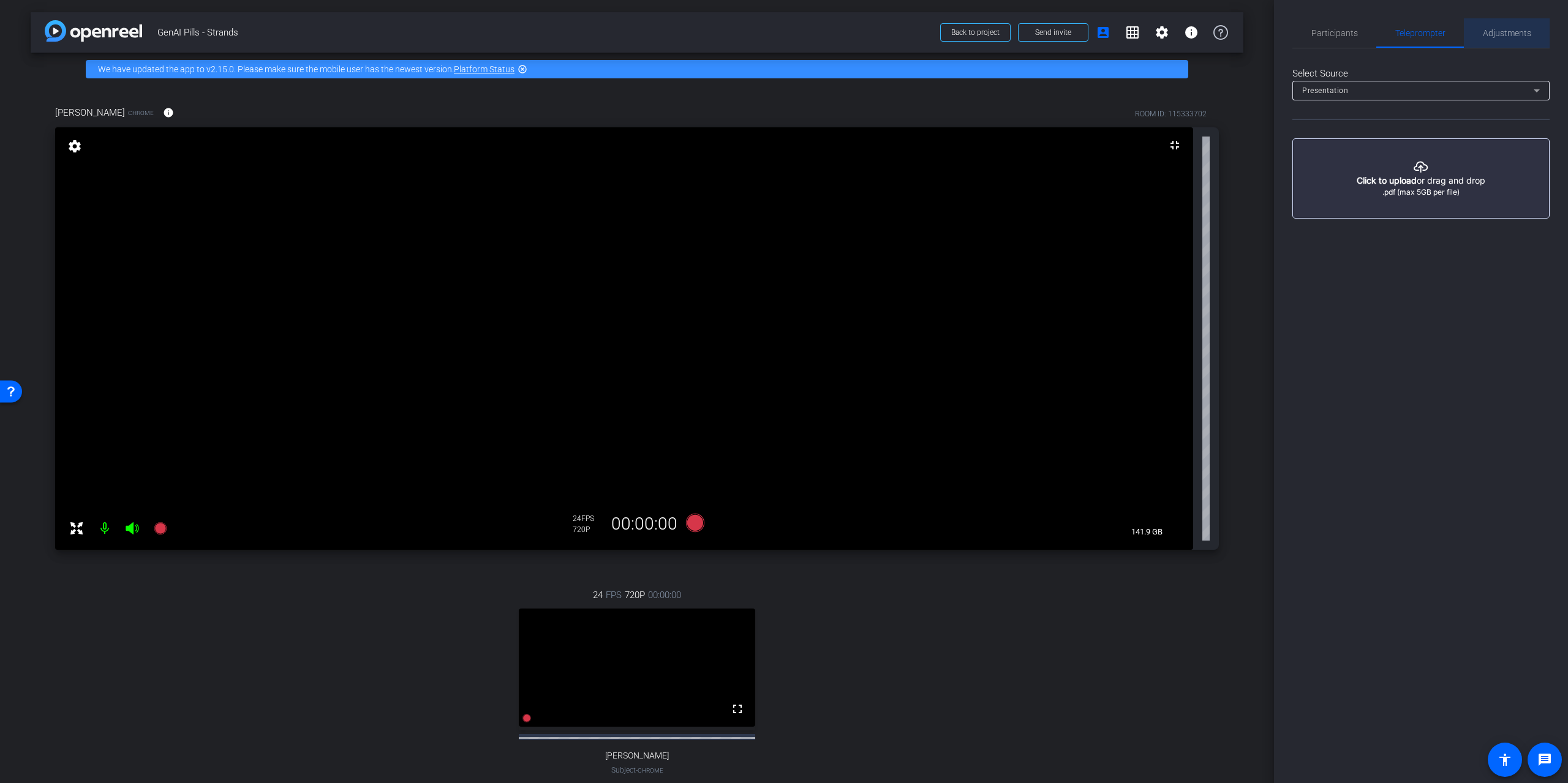 click on "Adjustments" at bounding box center [1507, 33] 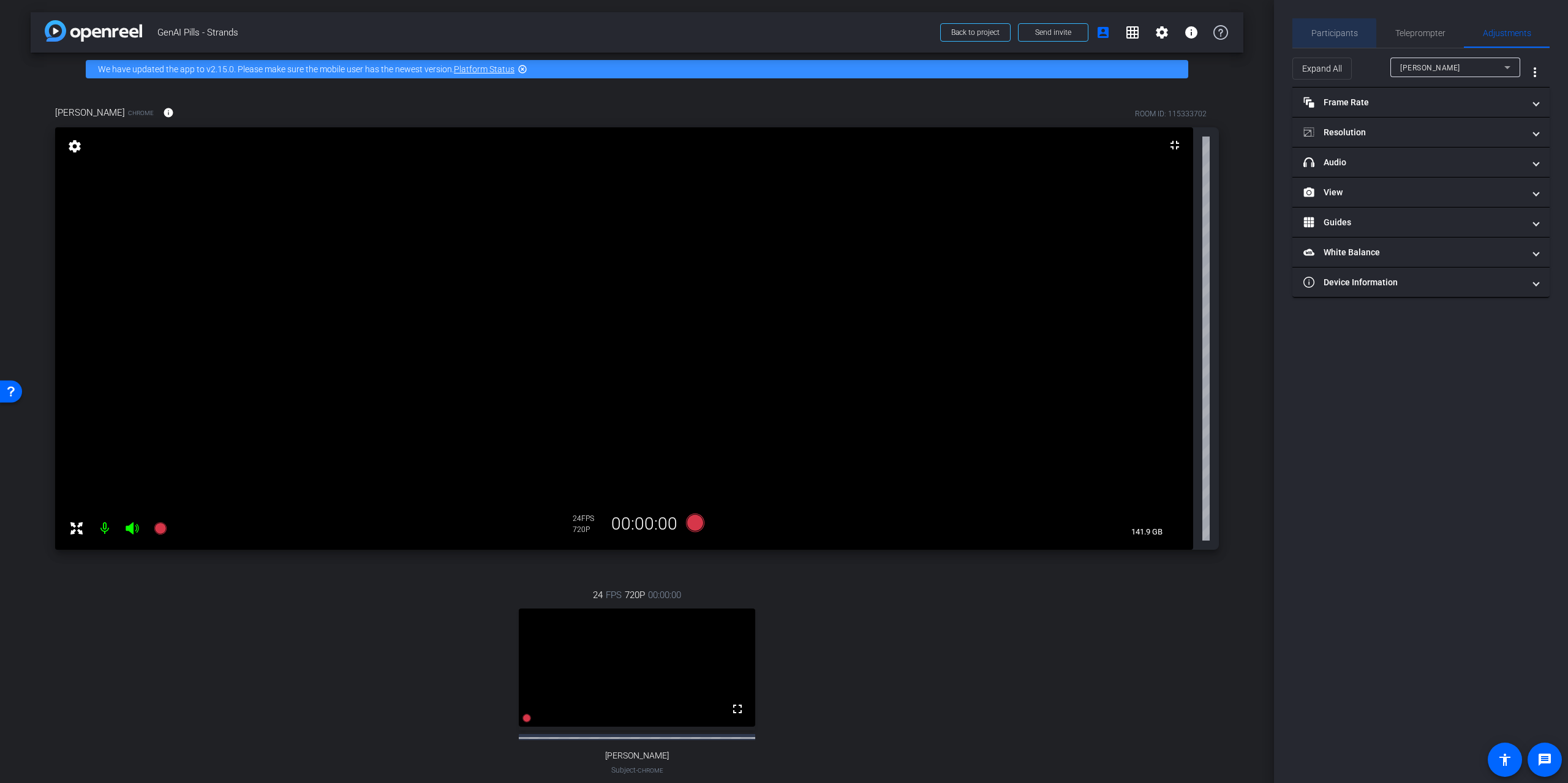 click on "Participants" at bounding box center (1335, 33) 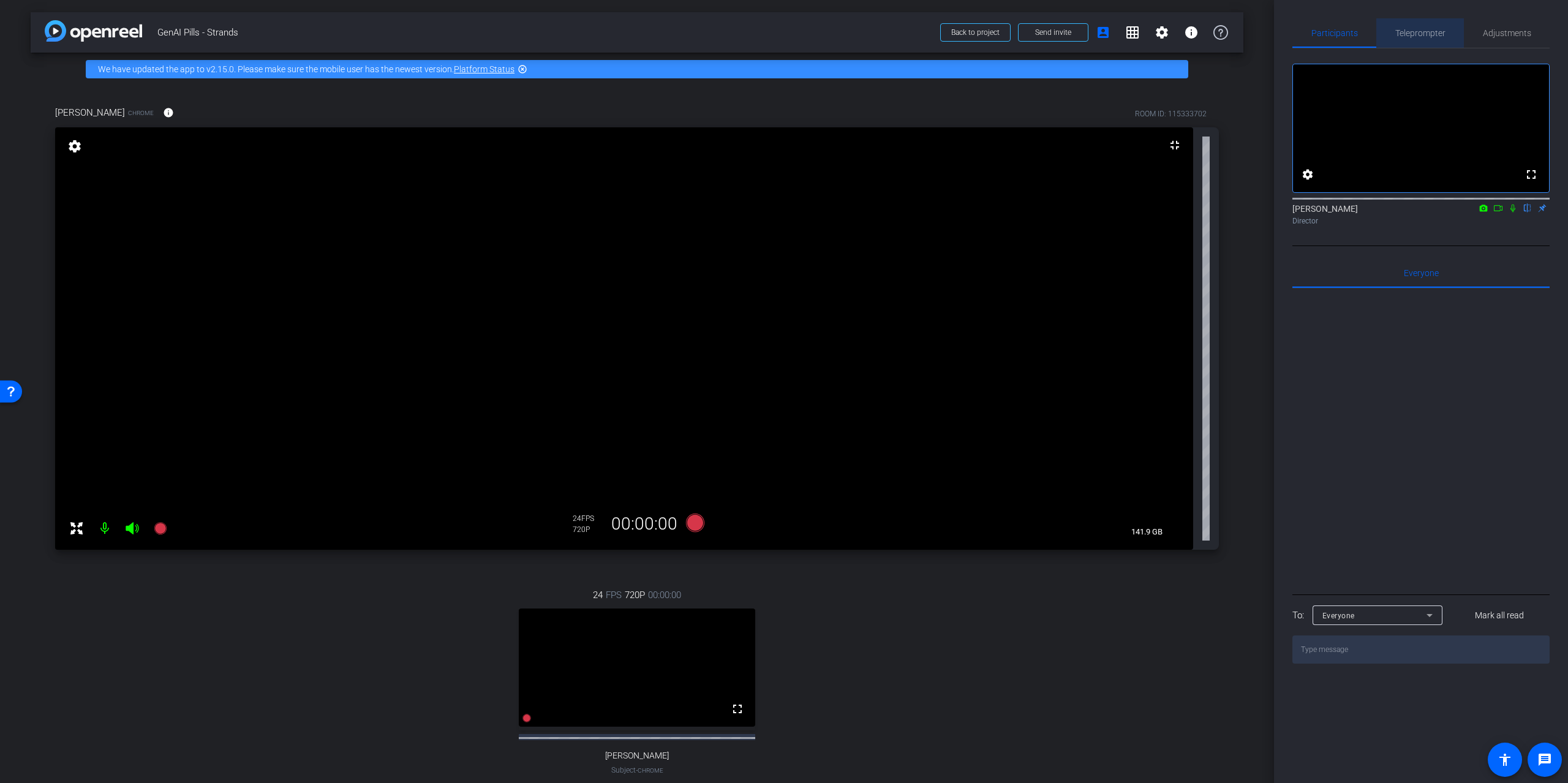 click on "Teleprompter" at bounding box center (1420, 33) 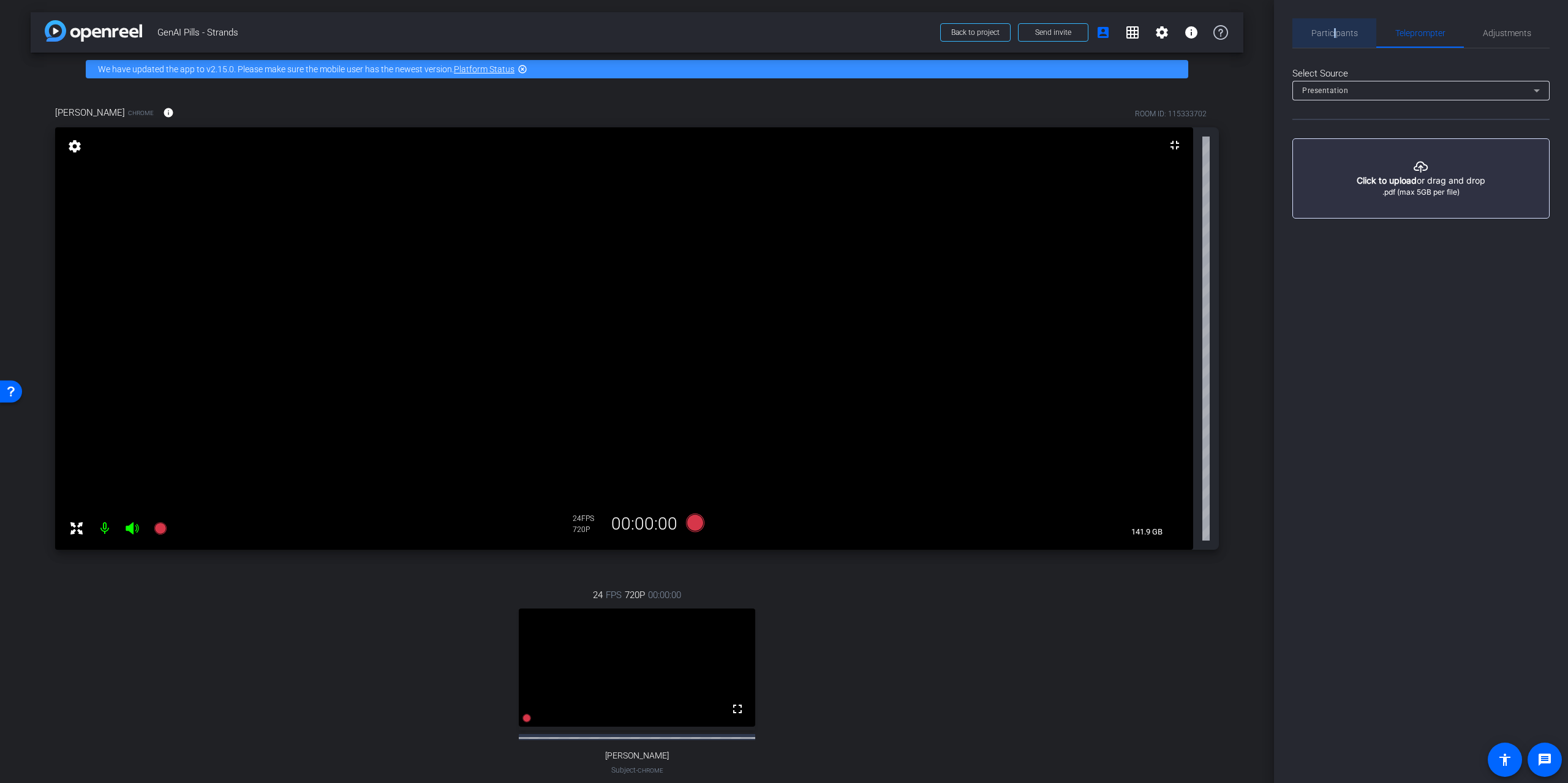 click on "Participants" at bounding box center [1335, 33] 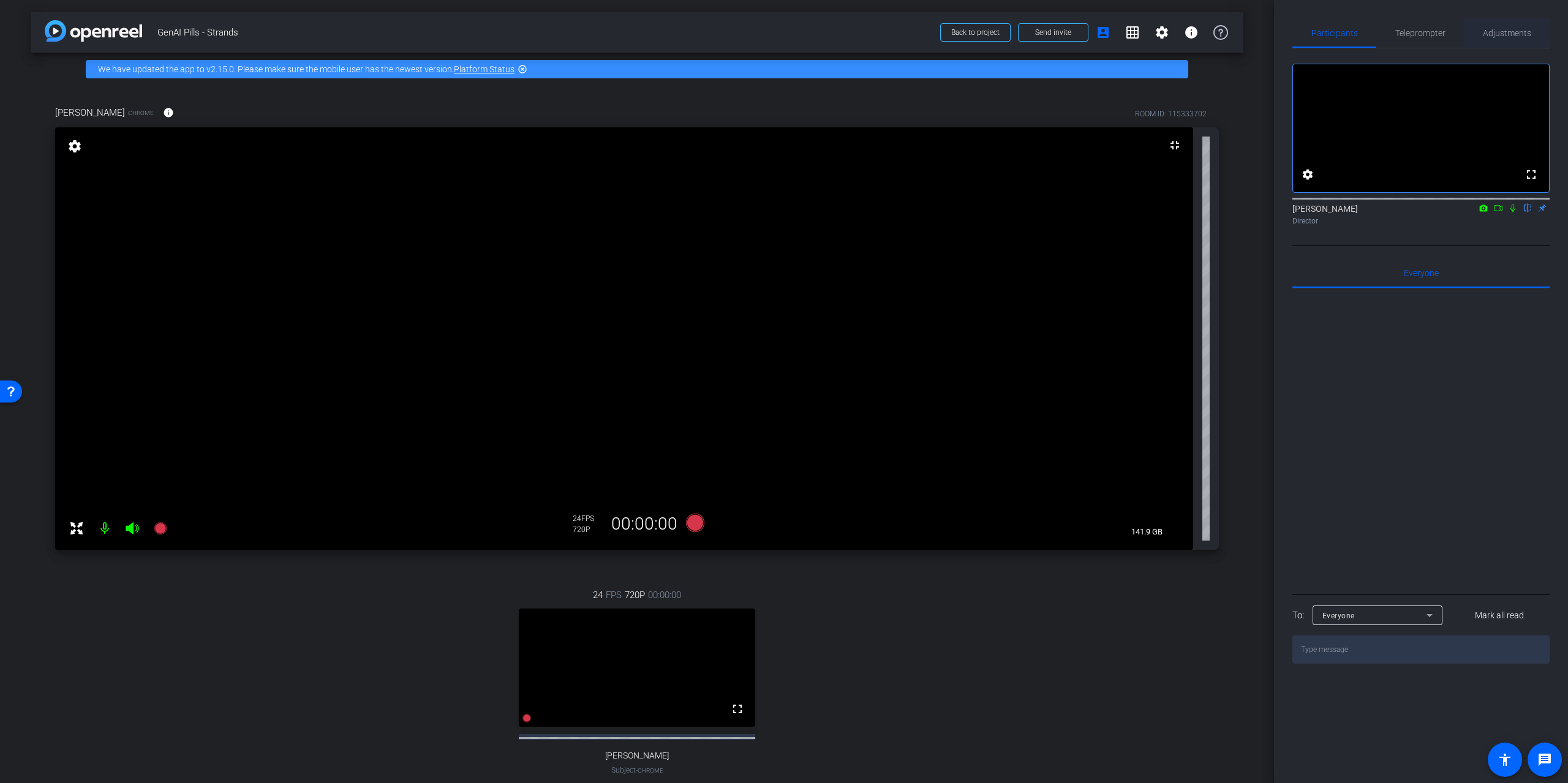 click on "Adjustments" at bounding box center [1507, 33] 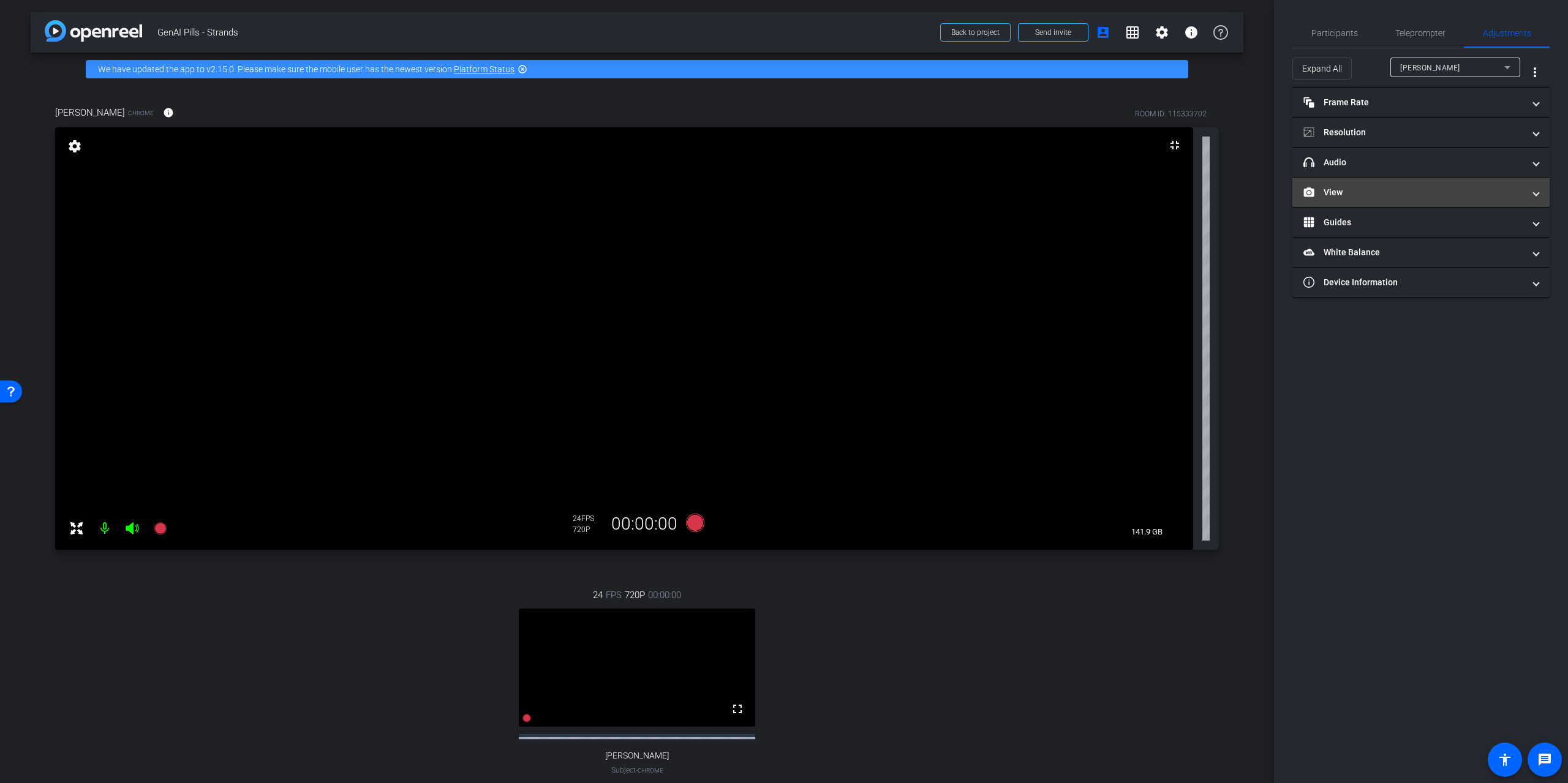 click on "View" at bounding box center (1414, 192) 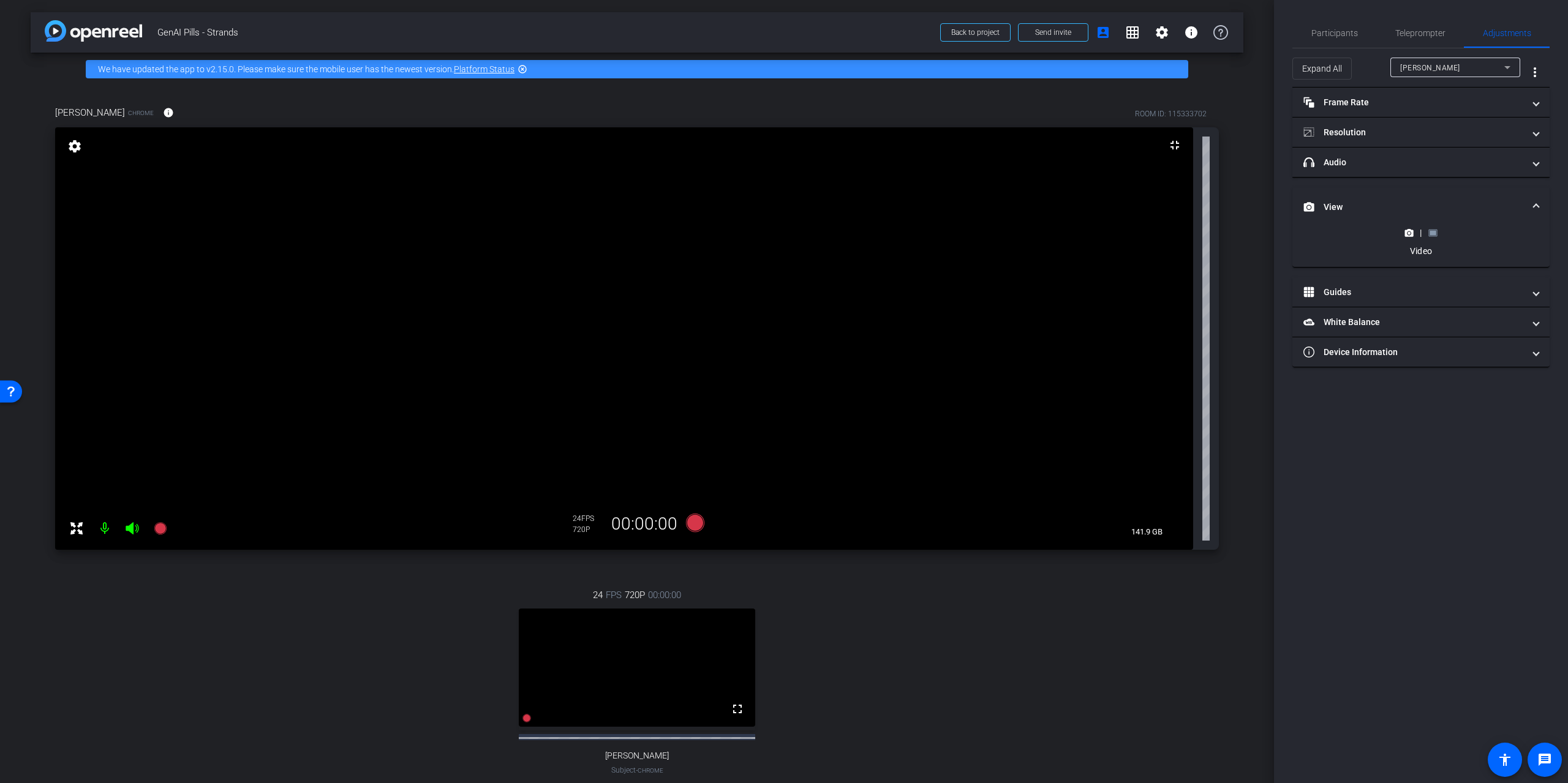 click 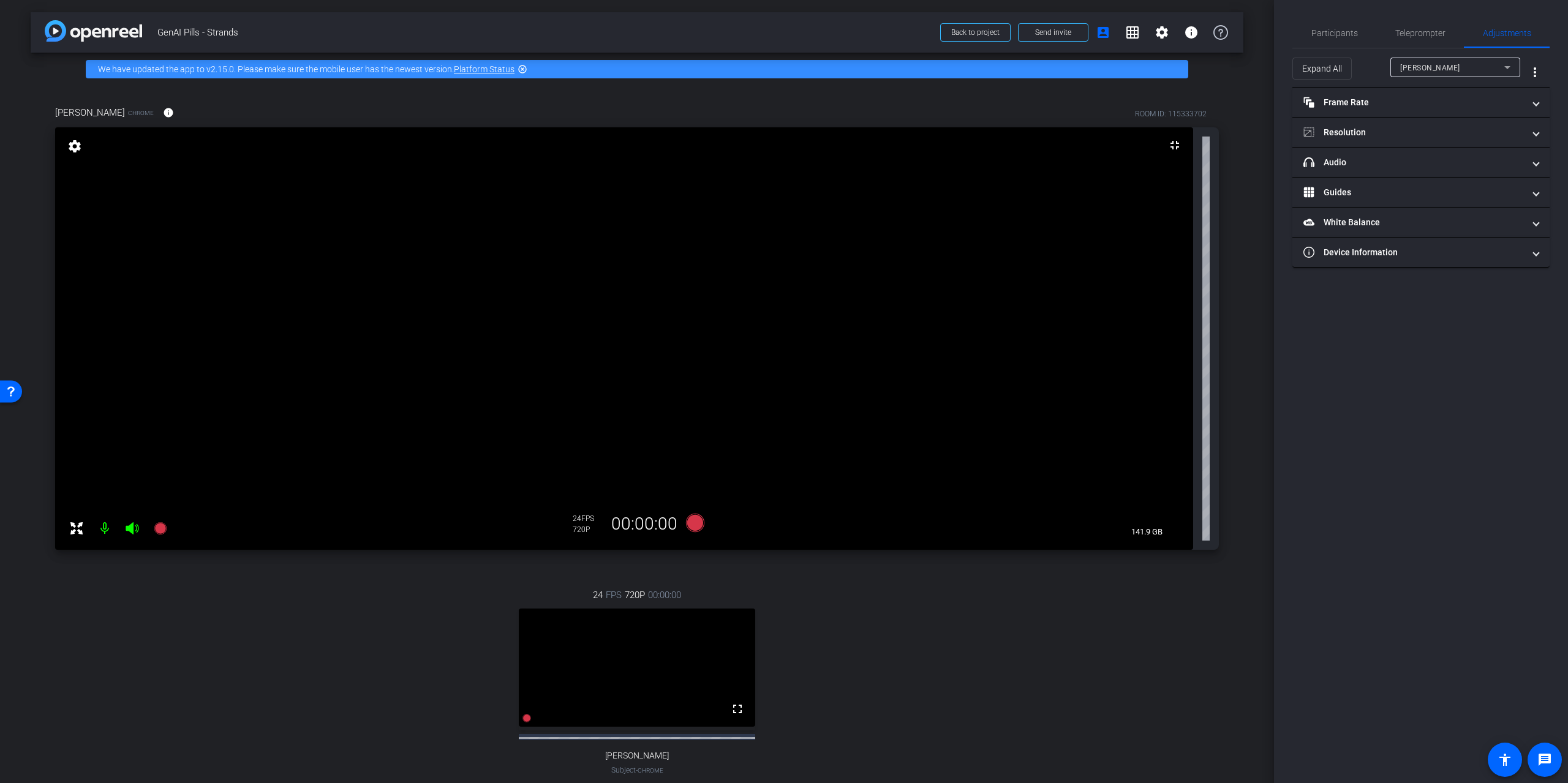 click on "[PERSON_NAME]" 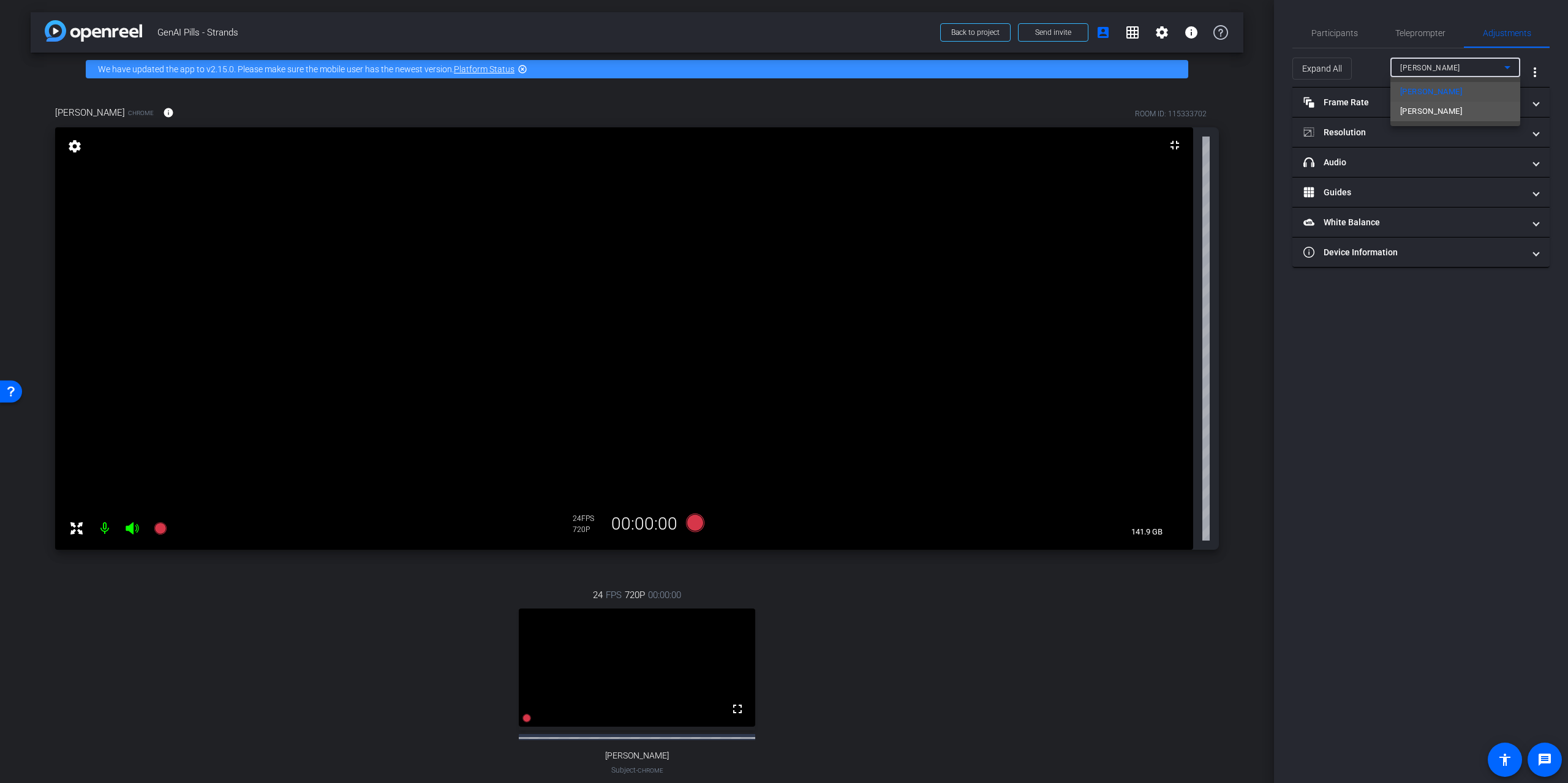 click on "[PERSON_NAME]" at bounding box center [1431, 111] 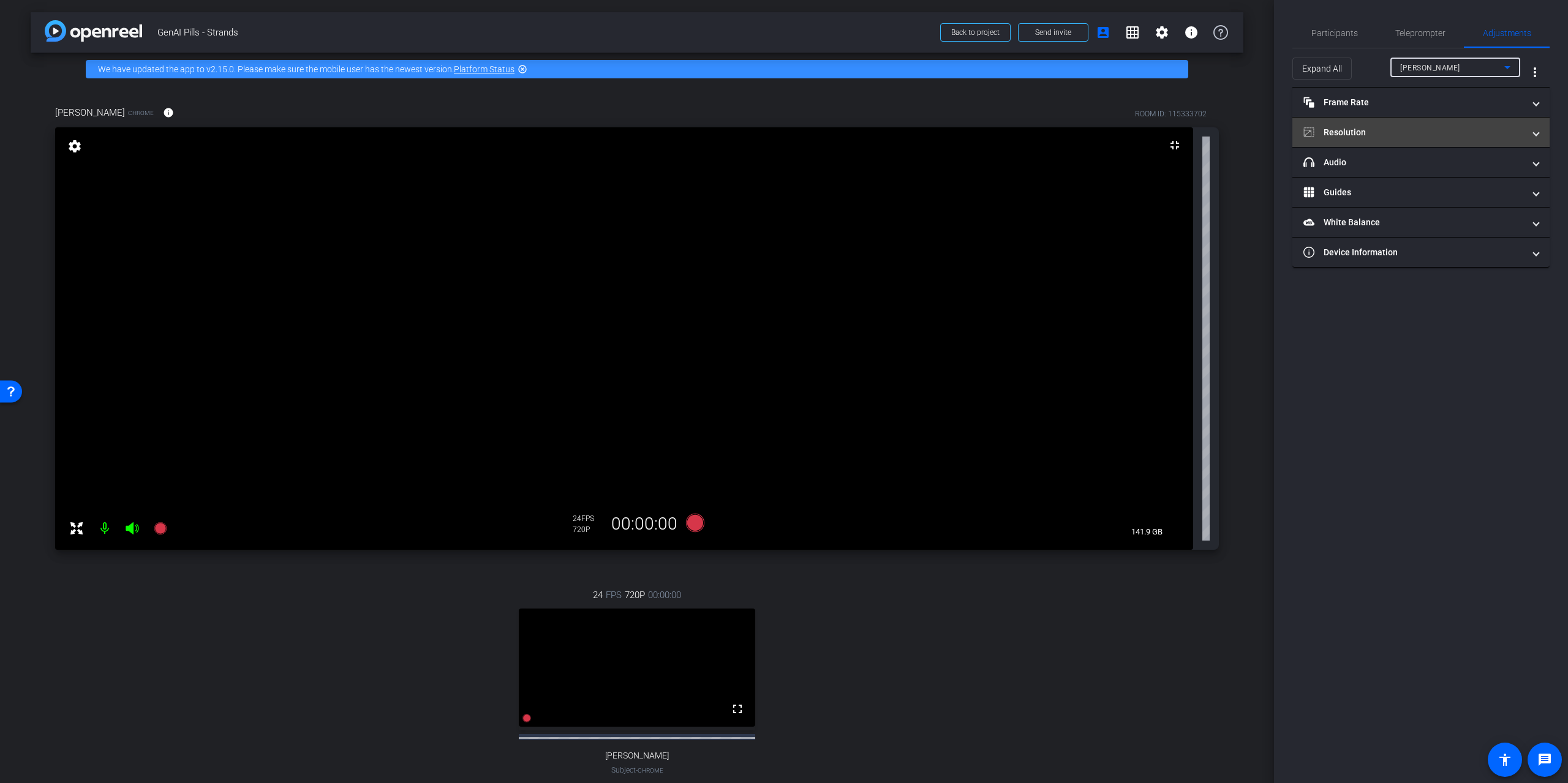 click on "Resolution" at bounding box center [1414, 132] 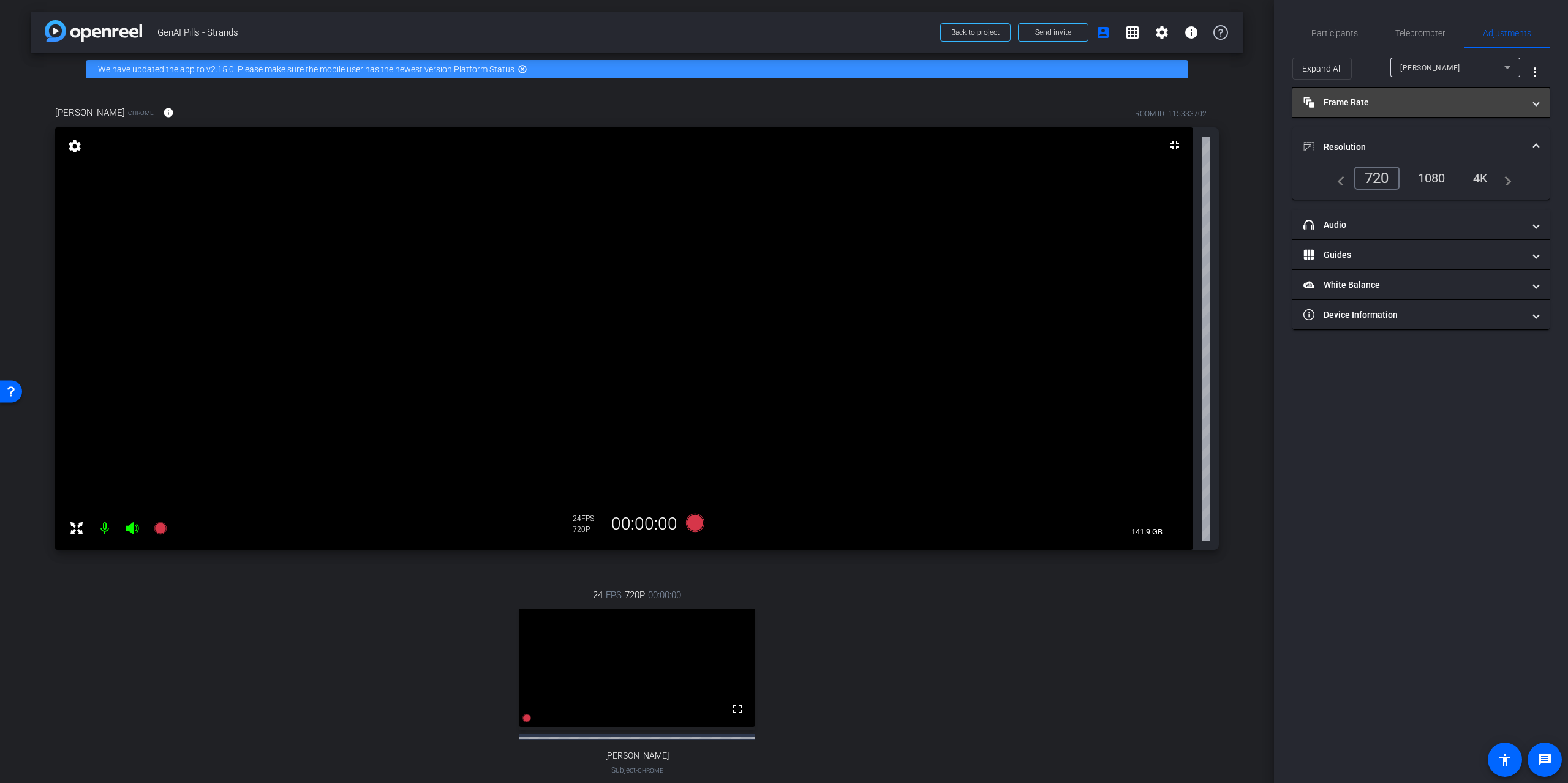 click on "Frame Rate
Frame Rate" at bounding box center [1414, 102] 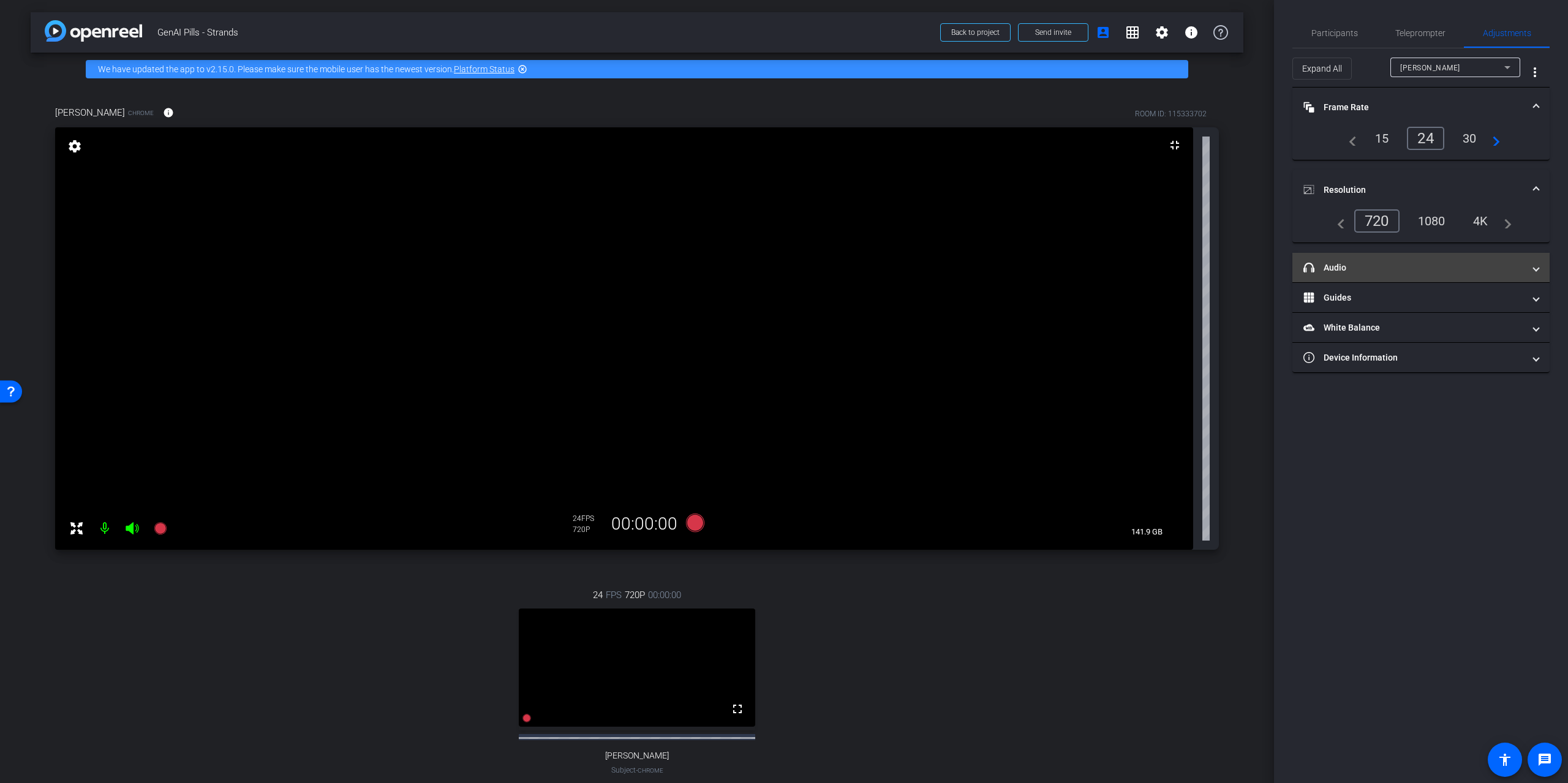 click on "headphone icon
Audio" at bounding box center (1414, 268) 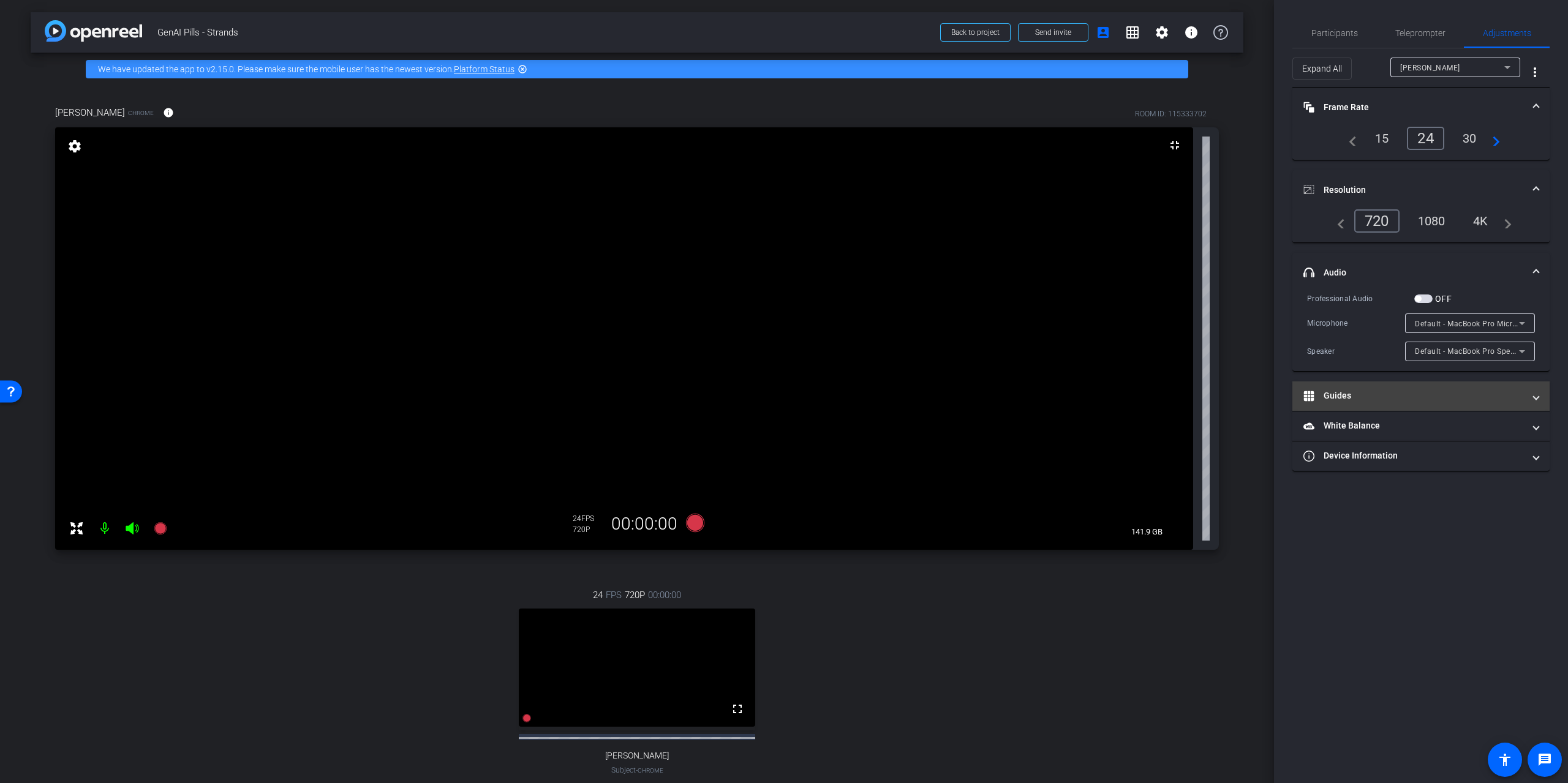 click on "Guides" at bounding box center [1414, 395] 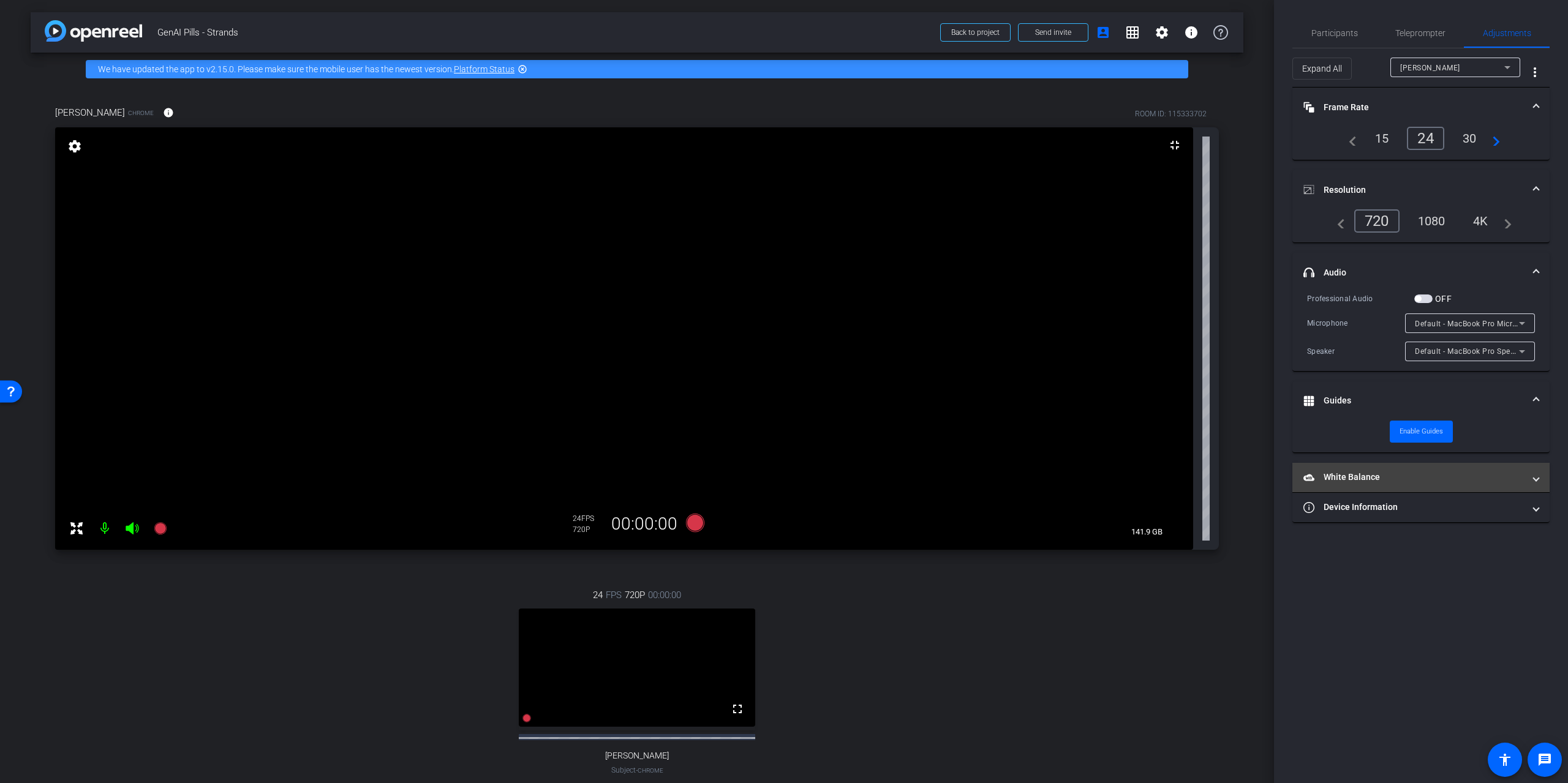 click on "White Balance
White Balance" at bounding box center (1414, 477) 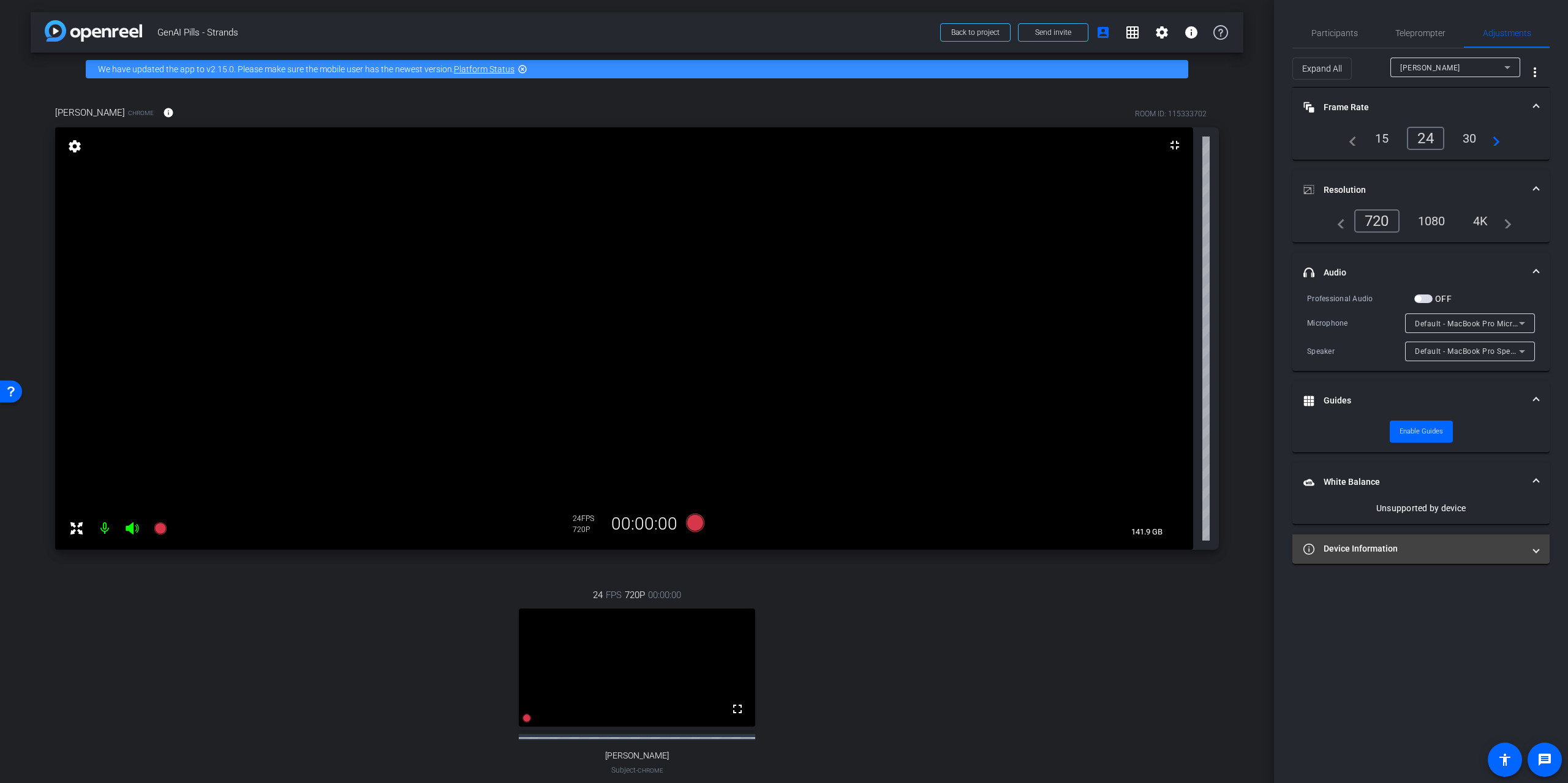 click on "Device Information" at bounding box center (1421, 549) 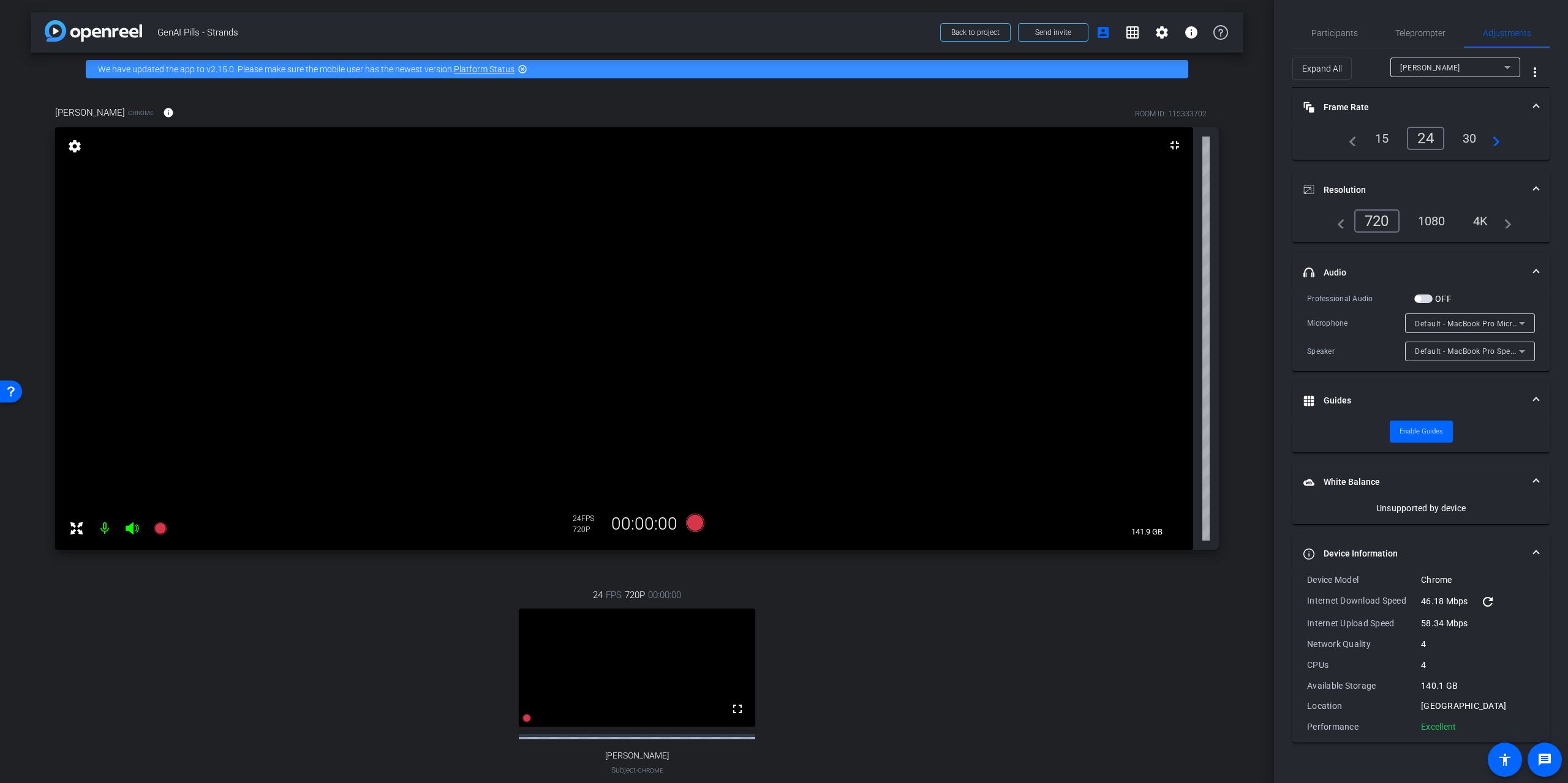 click on "[PERSON_NAME]" at bounding box center (1430, 68) 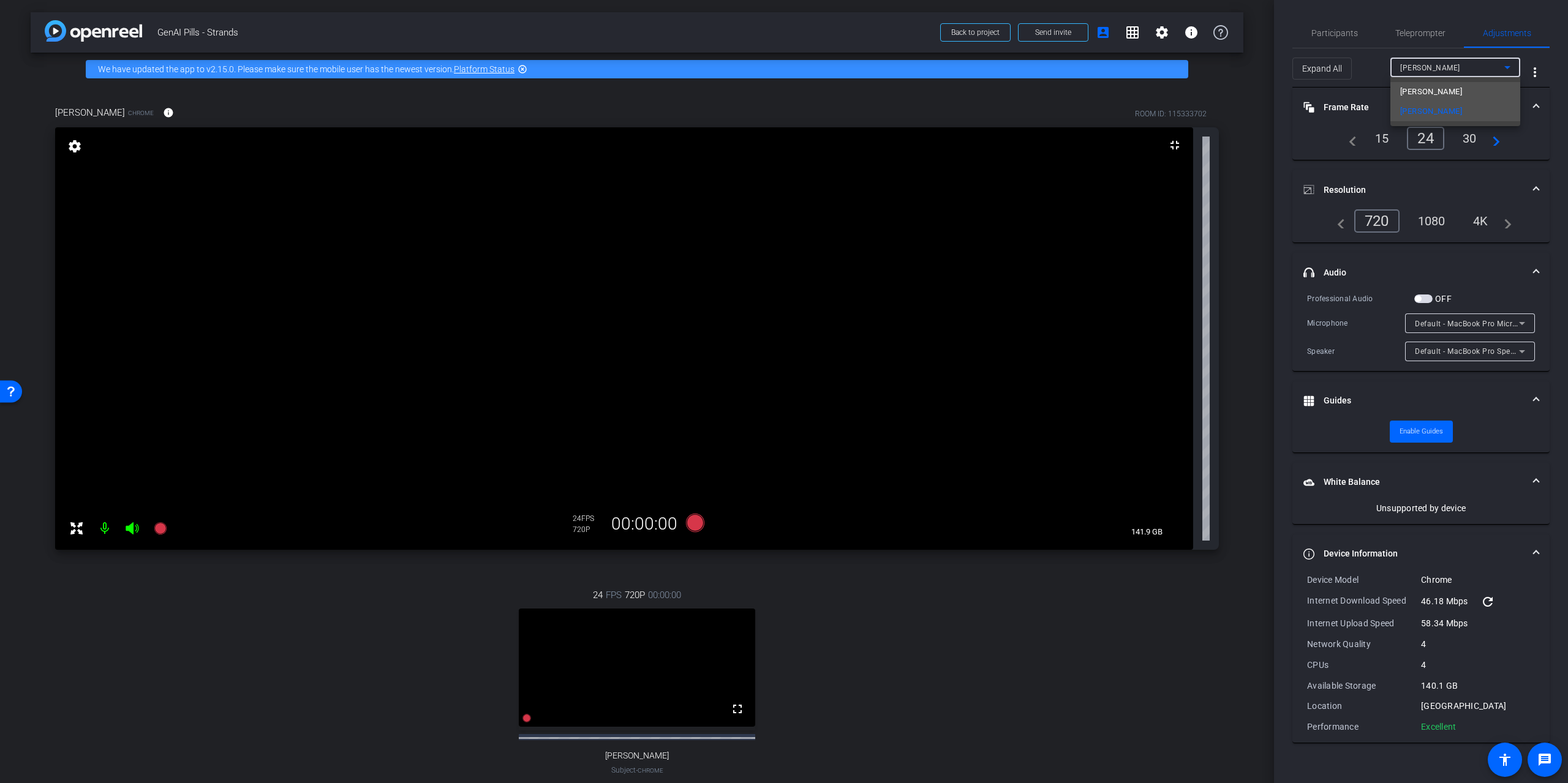 click on "[PERSON_NAME]" at bounding box center (1431, 92) 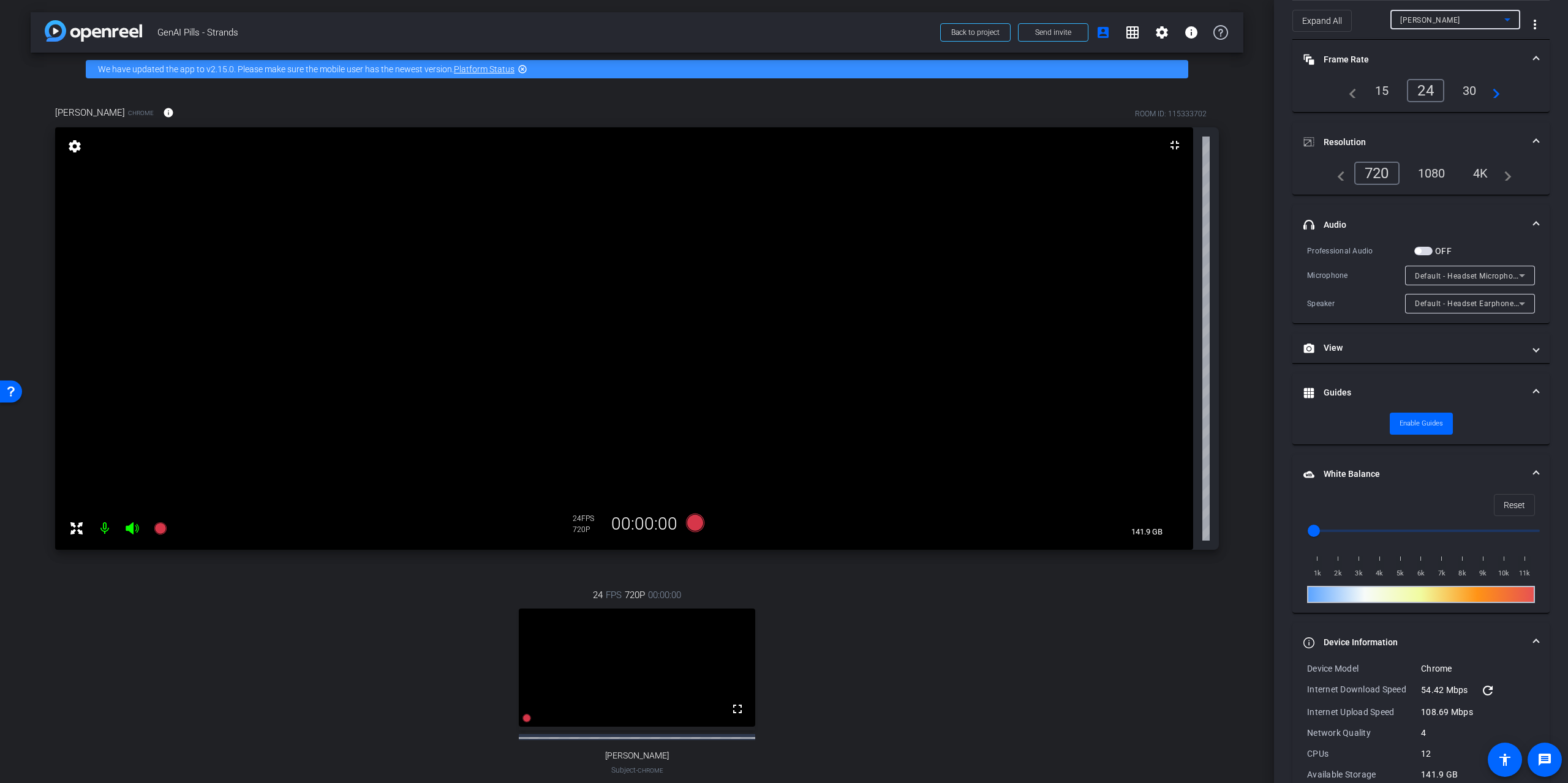 scroll, scrollTop: 61, scrollLeft: 0, axis: vertical 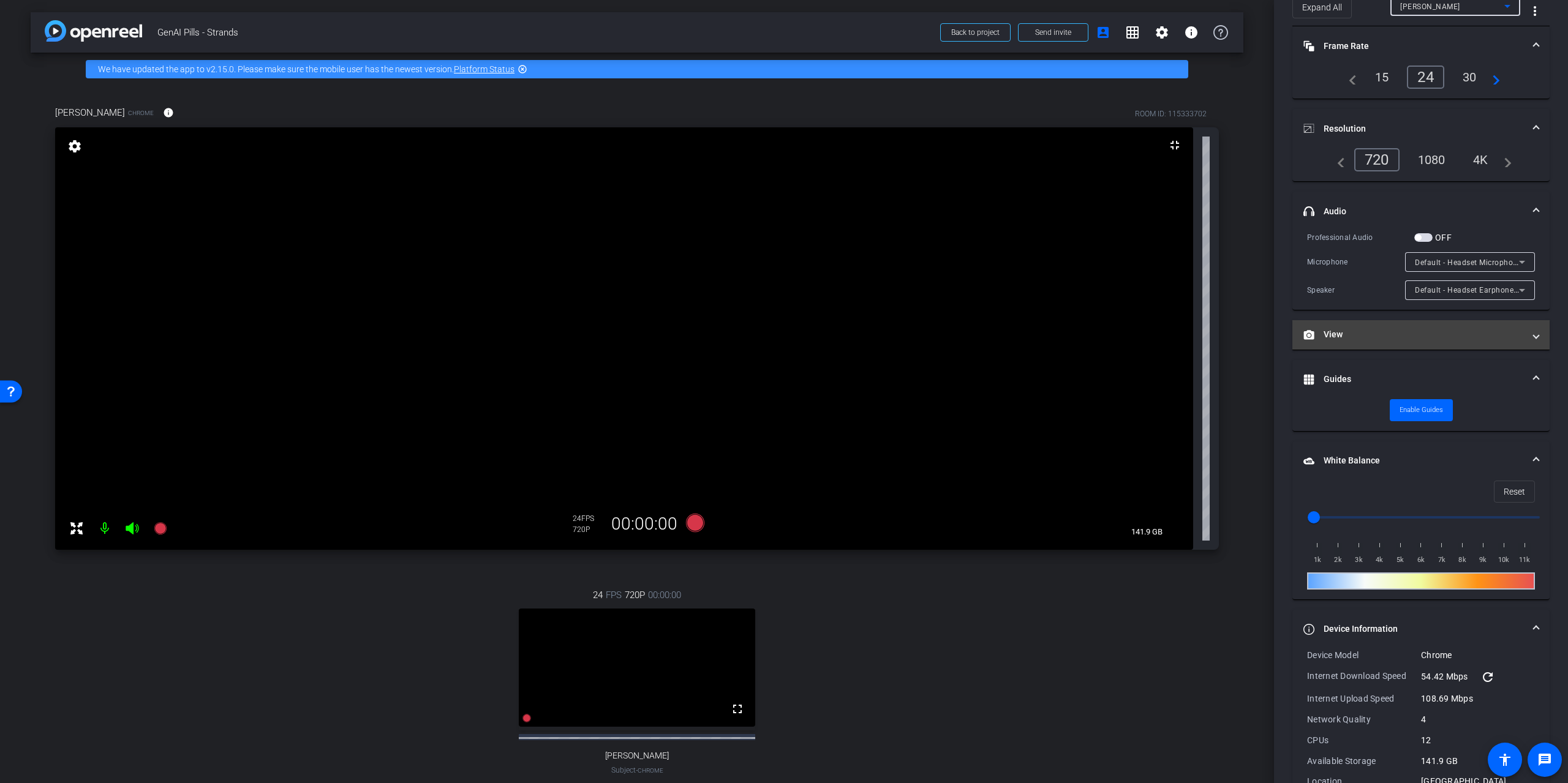 click on "View" at bounding box center (1414, 334) 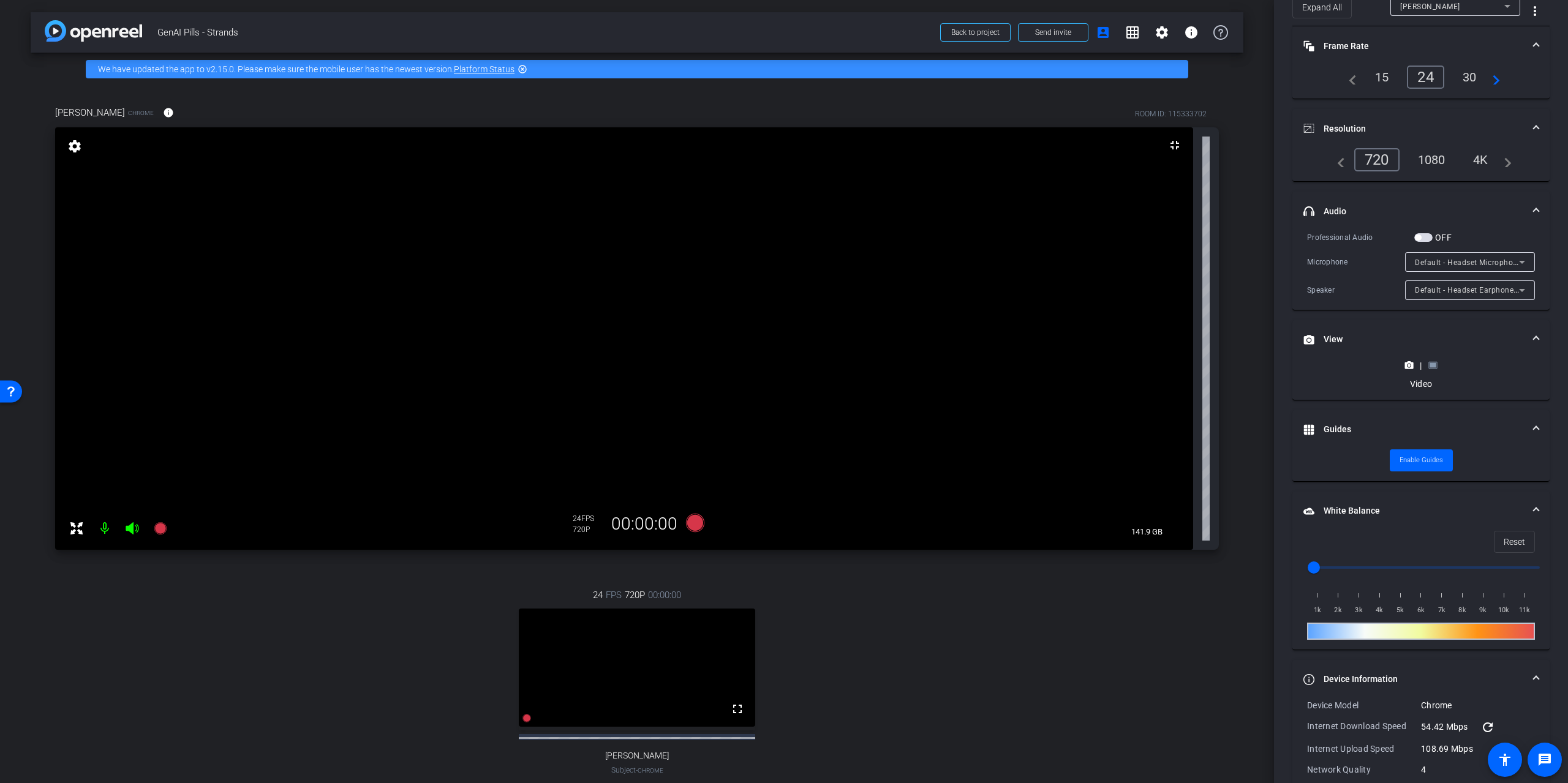 click 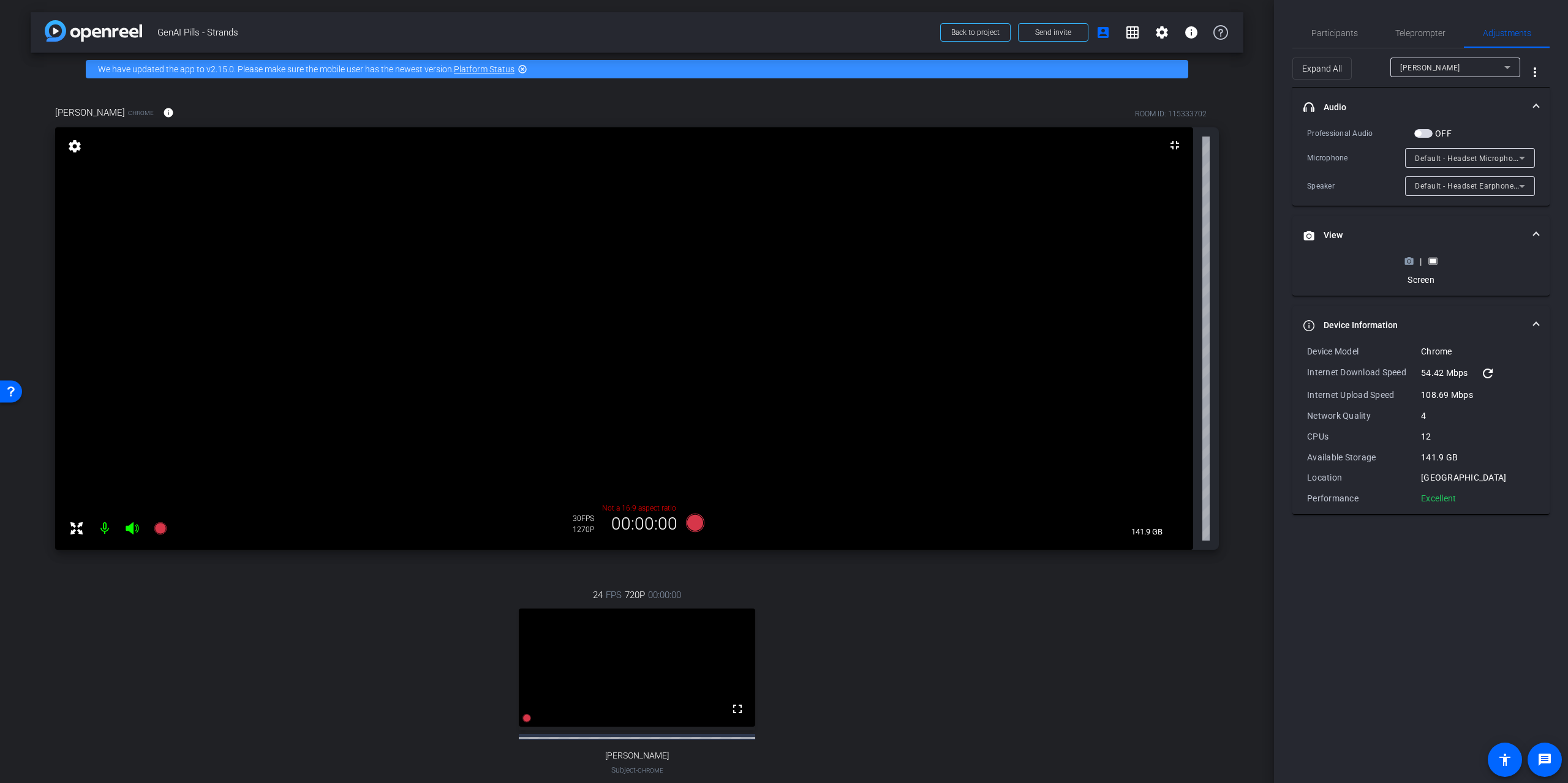 click 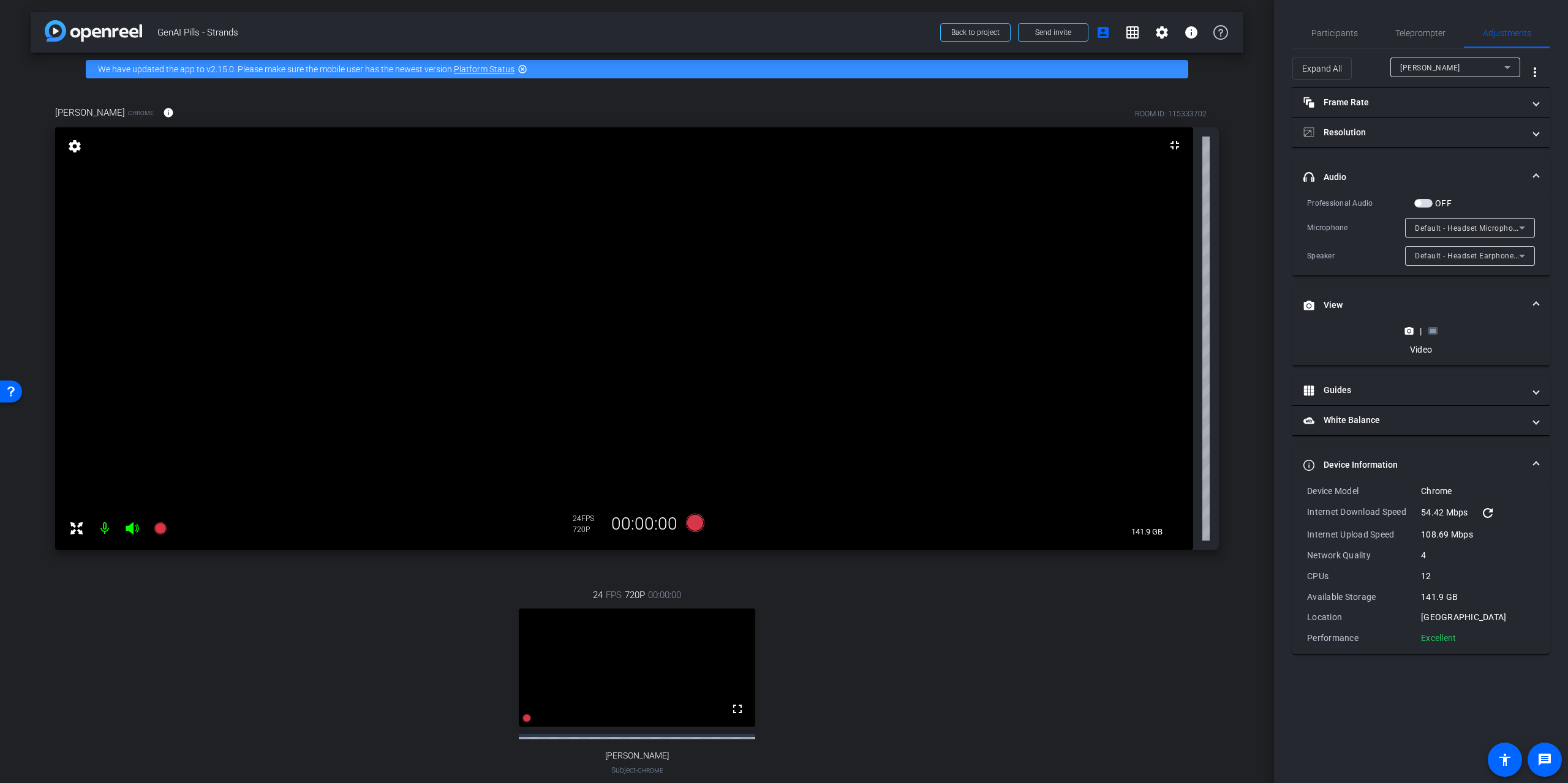 click on "[PERSON_NAME]" at bounding box center (1452, 67) 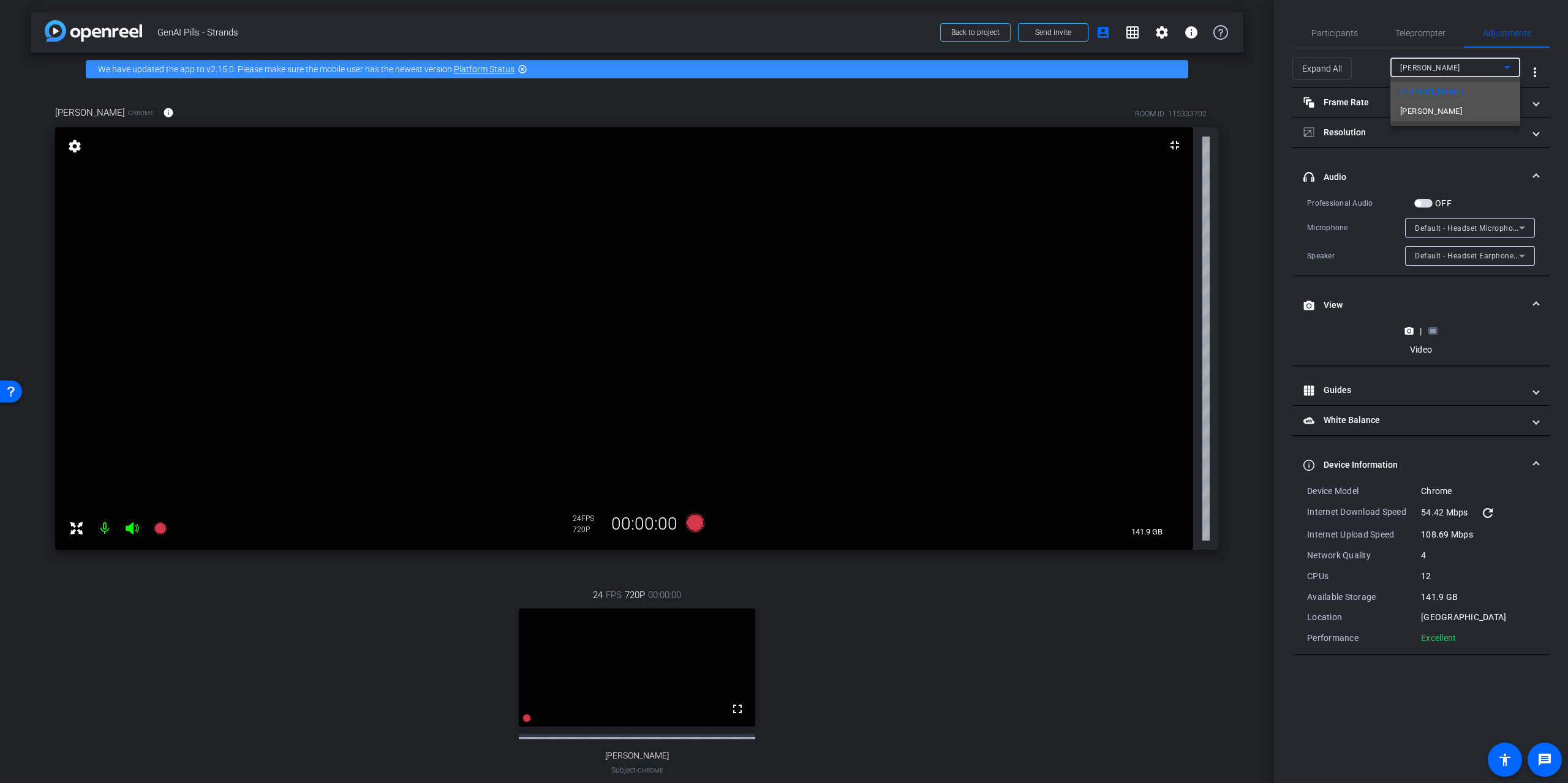 click on "[PERSON_NAME]" at bounding box center (1431, 111) 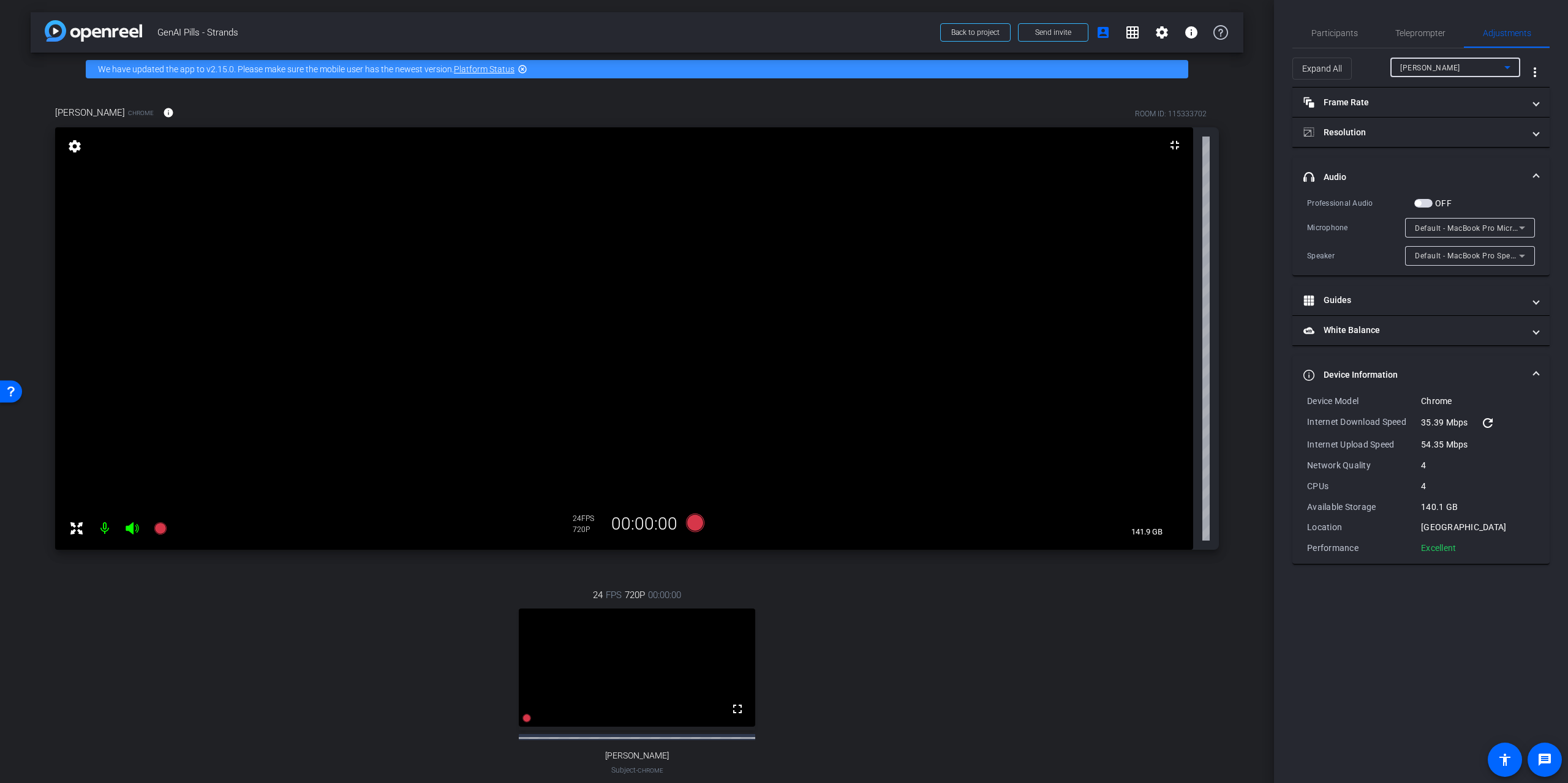 click on "[PERSON_NAME]" at bounding box center (1430, 68) 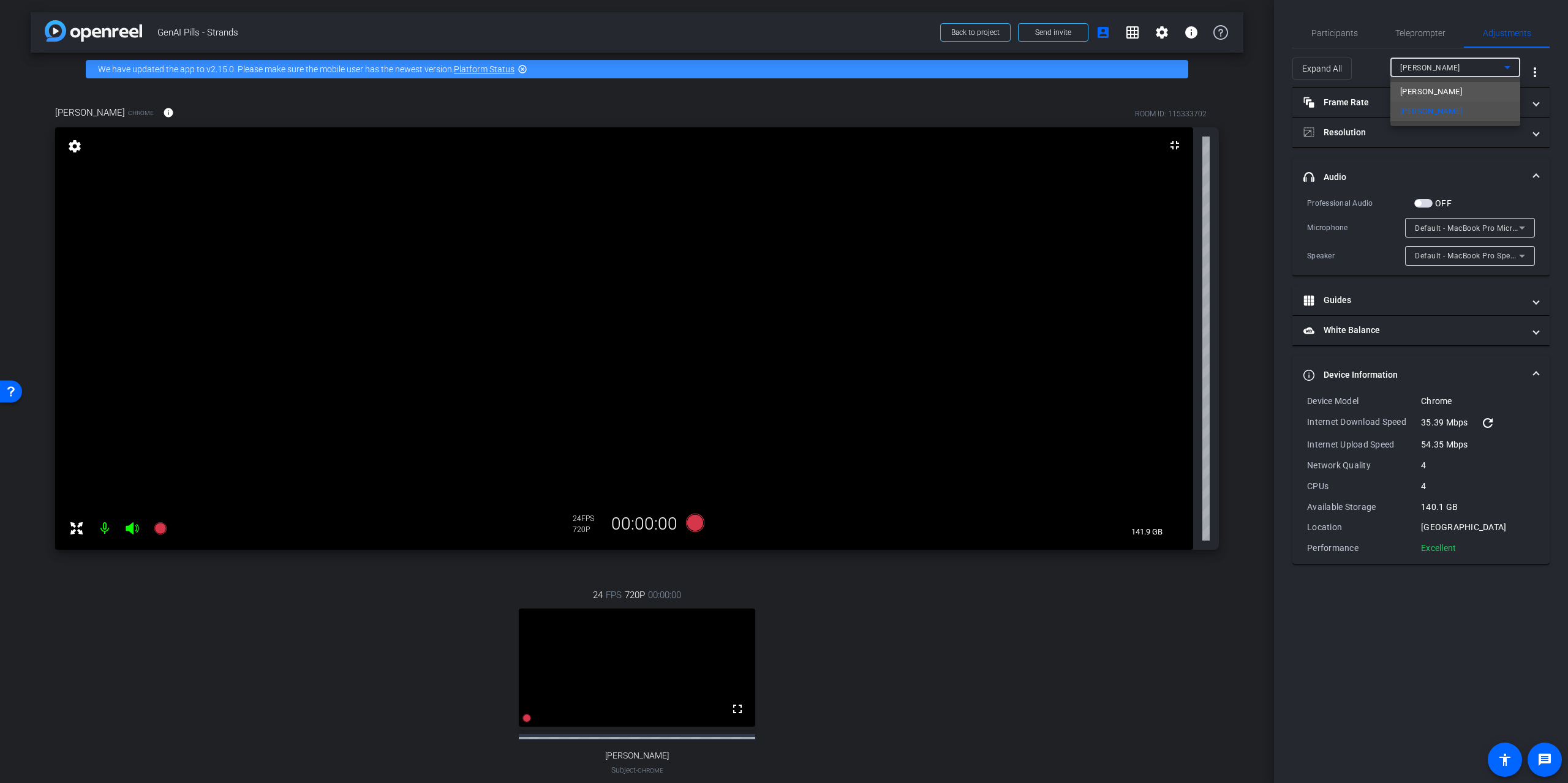 click on "[PERSON_NAME]" at bounding box center (1431, 92) 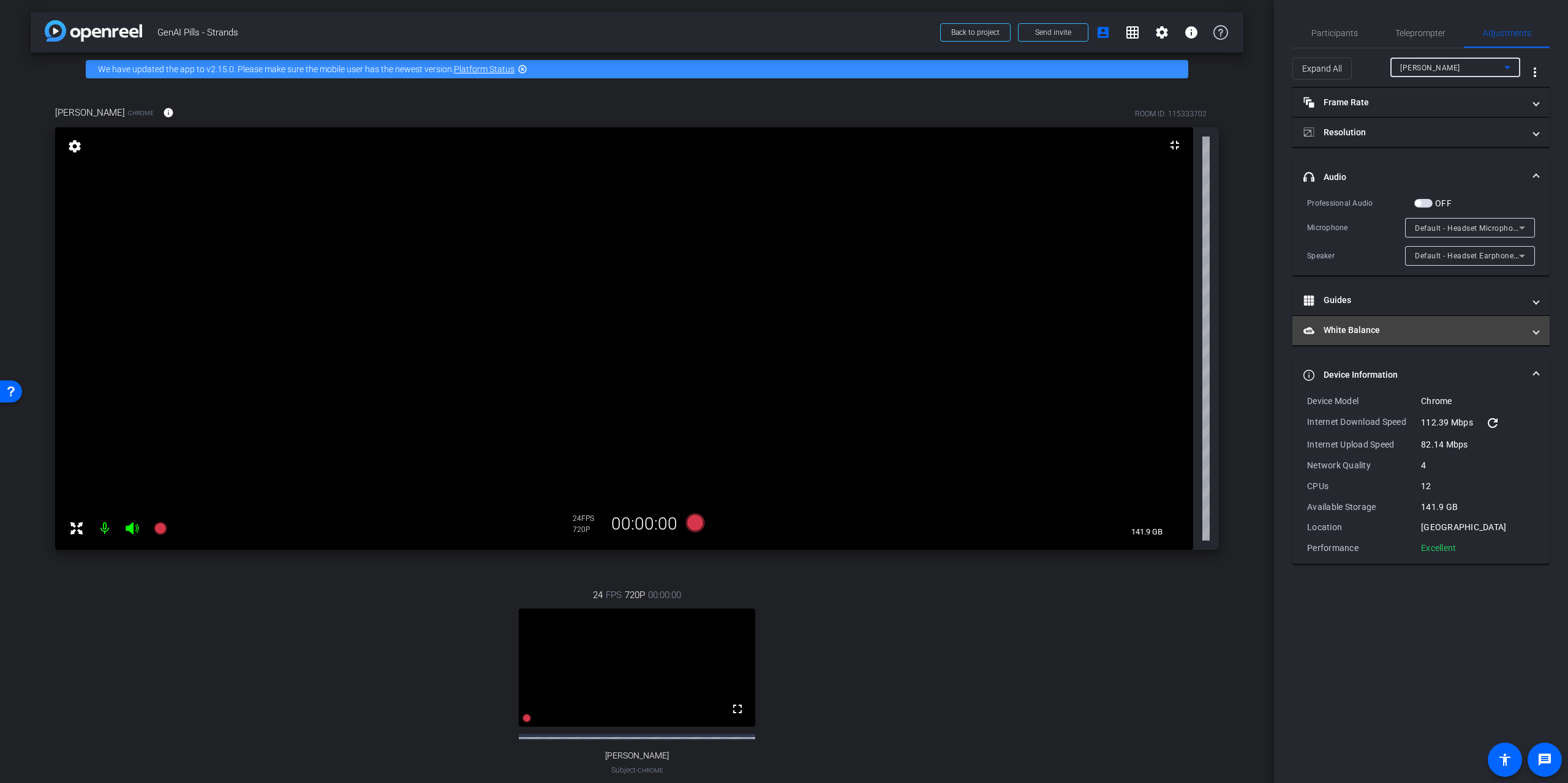 click on "White Balance
White Balance" at bounding box center [1421, 331] 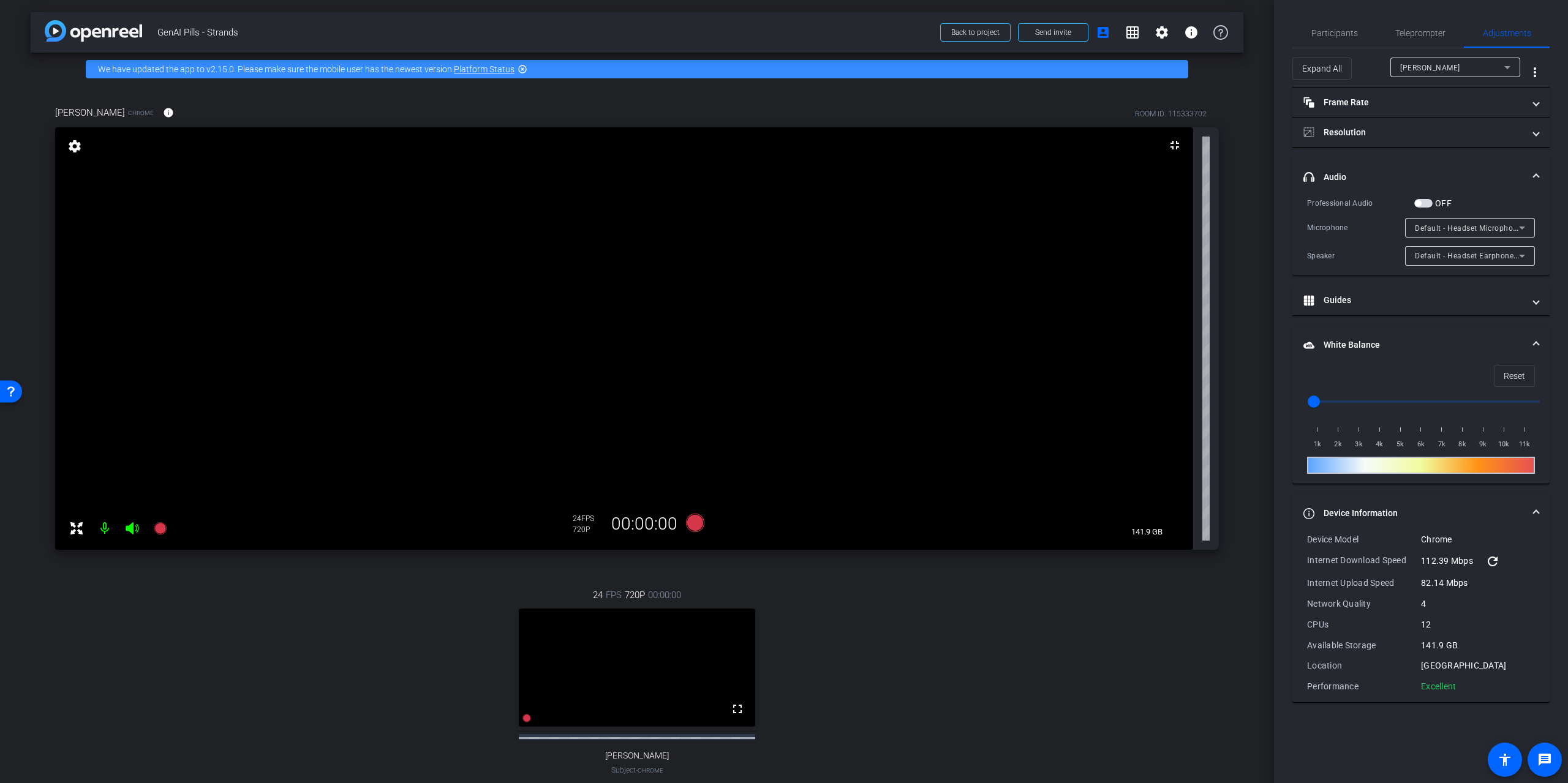 click on "White Balance
White Balance" at bounding box center (1414, 345) 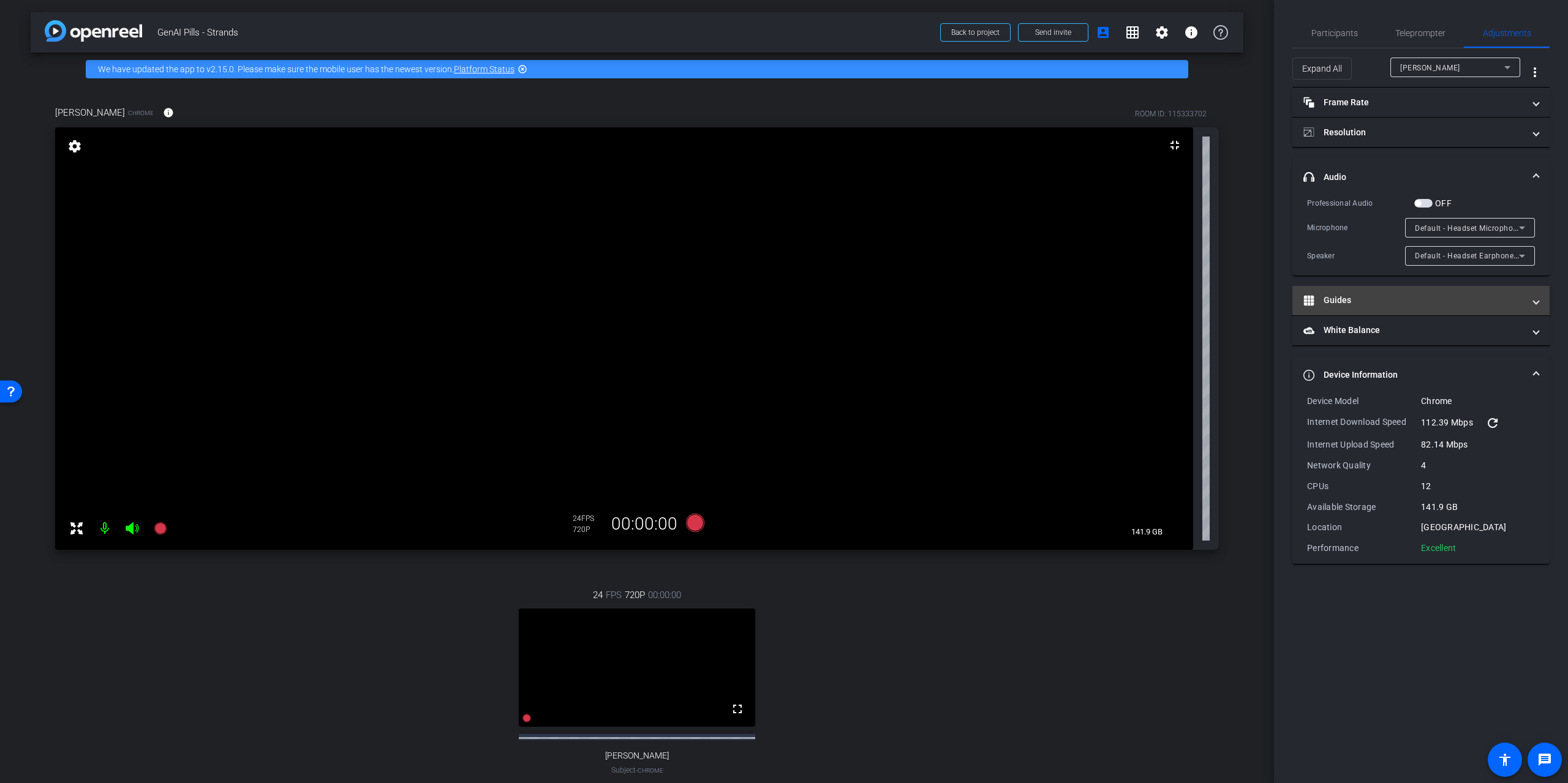 click on "Guides" at bounding box center (1414, 300) 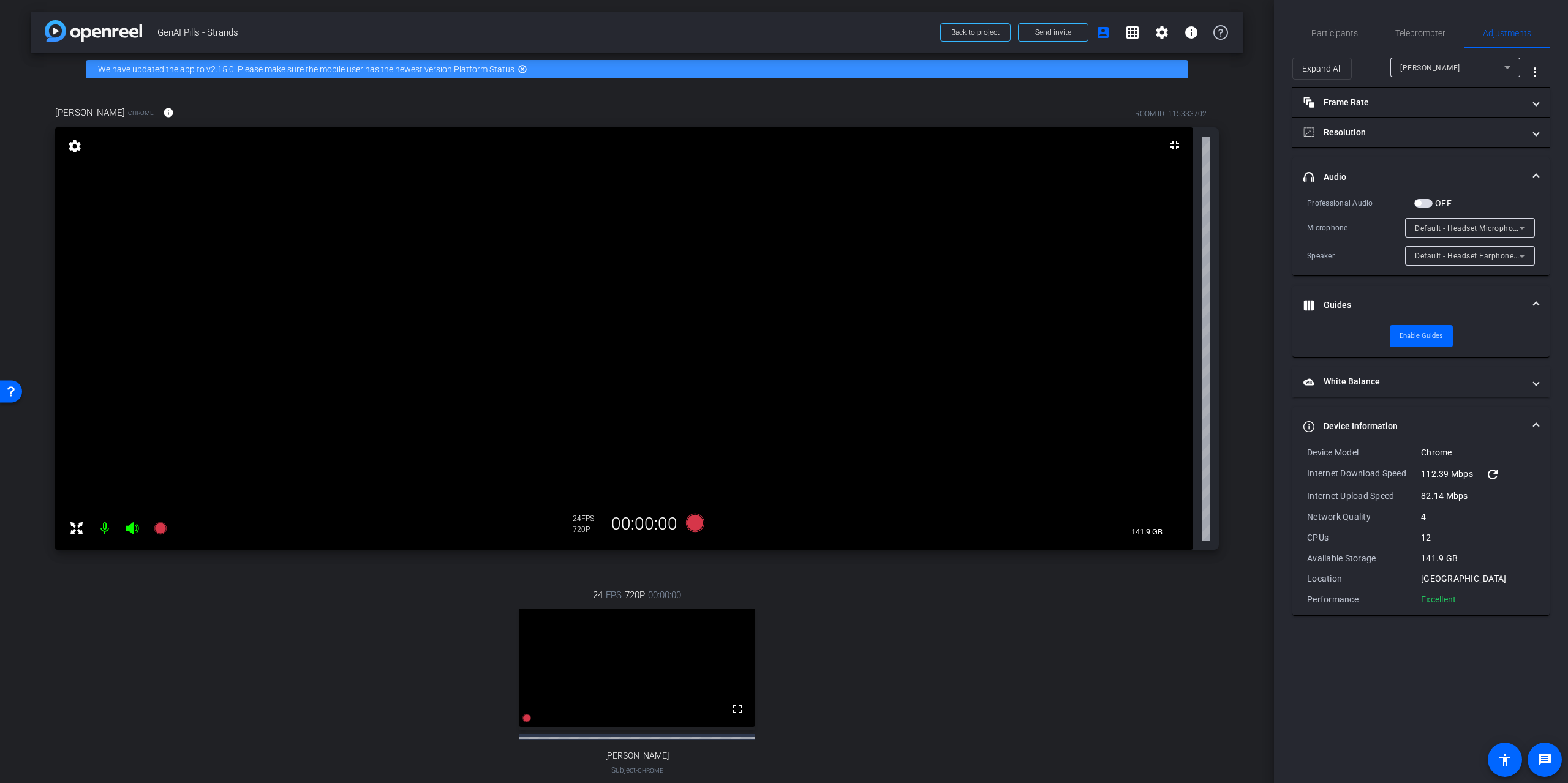 click on "Guides" at bounding box center [1421, 305] 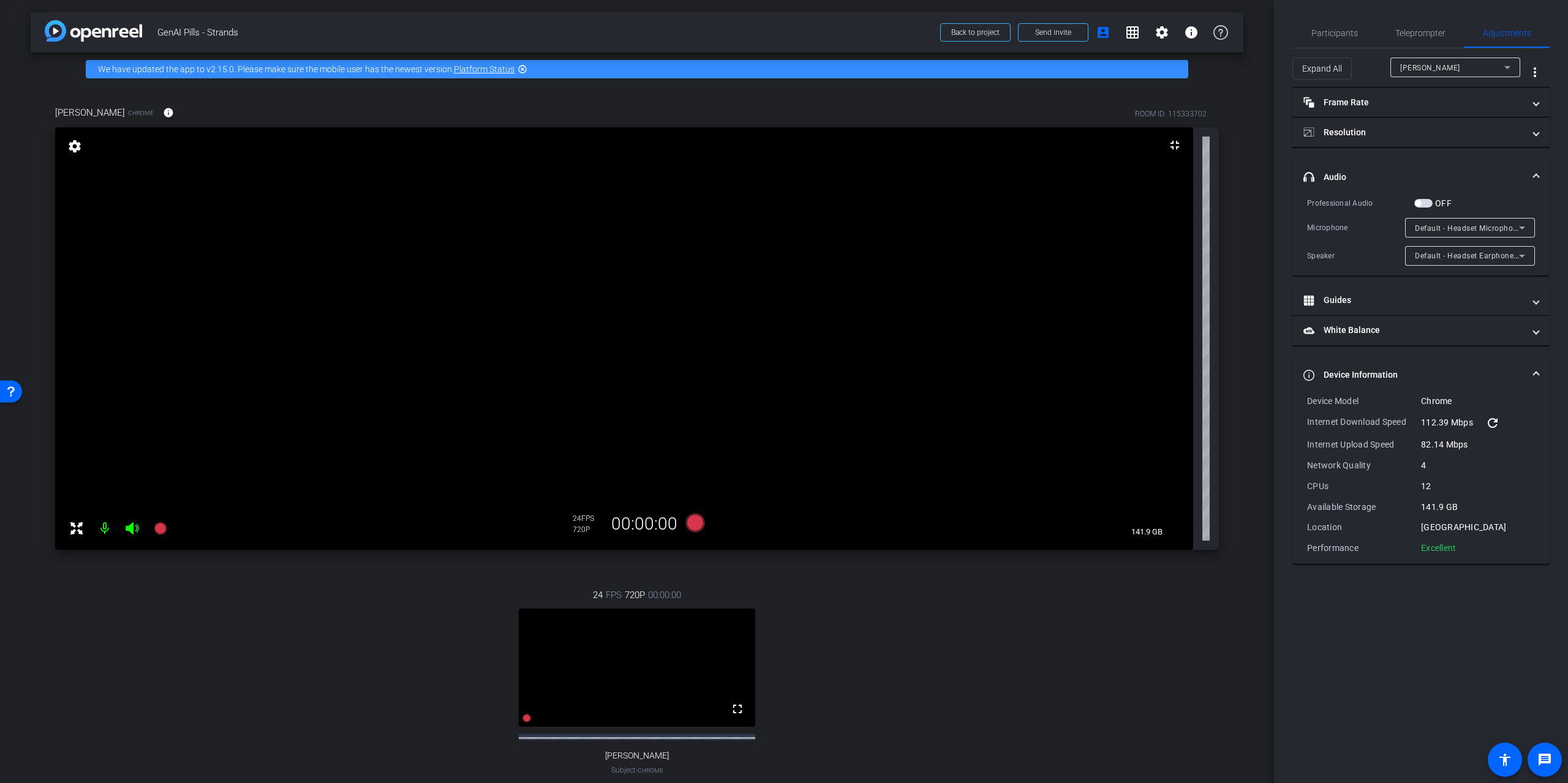 click on "Frame Rate
Frame Rate navigate_before  15   24   30  navigate_next
Resolution navigate_before  720   1080   4K  navigate_next
headphone icon
Audio  Professional Audio  OFF  Microphone Default - Headset Microphone (Plantronics Blackwire 5220 Series) Speaker Default - Headset Earphone (Plantronics Blackwire 5220 Series)
Guides   Enable Guides
White Balance
White Balance Reset 1k 2k 3k 4k 5k 6k 7k 8k 9k 10k 11k
Device Information Device Model Chrome Internet Download Speed  112.39 Mbps  refresh Internet Upload Speed 82.14 Mbps Network Quality 4 CPUs" 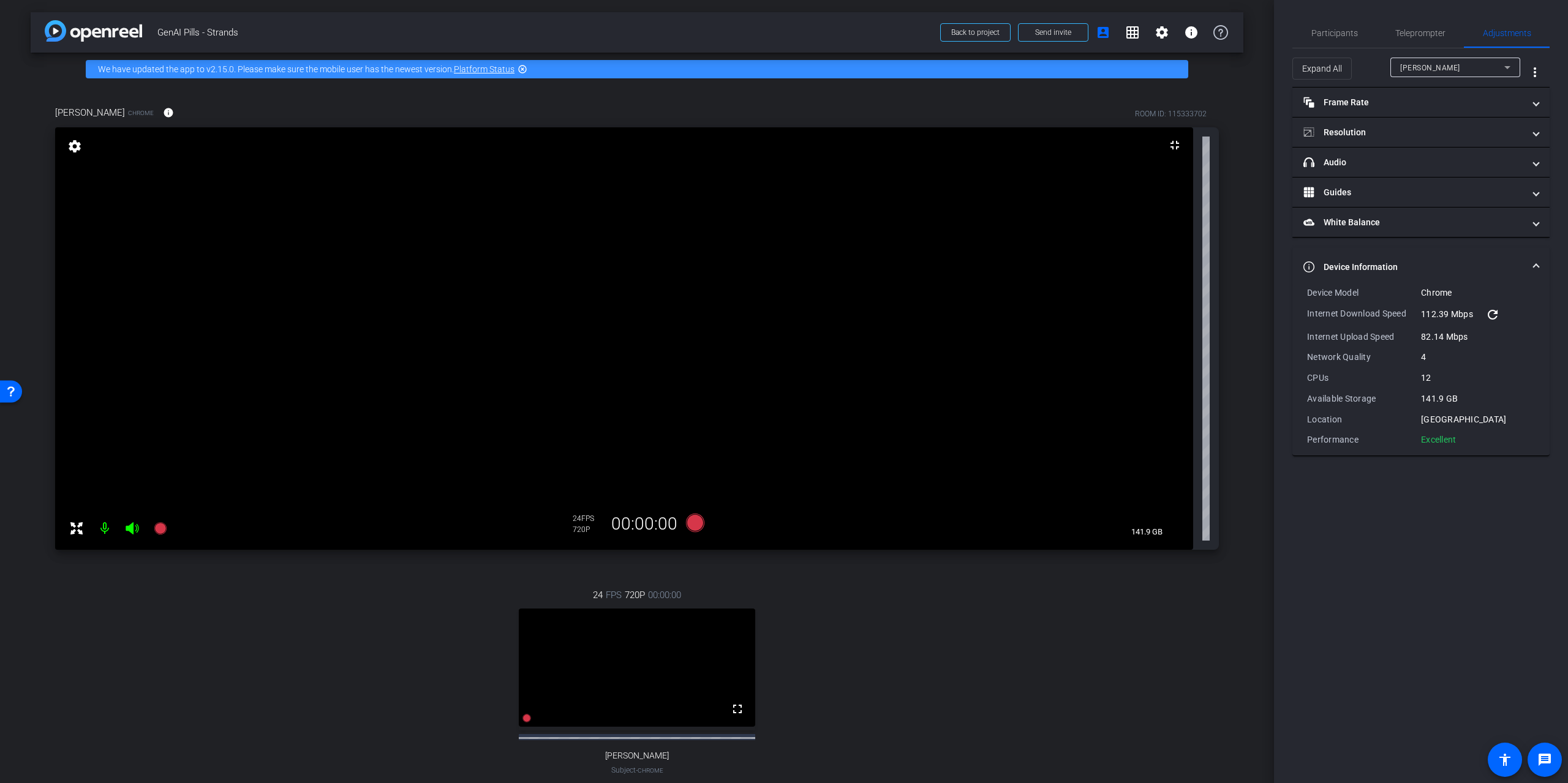 click on "[PERSON_NAME]" at bounding box center (1452, 67) 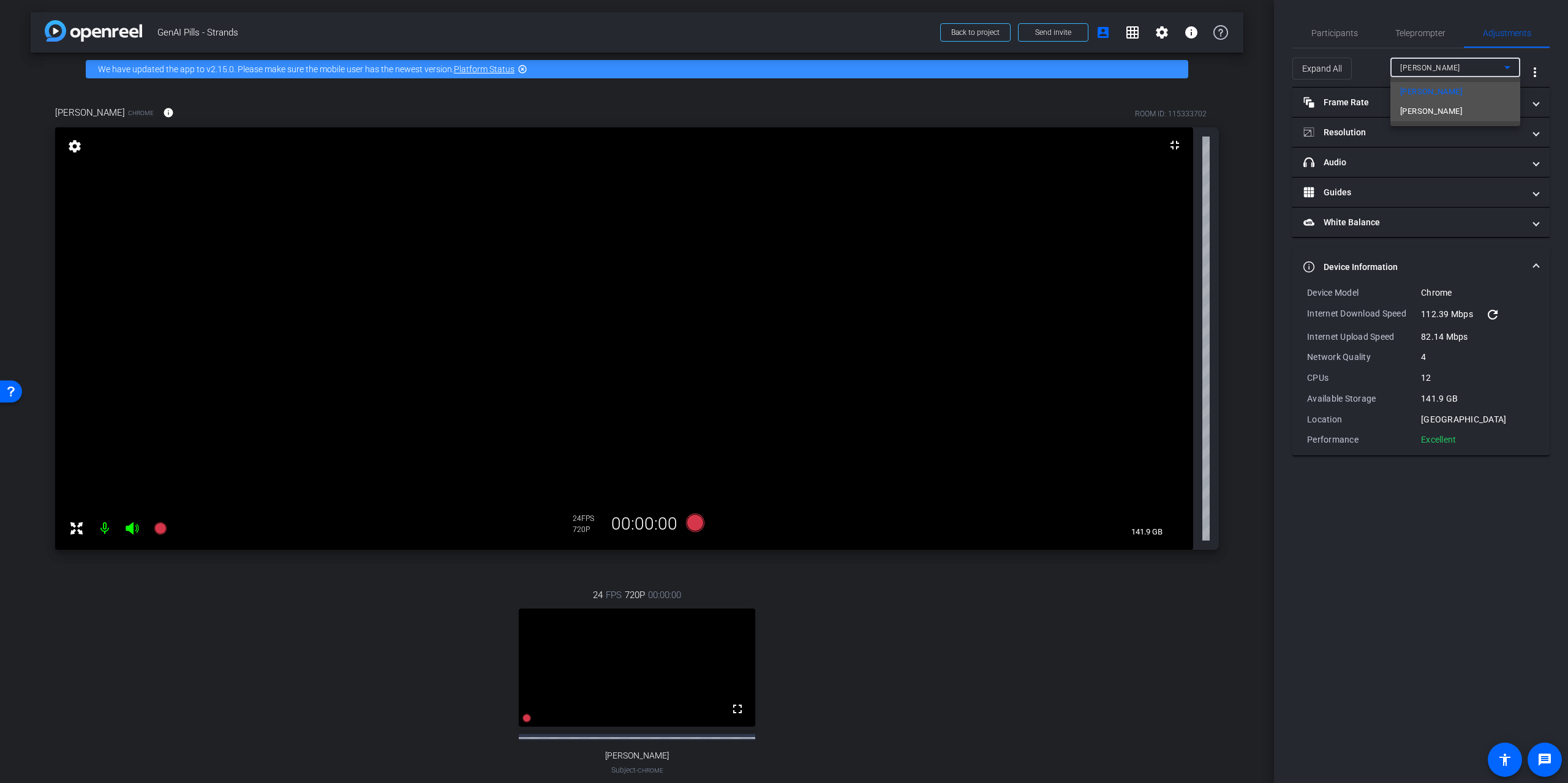 click on "[PERSON_NAME]" at bounding box center (1431, 111) 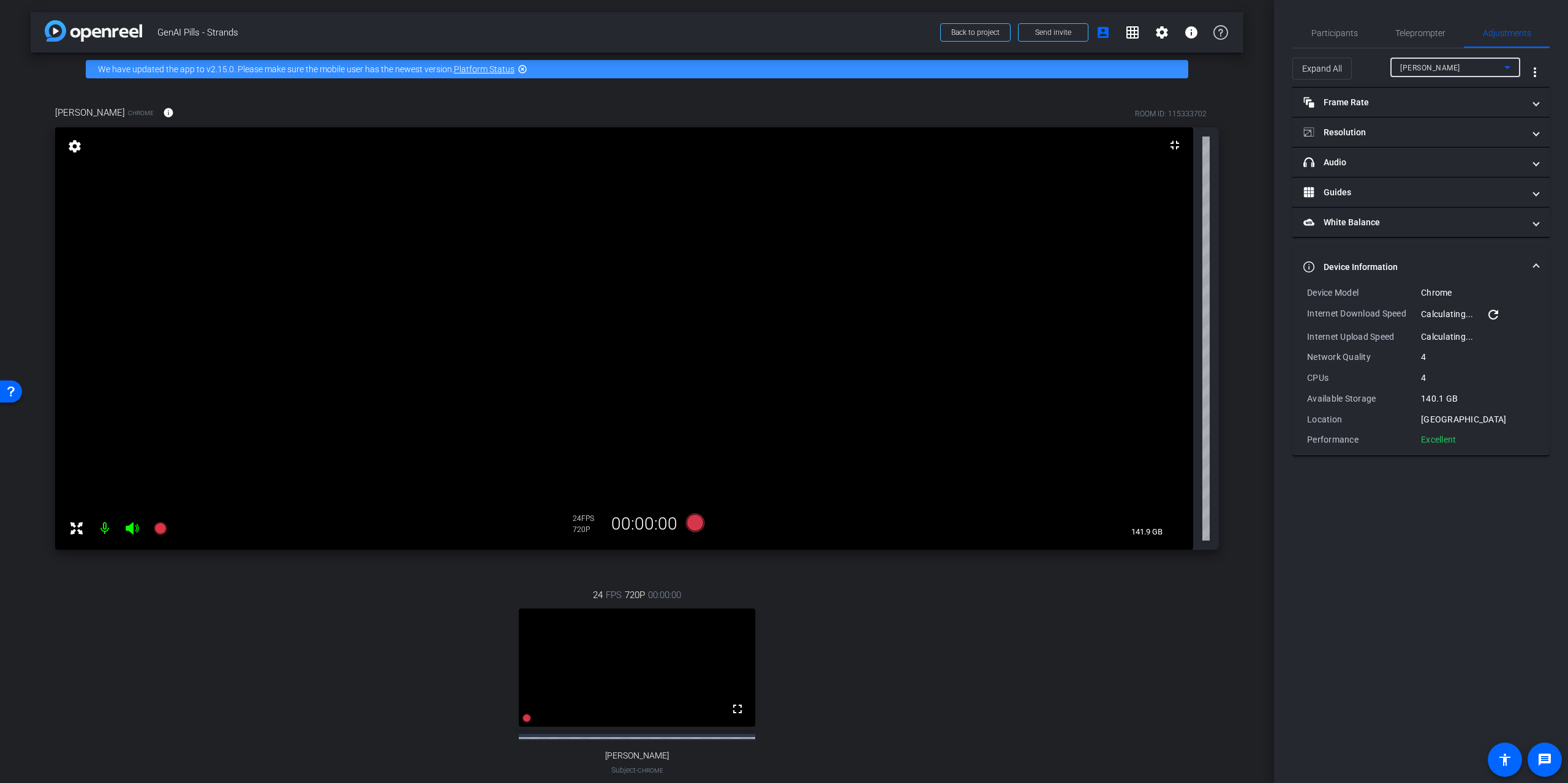 click on "Device Information" at bounding box center [1414, 267] 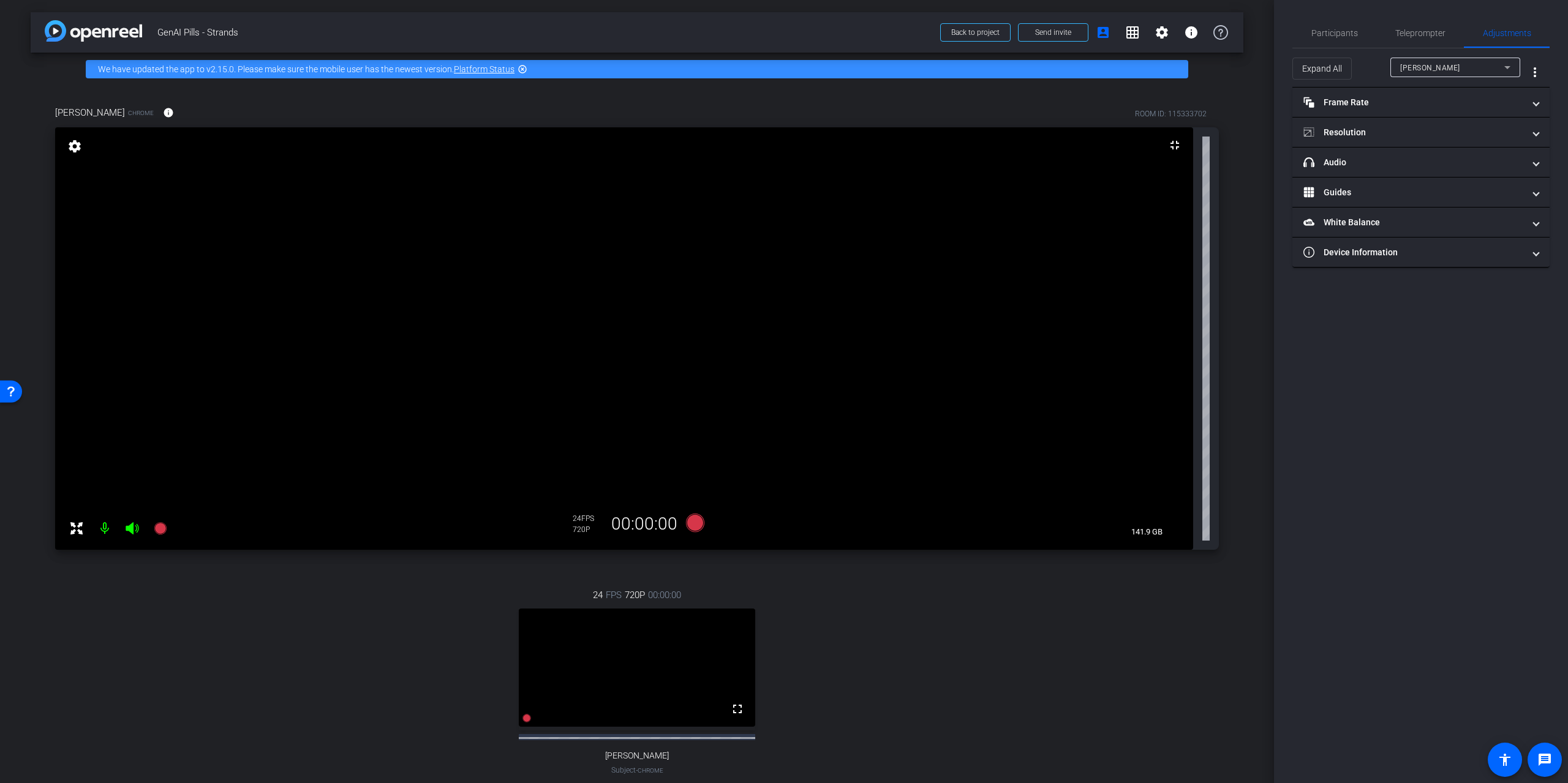 click on "[PERSON_NAME]" at bounding box center [1430, 68] 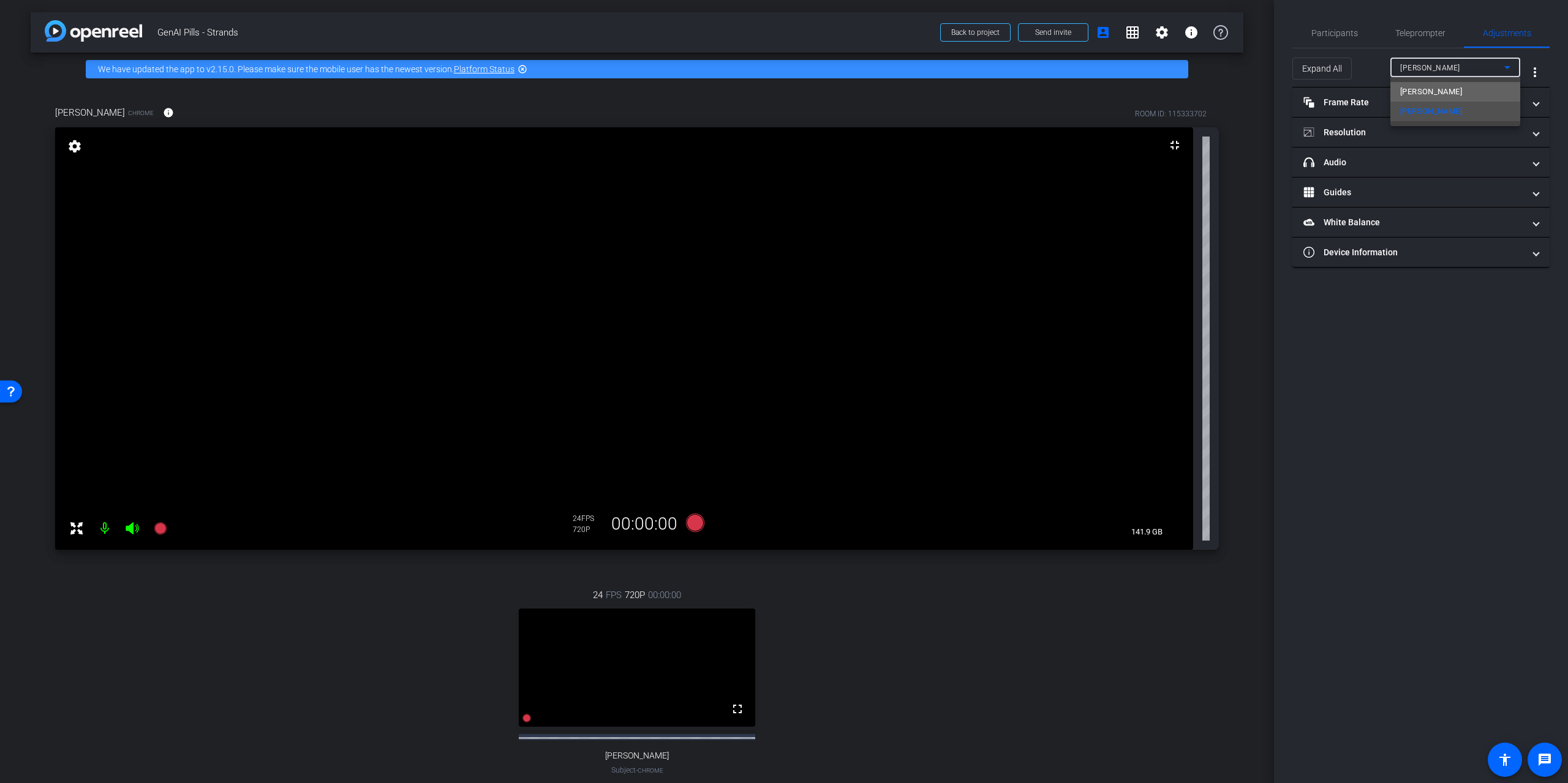 click on "[PERSON_NAME]" at bounding box center (1431, 92) 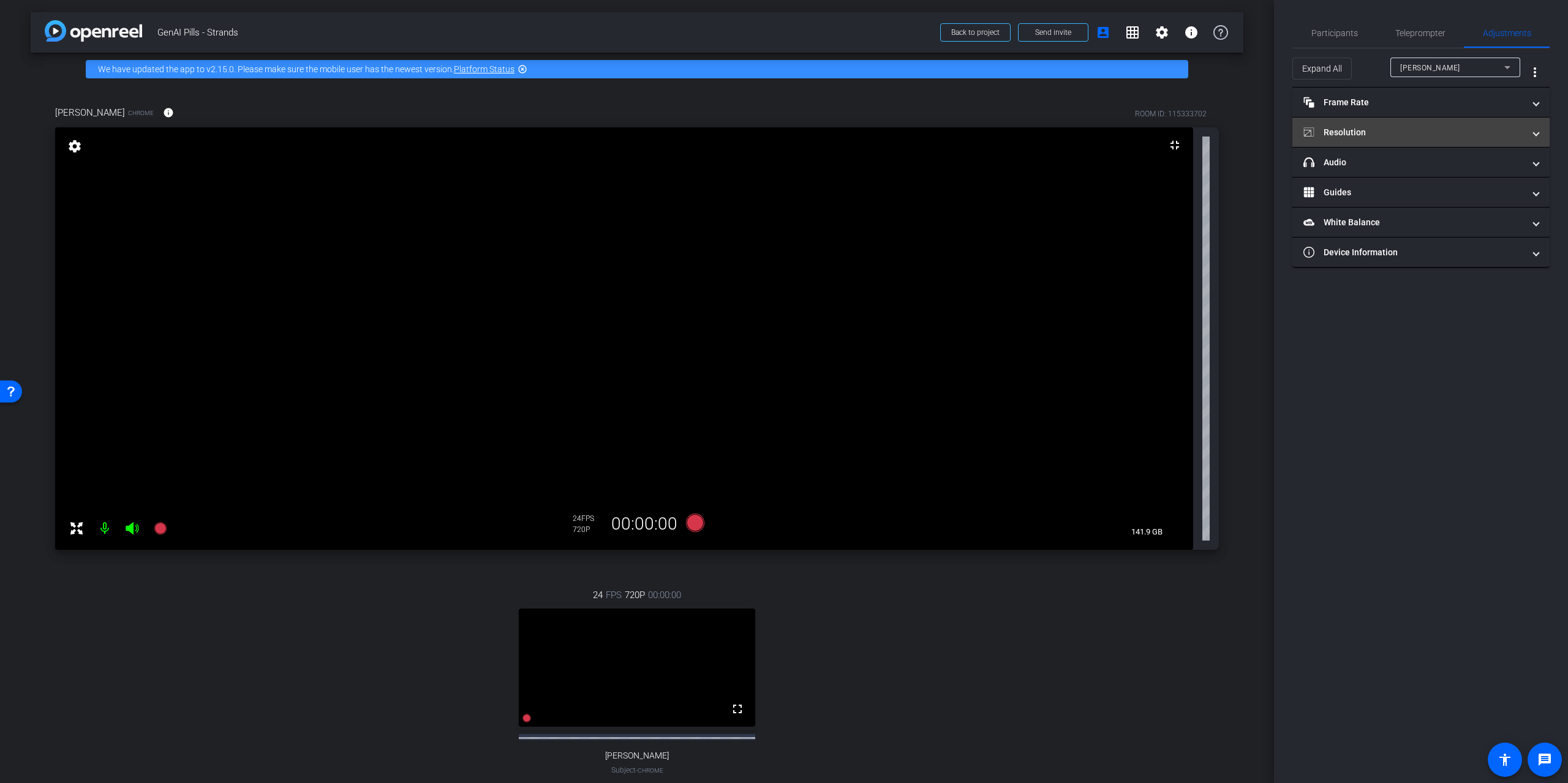 click on "Resolution" at bounding box center [1414, 132] 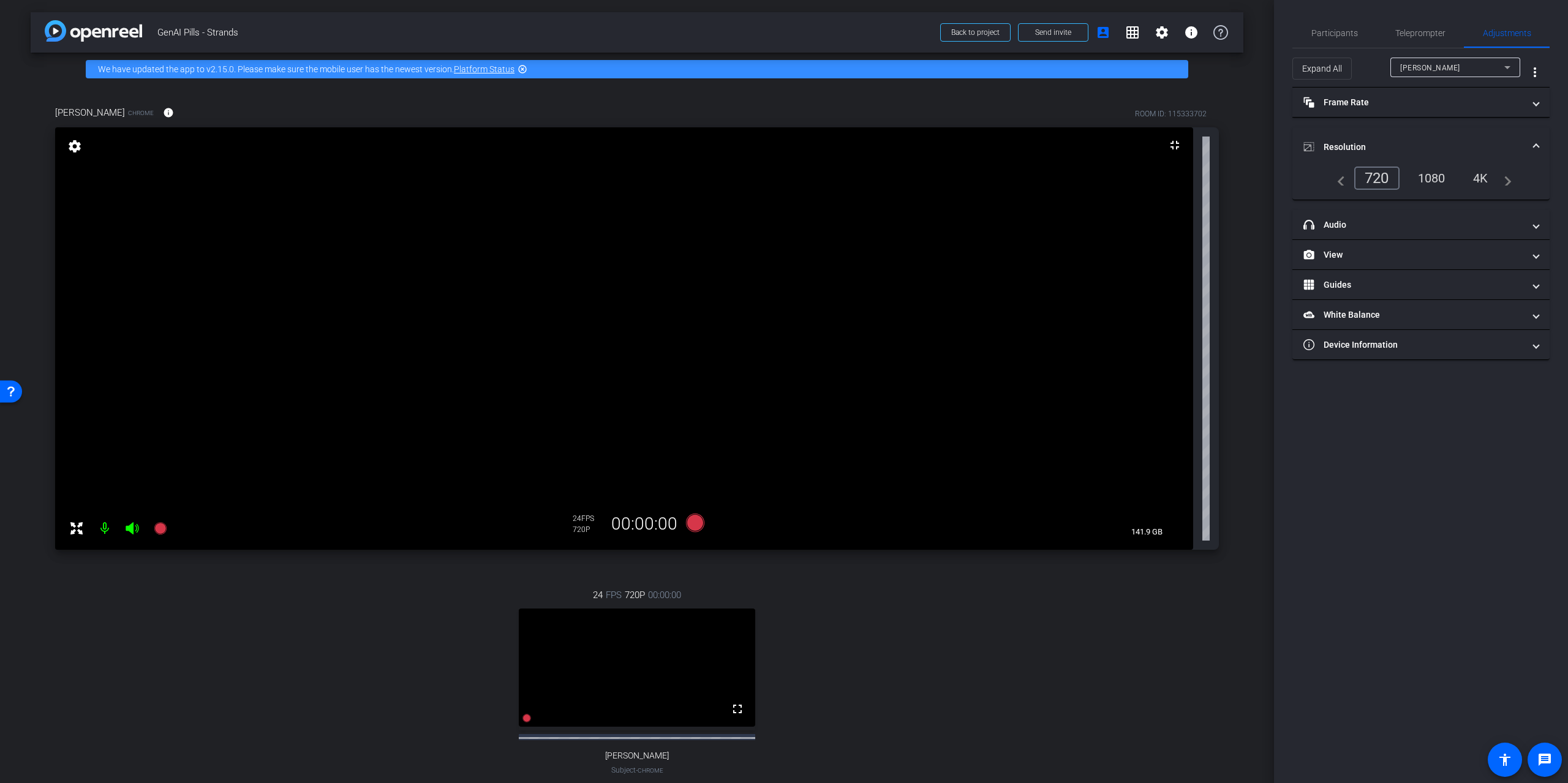 click on "Resolution" at bounding box center [1421, 147] 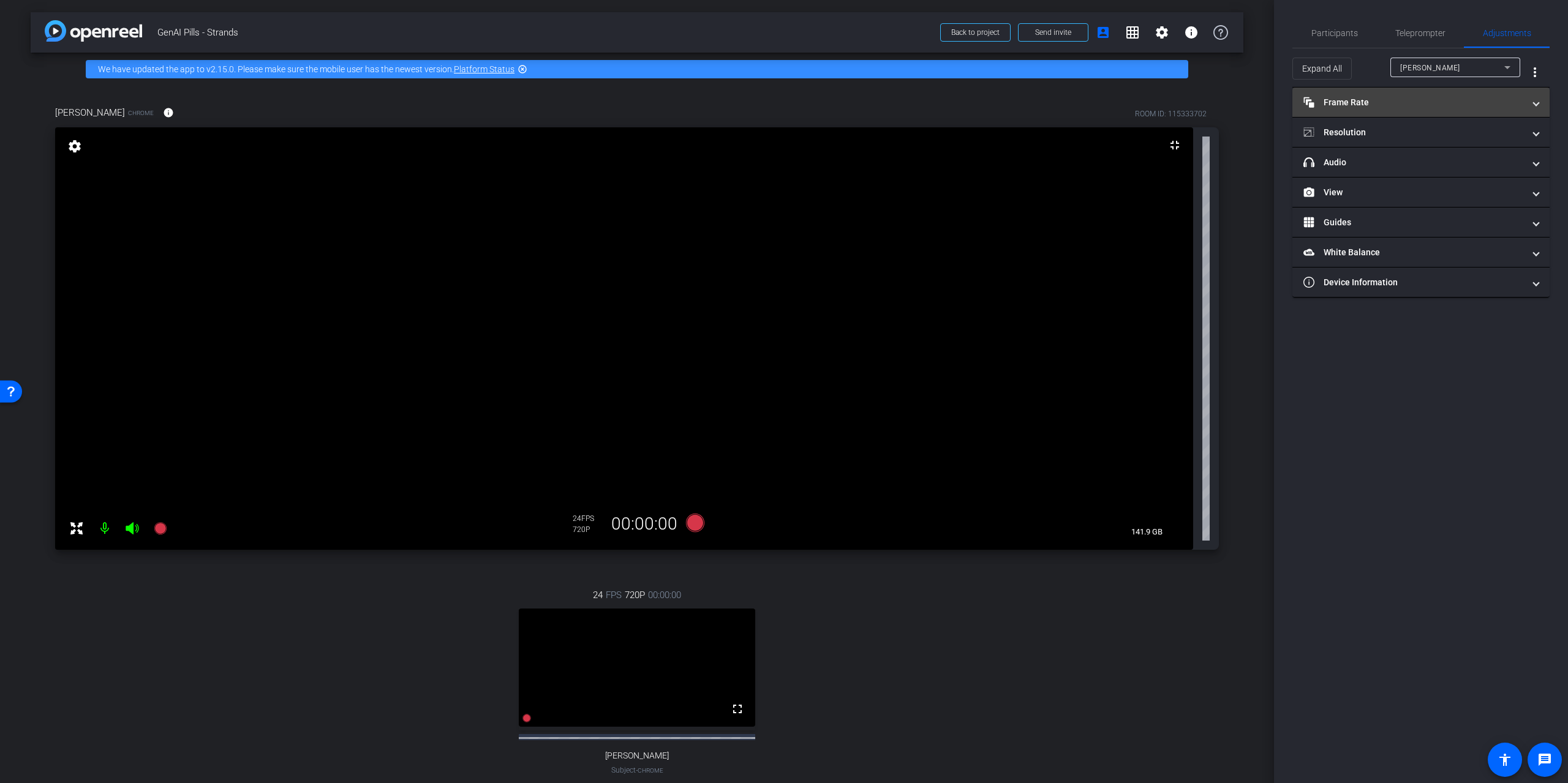 click on "Frame Rate
Frame Rate" at bounding box center (1414, 102) 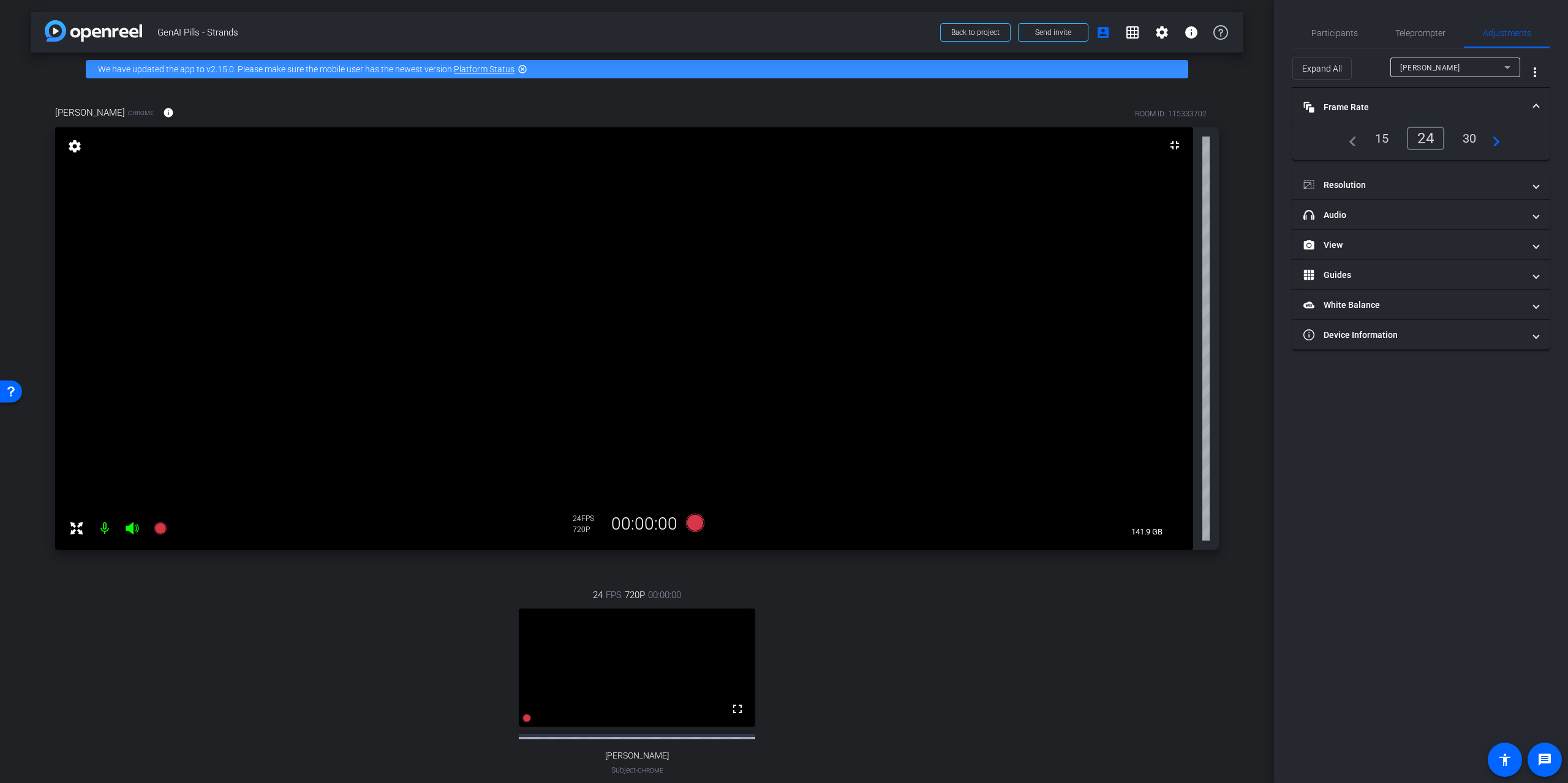 click on "Frame Rate
Frame Rate" at bounding box center [1414, 107] 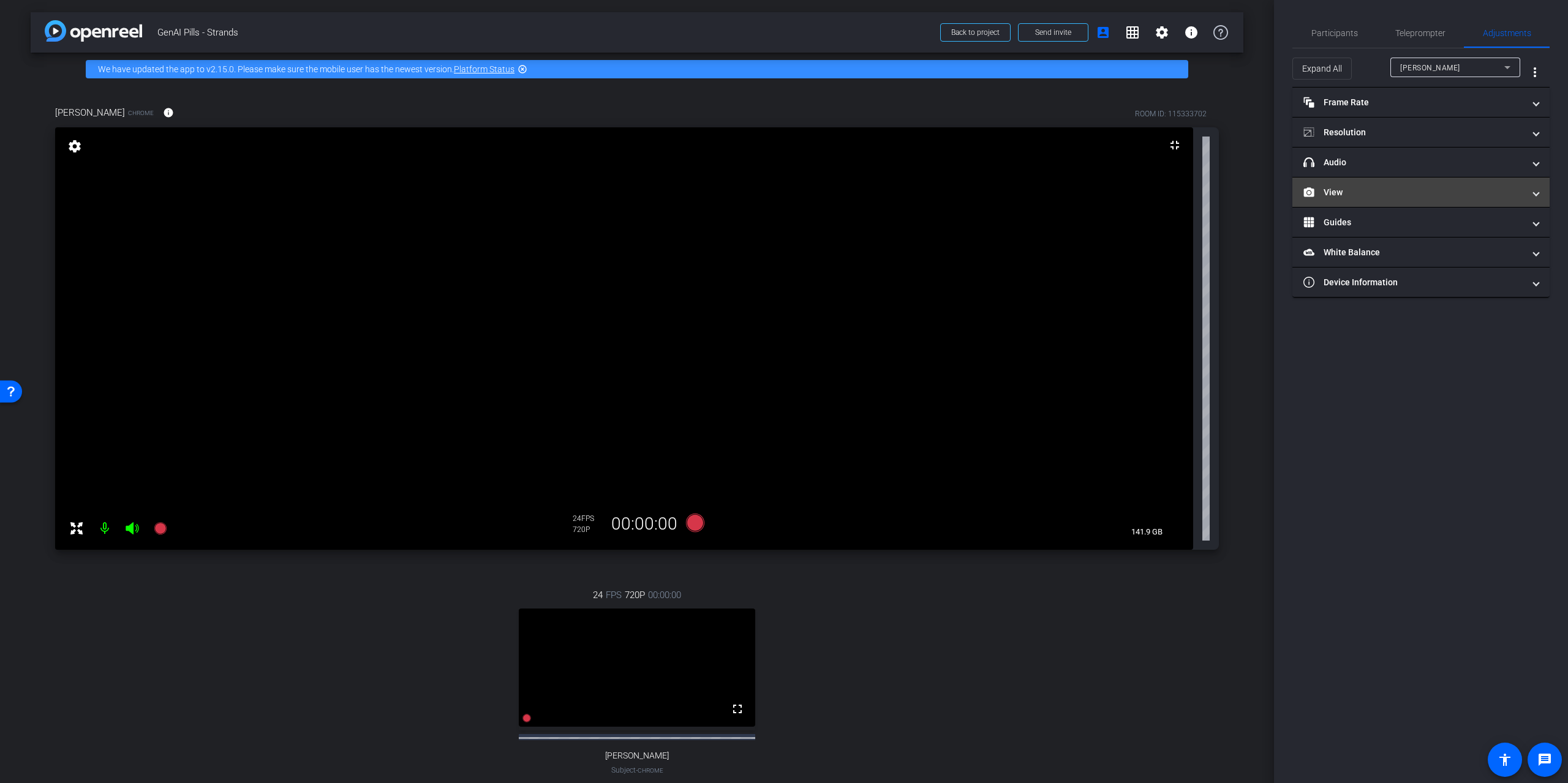 click on "View" at bounding box center (1414, 192) 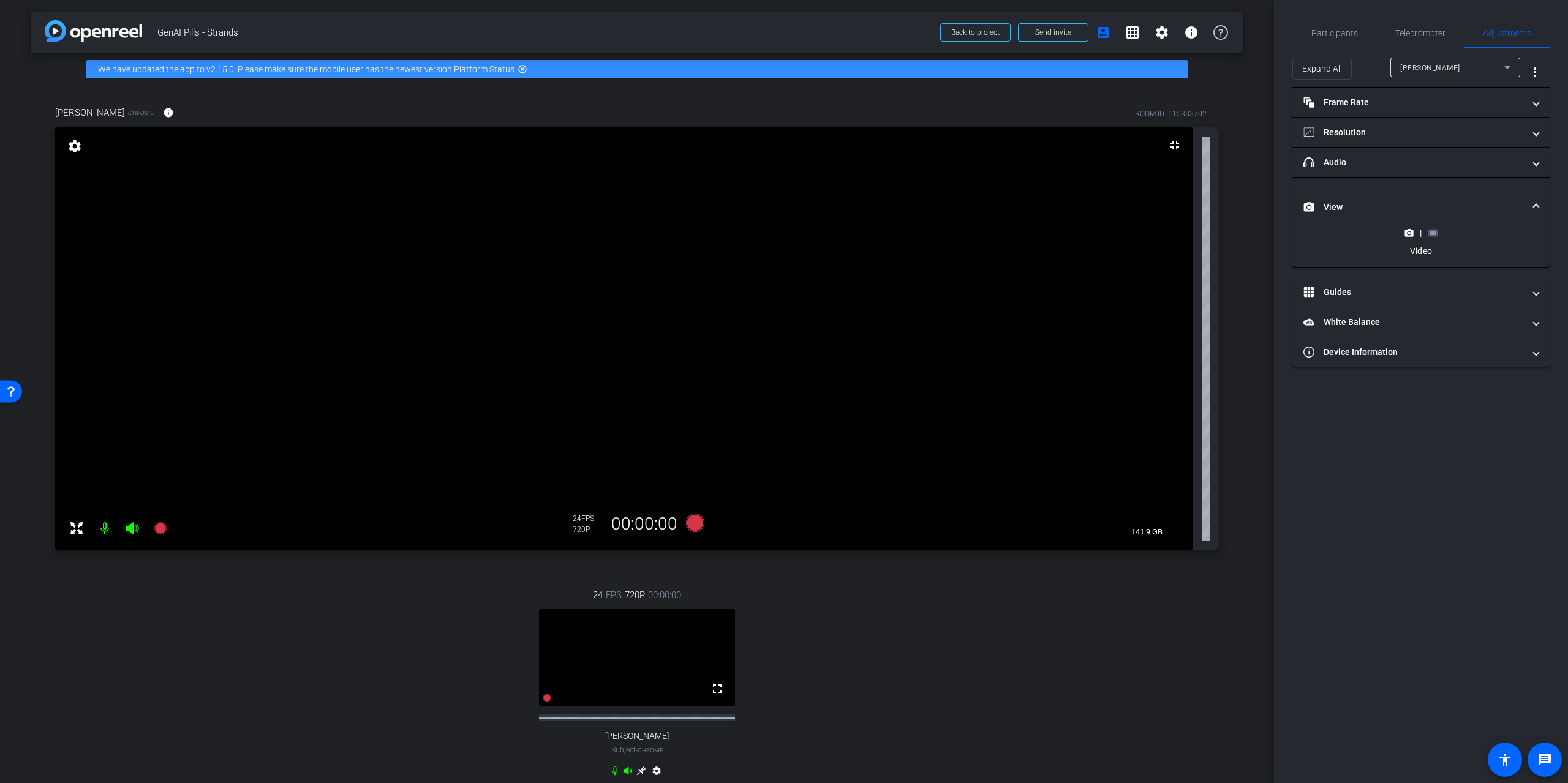 click 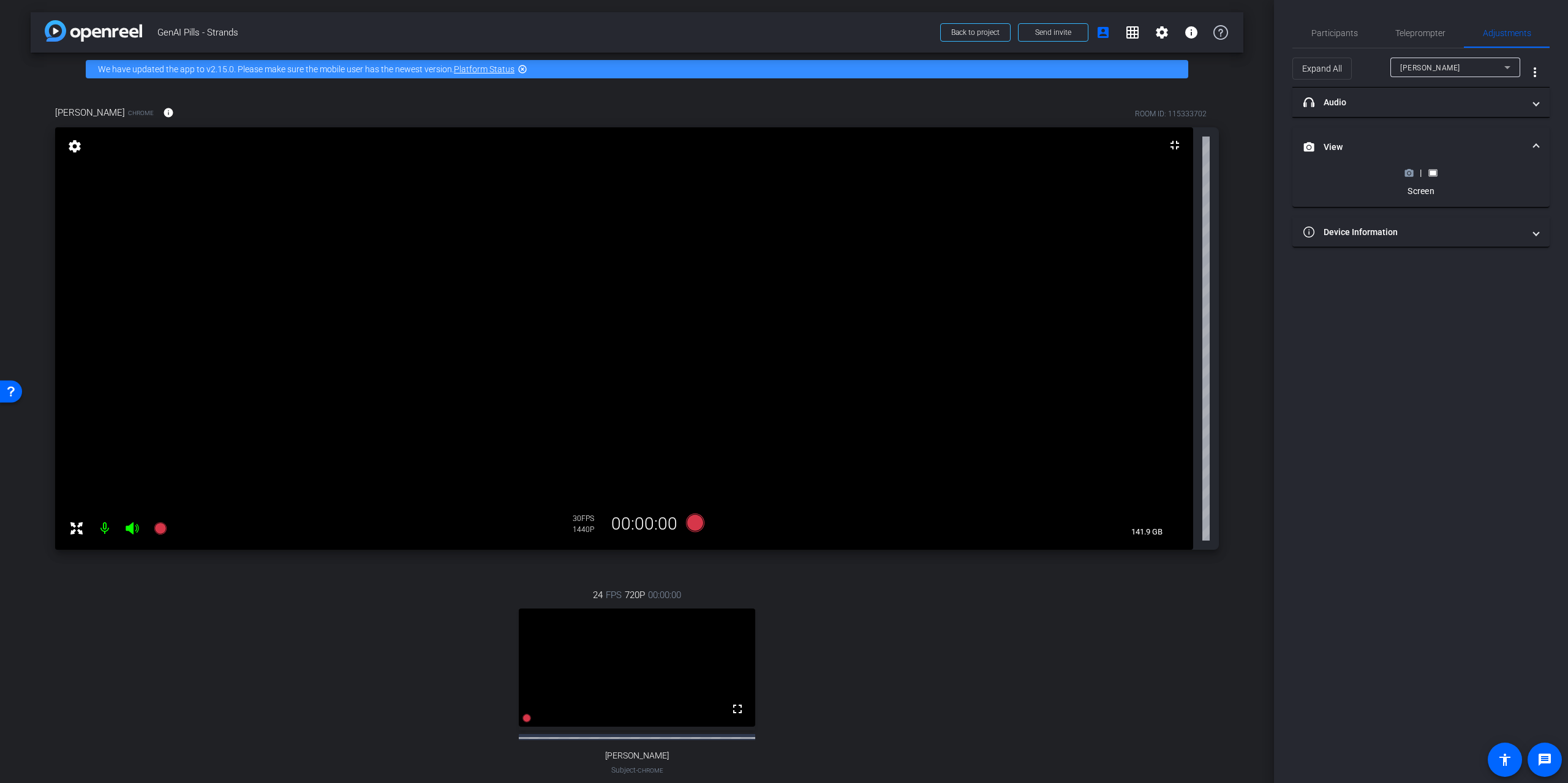 click 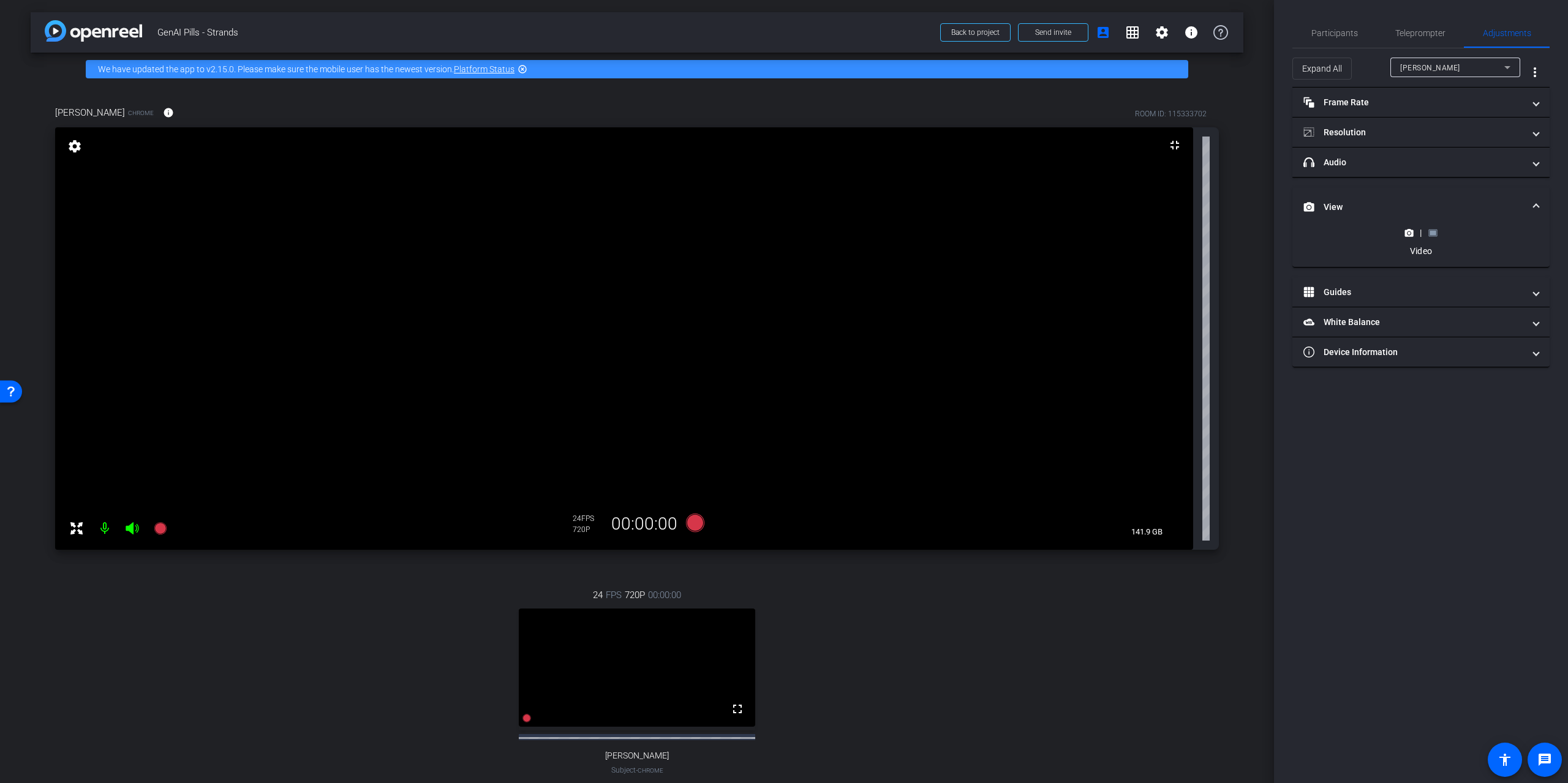 click 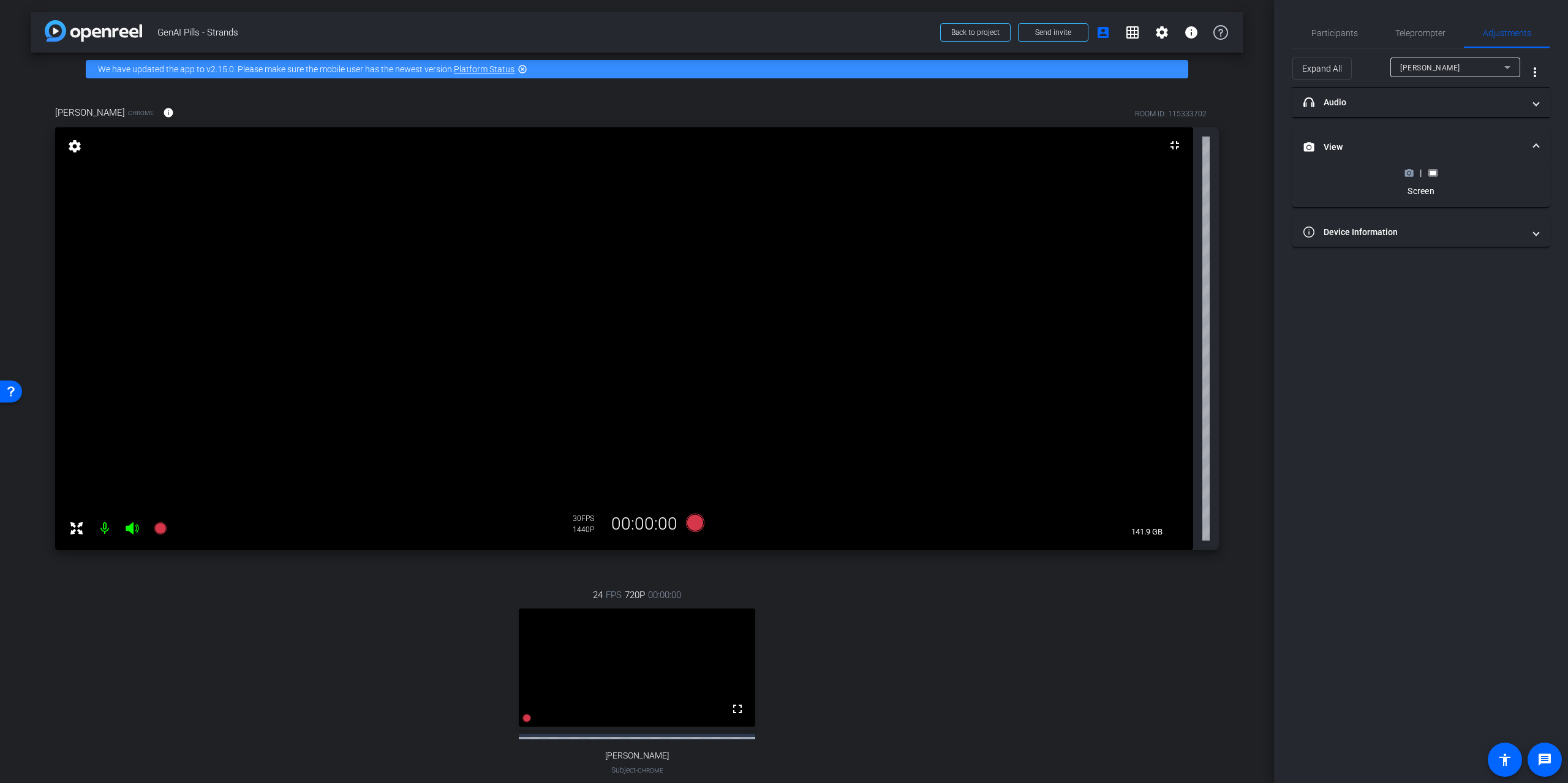 click 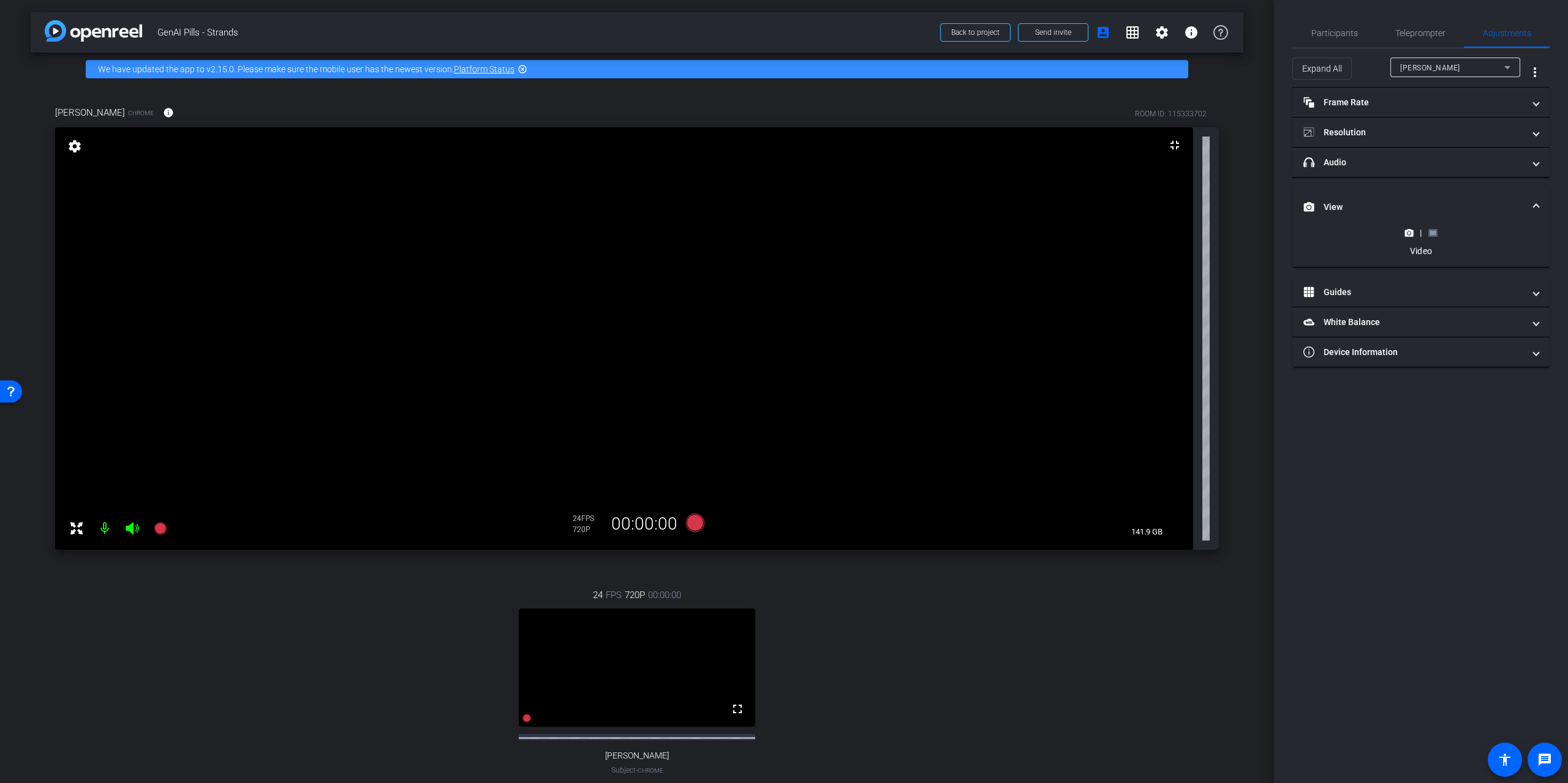 click on "View" at bounding box center (1414, 207) 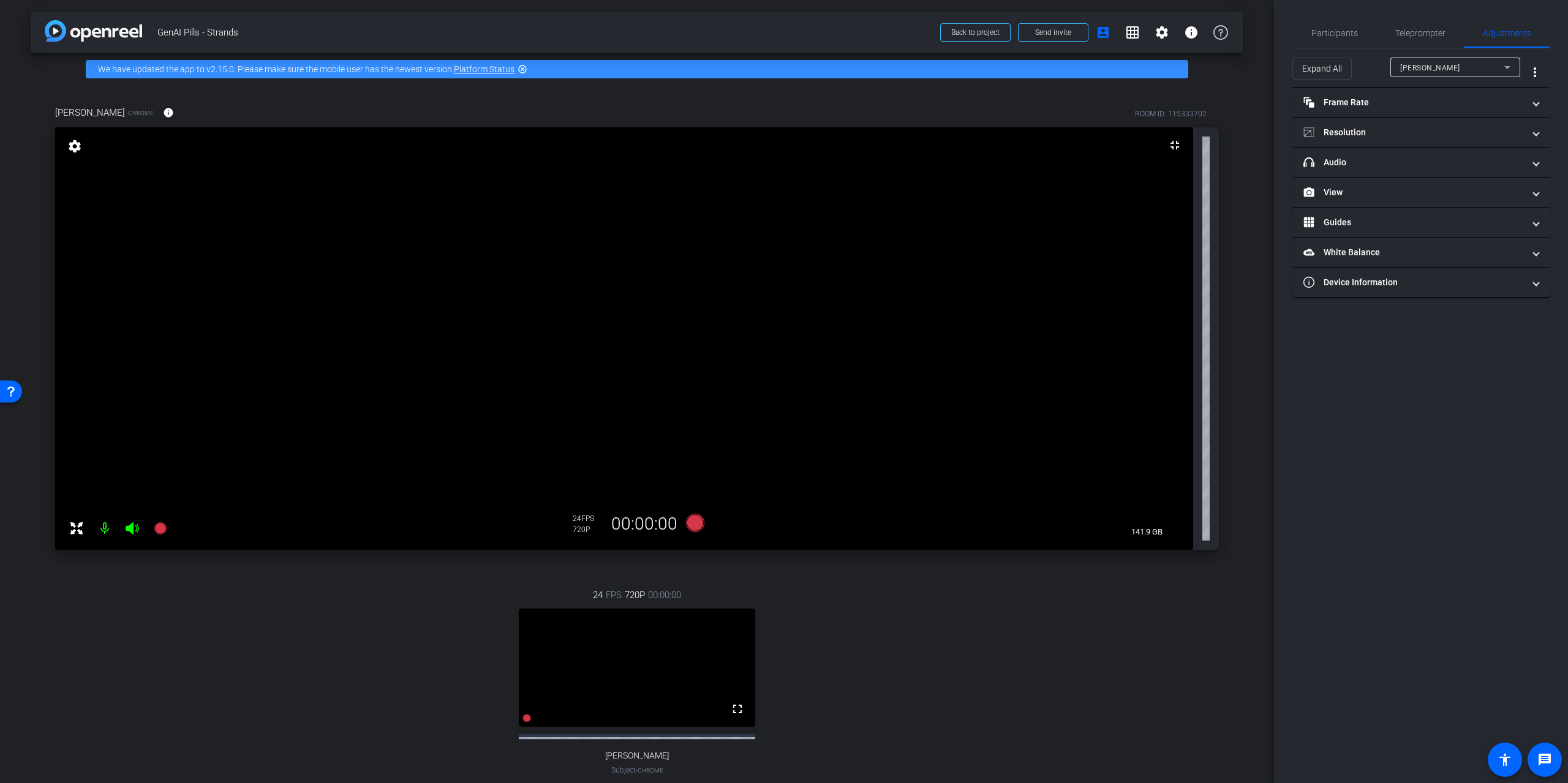 click 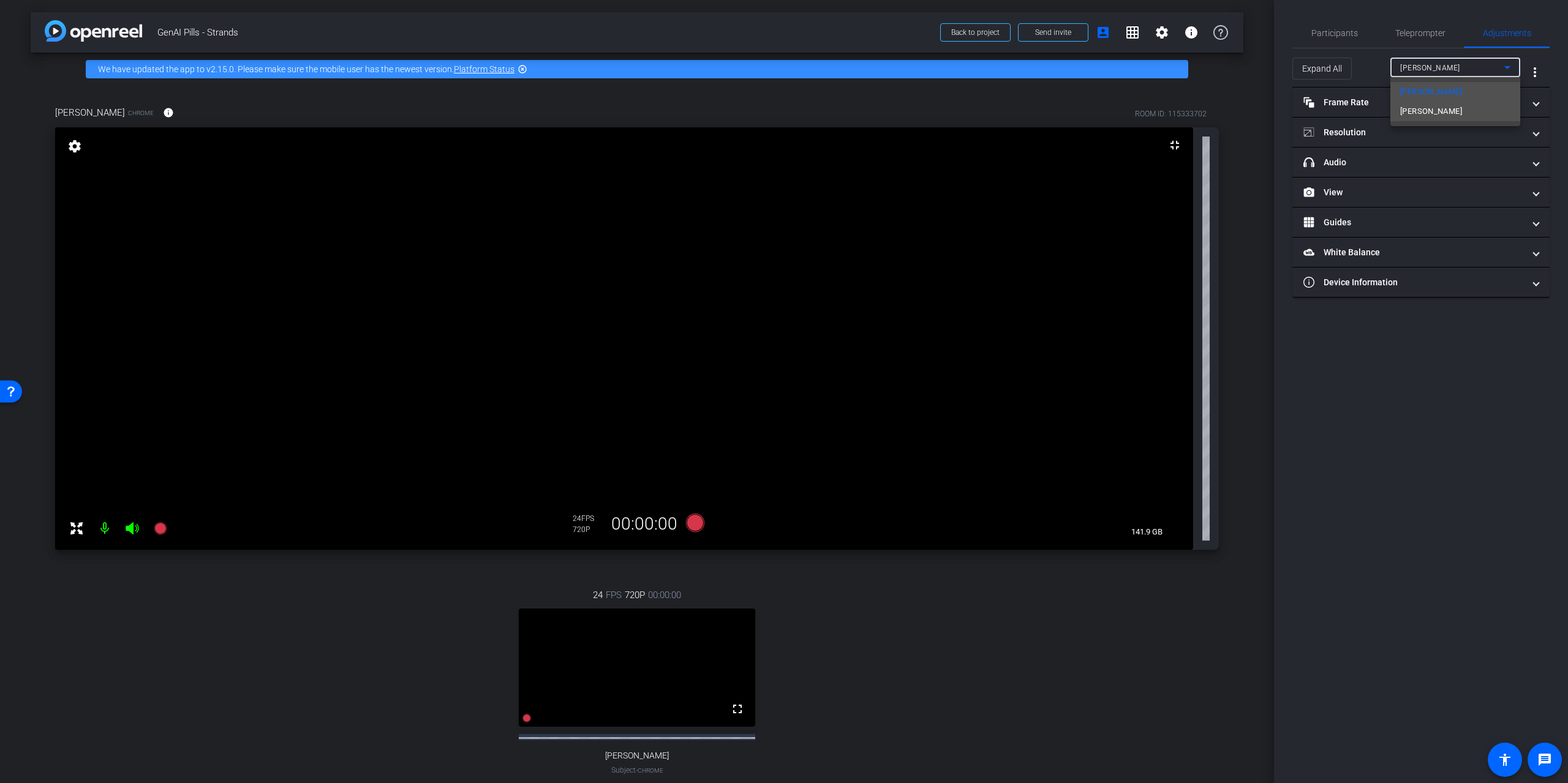 click on "[PERSON_NAME]" at bounding box center [1455, 111] 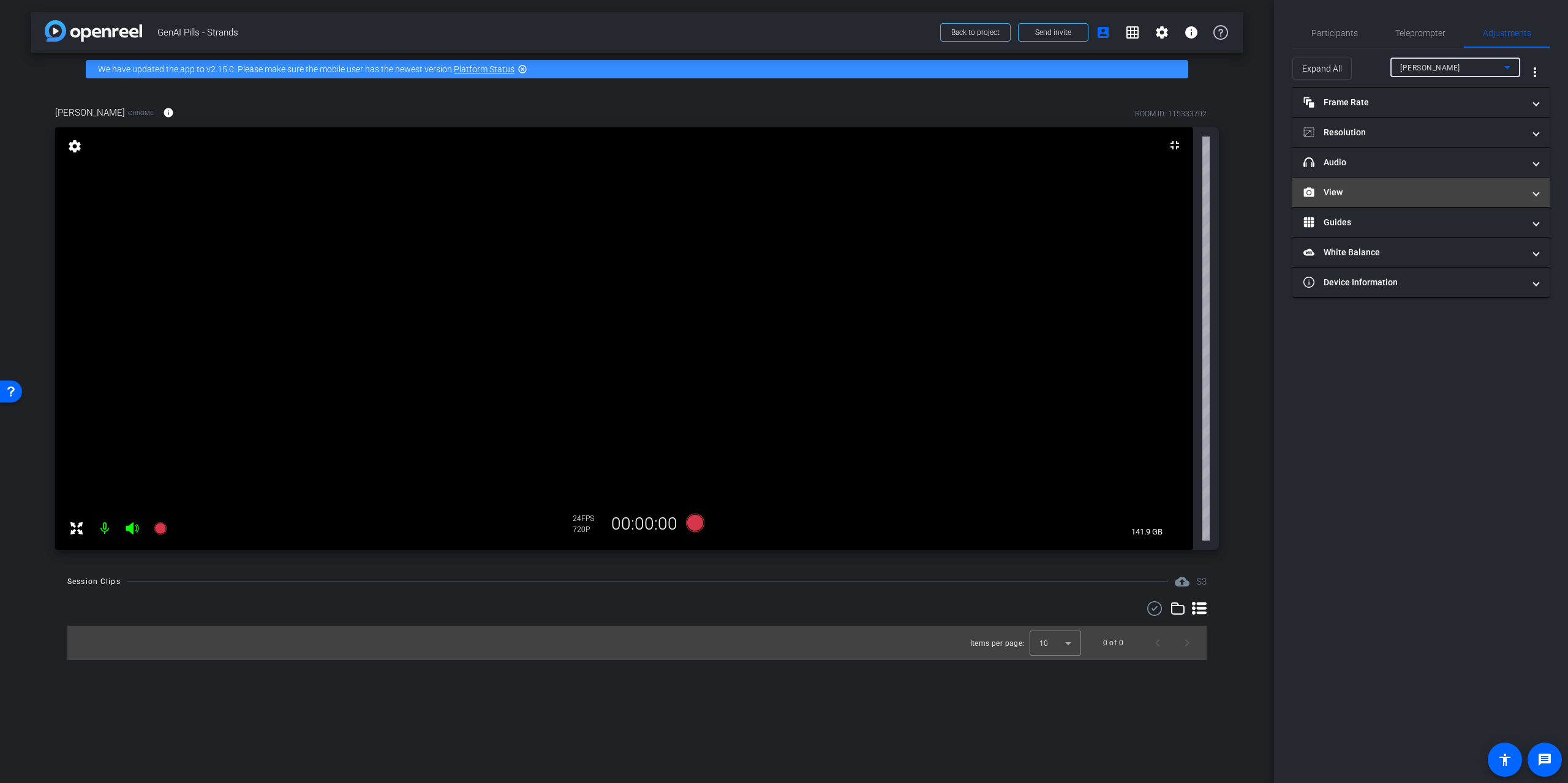 click on "View" at bounding box center (1414, 192) 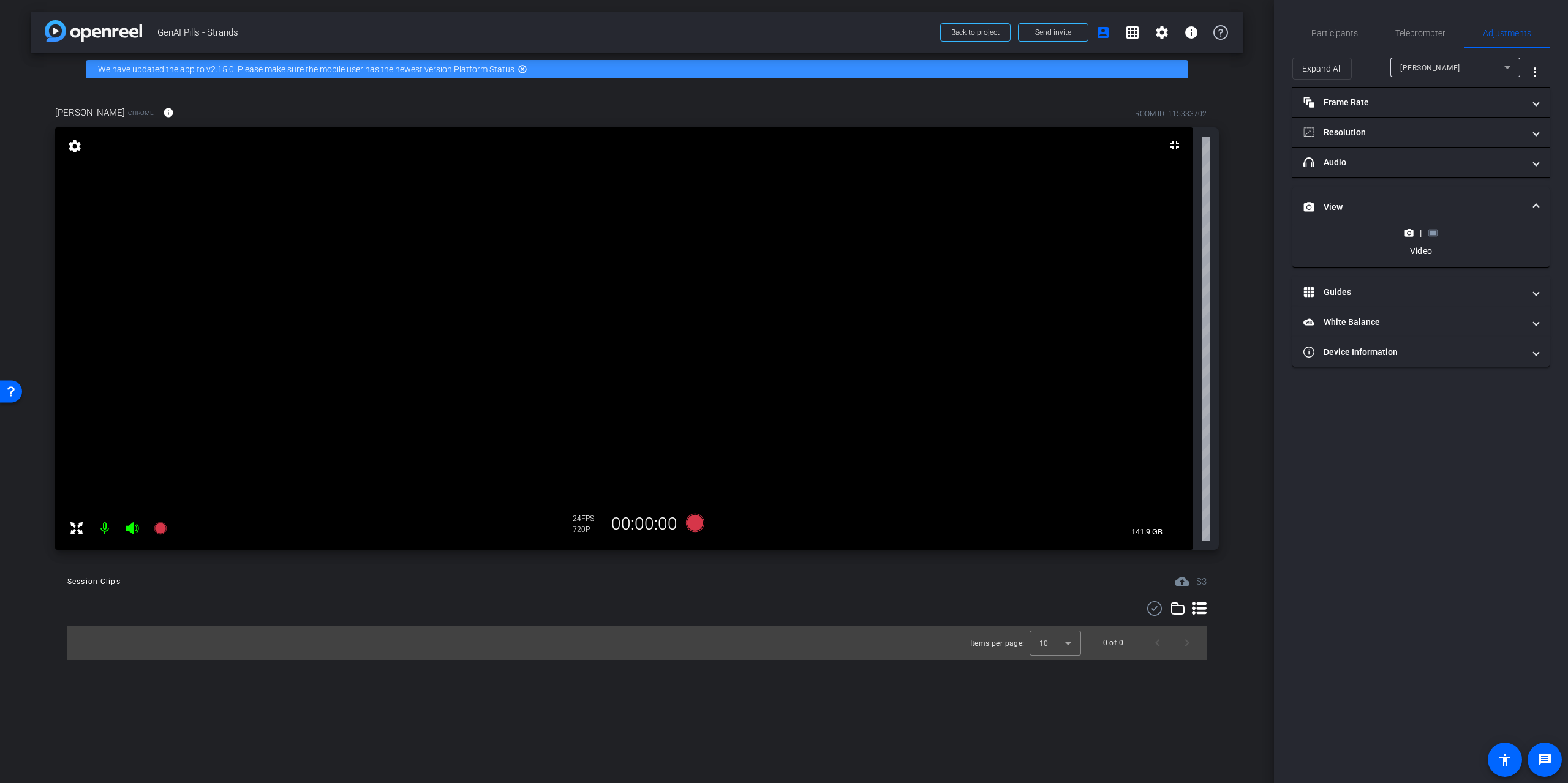 click on "|" at bounding box center [1420, 233] 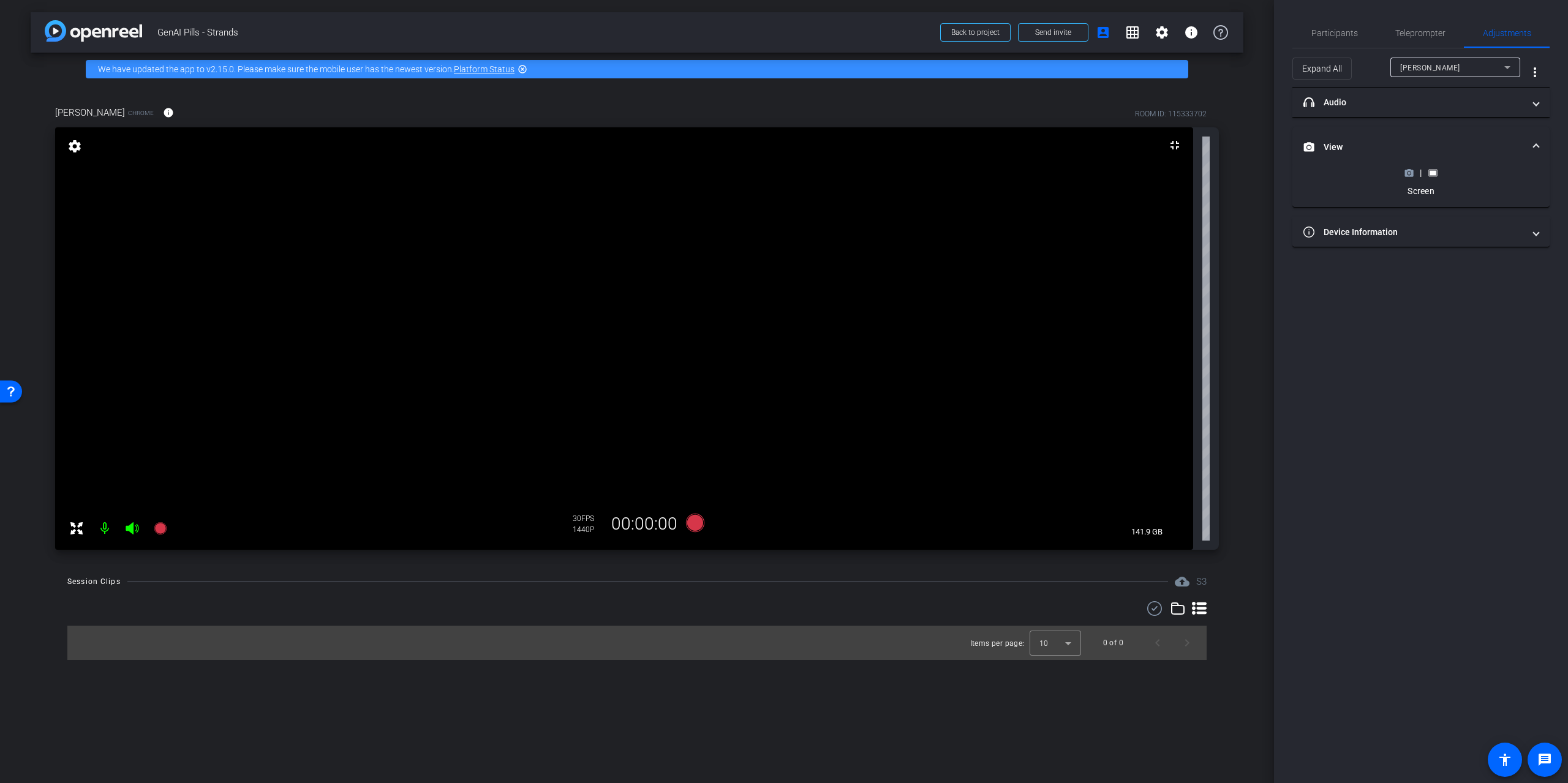 click 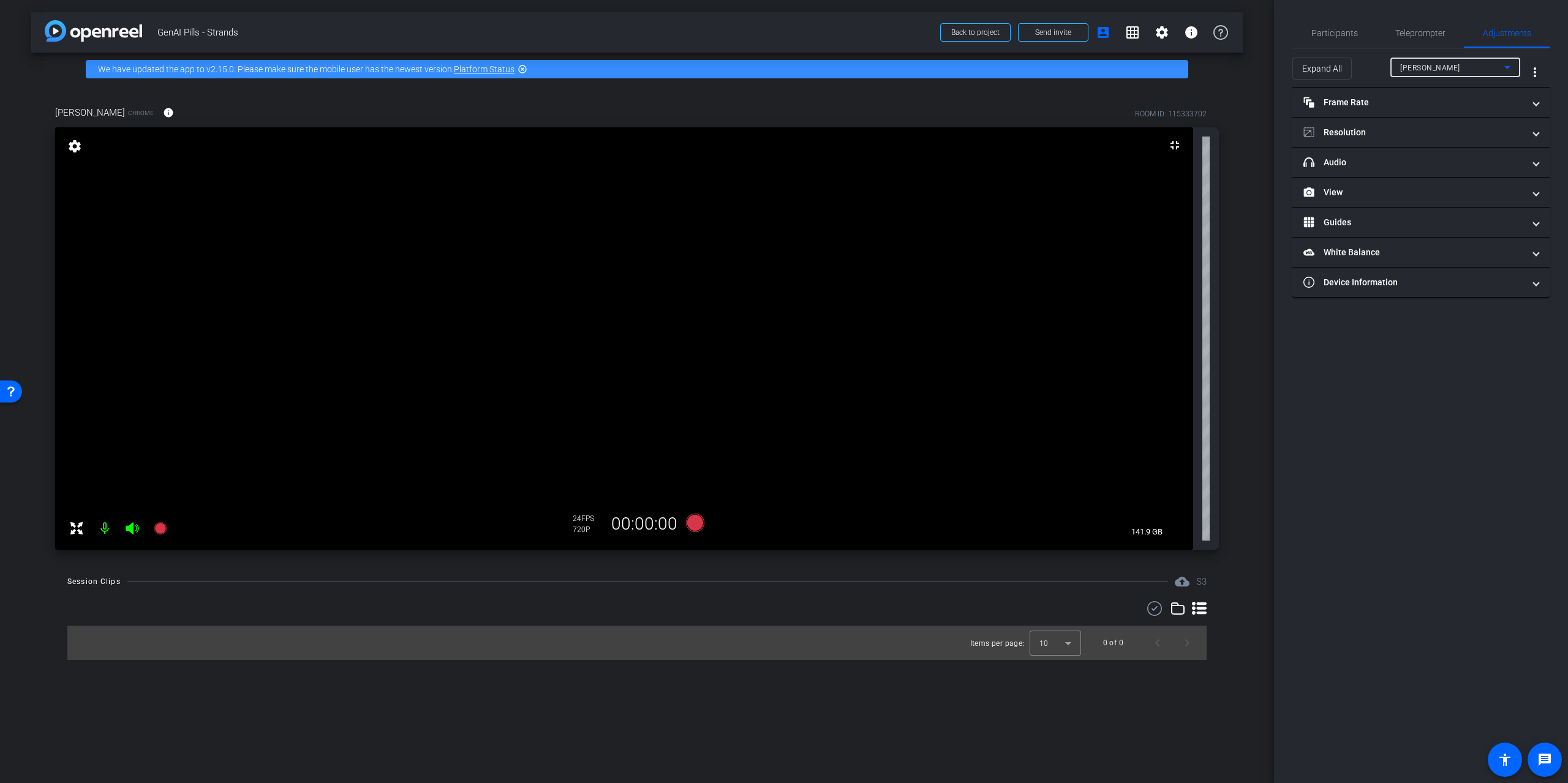 click on "[PERSON_NAME]" at bounding box center [1430, 68] 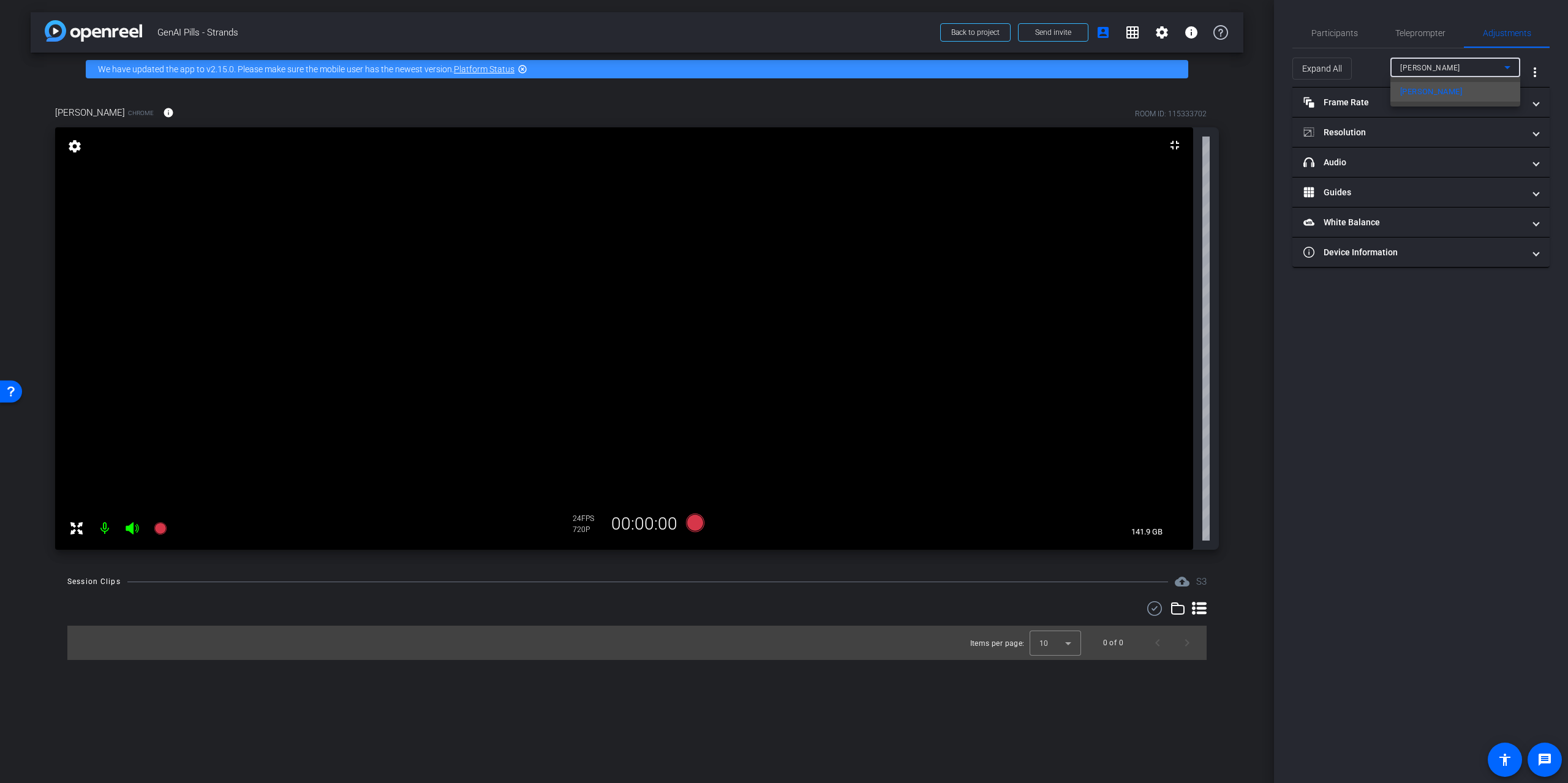 click at bounding box center (784, 391) 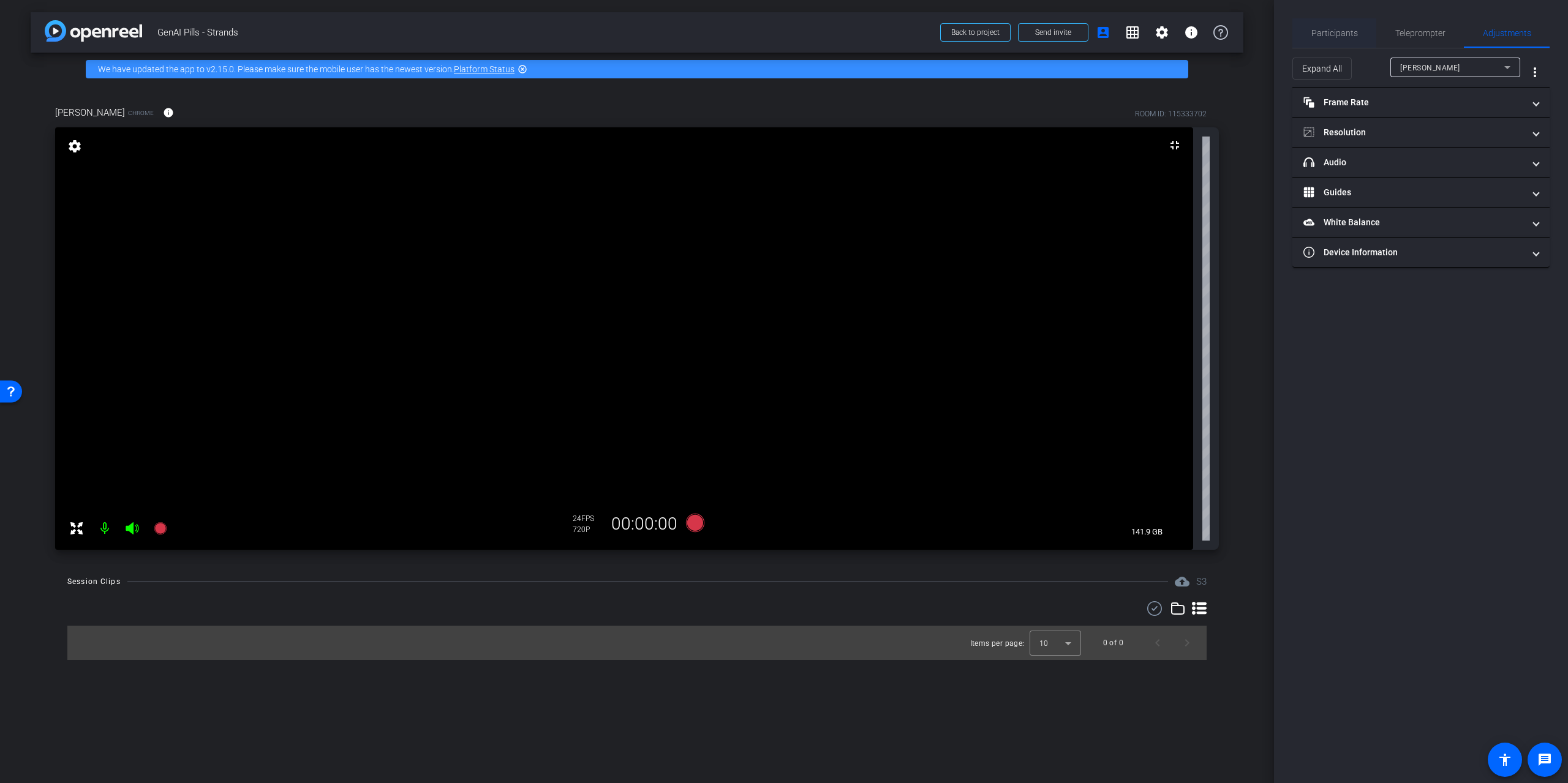 click on "Participants" at bounding box center [1335, 33] 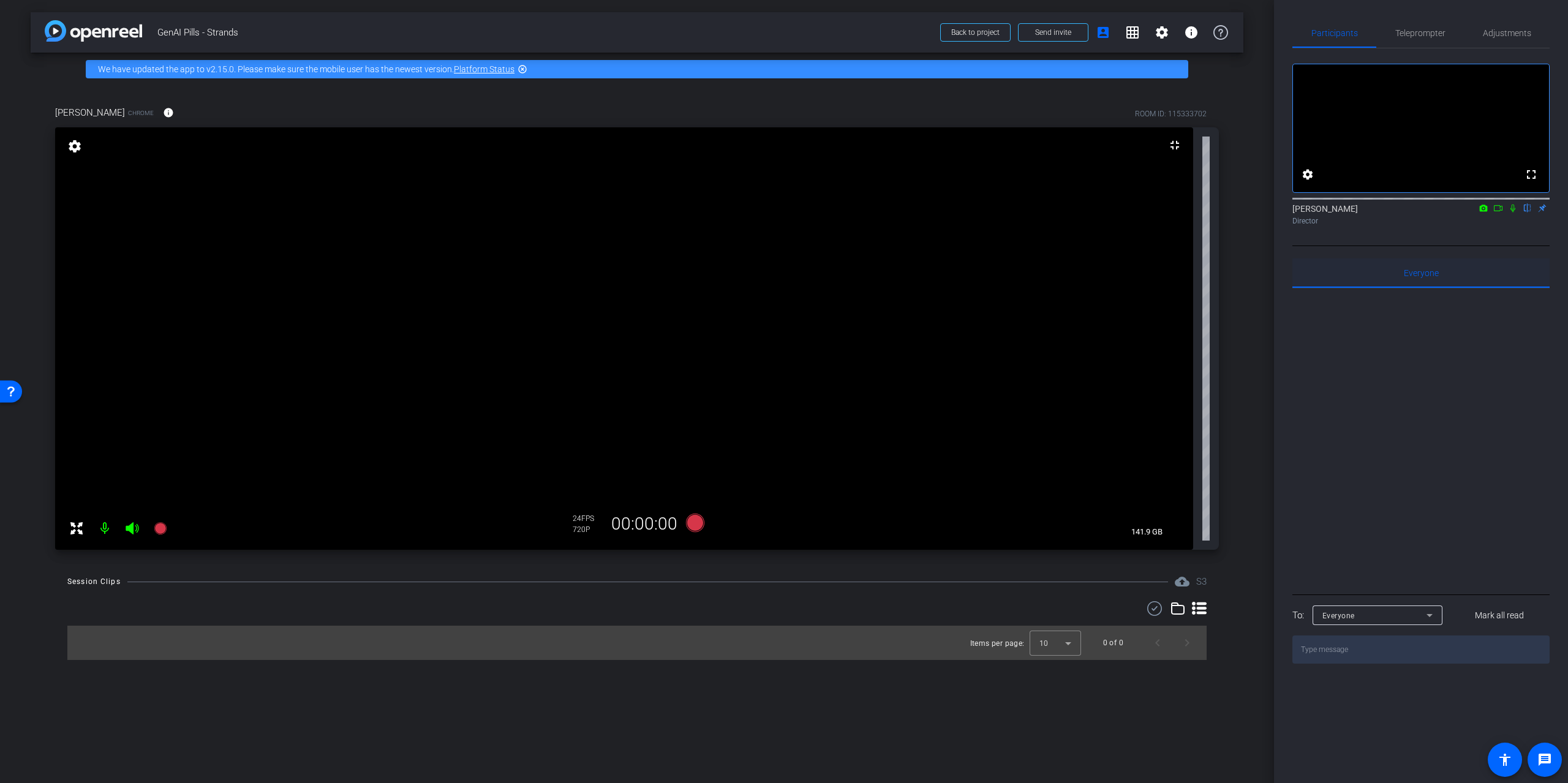 click on "Everyone  0" at bounding box center (1421, 273) 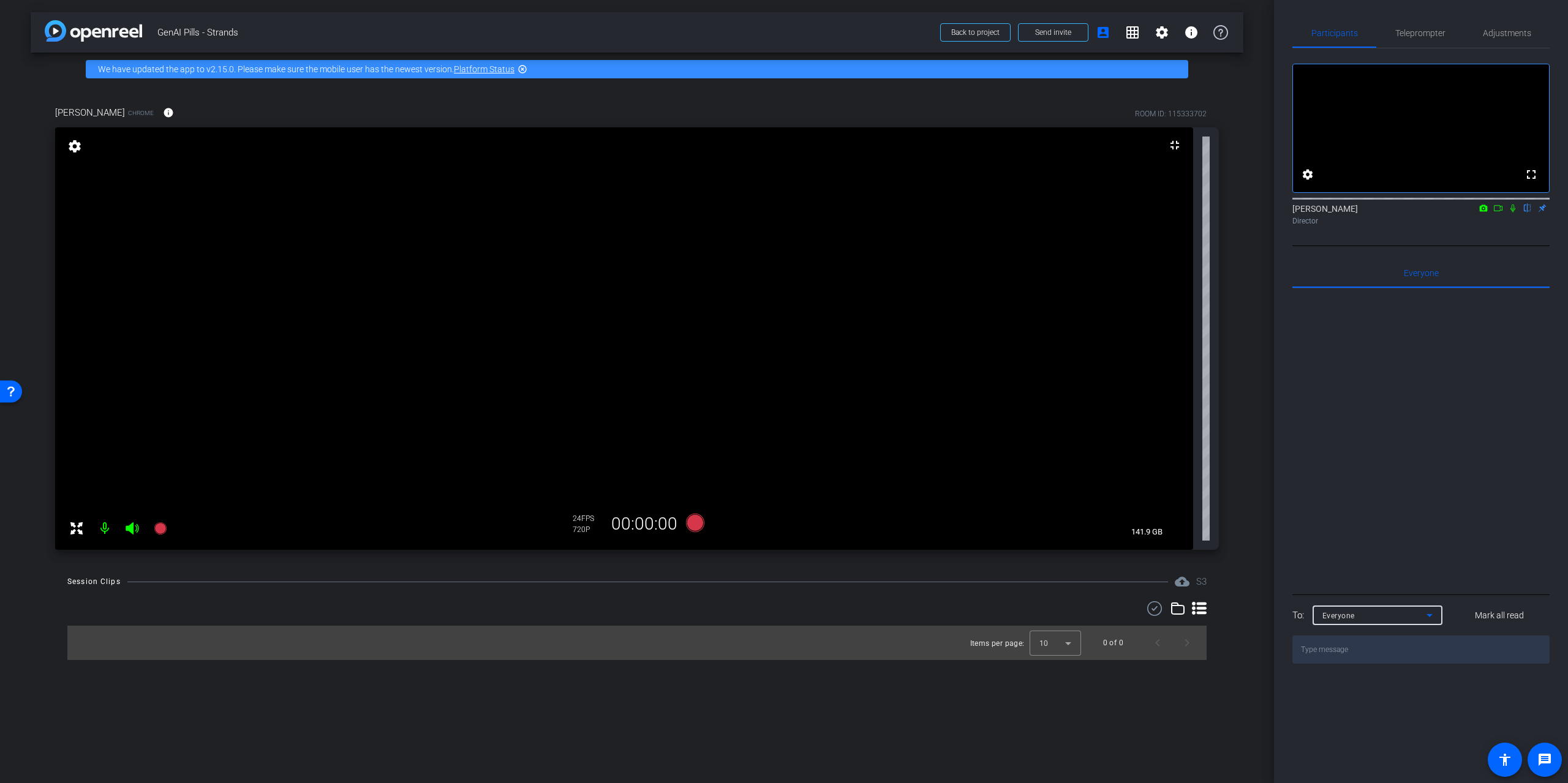 click on "Everyone" at bounding box center [1374, 615] 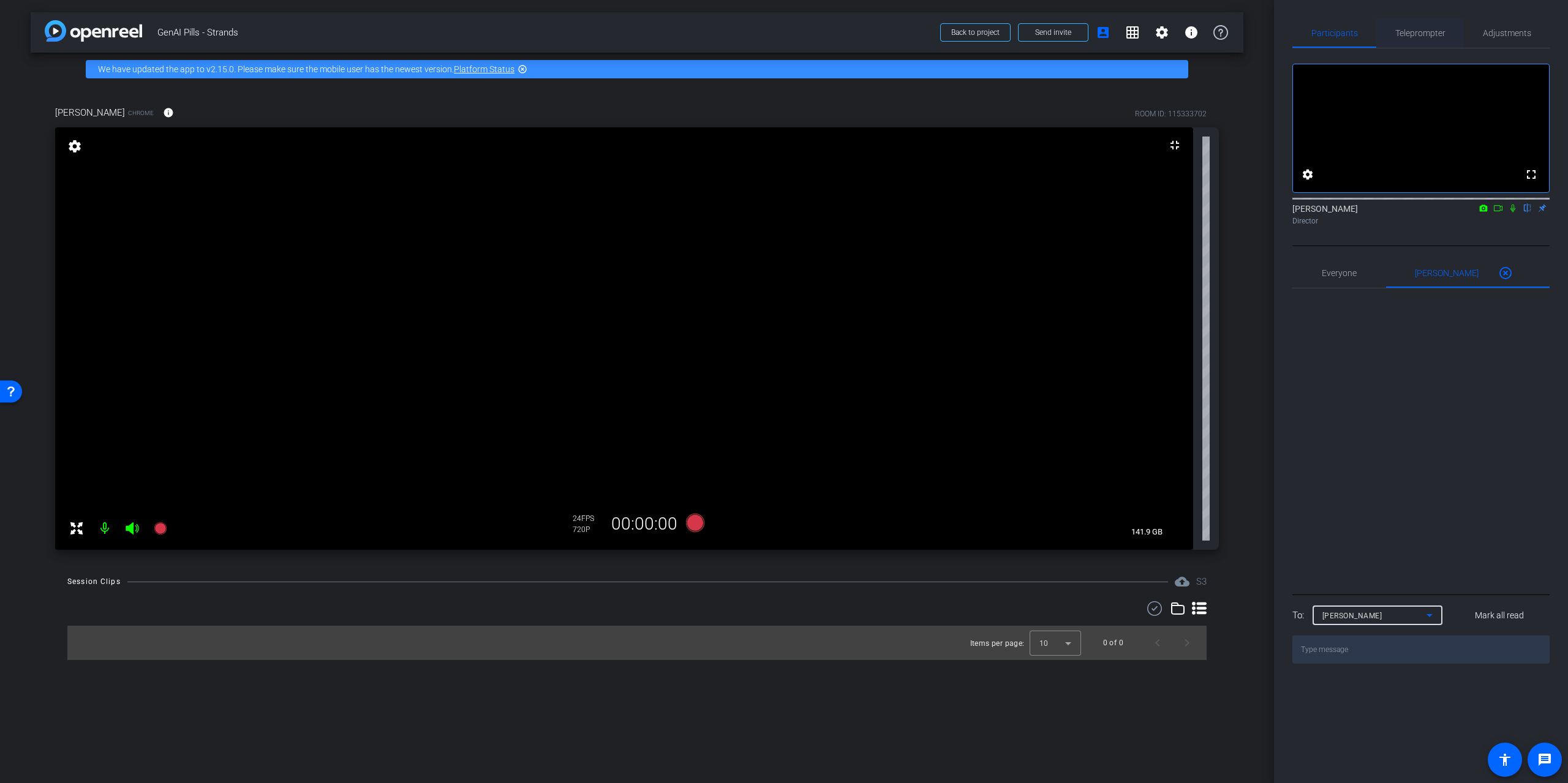 click on "Teleprompter" at bounding box center (1420, 33) 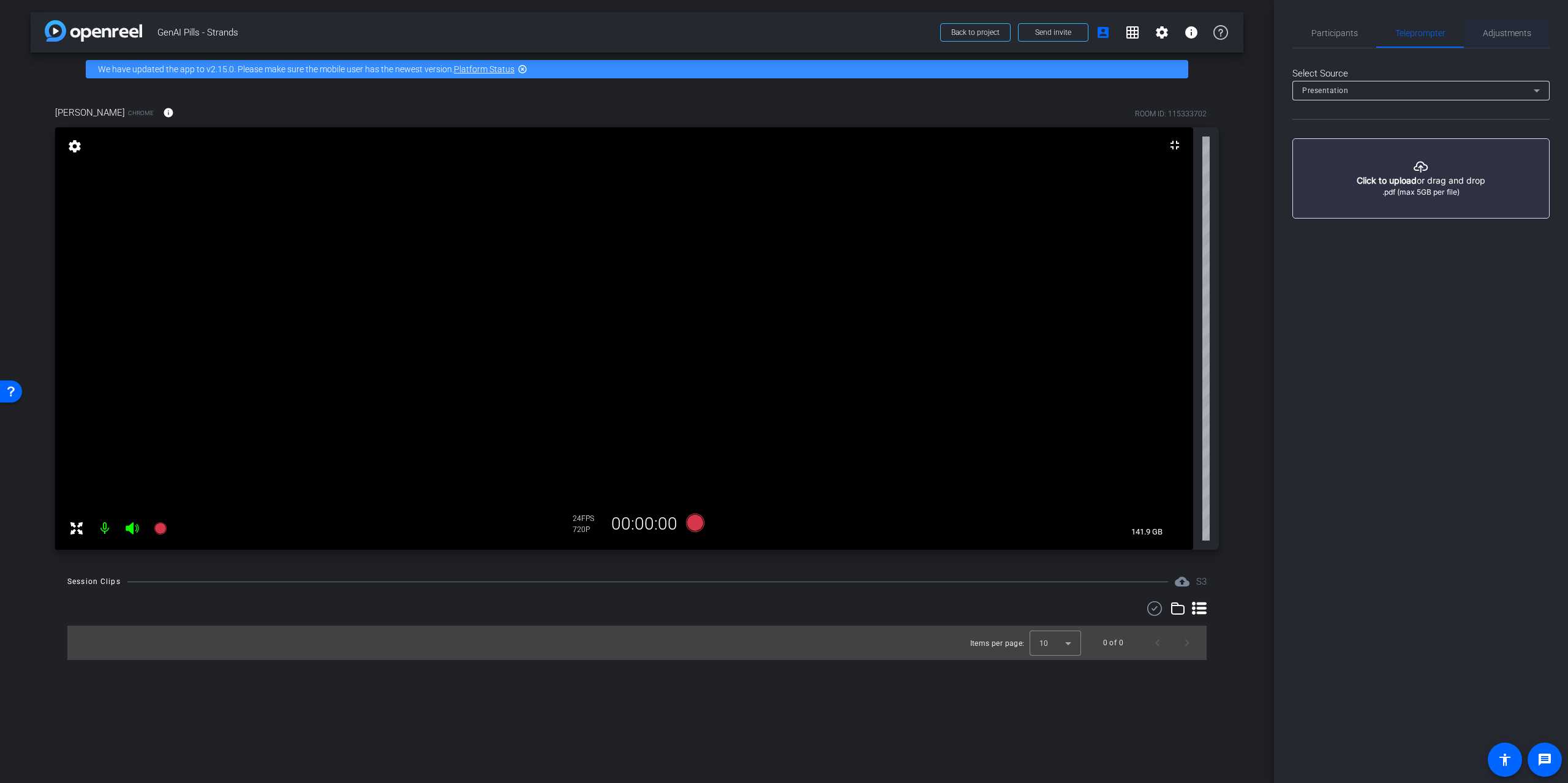 click on "Adjustments" at bounding box center (1507, 33) 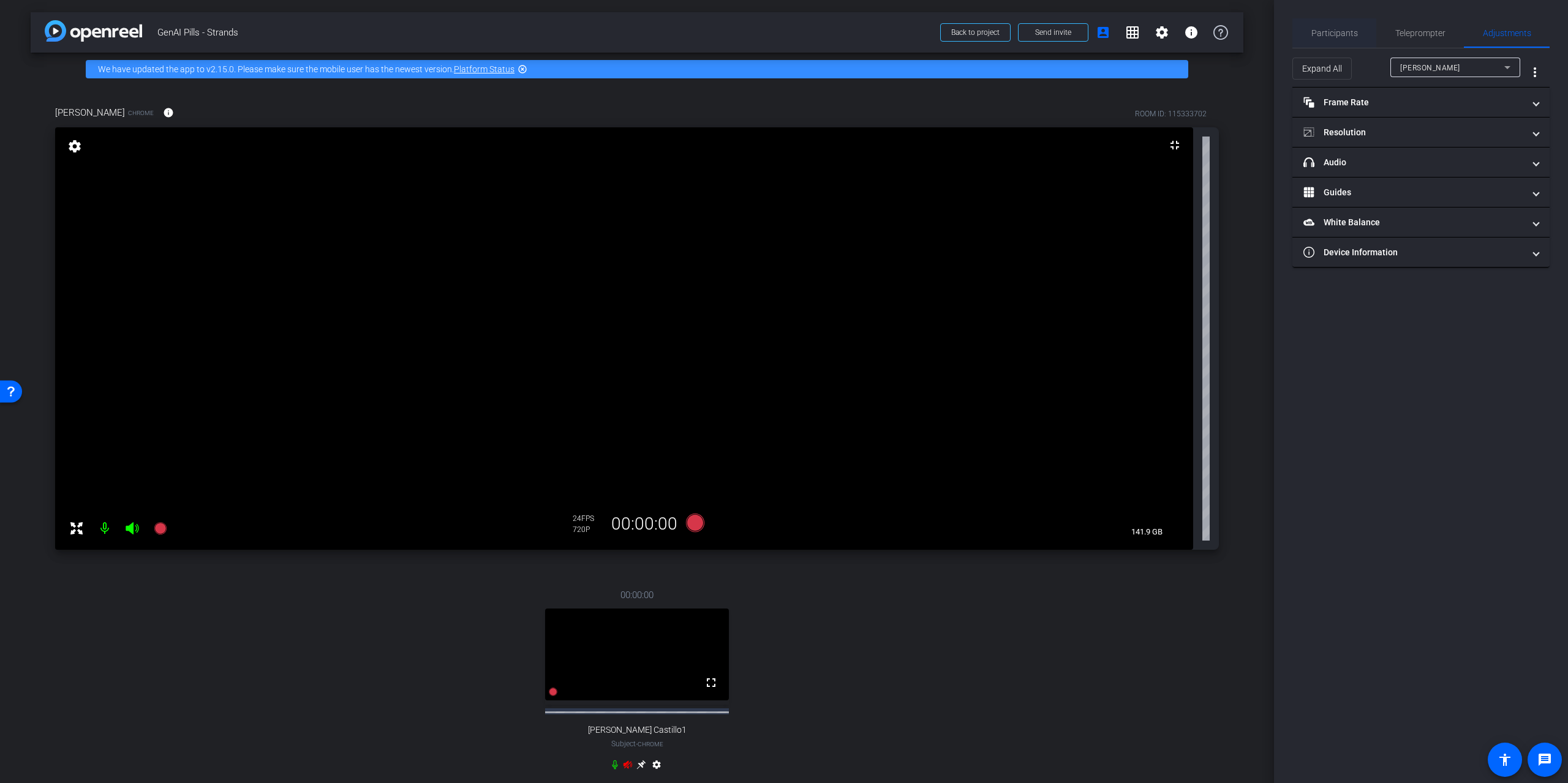 click on "Participants" at bounding box center (1335, 33) 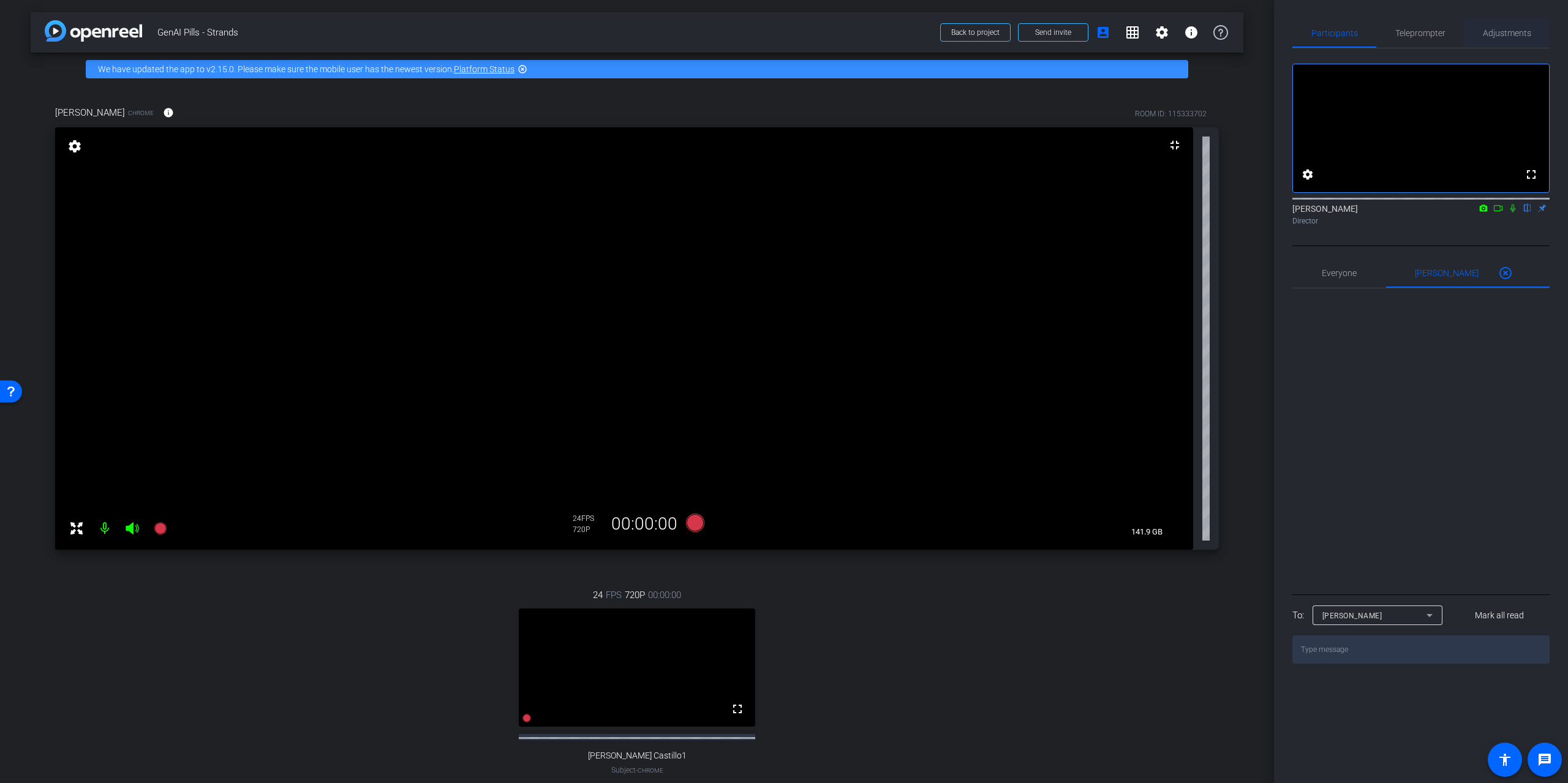 click on "Adjustments" at bounding box center [1507, 33] 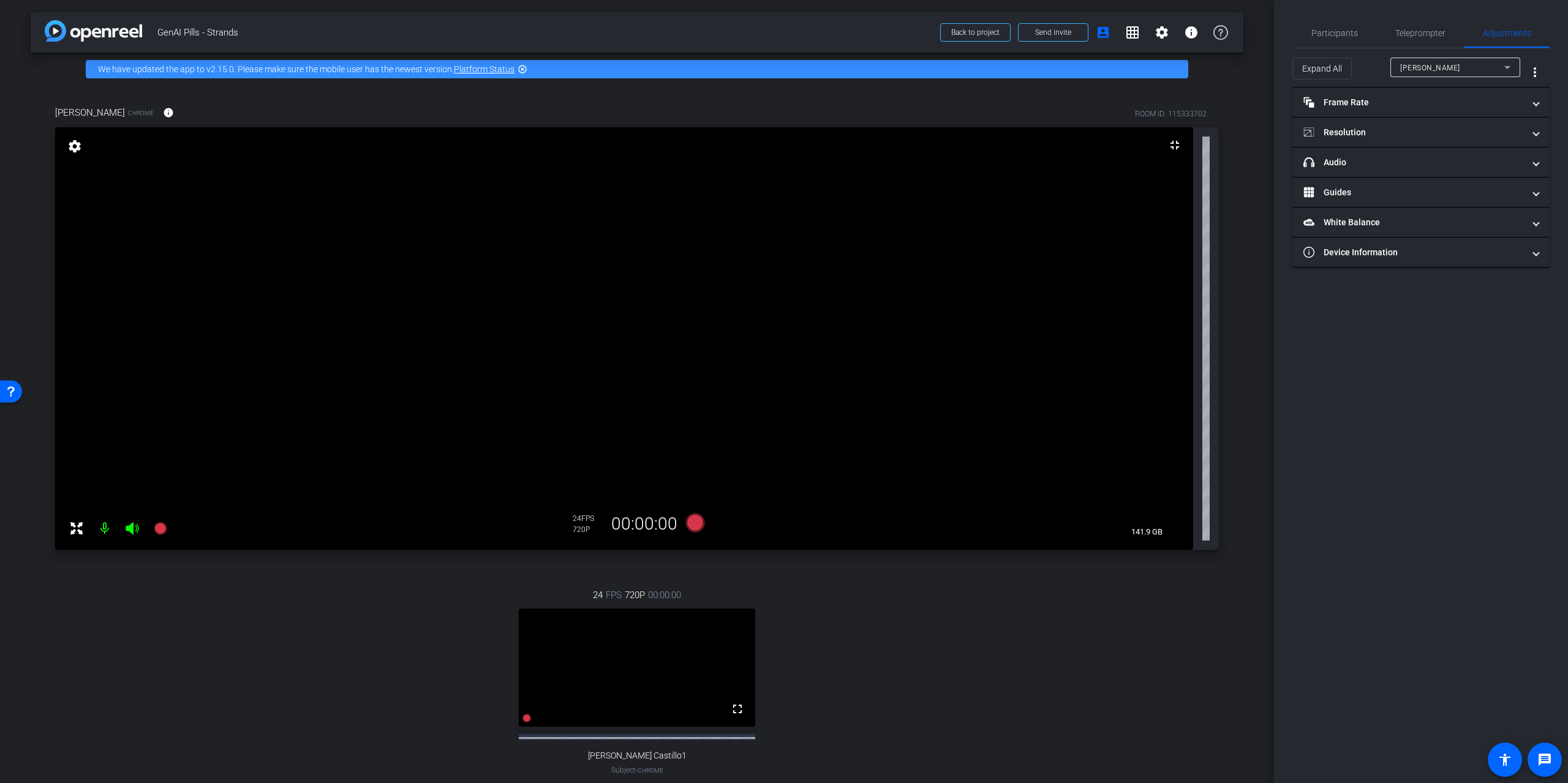 click on "[PERSON_NAME]" at bounding box center (1452, 67) 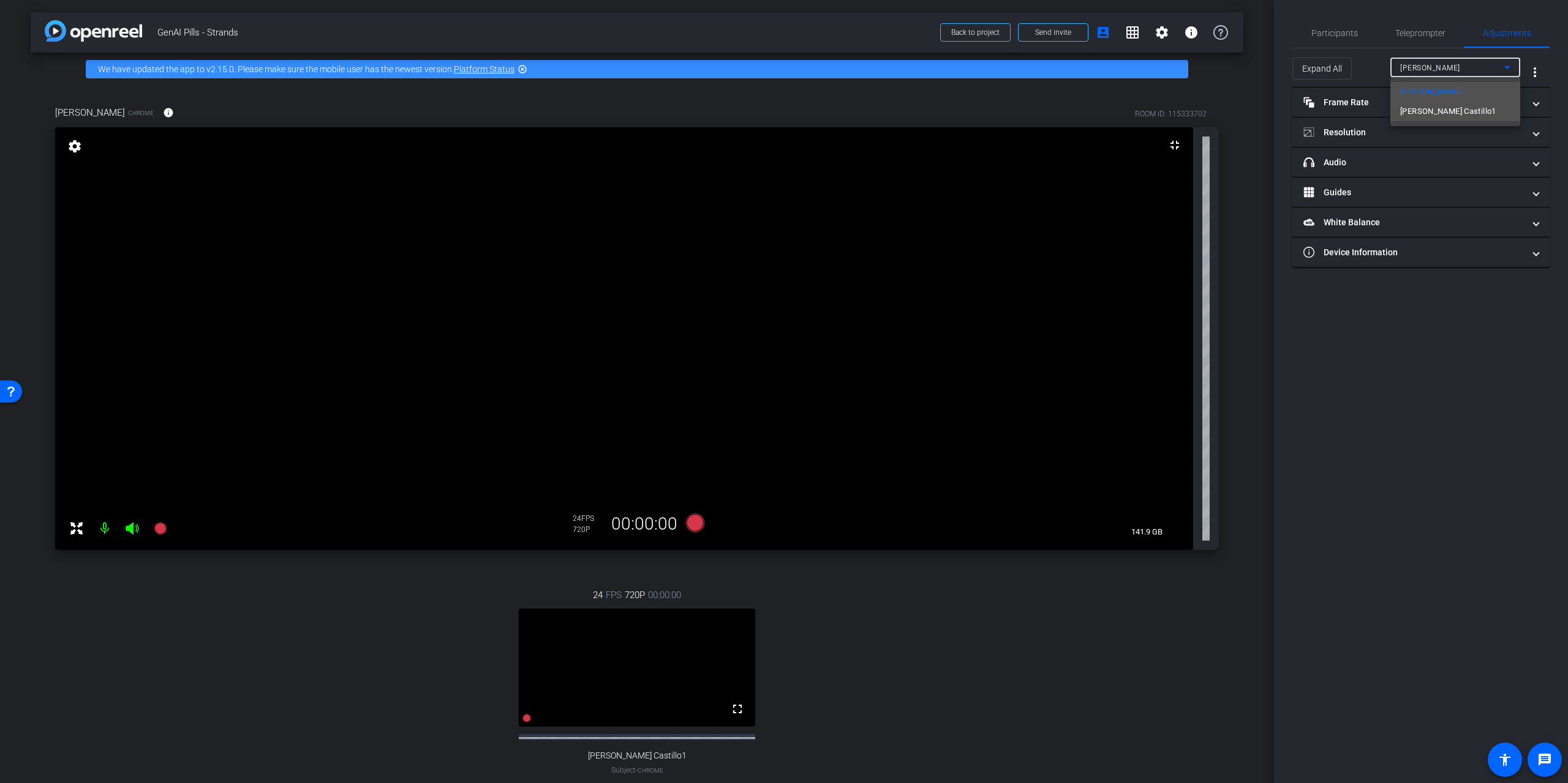 click on "Alfredo Castillo1" at bounding box center (1448, 111) 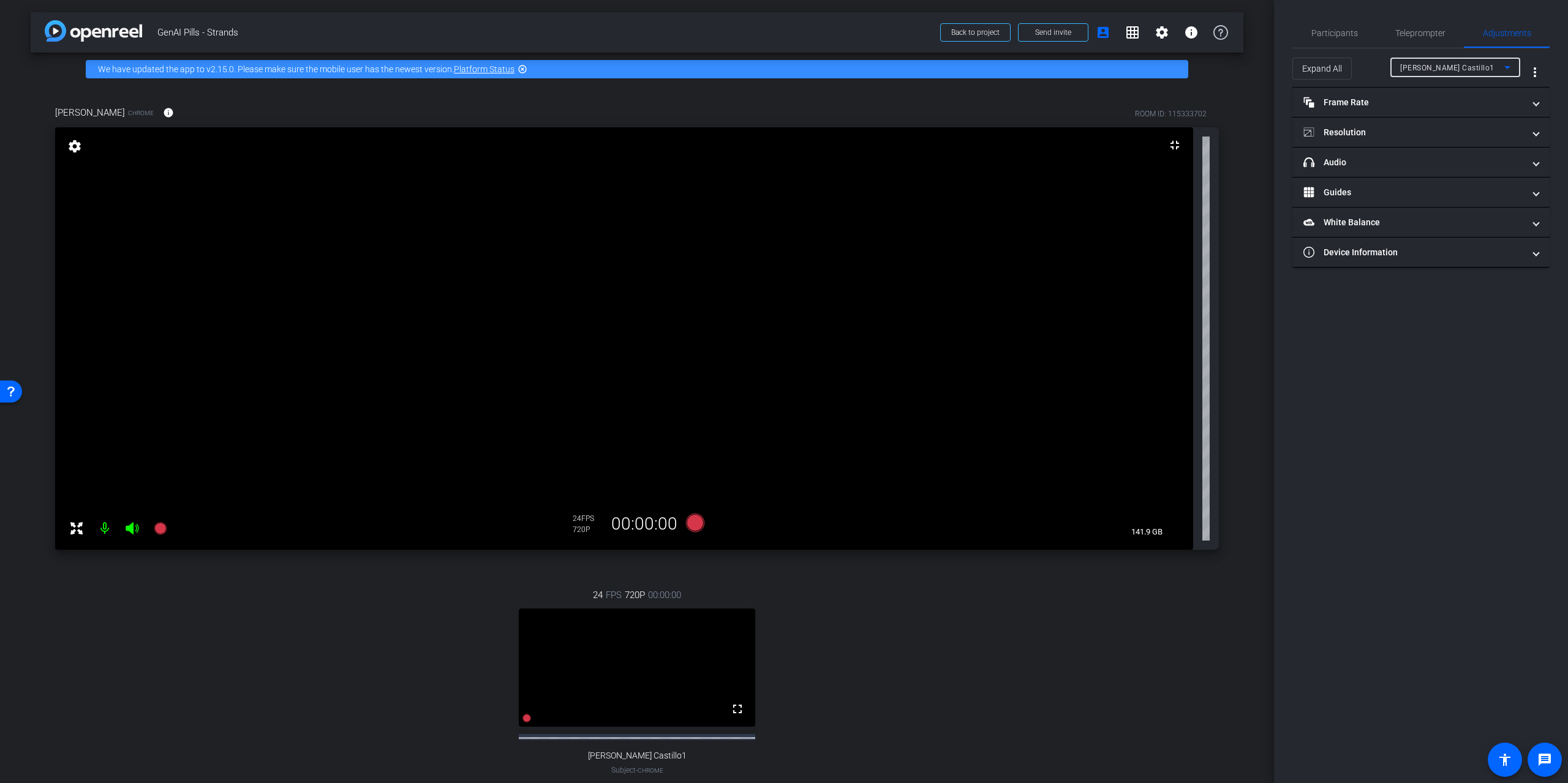 click on "Alfredo Castillo1" at bounding box center (1447, 68) 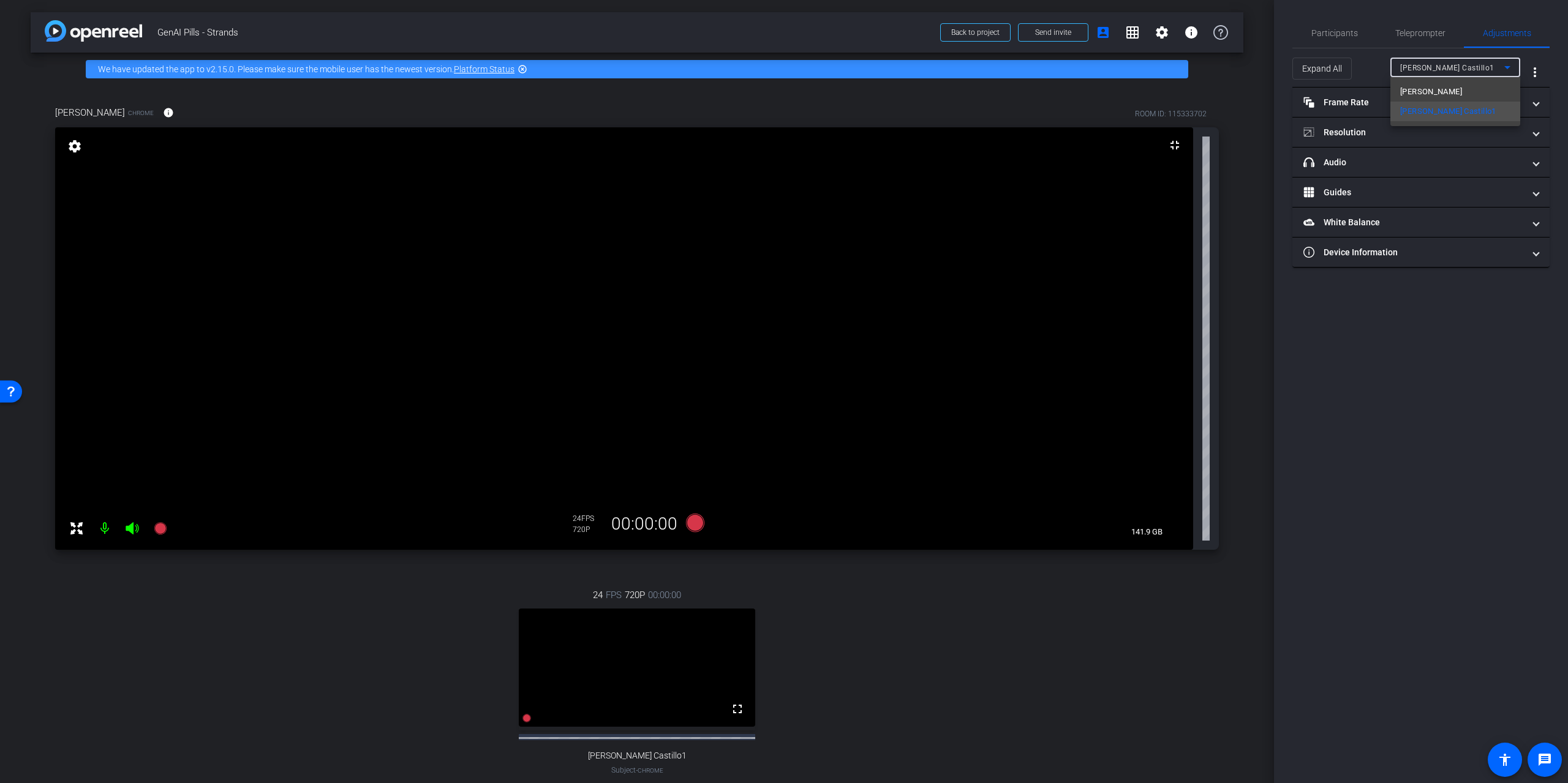 click on "[PERSON_NAME]" at bounding box center [1455, 92] 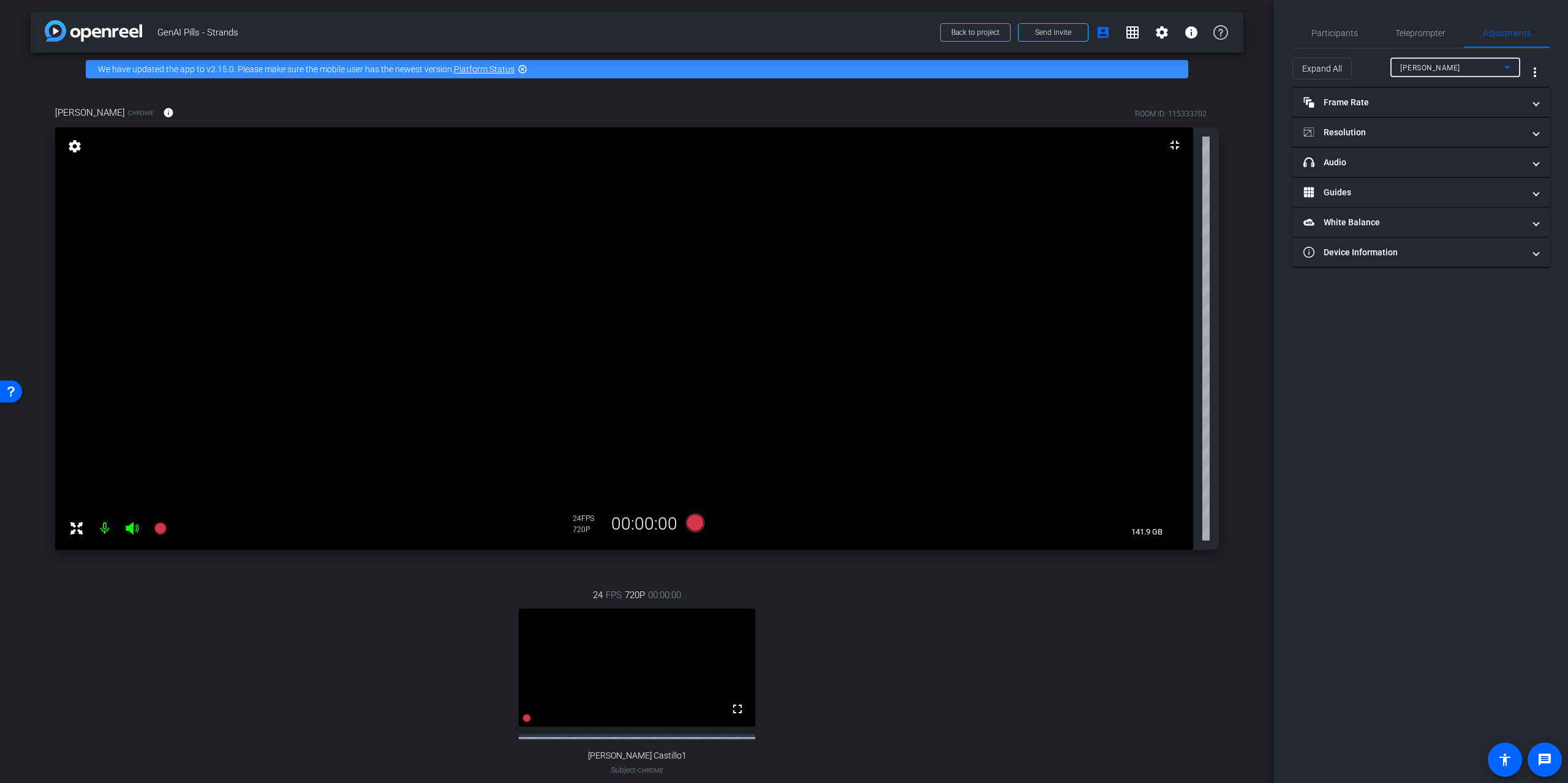 click on "[PERSON_NAME]" at bounding box center [1430, 68] 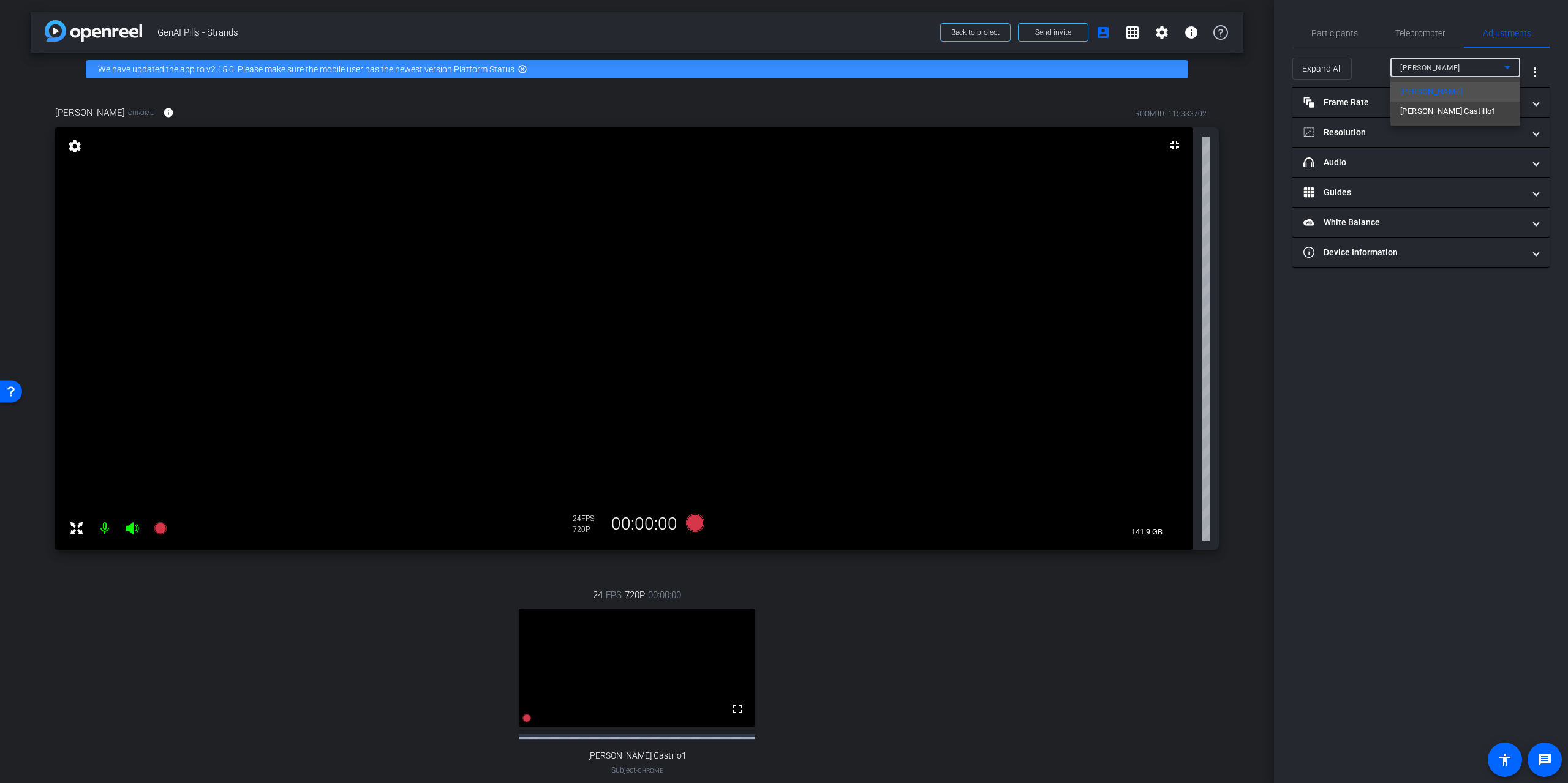 click on "Alfredo Castillo1" at bounding box center [1448, 111] 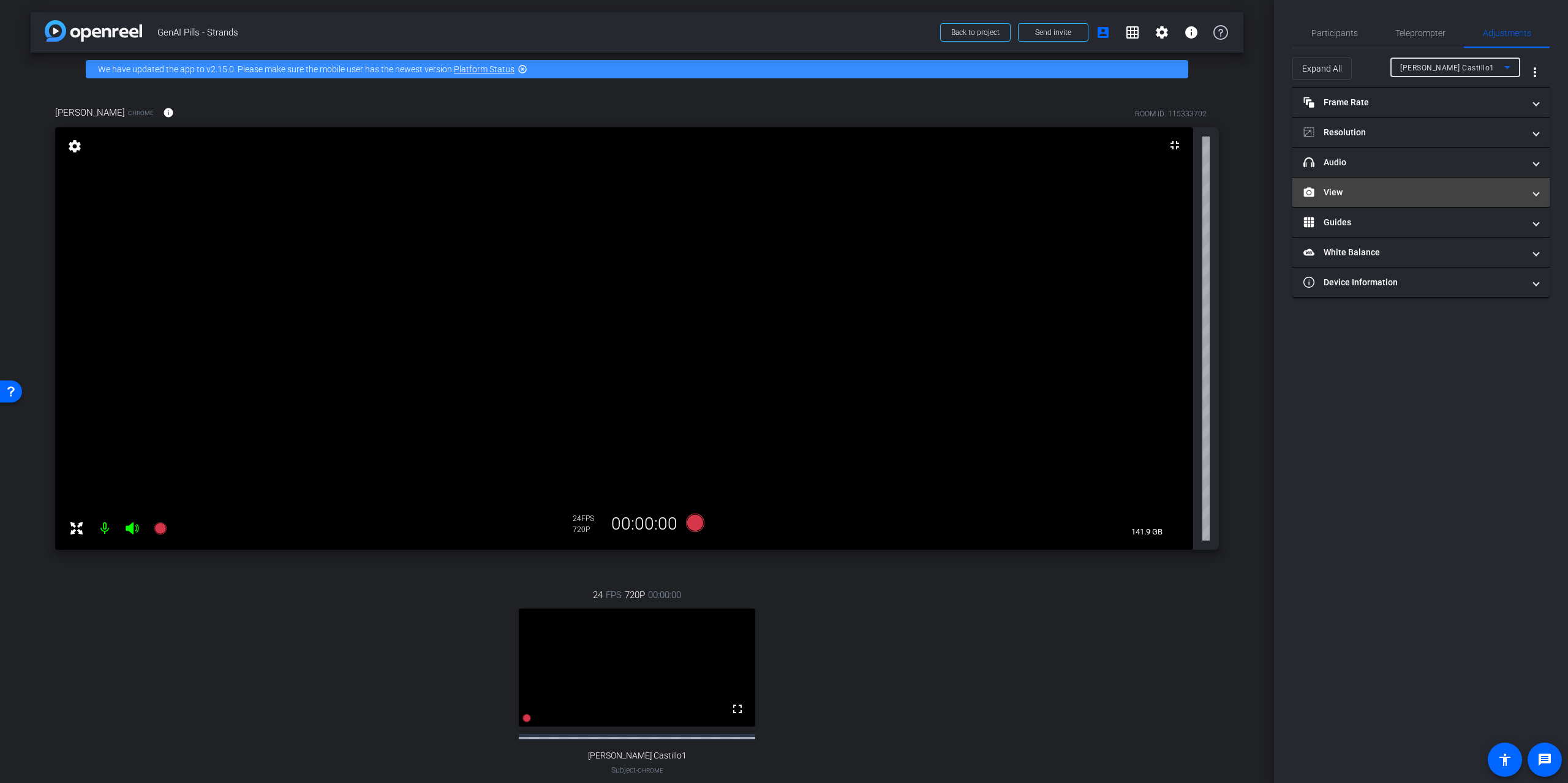 click on "View" at bounding box center [1414, 192] 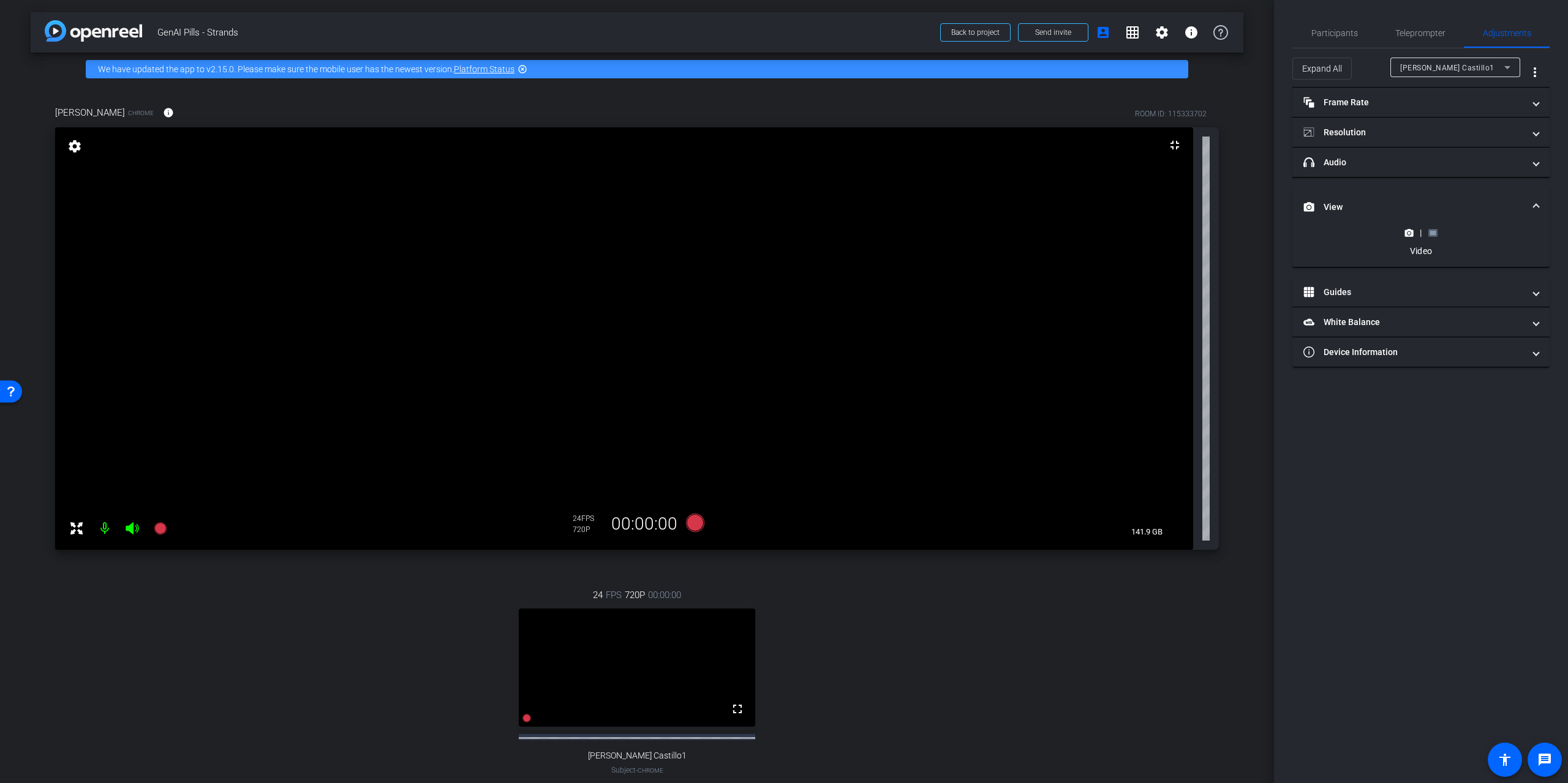 click 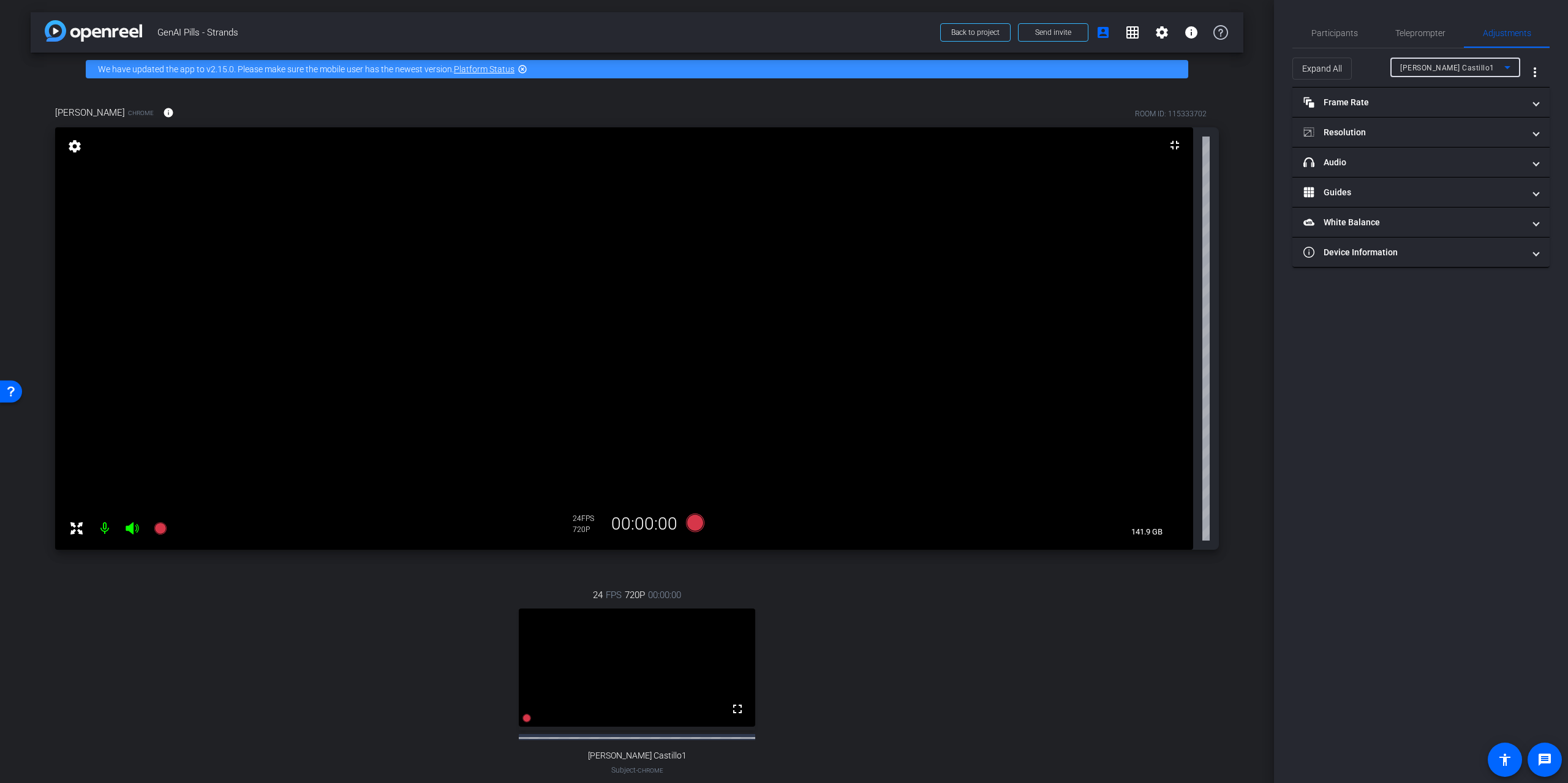 click on "Alfredo Castillo1" at bounding box center (1452, 67) 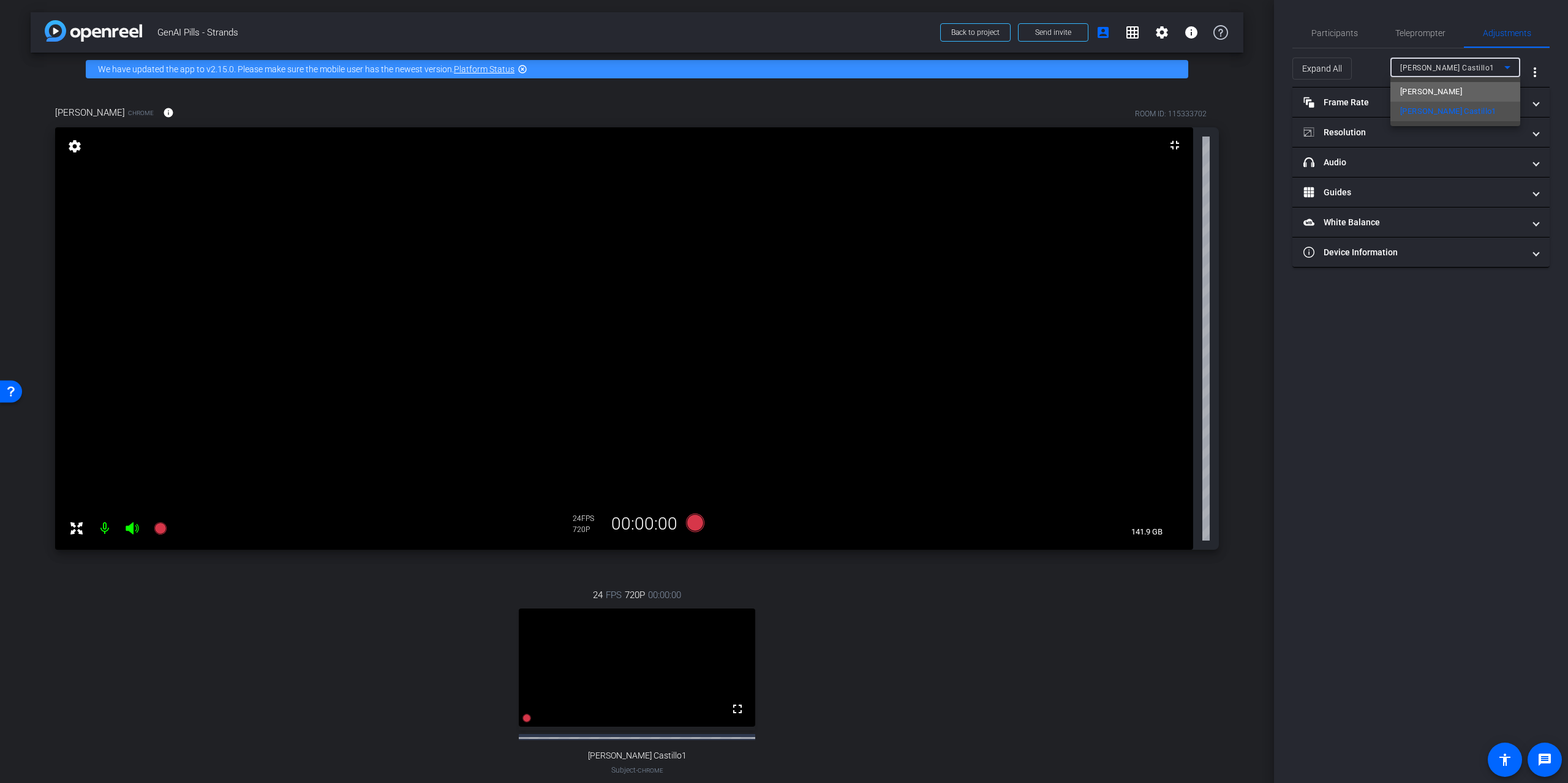 click on "[PERSON_NAME]" at bounding box center (1455, 92) 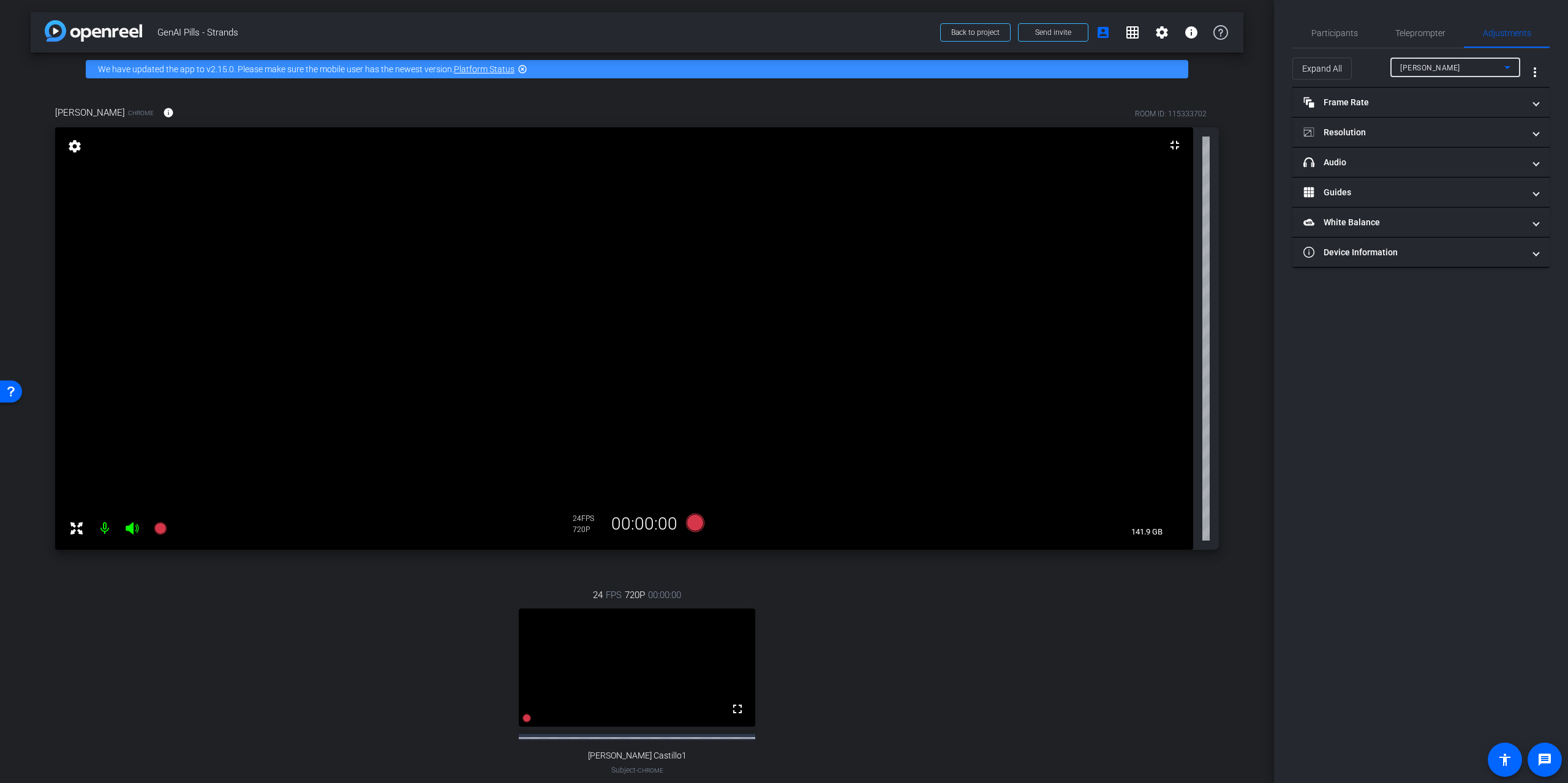 click on "[PERSON_NAME]" at bounding box center (1430, 68) 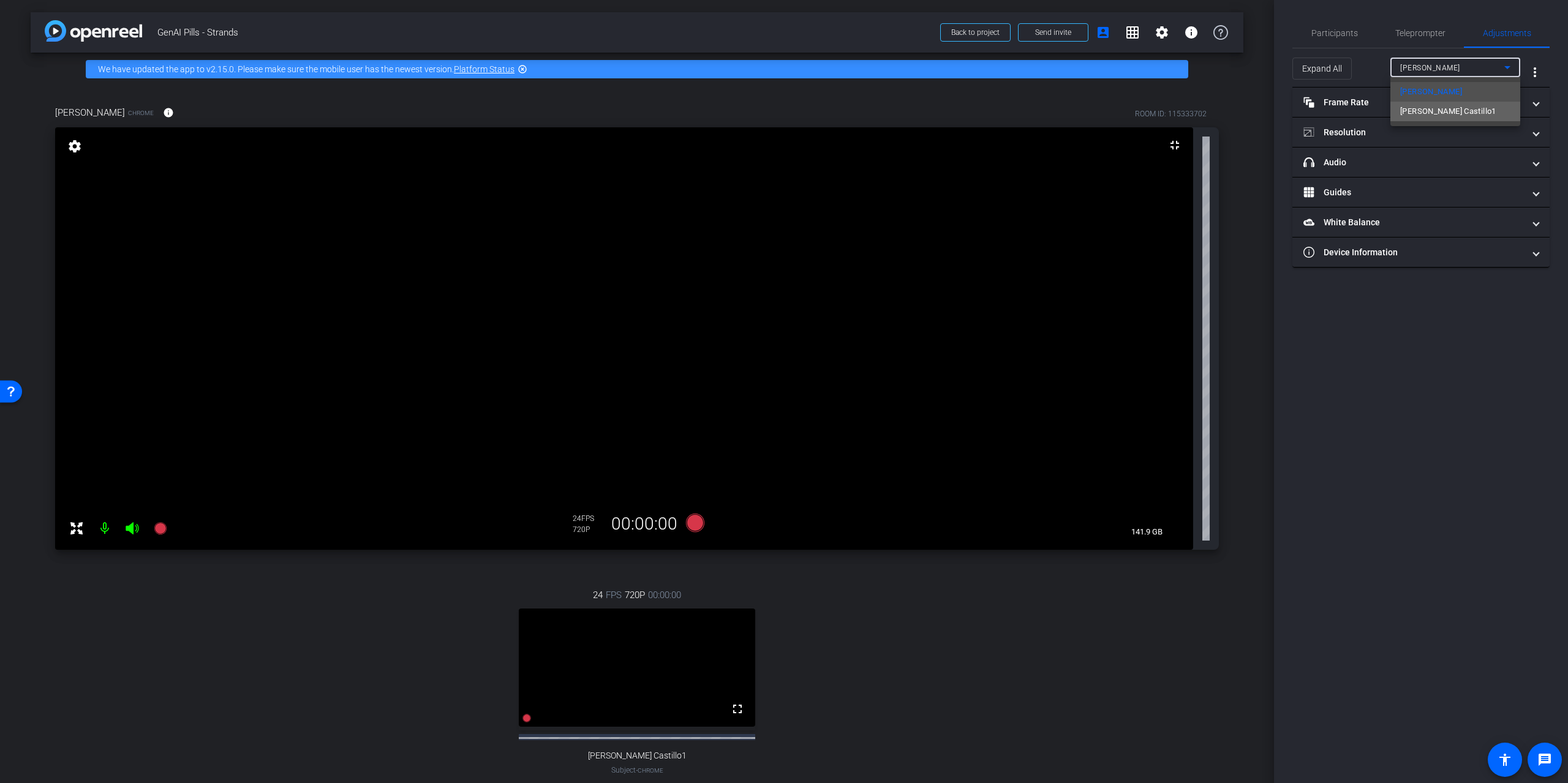 click on "Alfredo Castillo1" at bounding box center [1448, 111] 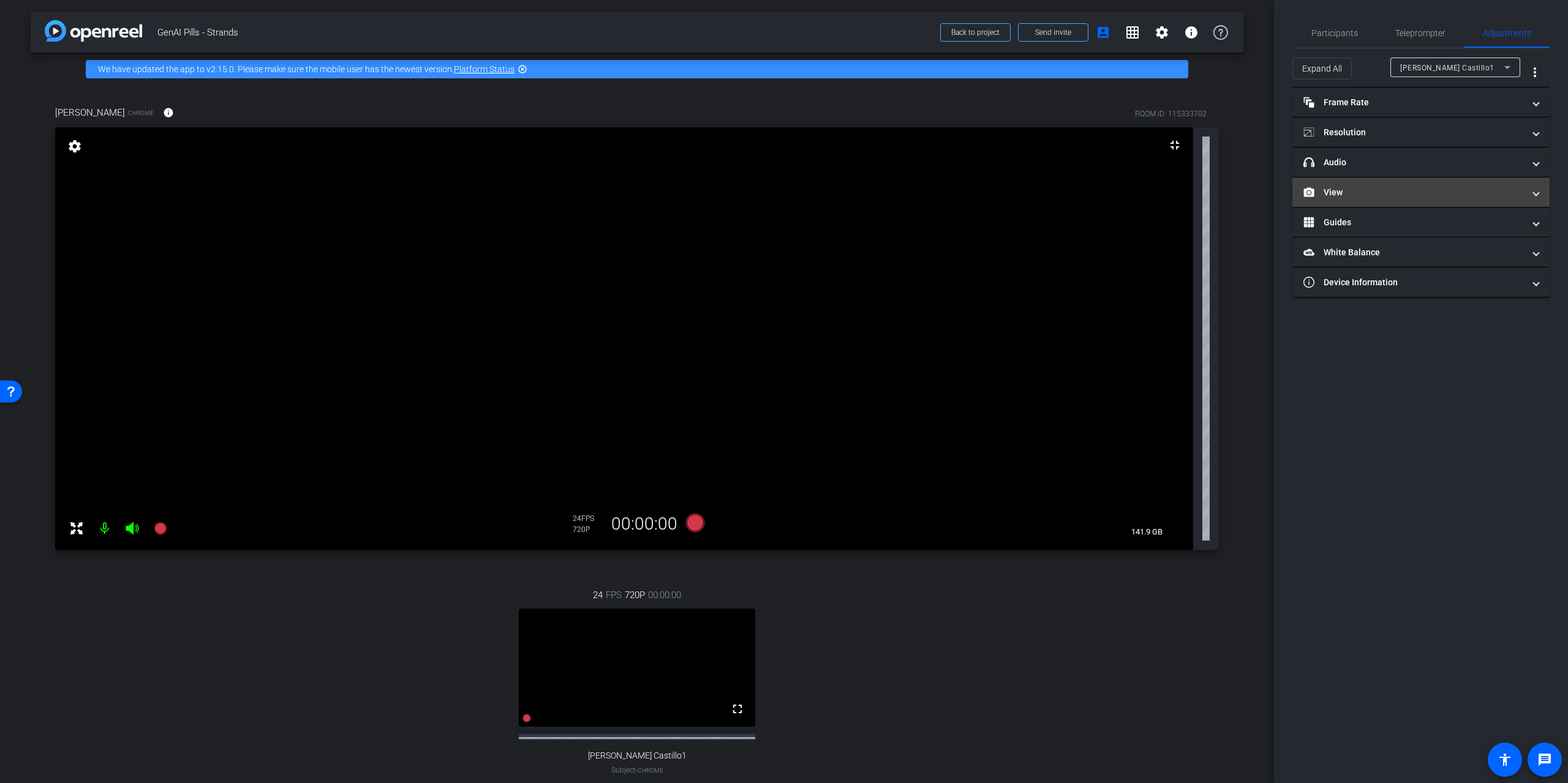 drag, startPoint x: 1355, startPoint y: 185, endPoint x: 1384, endPoint y: 188, distance: 29.154759 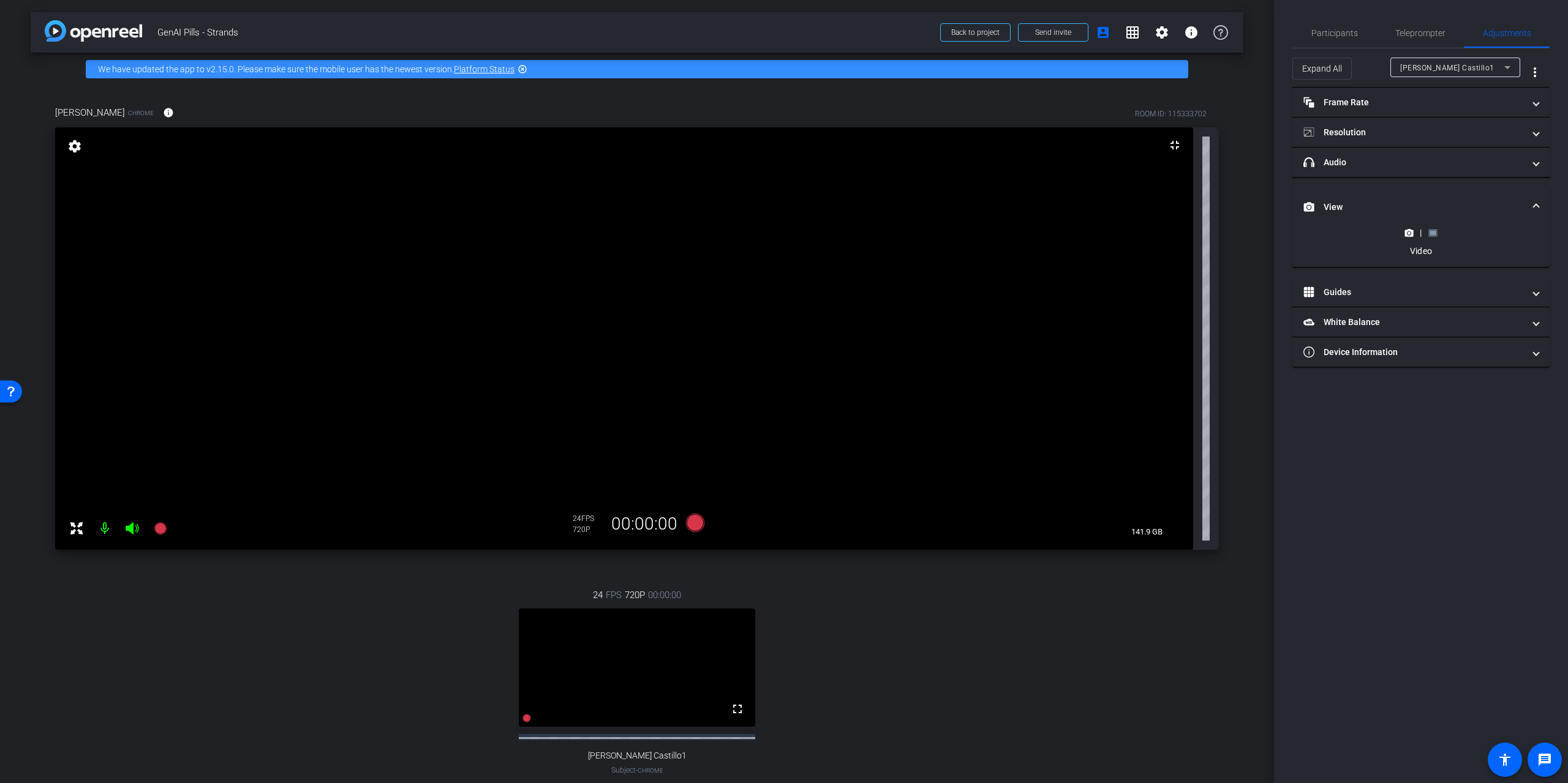 click 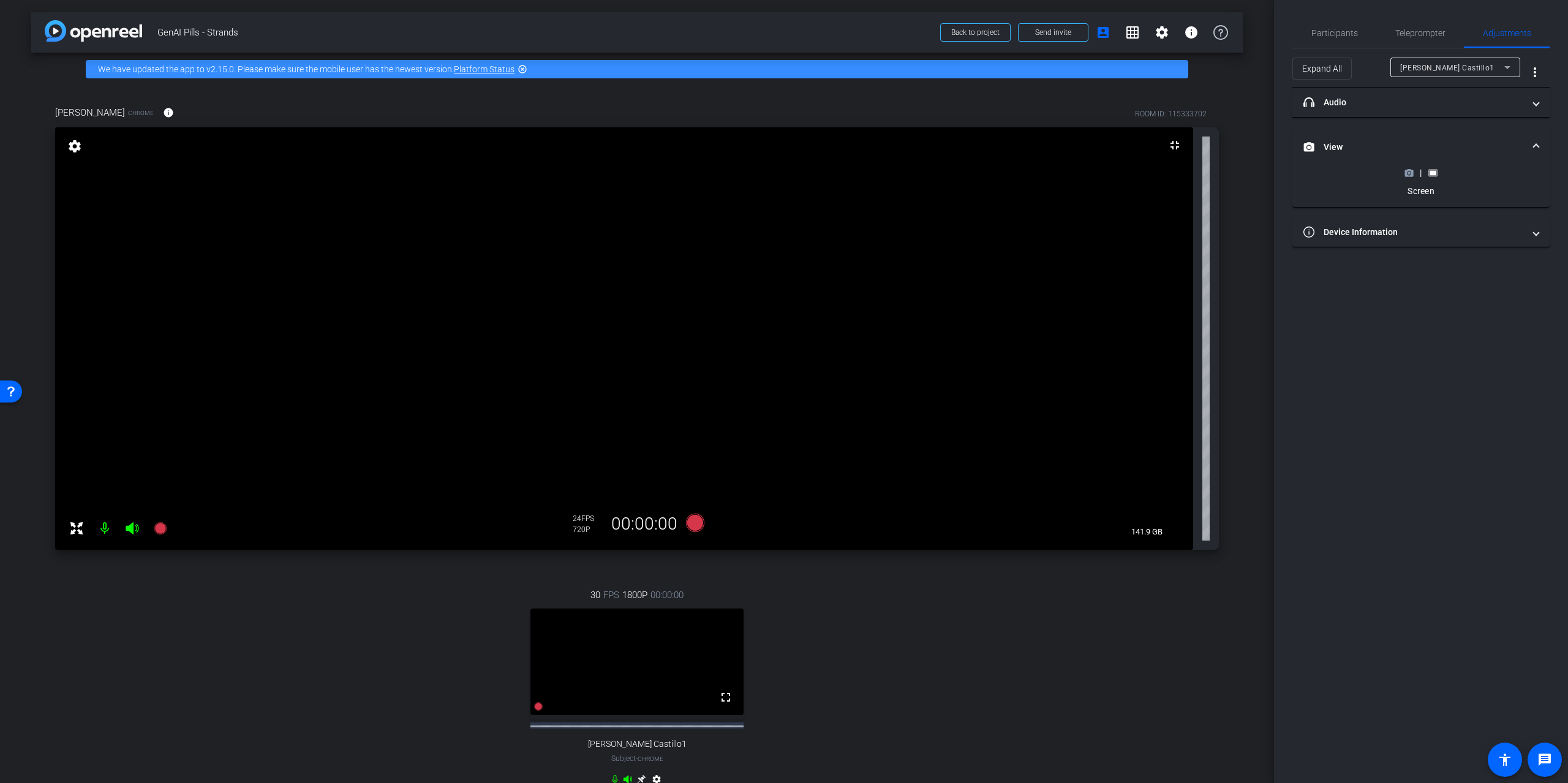 click 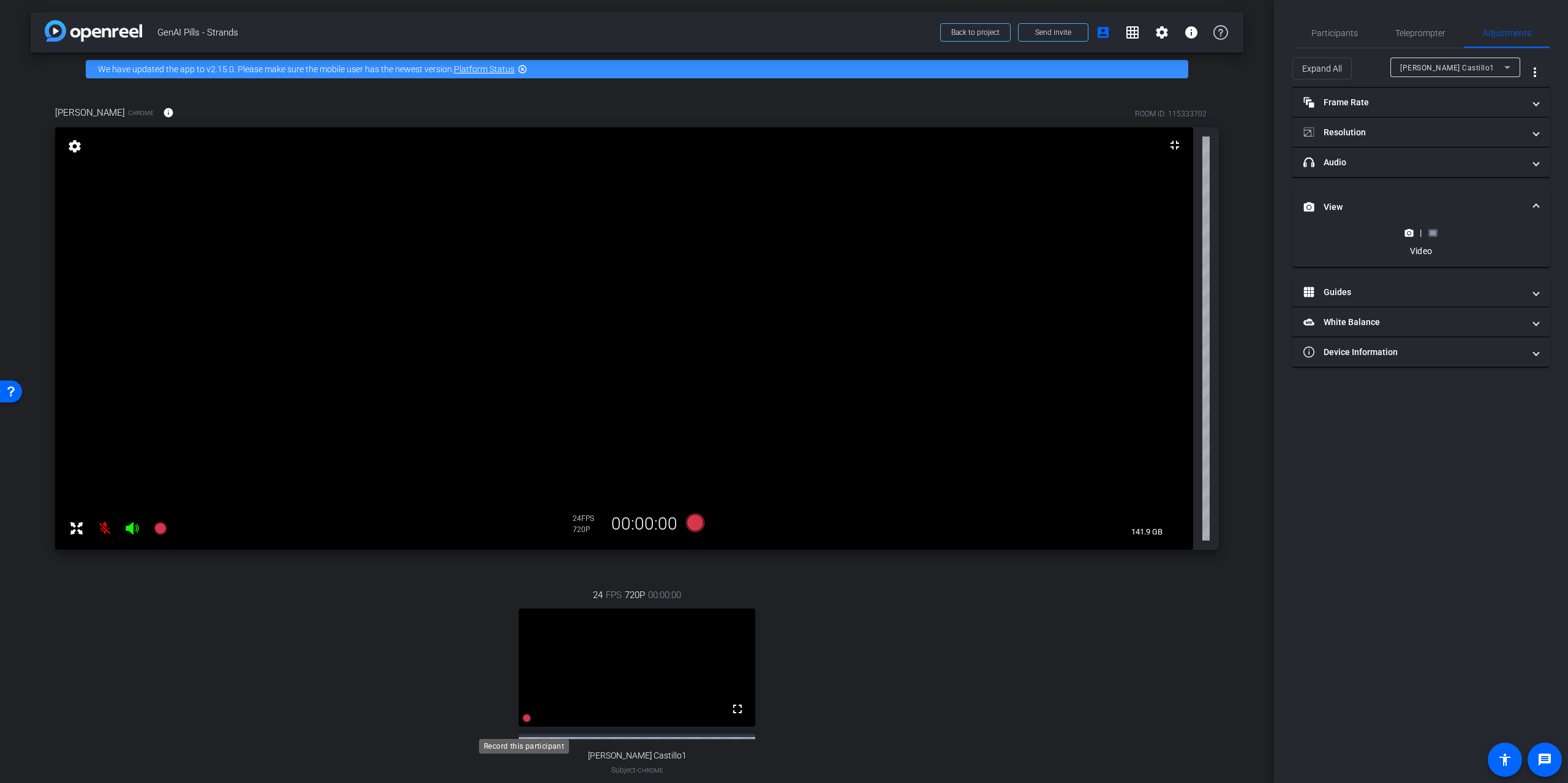click 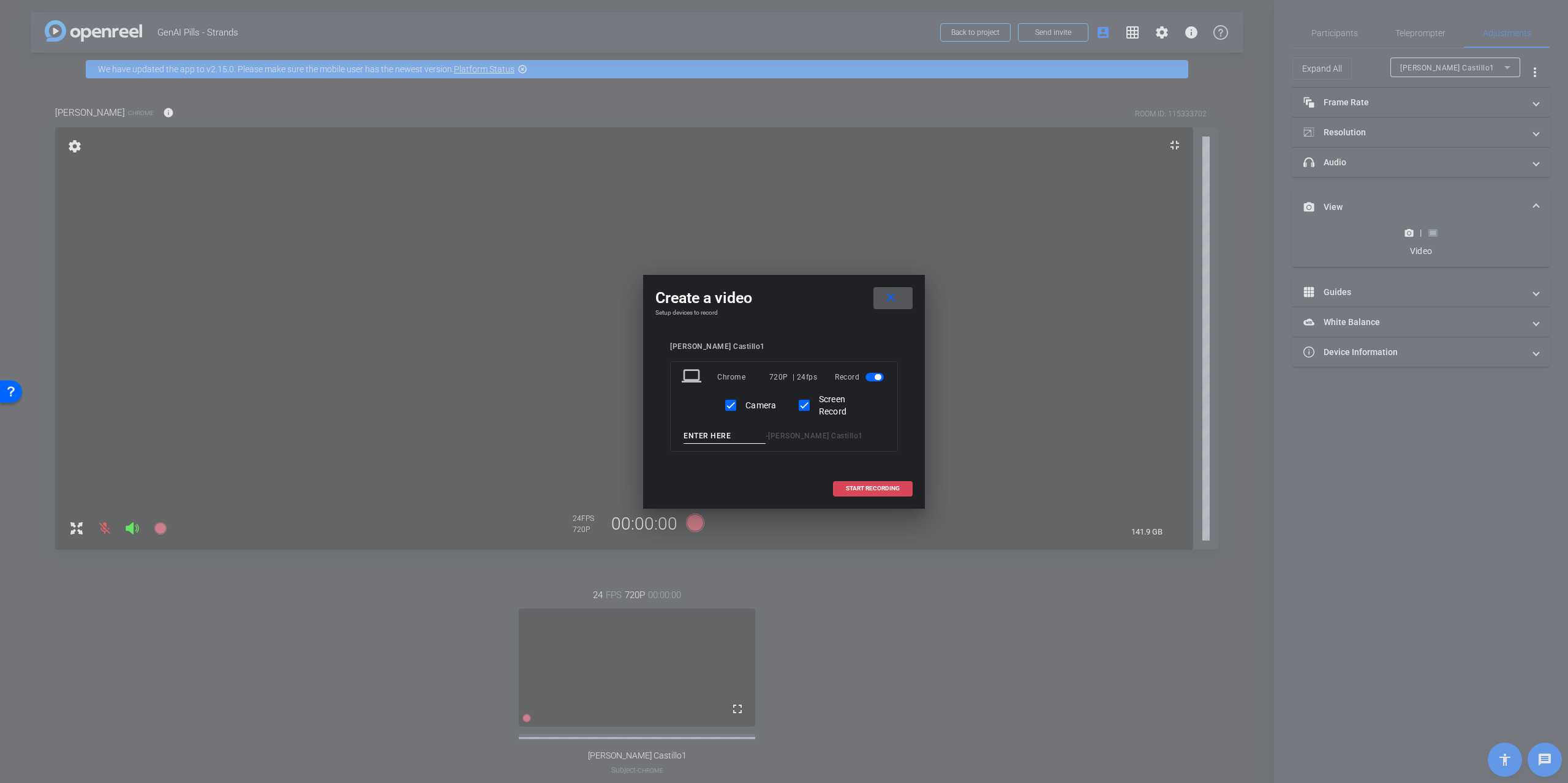 click on "START RECORDING" at bounding box center [873, 489] 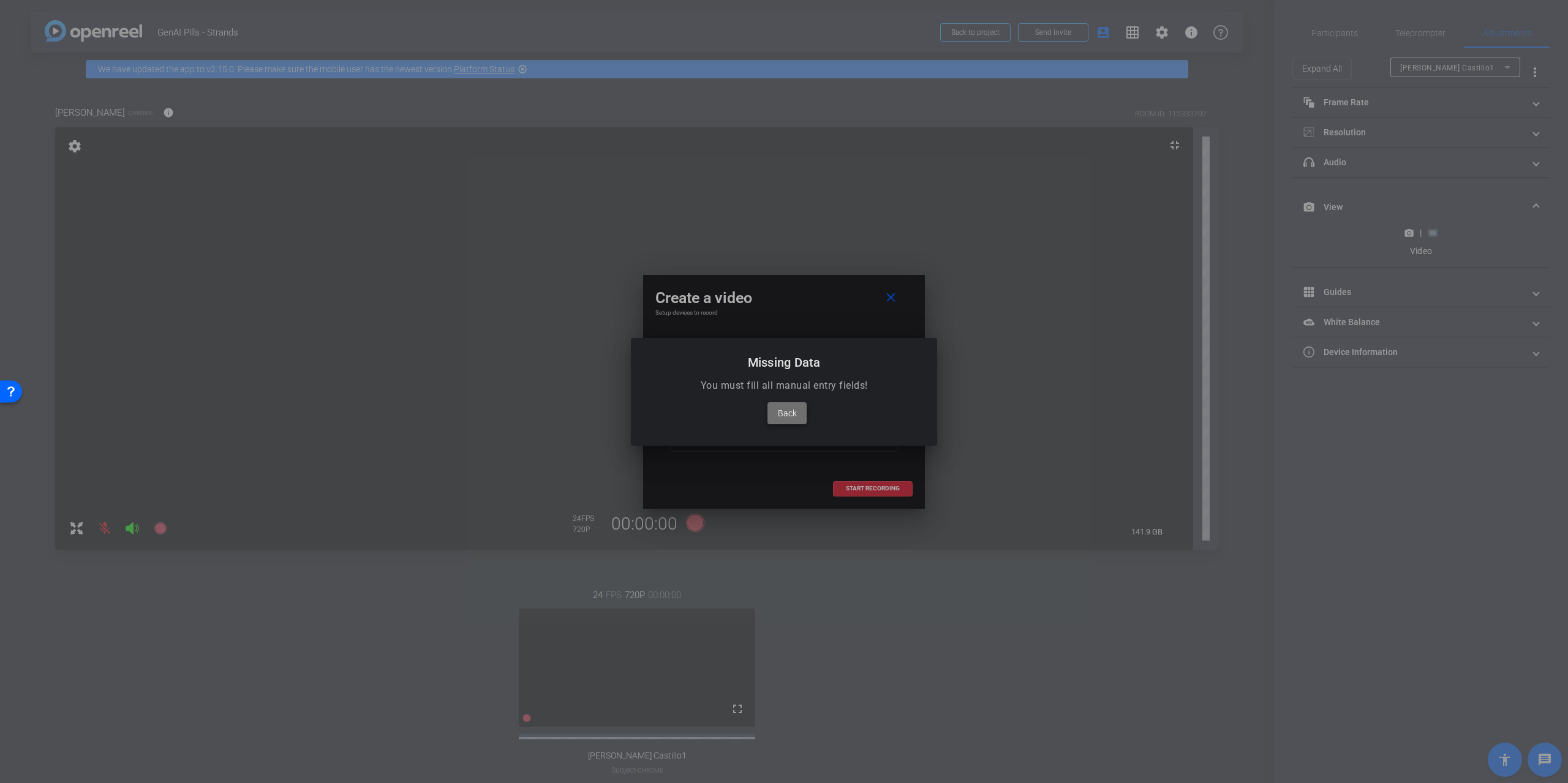 click on "Back" at bounding box center (787, 413) 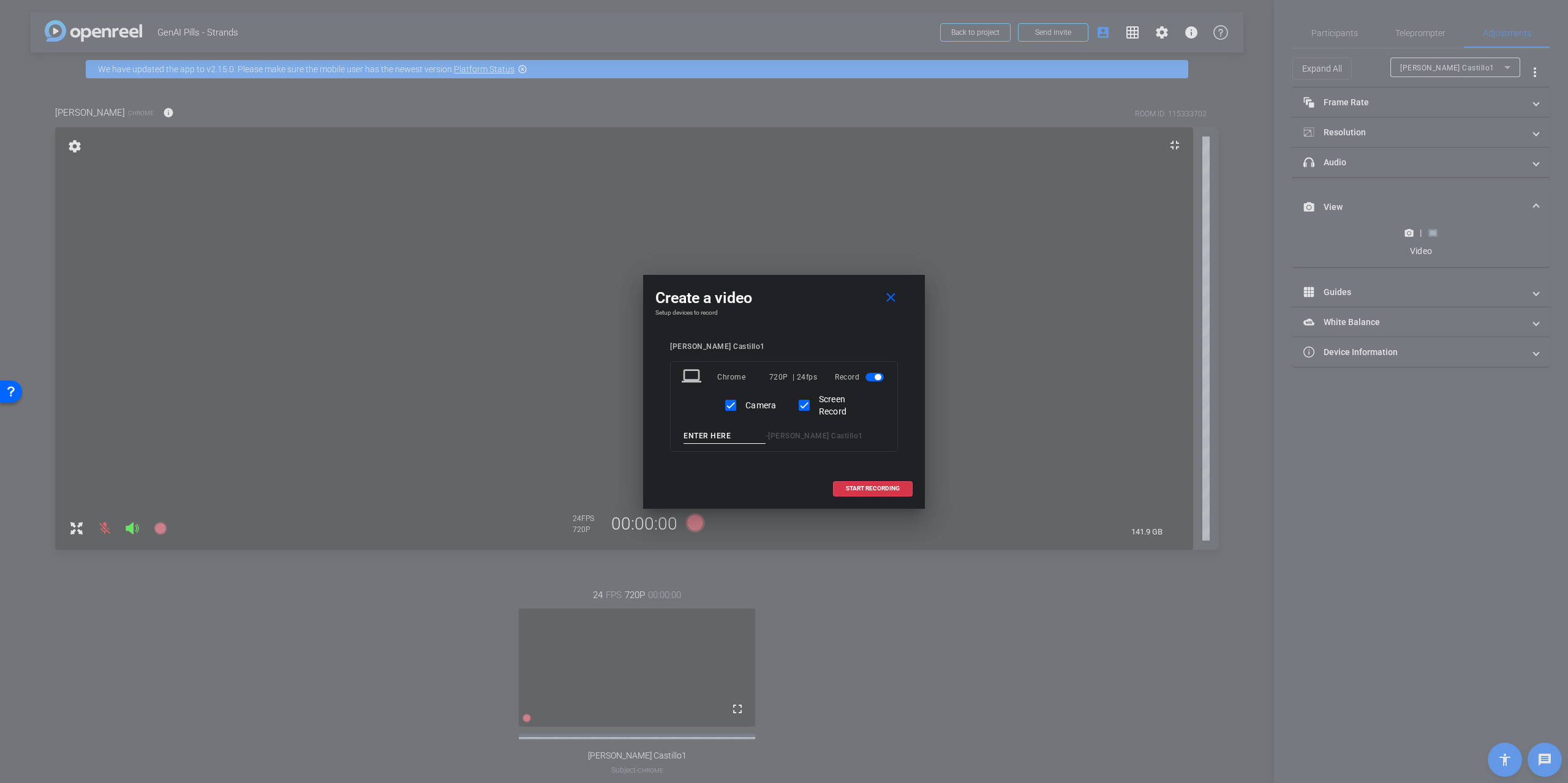 drag, startPoint x: 736, startPoint y: 432, endPoint x: 728, endPoint y: 435, distance: 8.544004 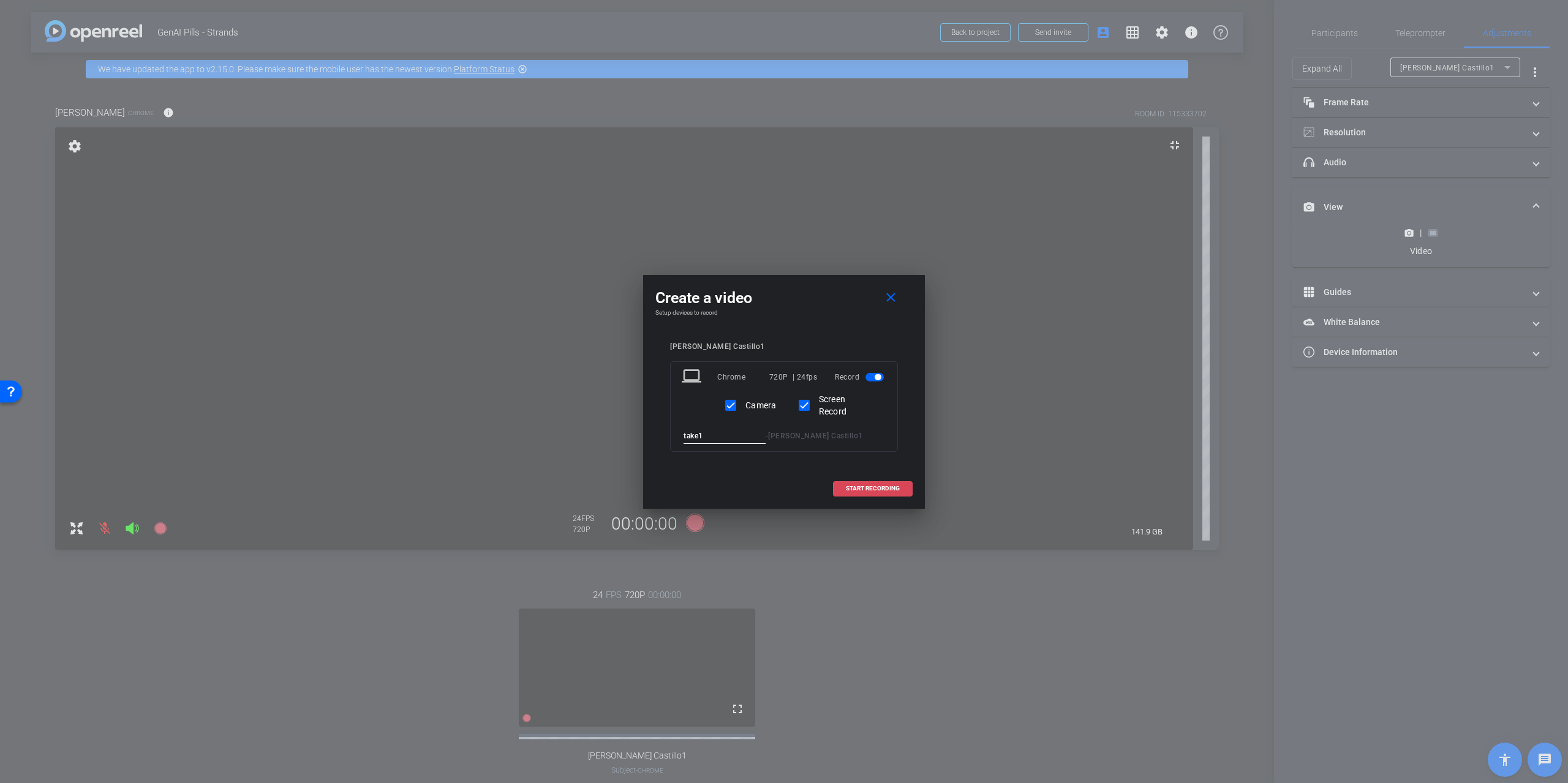 type on "take1" 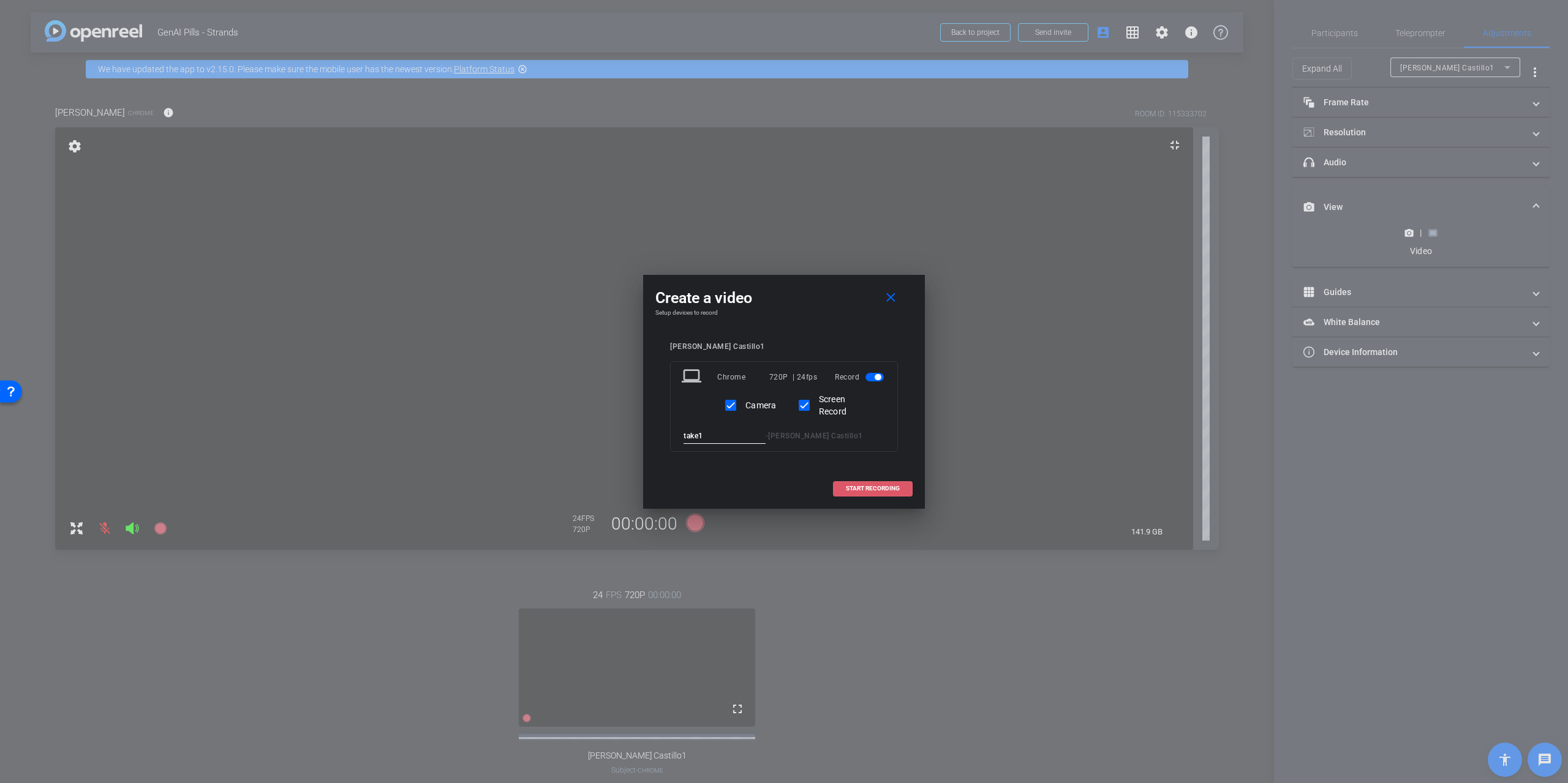 click on "START RECORDING" at bounding box center [873, 489] 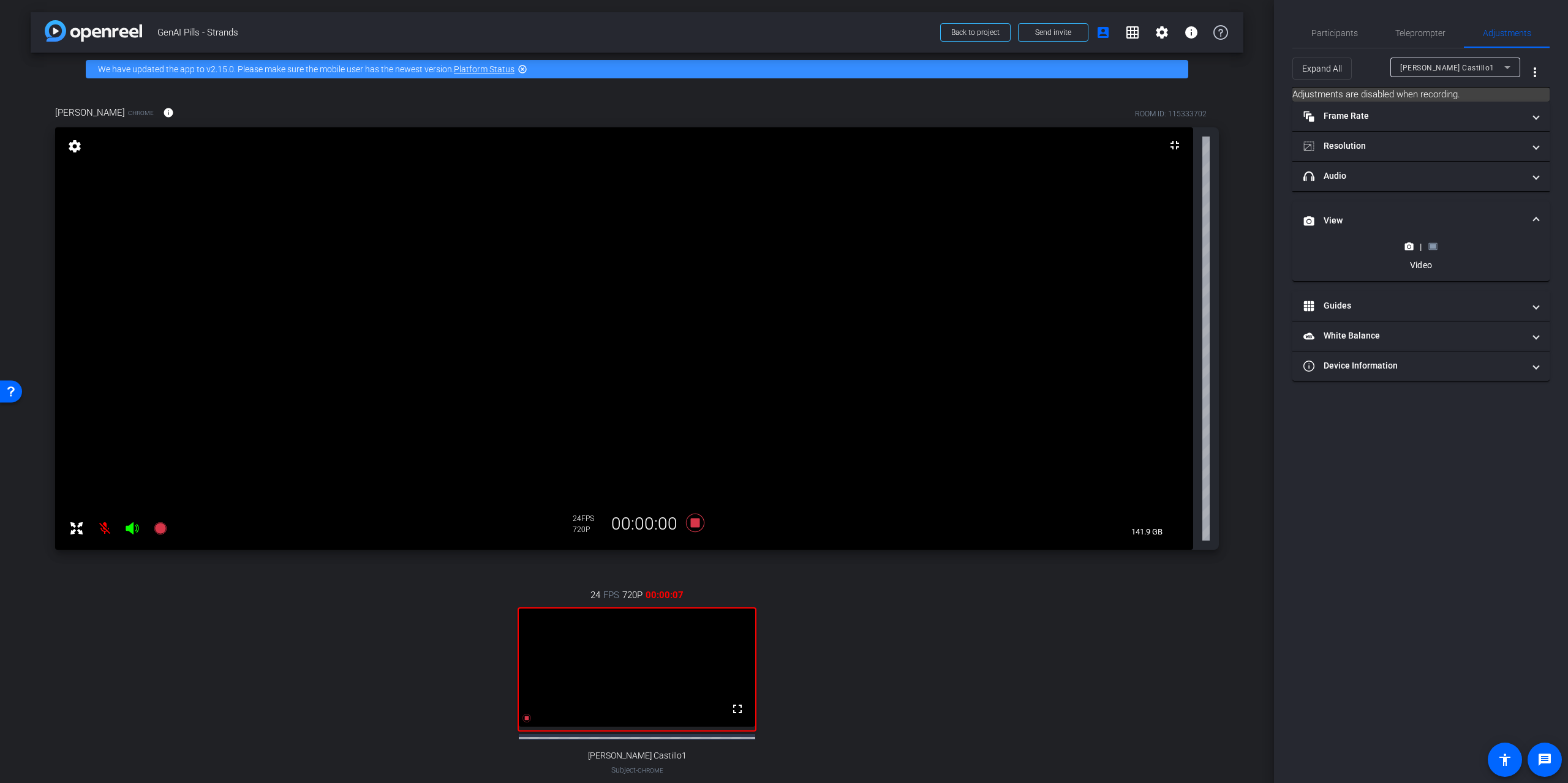 click 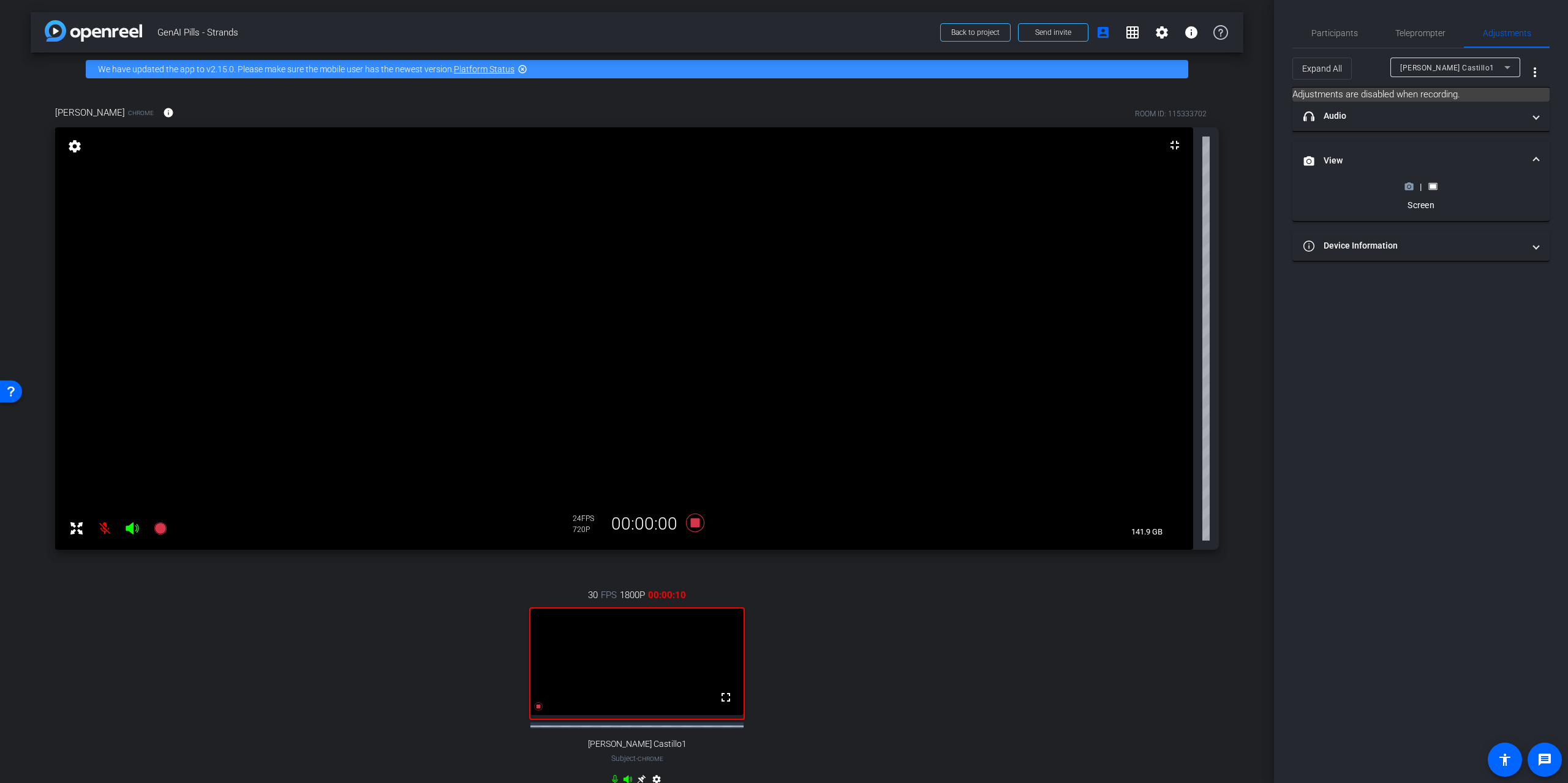 click 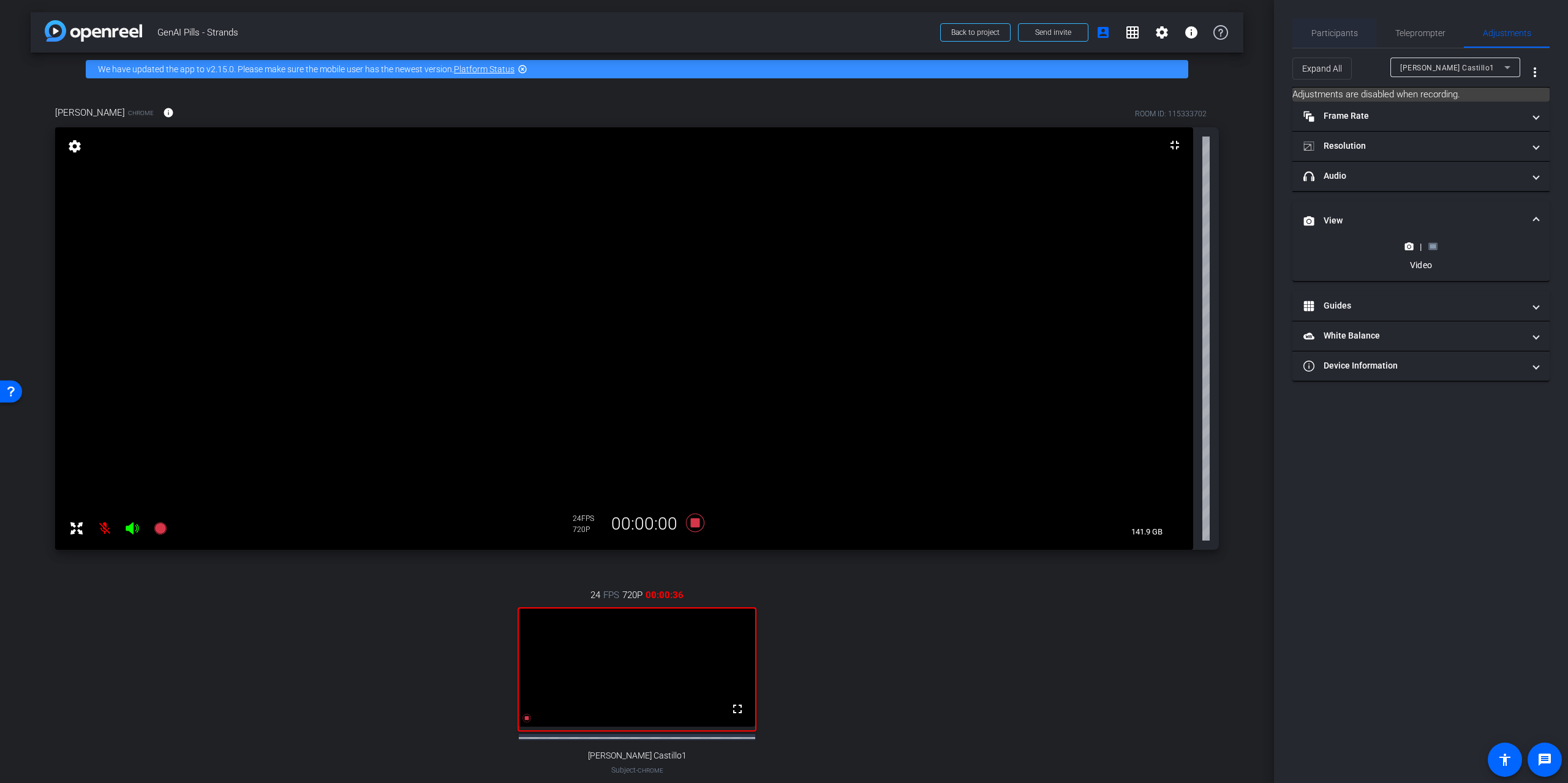 click on "Participants" at bounding box center [1335, 33] 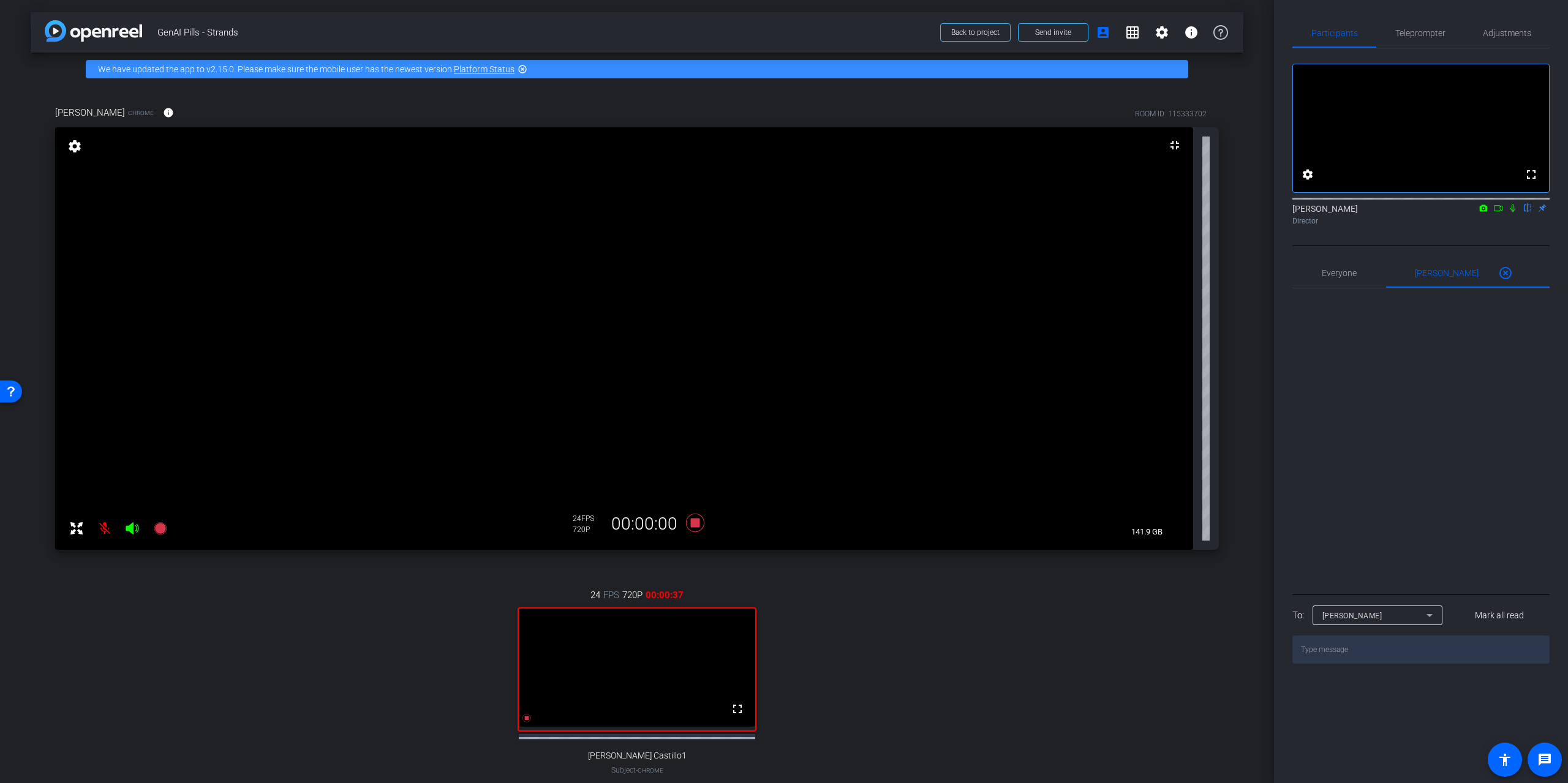 click 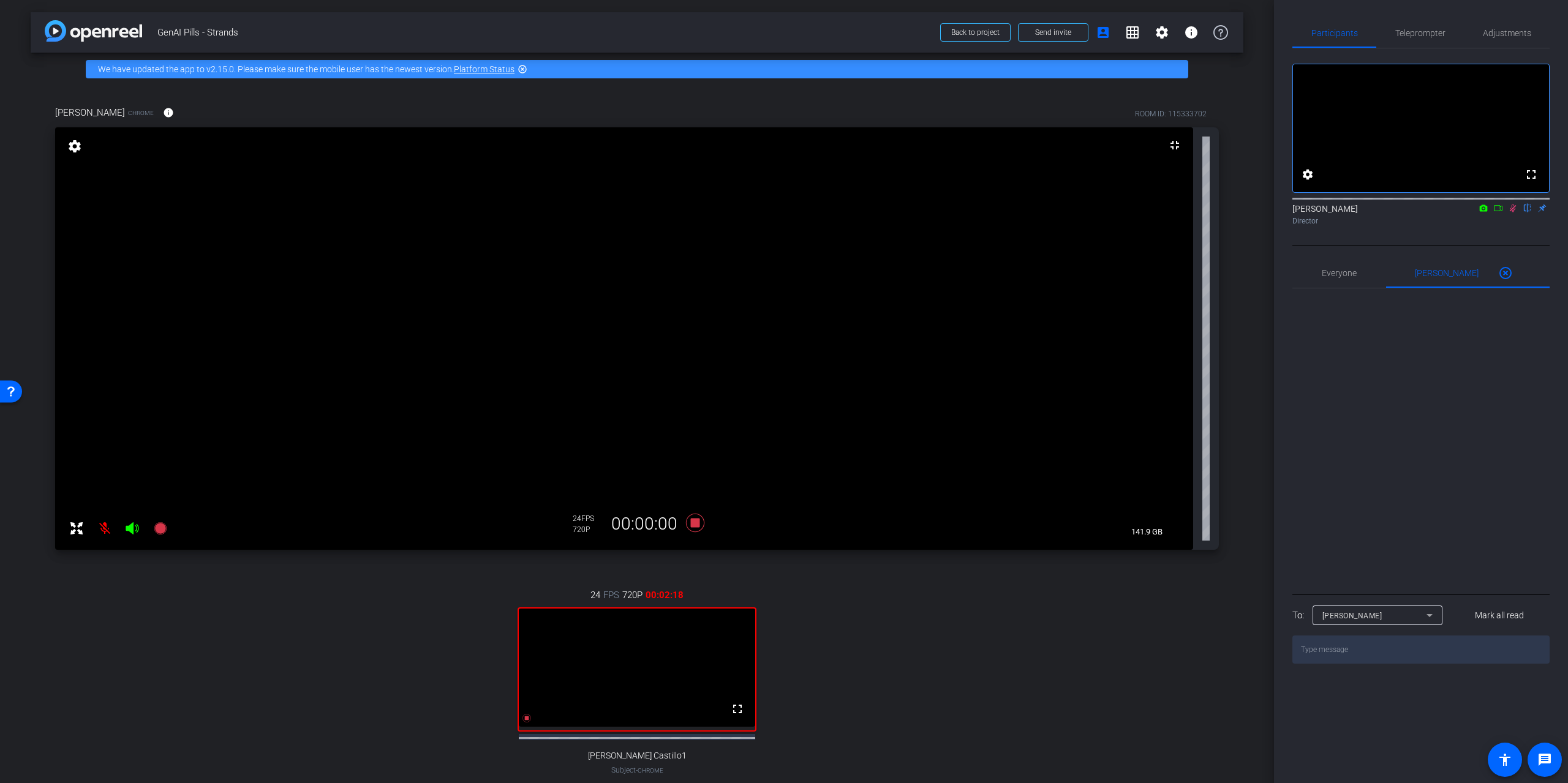 click 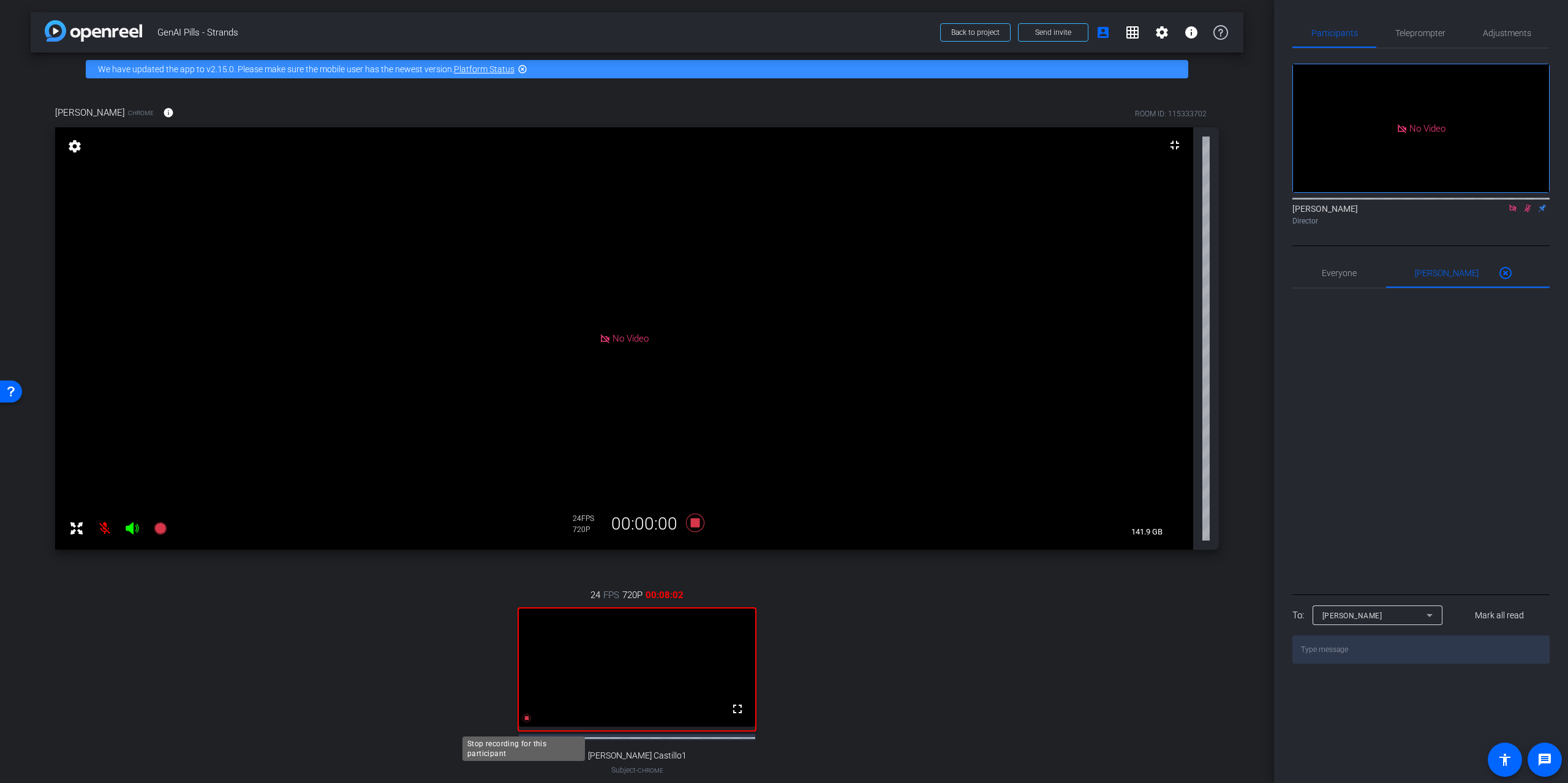 click 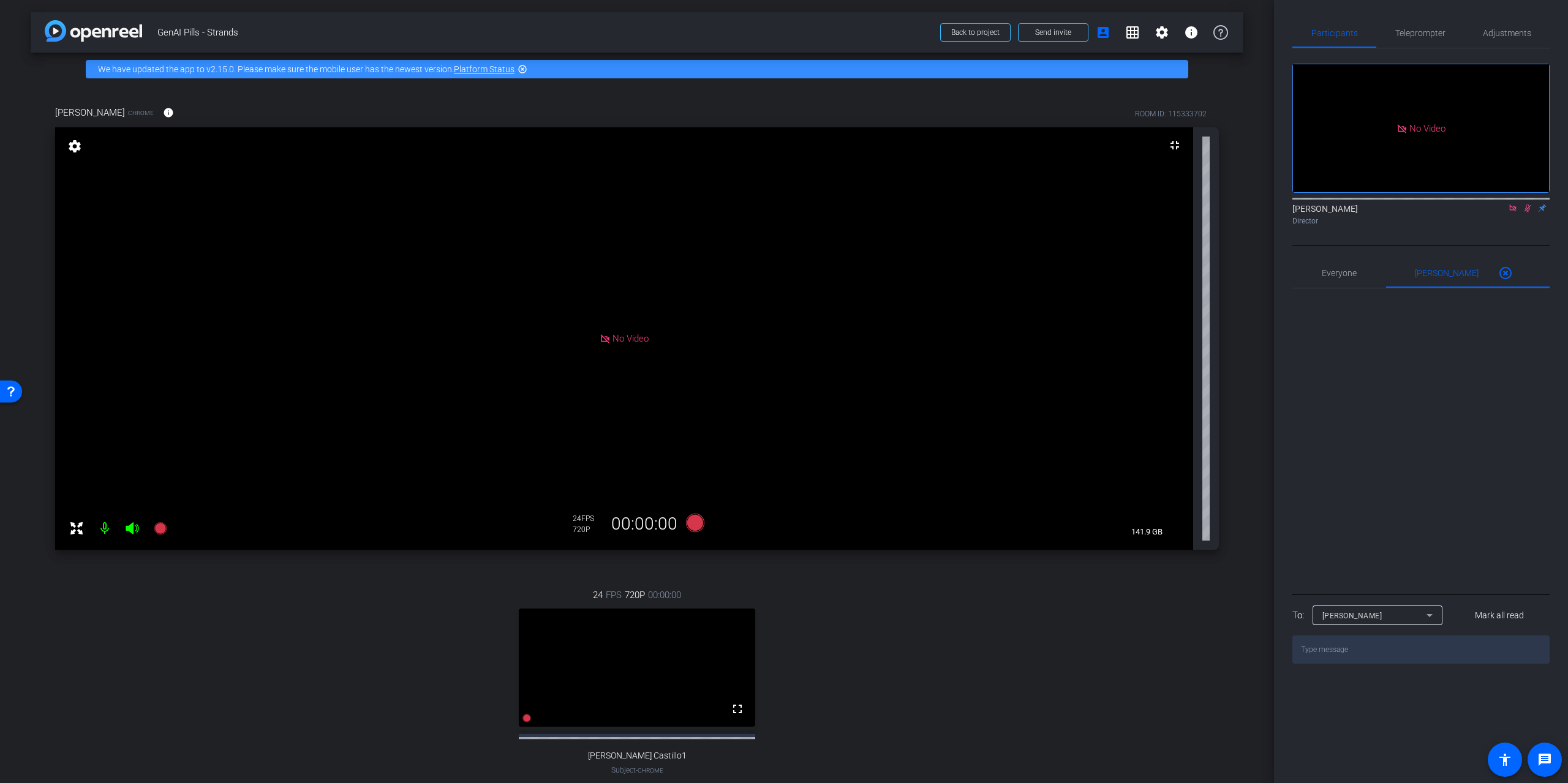 click 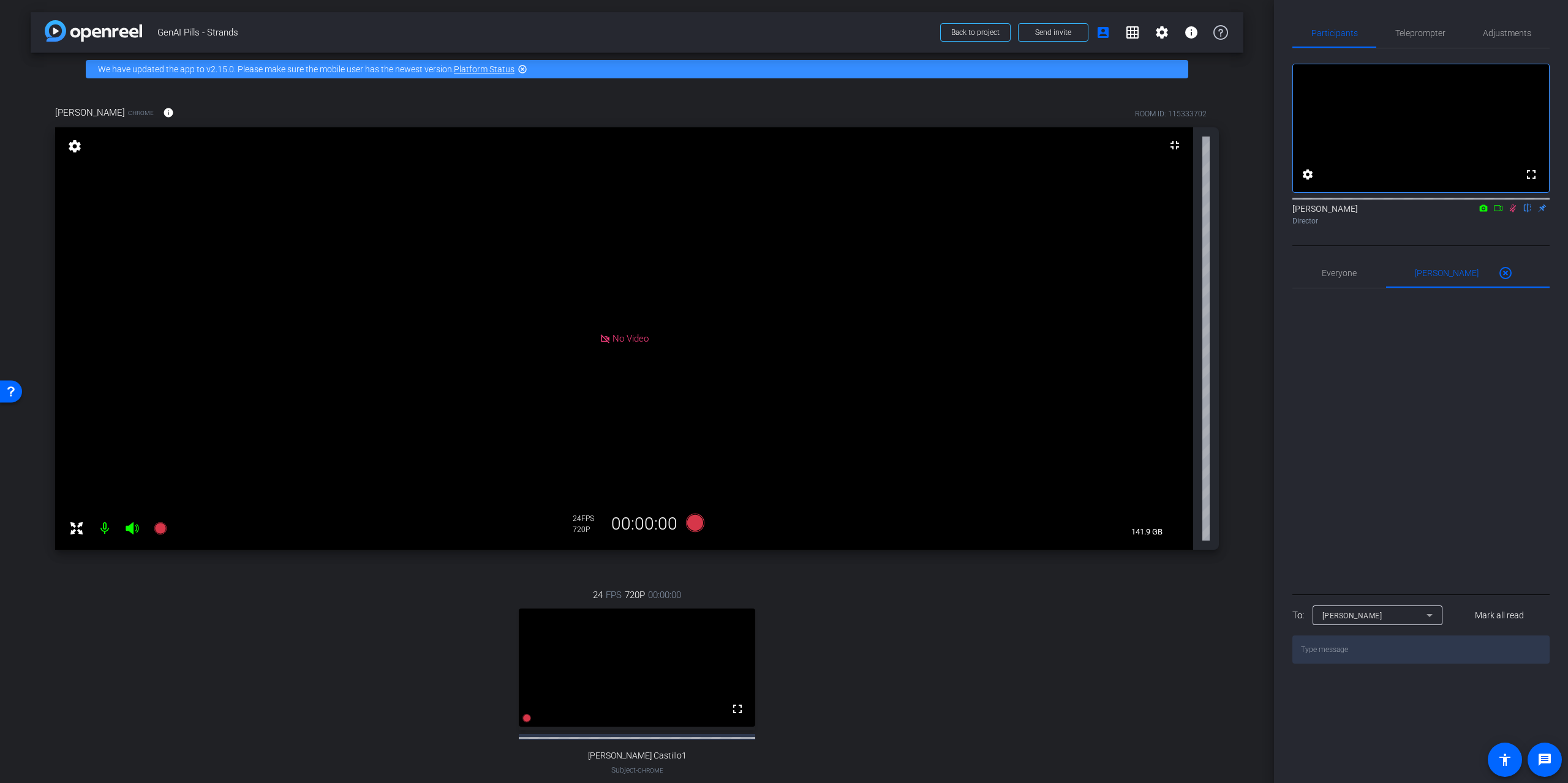 click 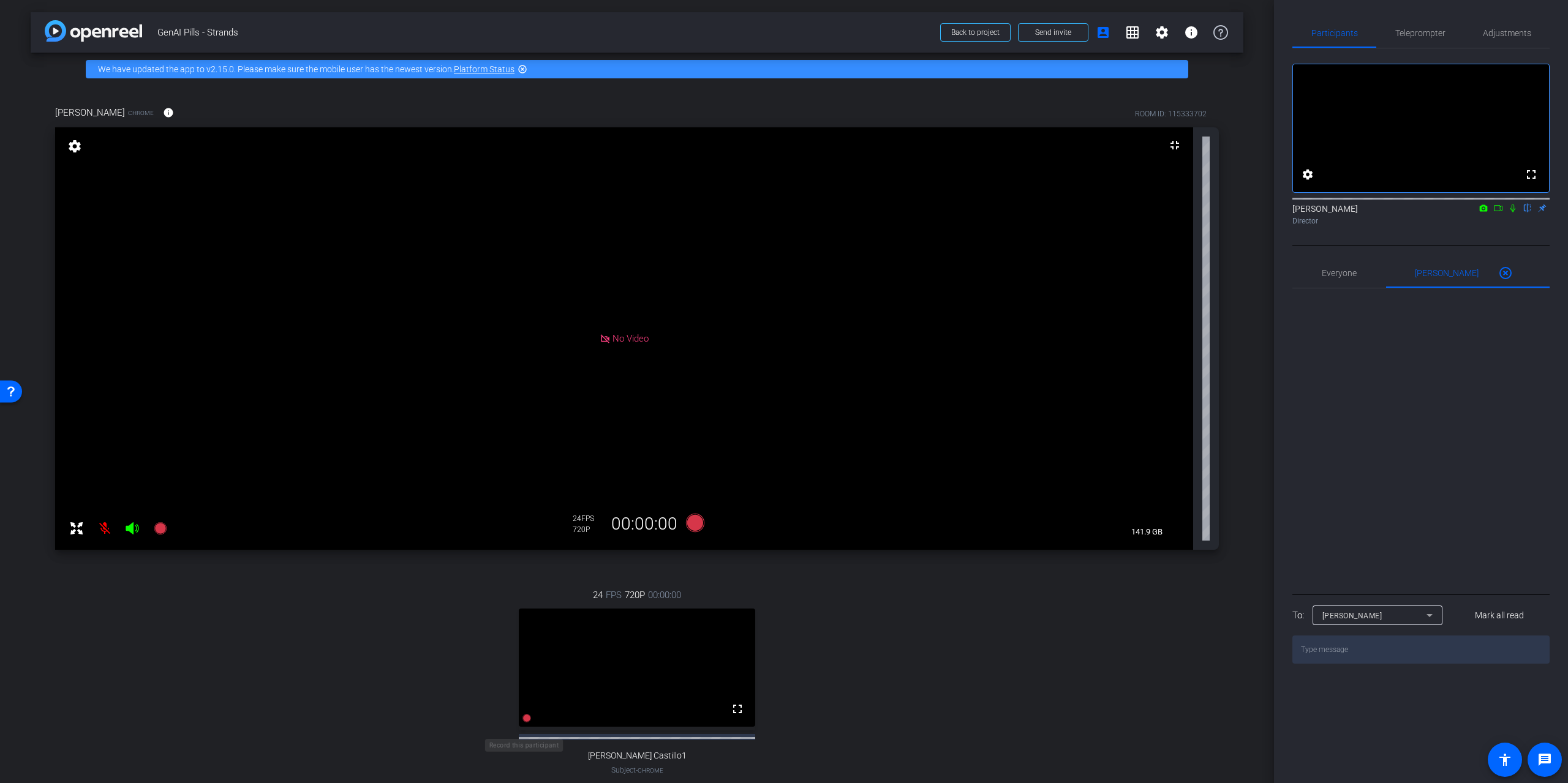 click 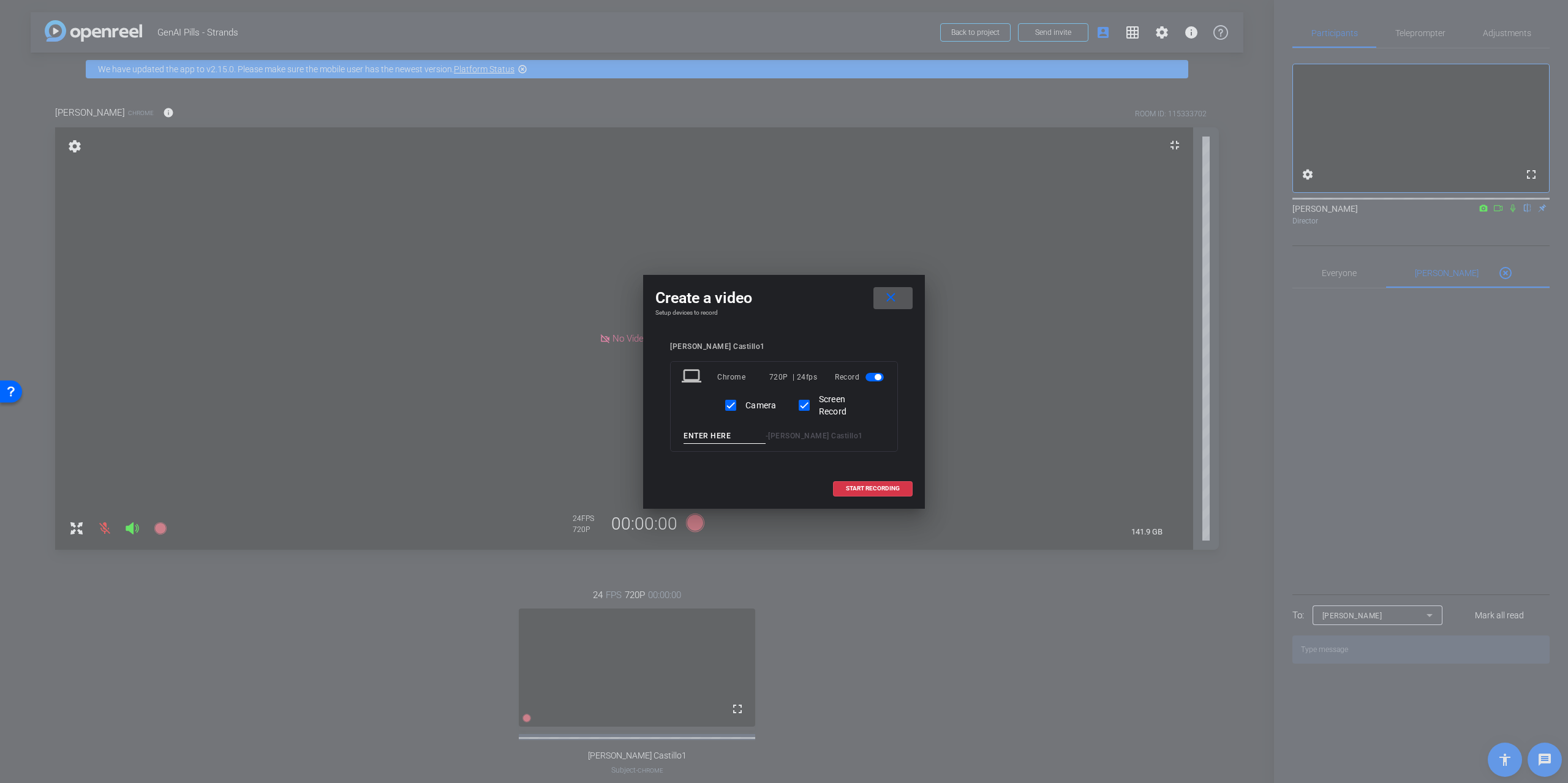 click at bounding box center [725, 436] 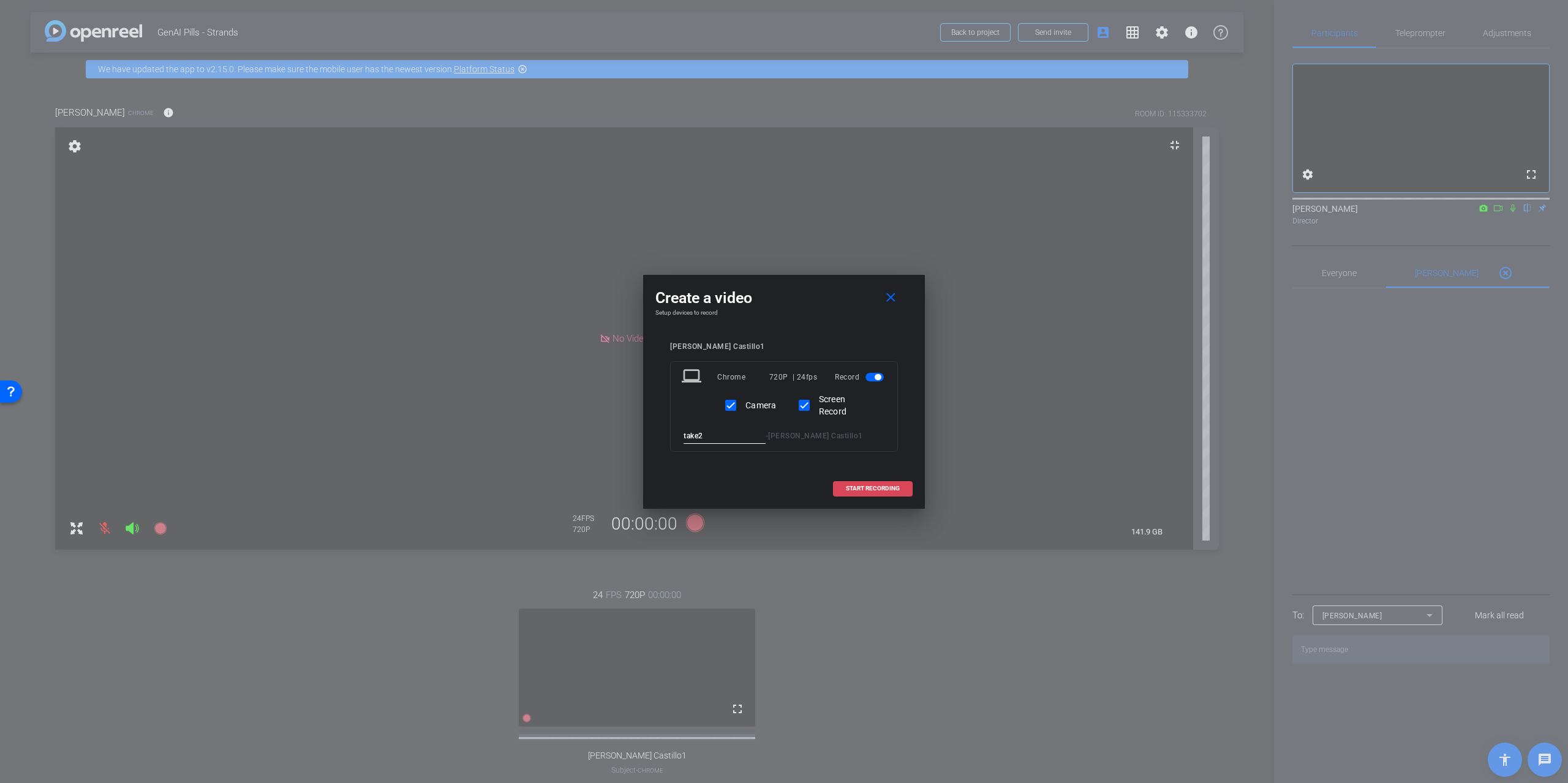 type on "take2" 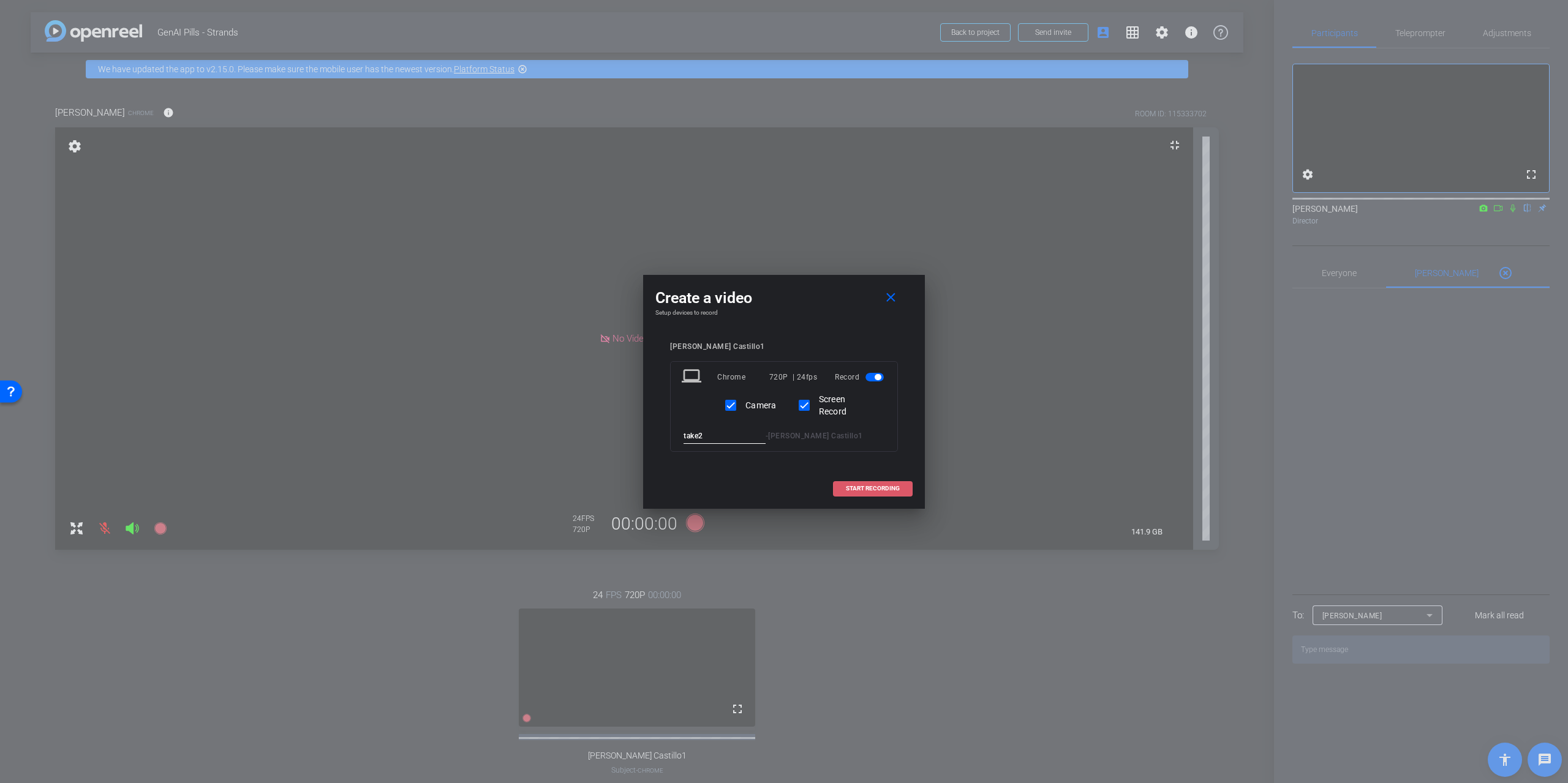 click at bounding box center (873, 489) 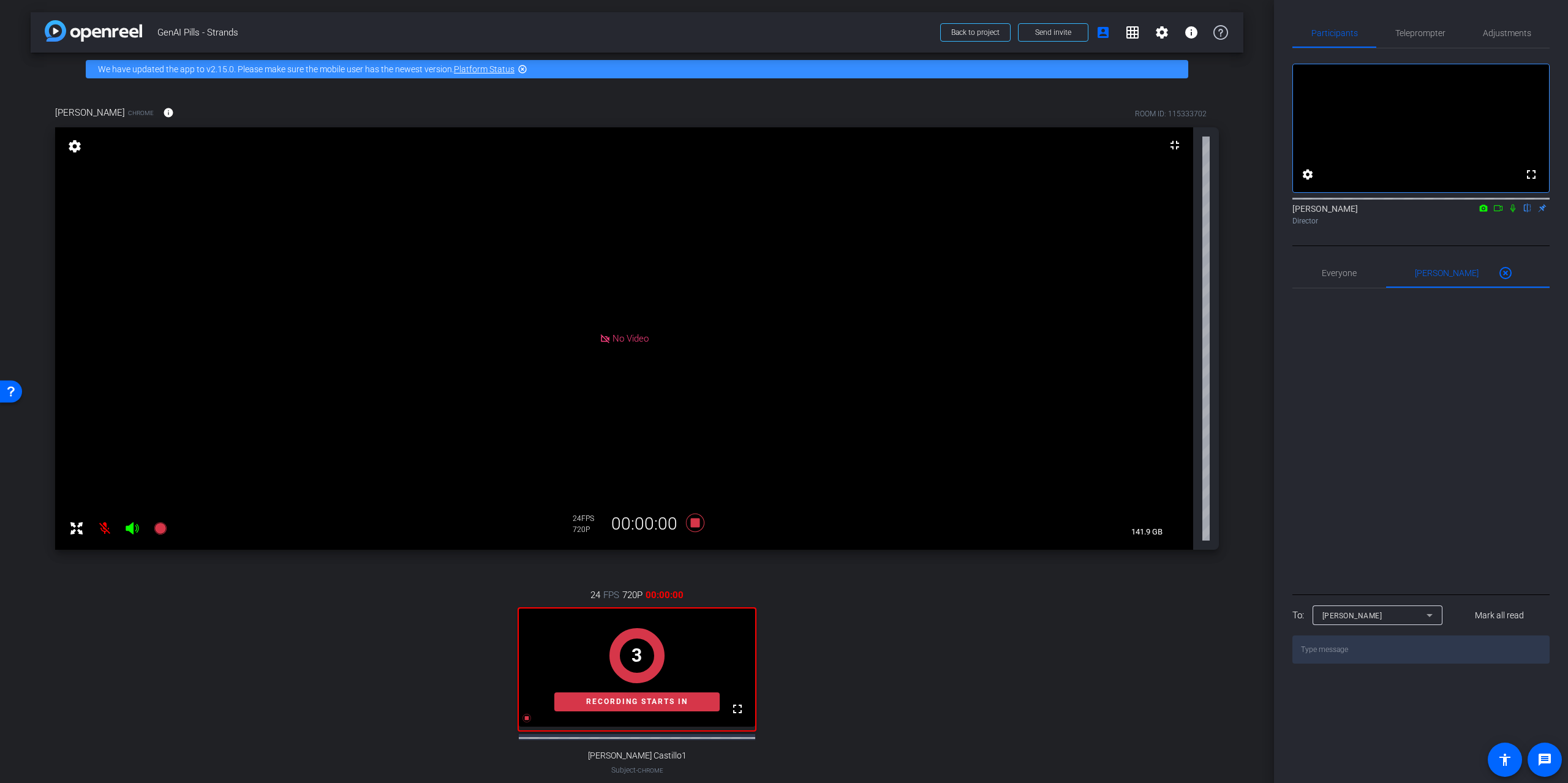 click 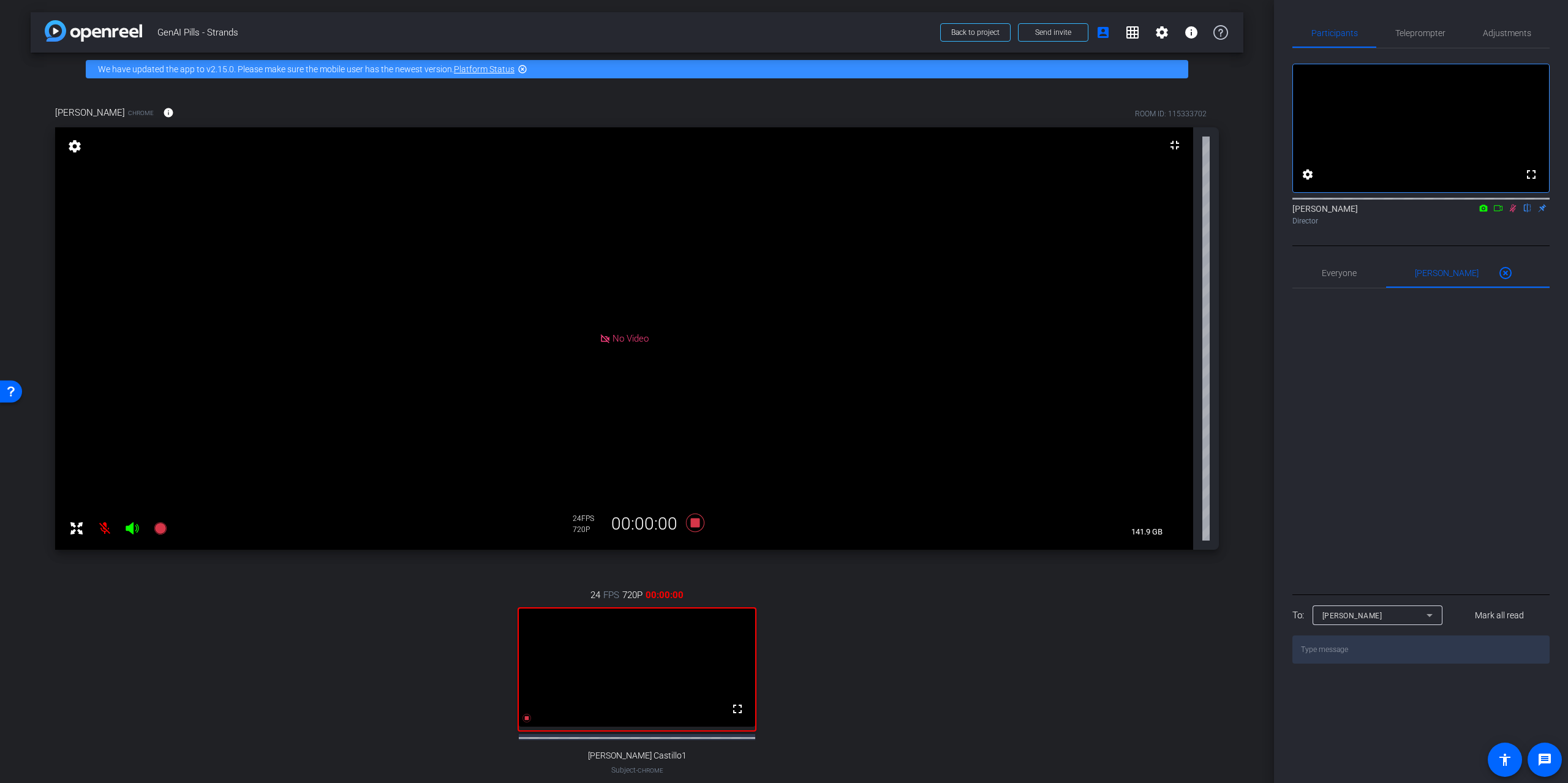 click 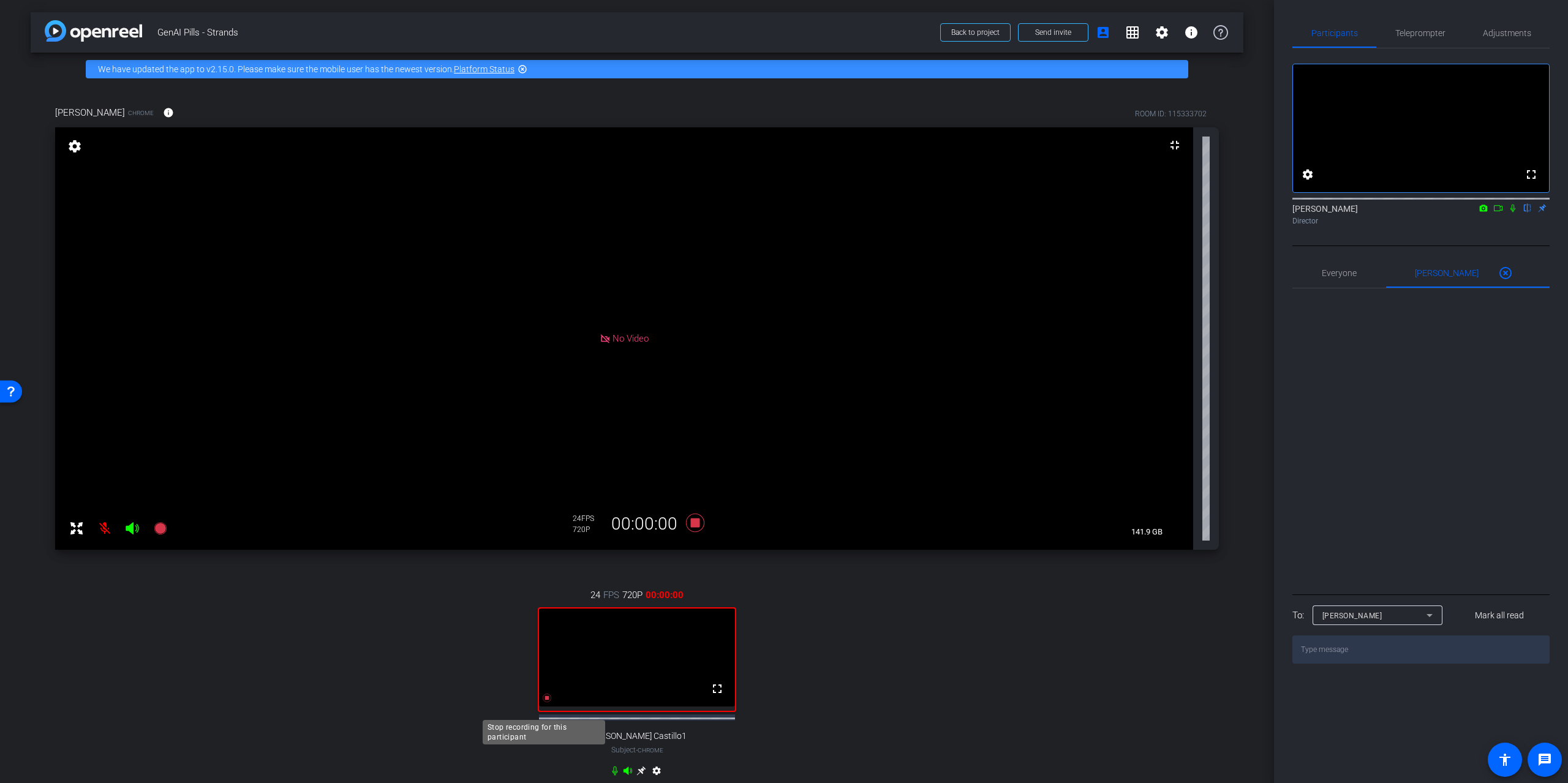 click 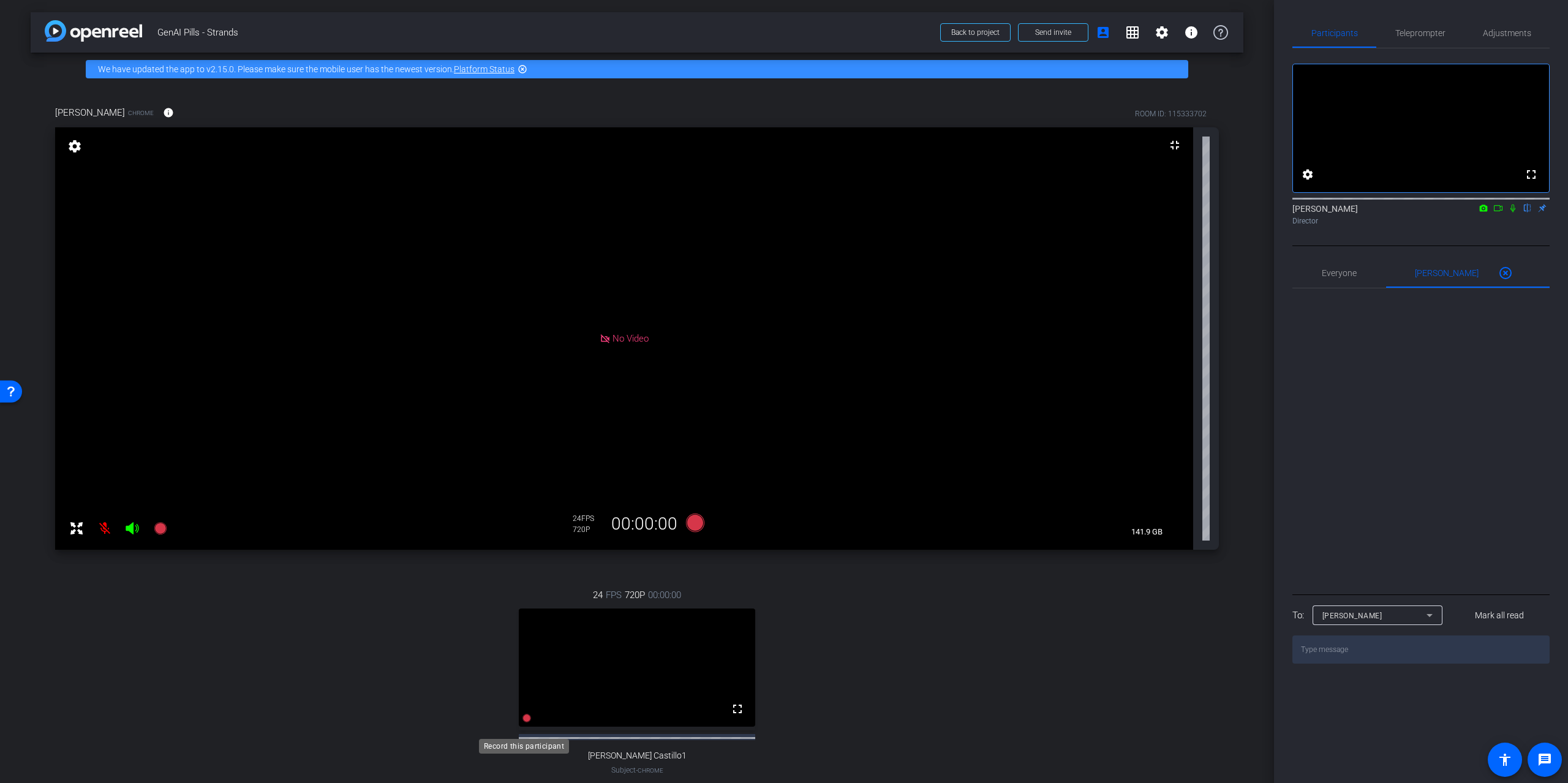 click 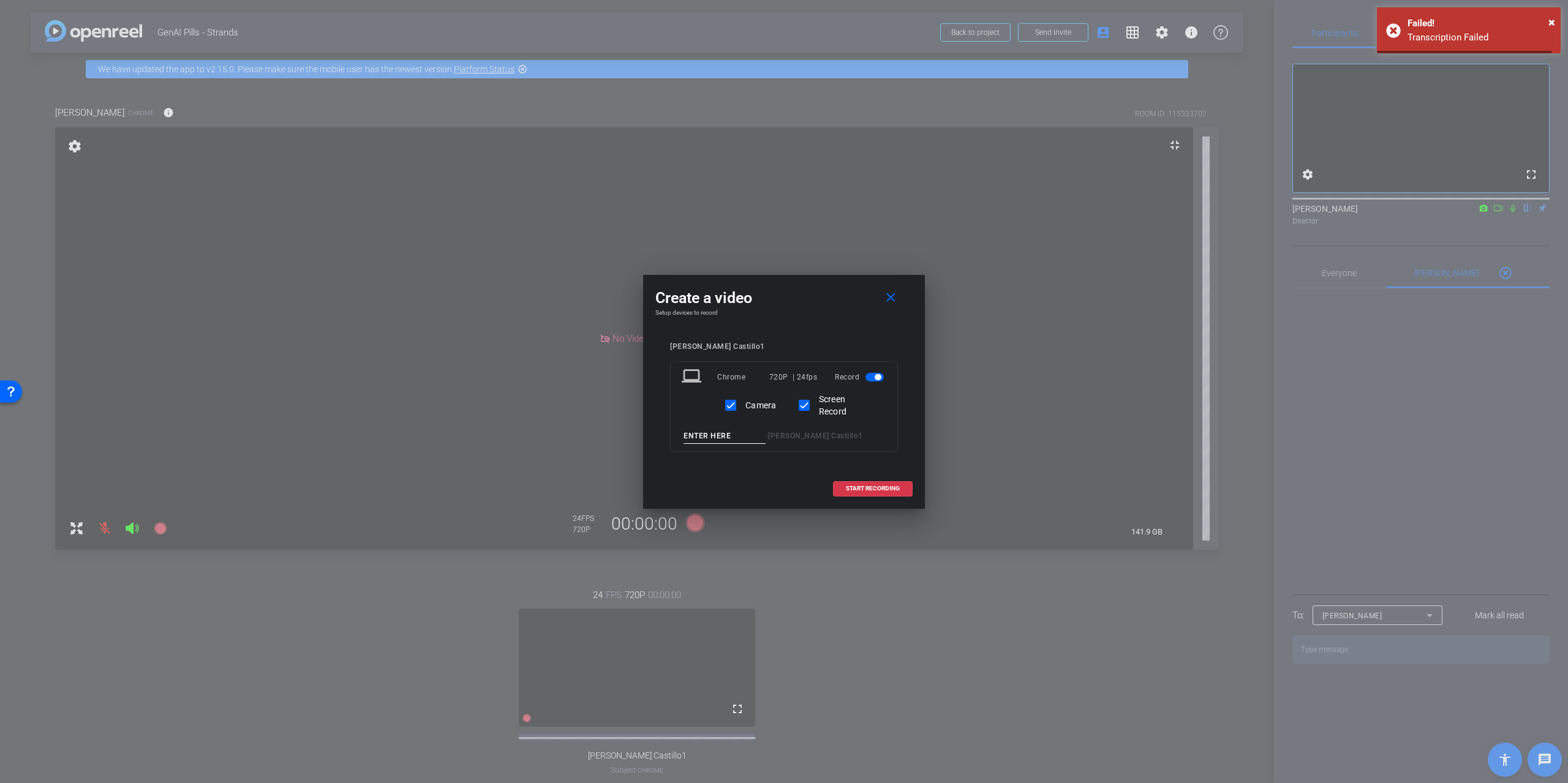 click at bounding box center (725, 436) 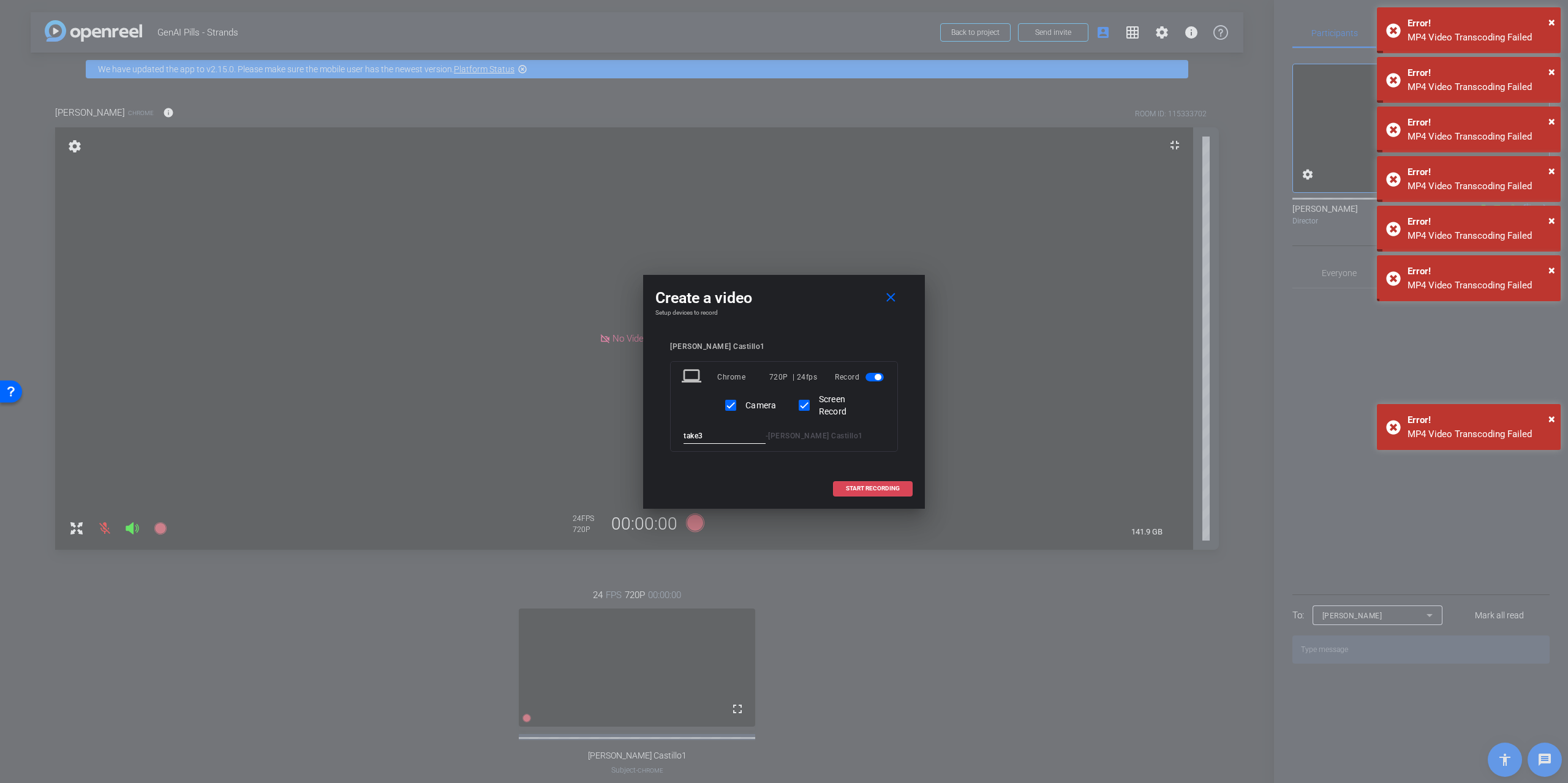 type on "take3" 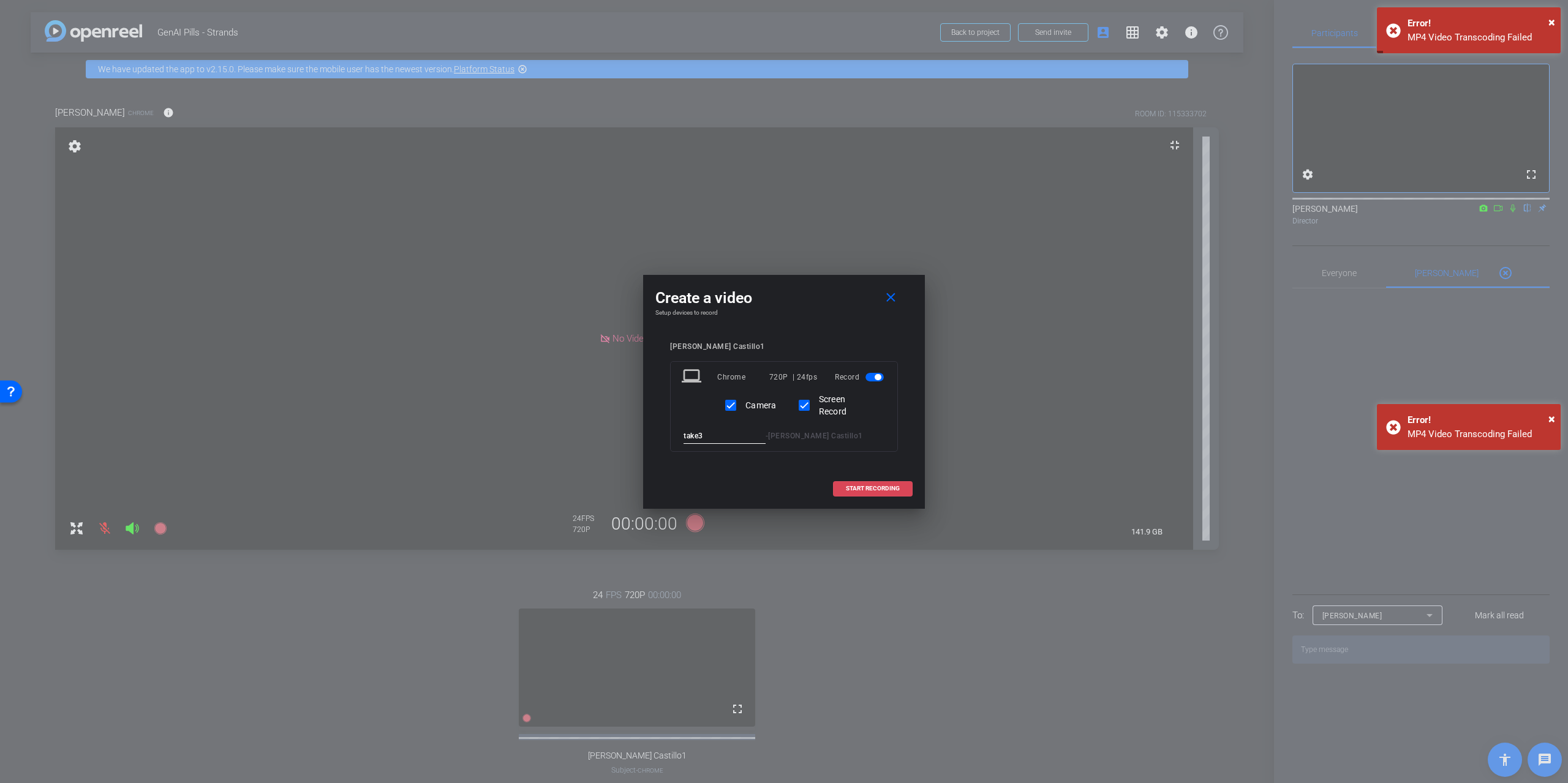 click on "START RECORDING" at bounding box center [873, 489] 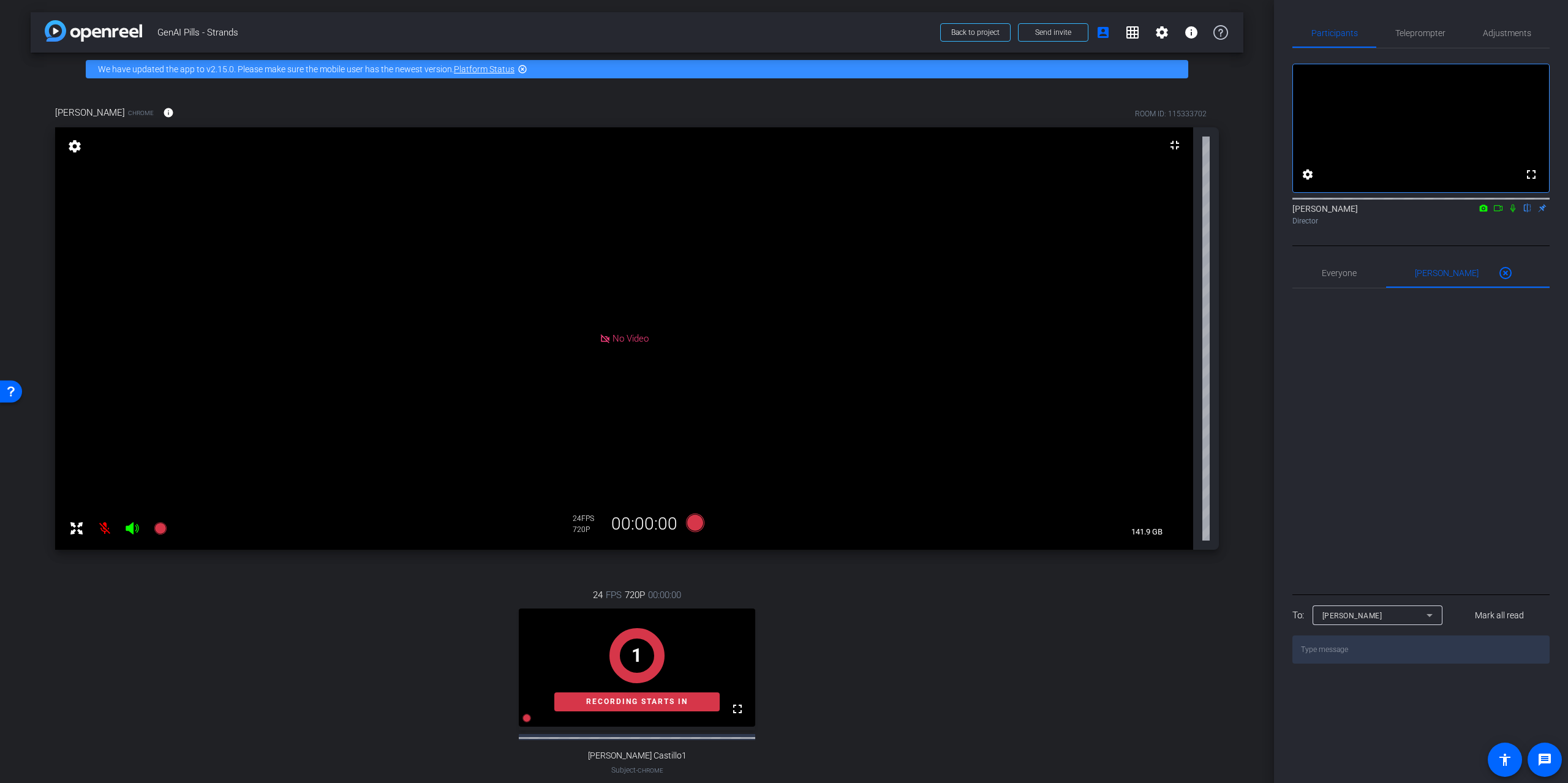 click 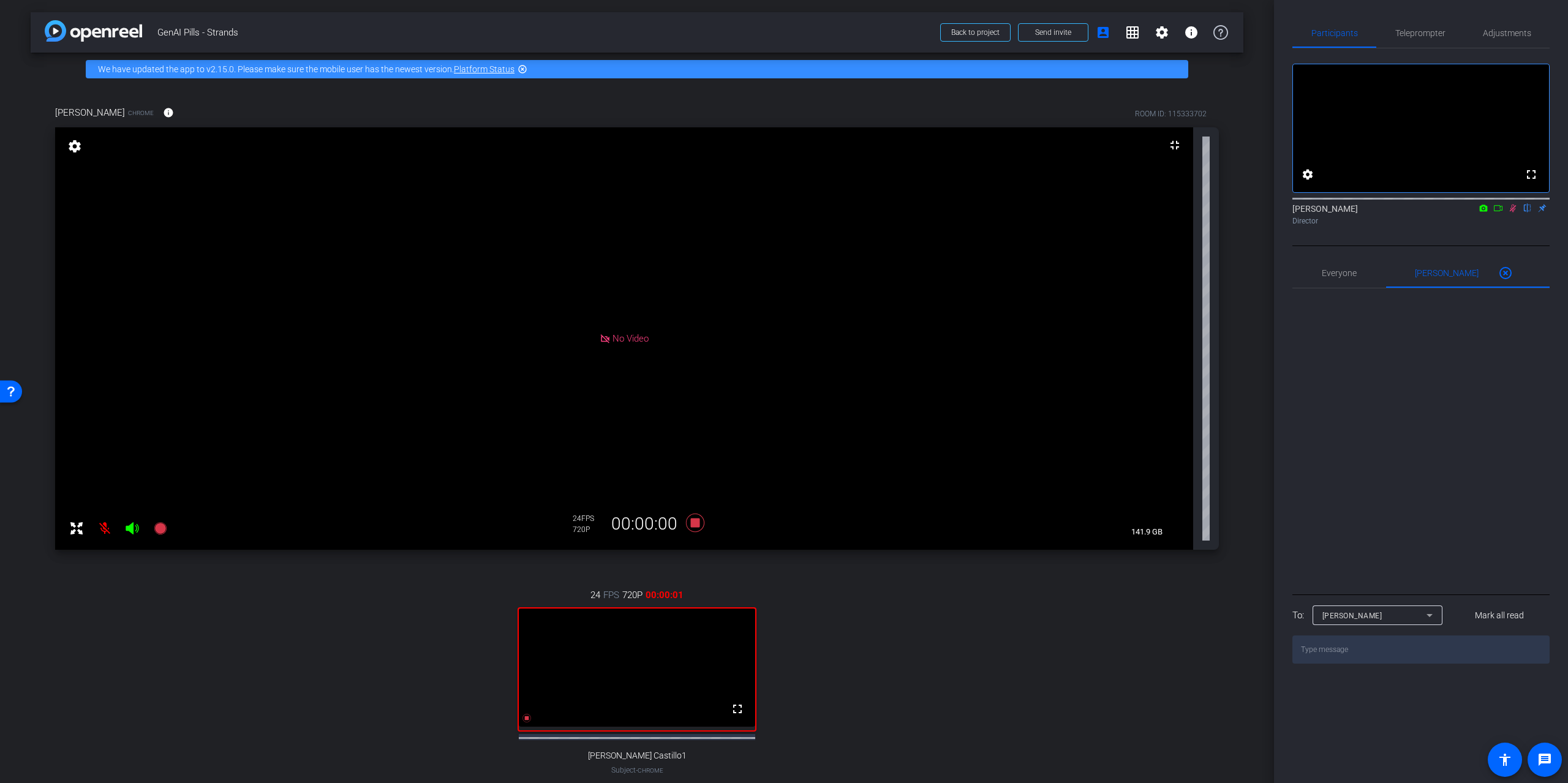 click 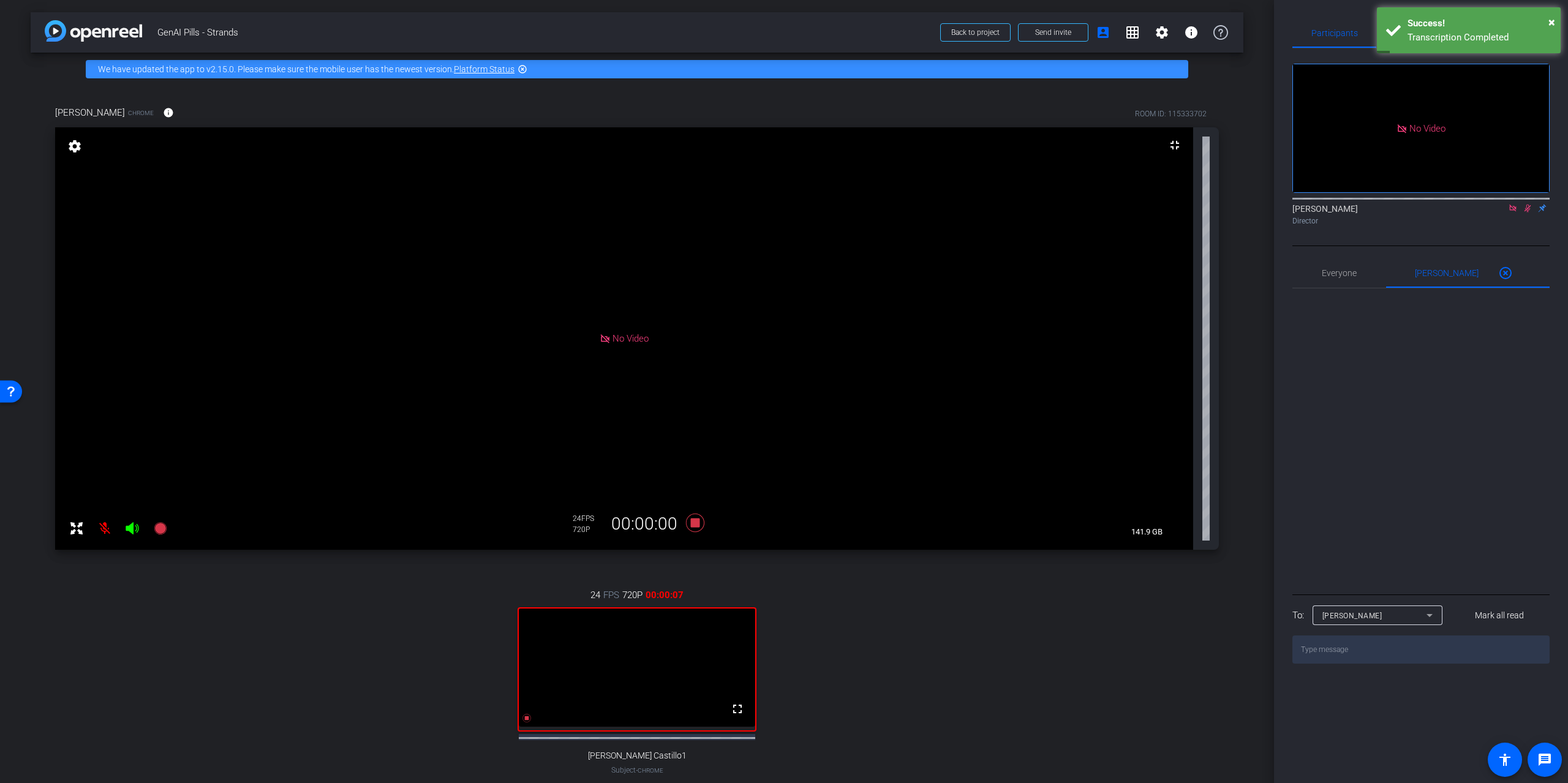 click 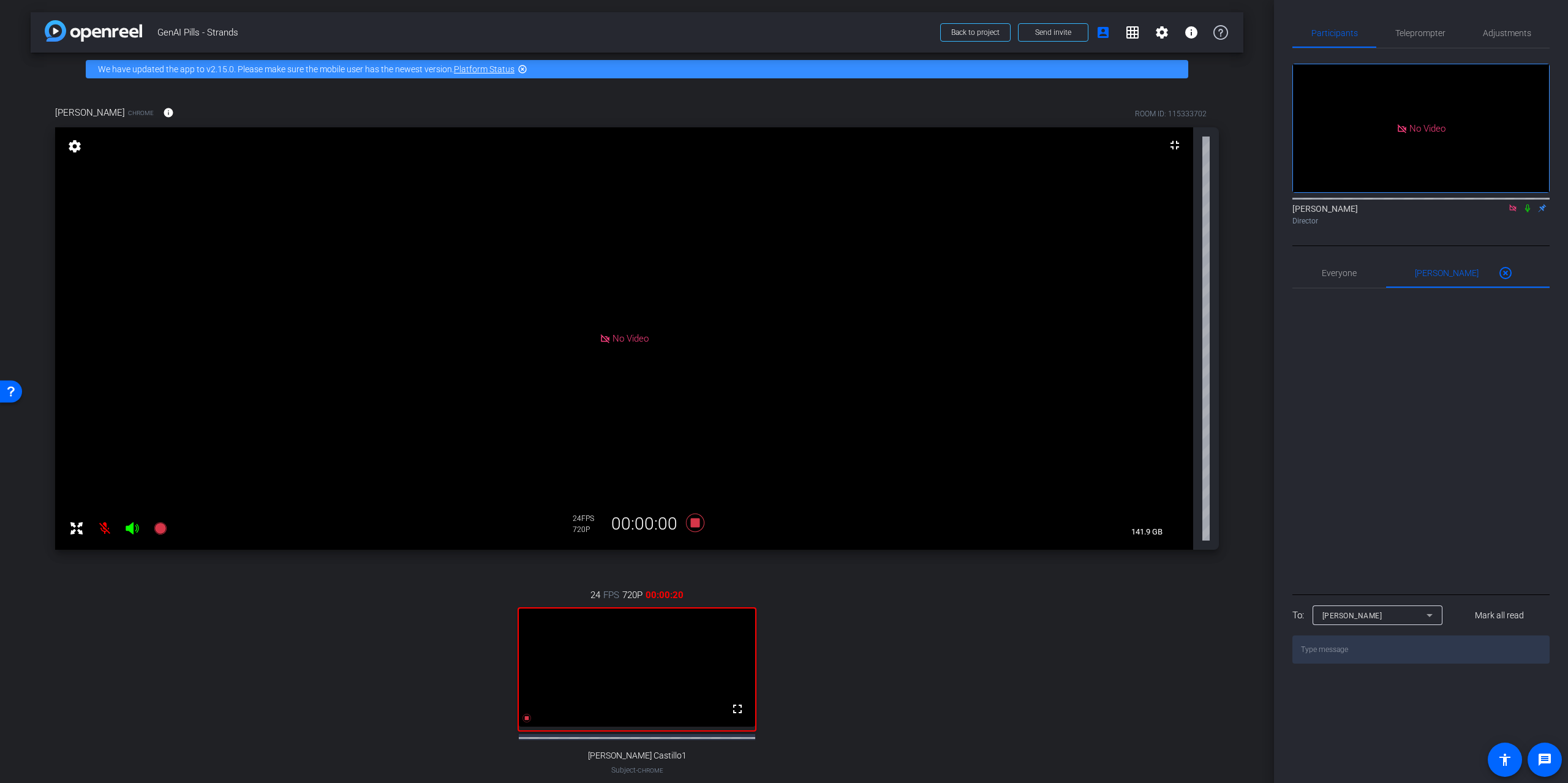 click 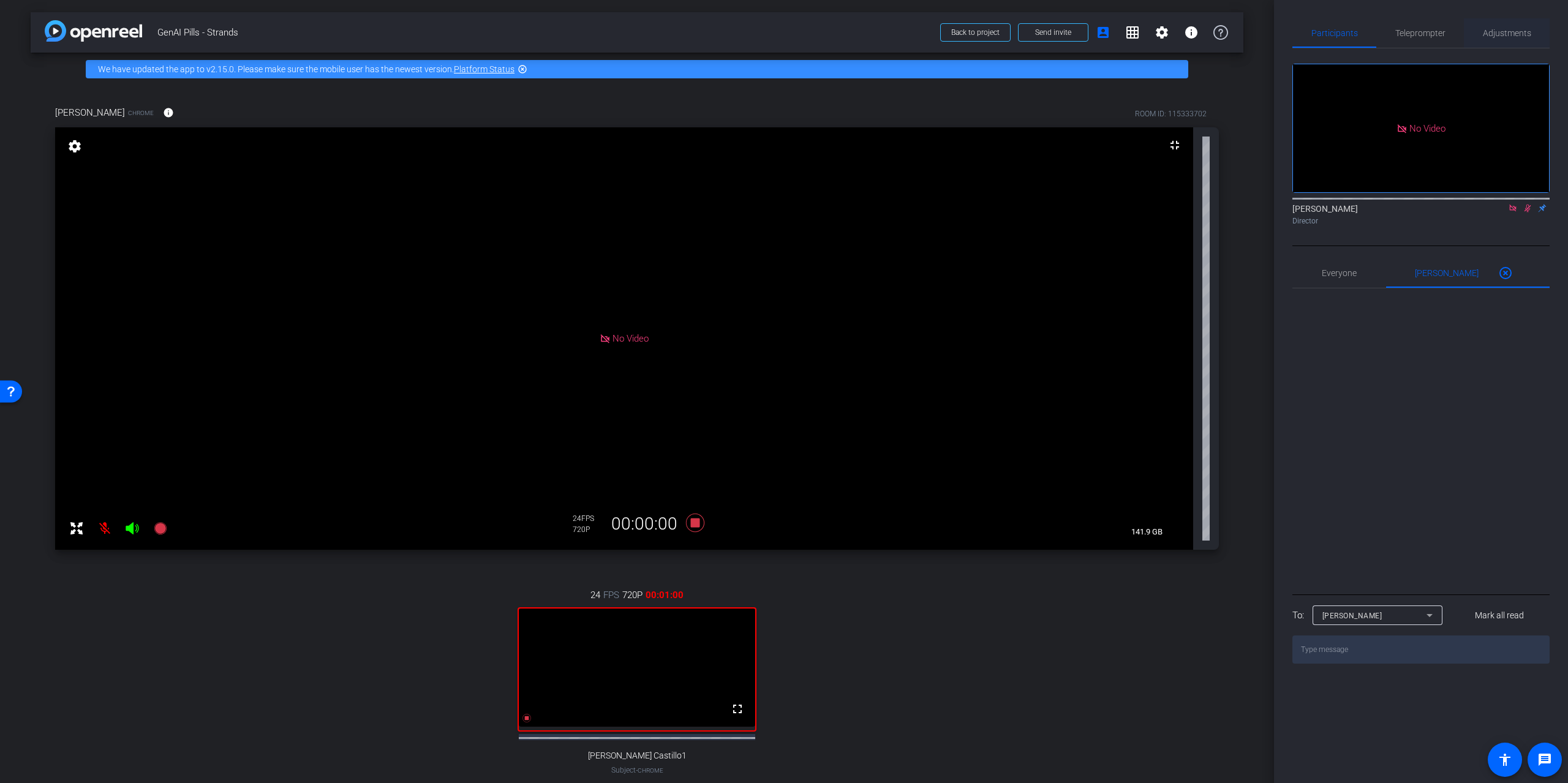 click on "Adjustments" at bounding box center [1507, 33] 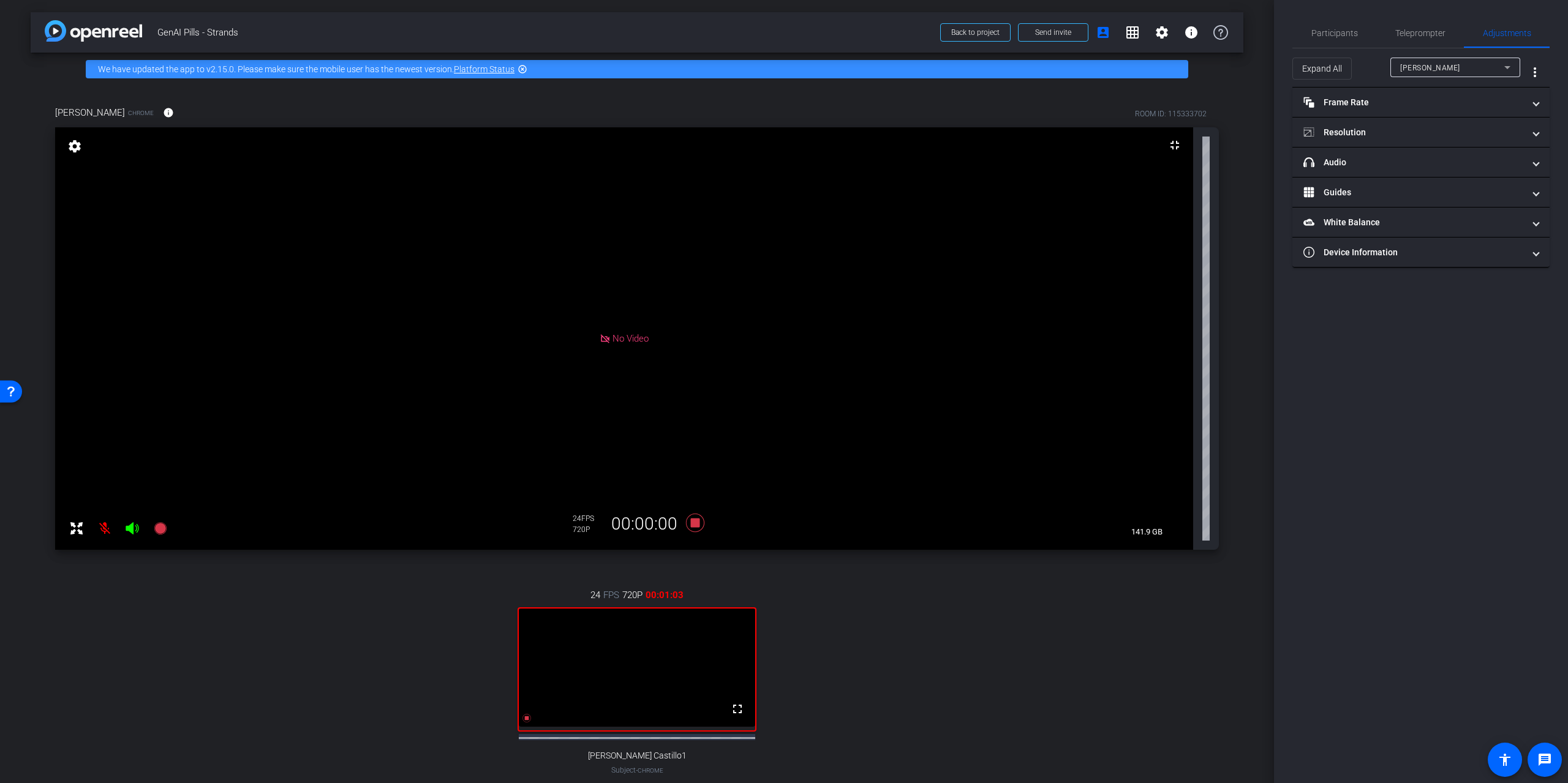 click on "[PERSON_NAME]" at bounding box center [1455, 67] 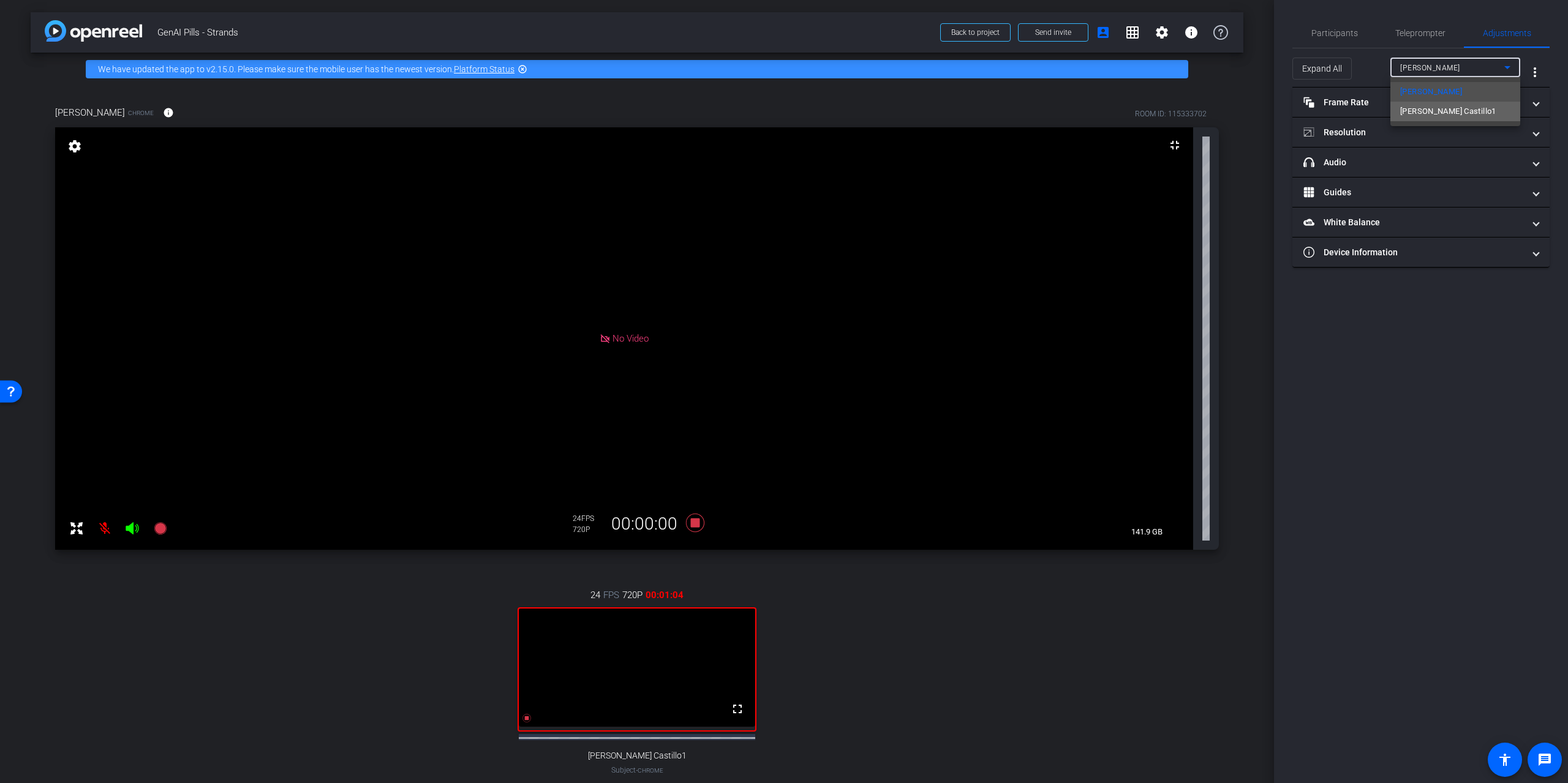 click on "Alfredo Castillo1" at bounding box center (1448, 111) 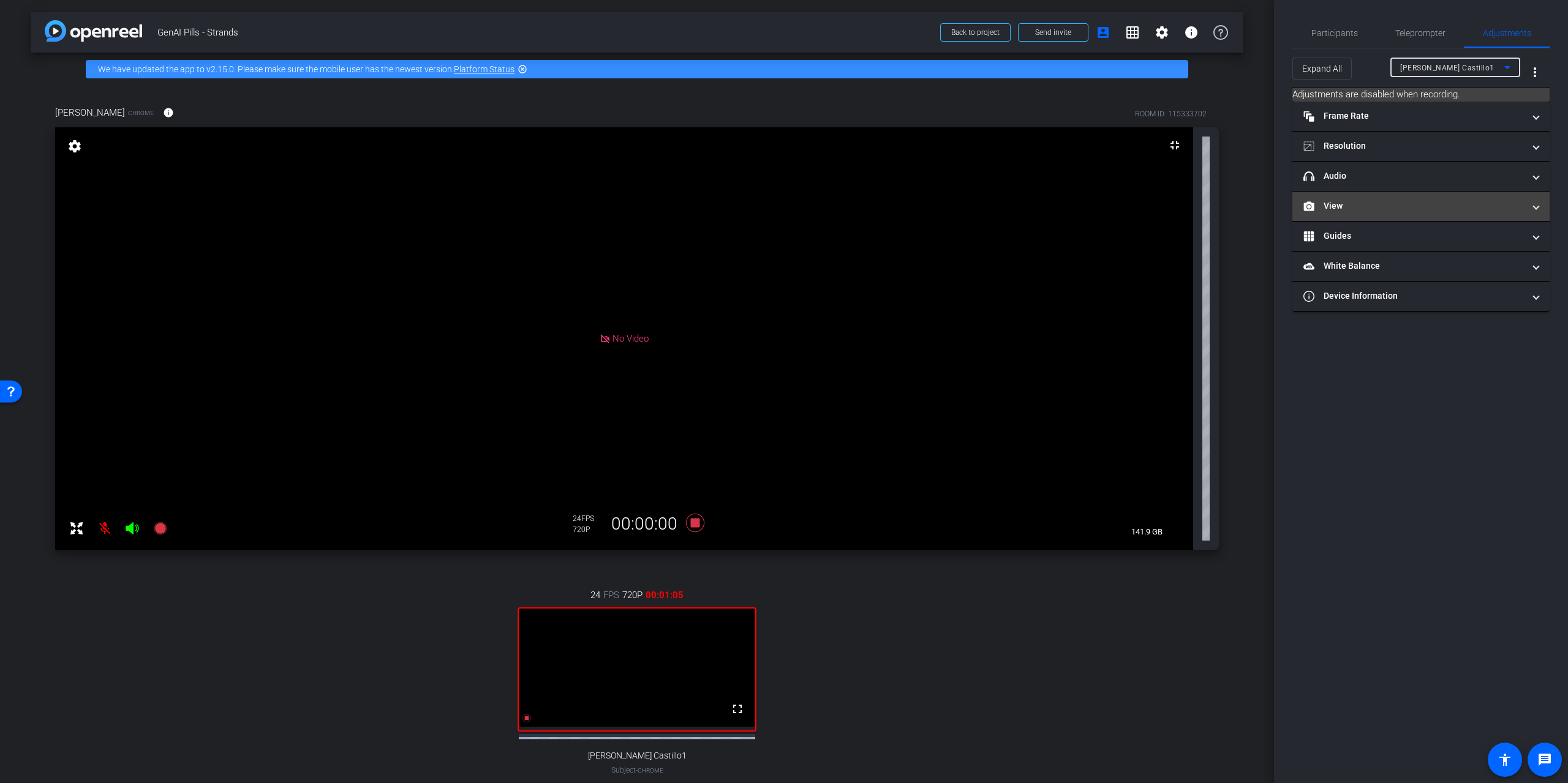 click on "View" at bounding box center (1414, 206) 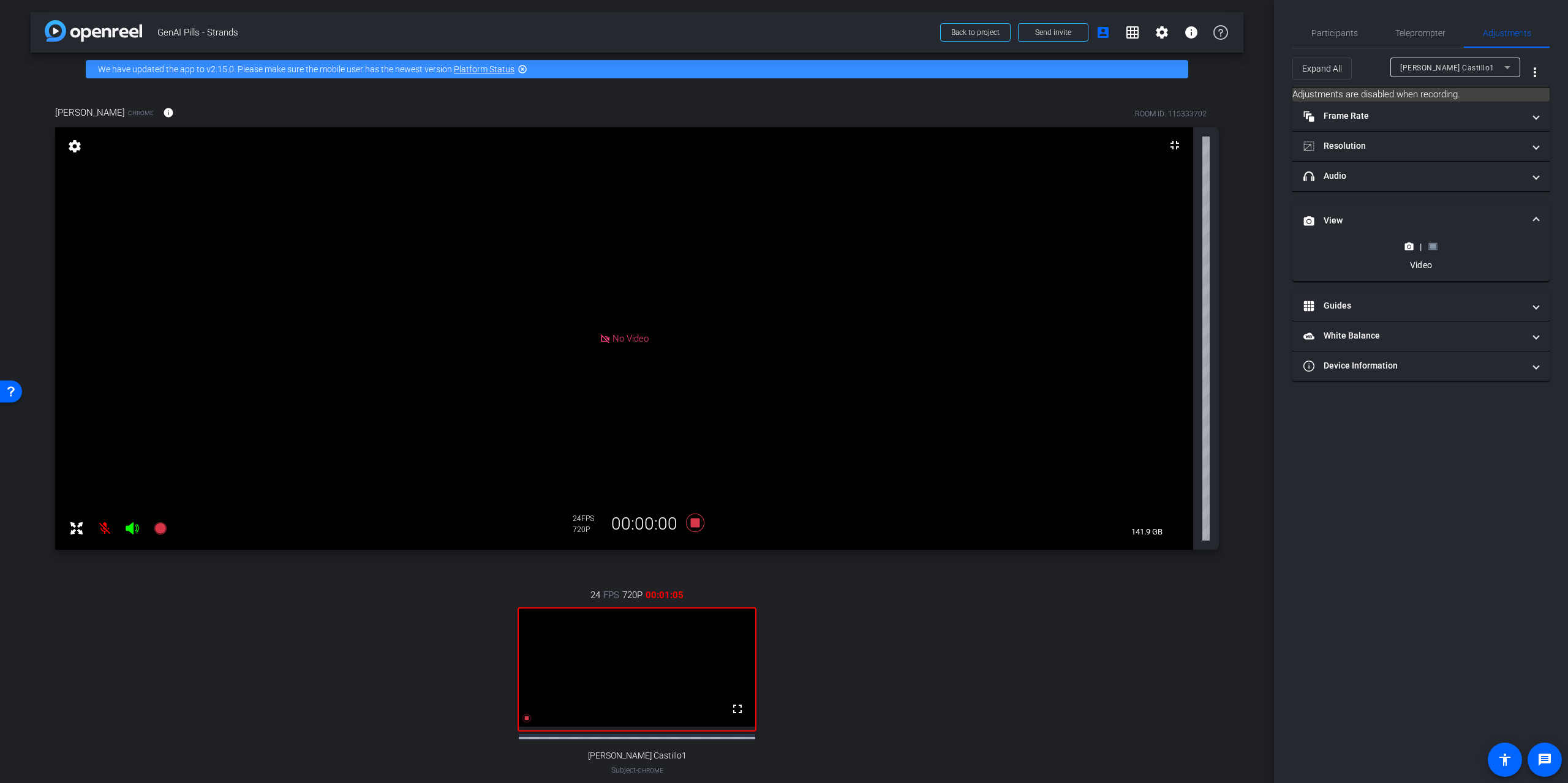 click 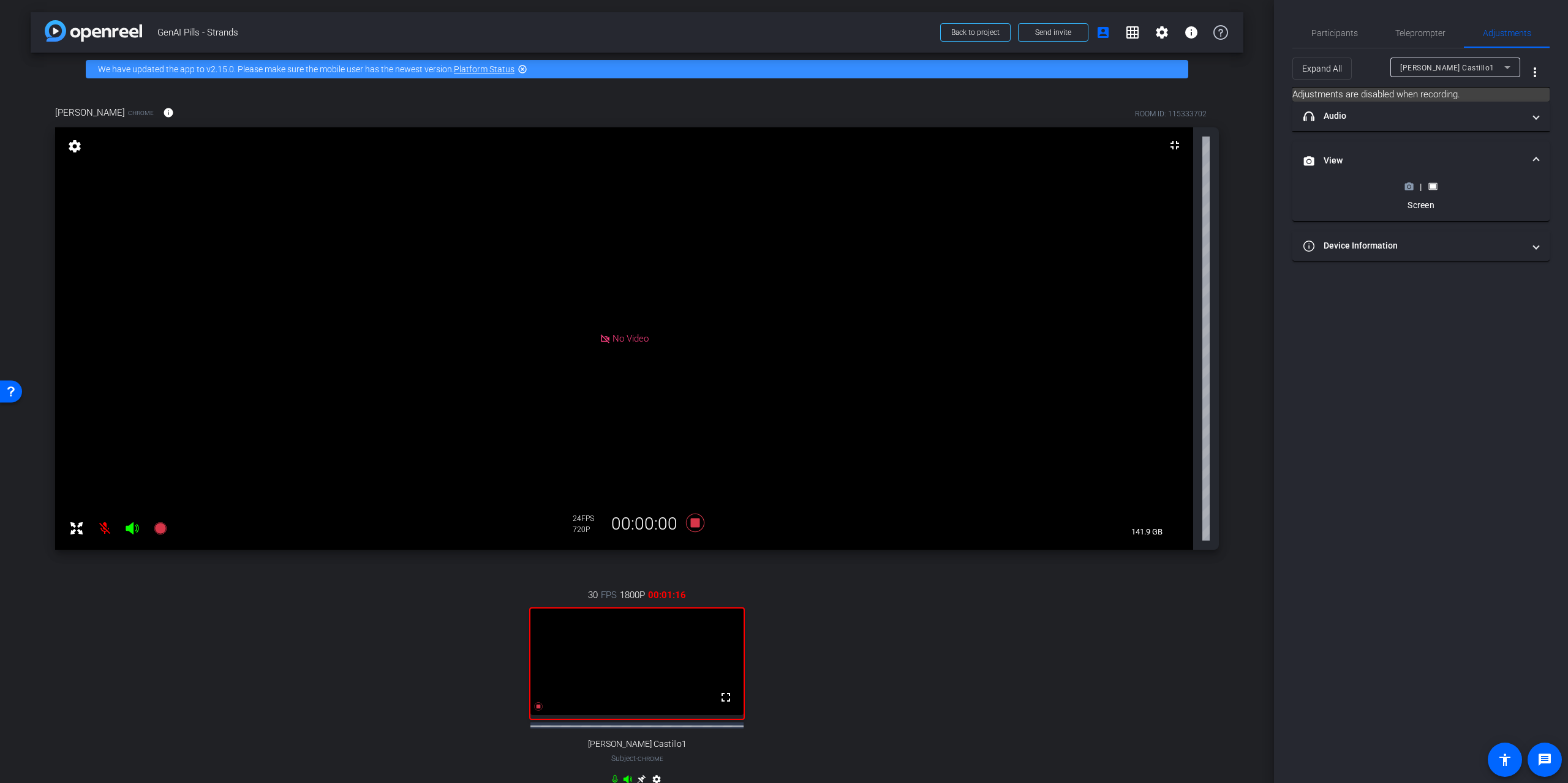 click 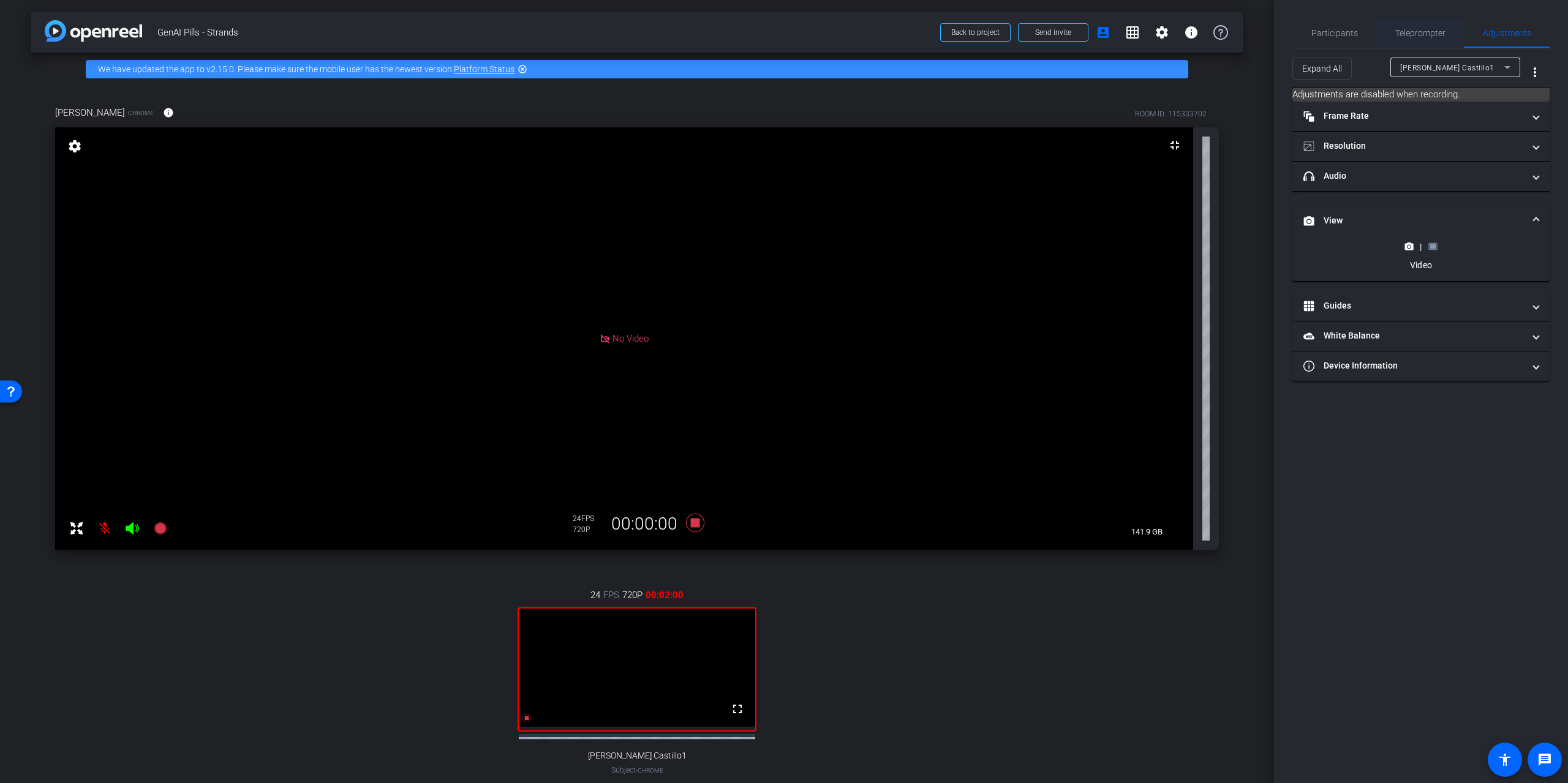 click on "Teleprompter" at bounding box center (1420, 33) 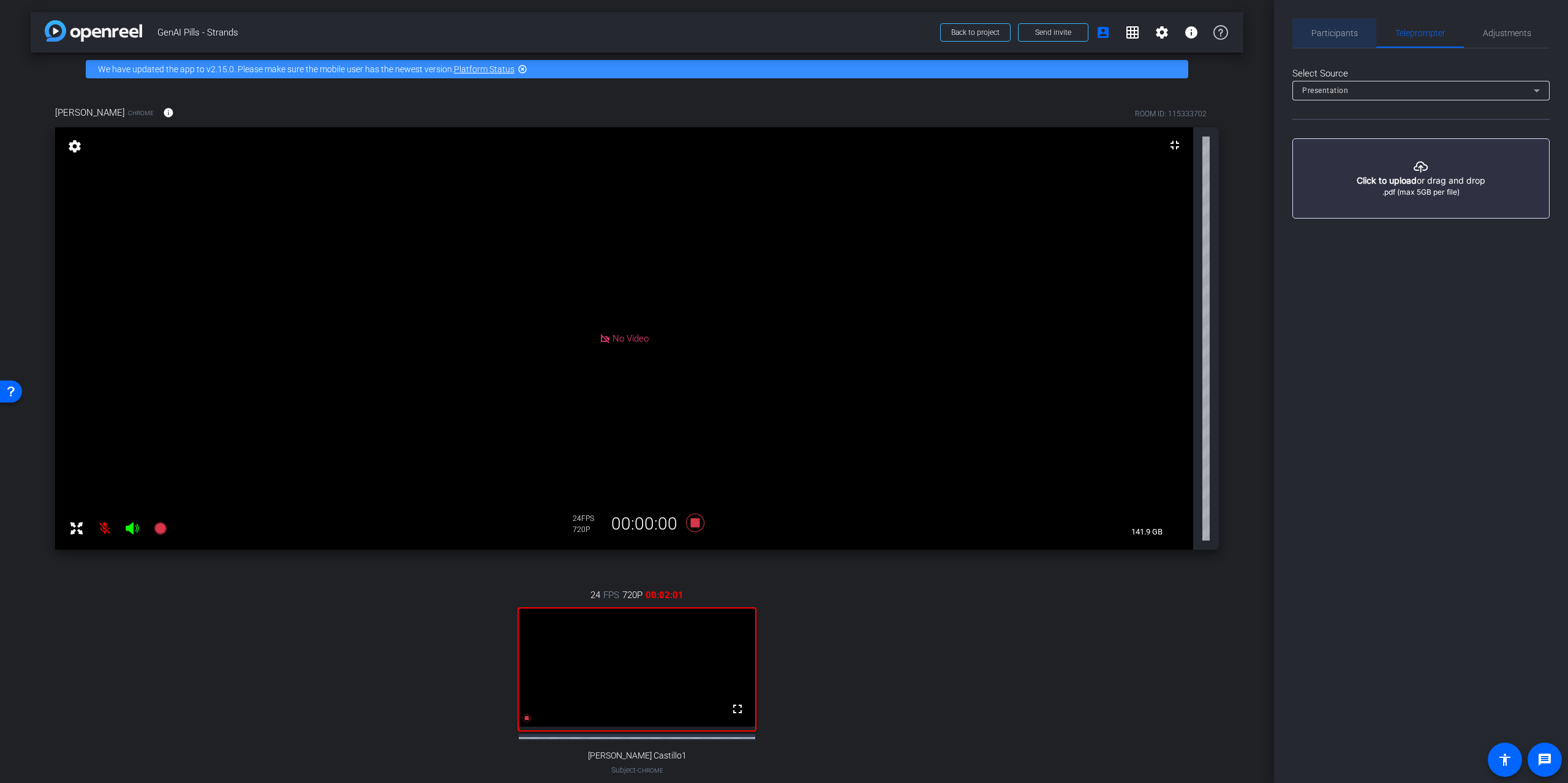 click on "Participants" at bounding box center (1335, 33) 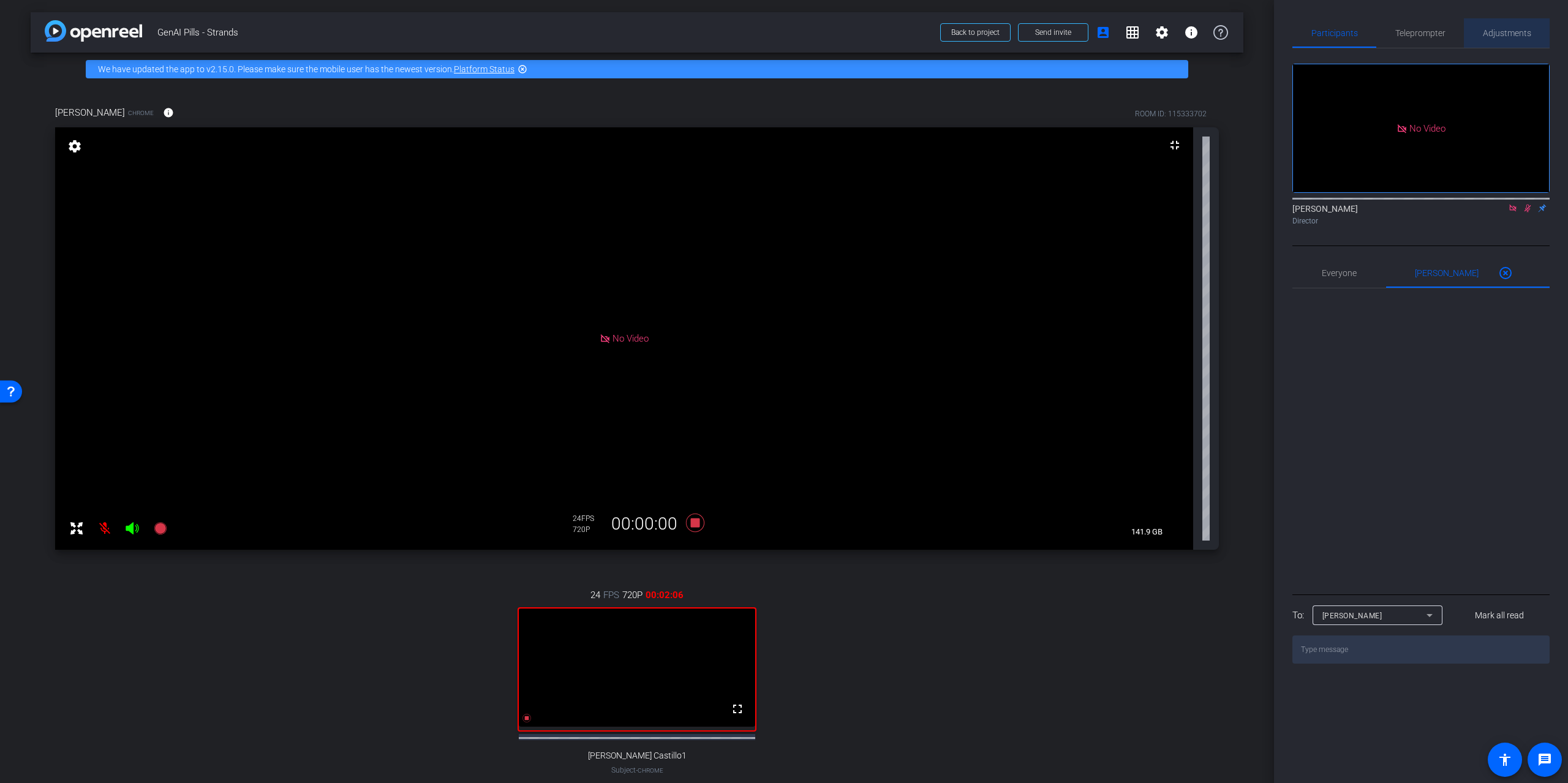 click on "Adjustments" at bounding box center (1507, 33) 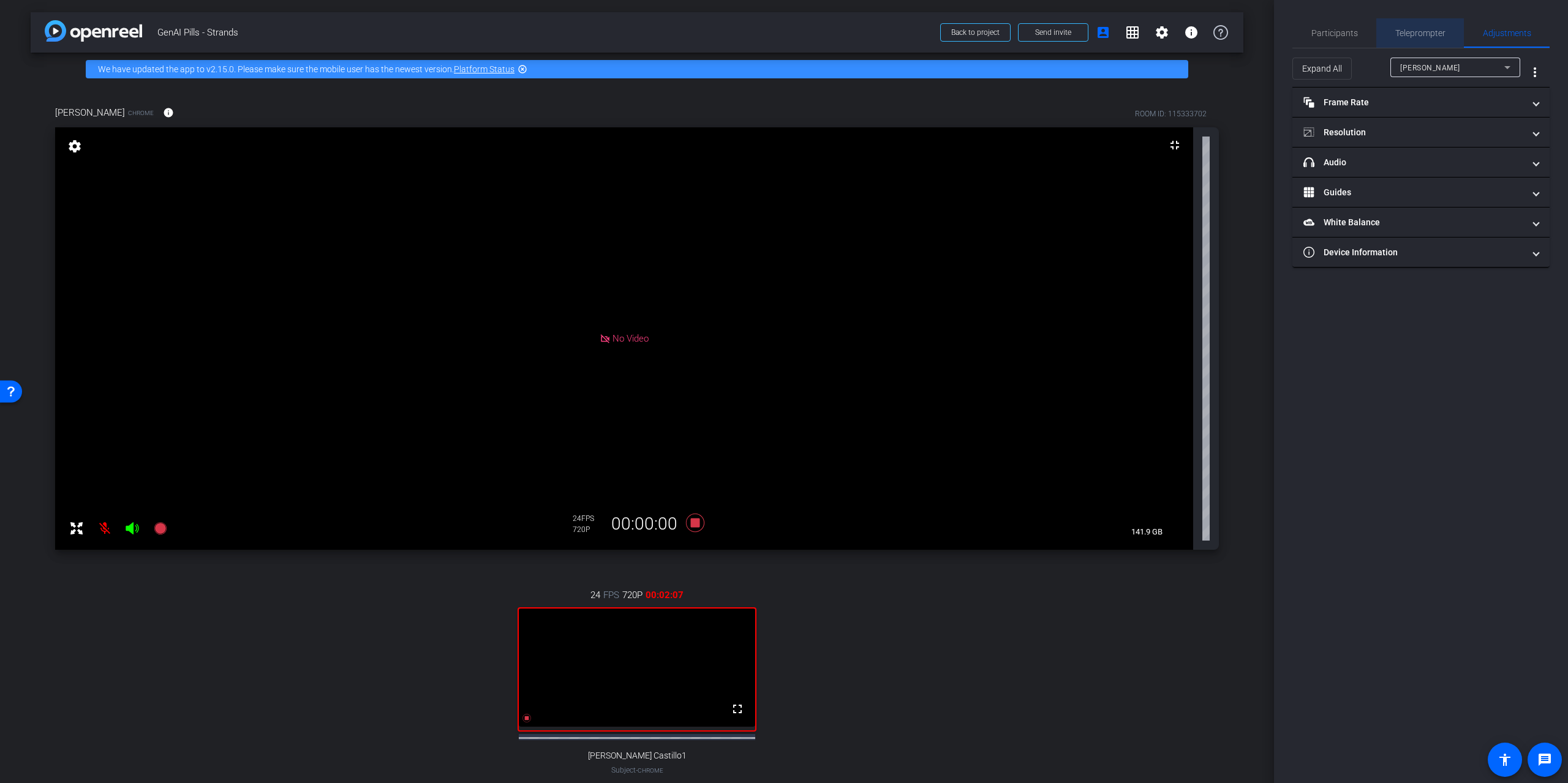 click on "Teleprompter" at bounding box center [1420, 33] 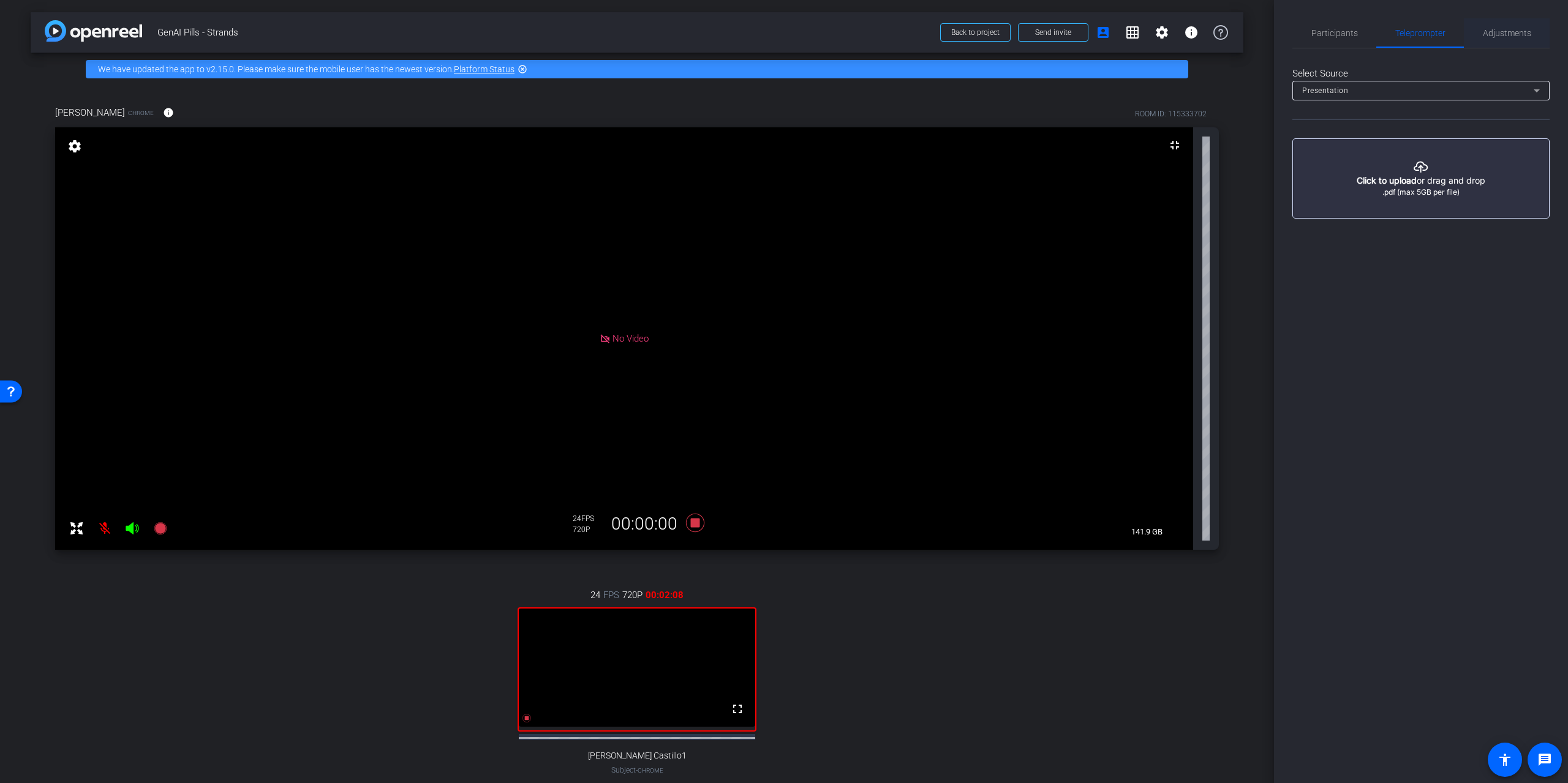 click on "Adjustments" at bounding box center (1507, 33) 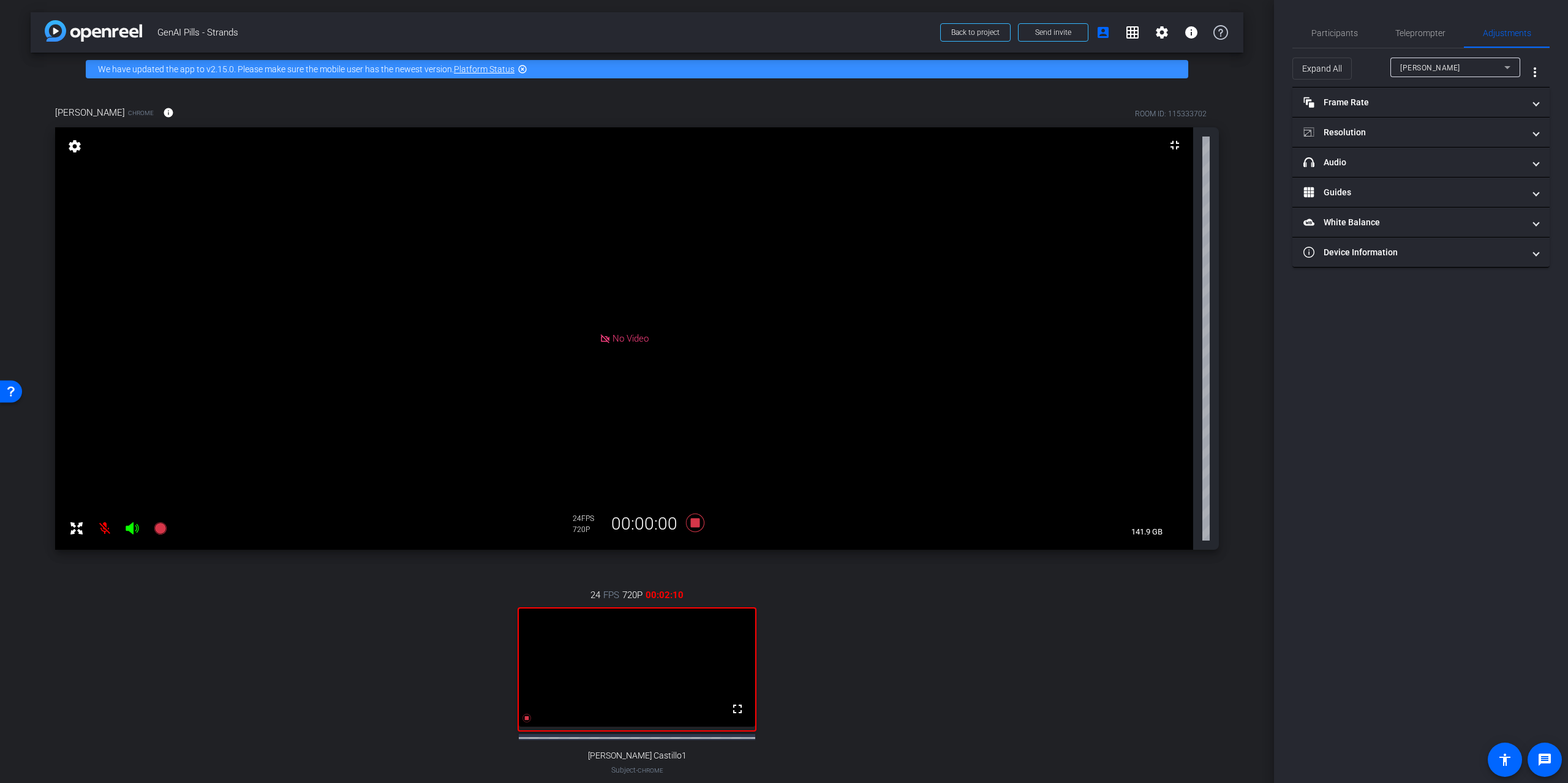 click on "[PERSON_NAME]" at bounding box center (1430, 68) 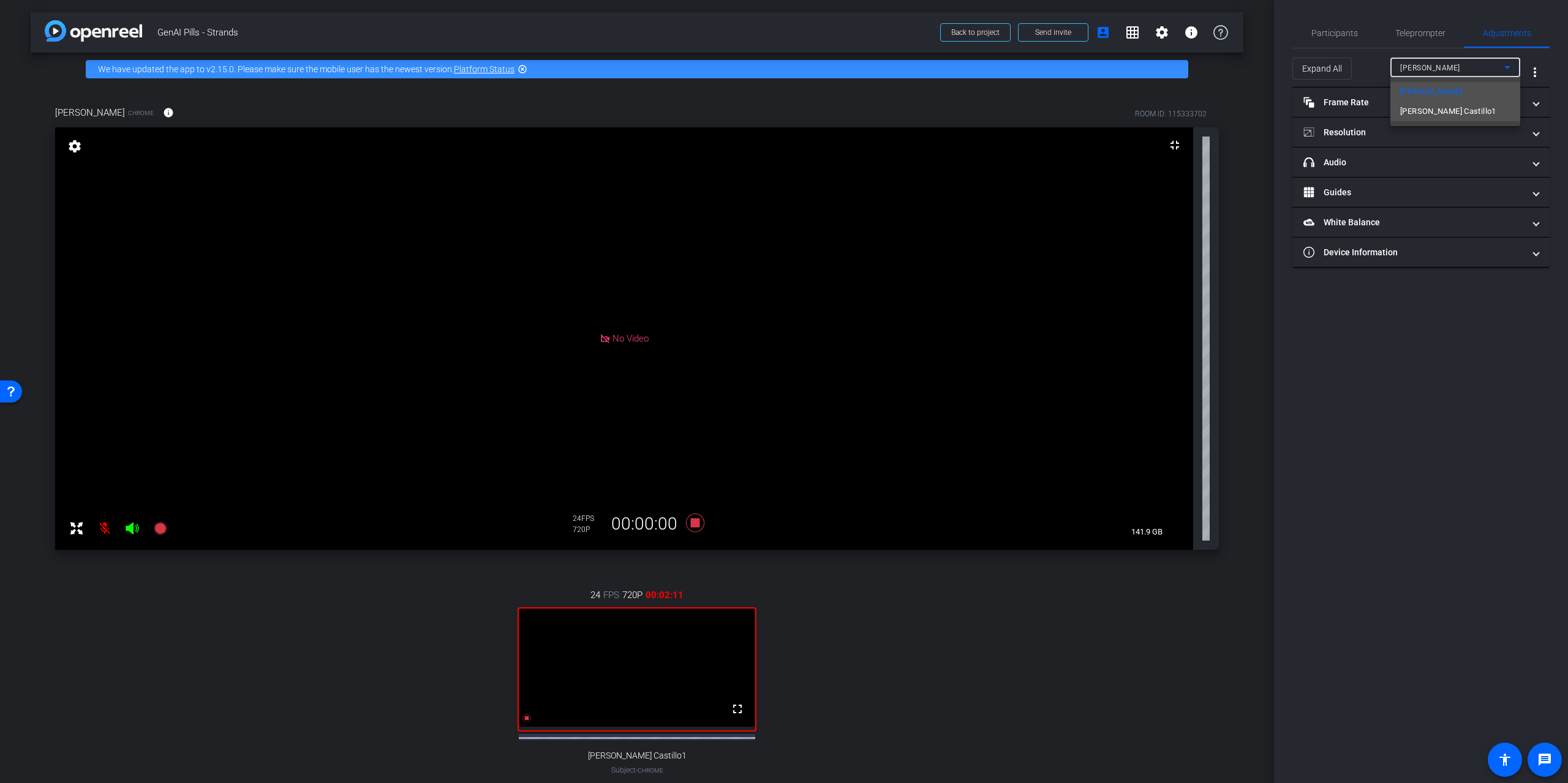 click on "Alfredo Castillo1" at bounding box center [1448, 111] 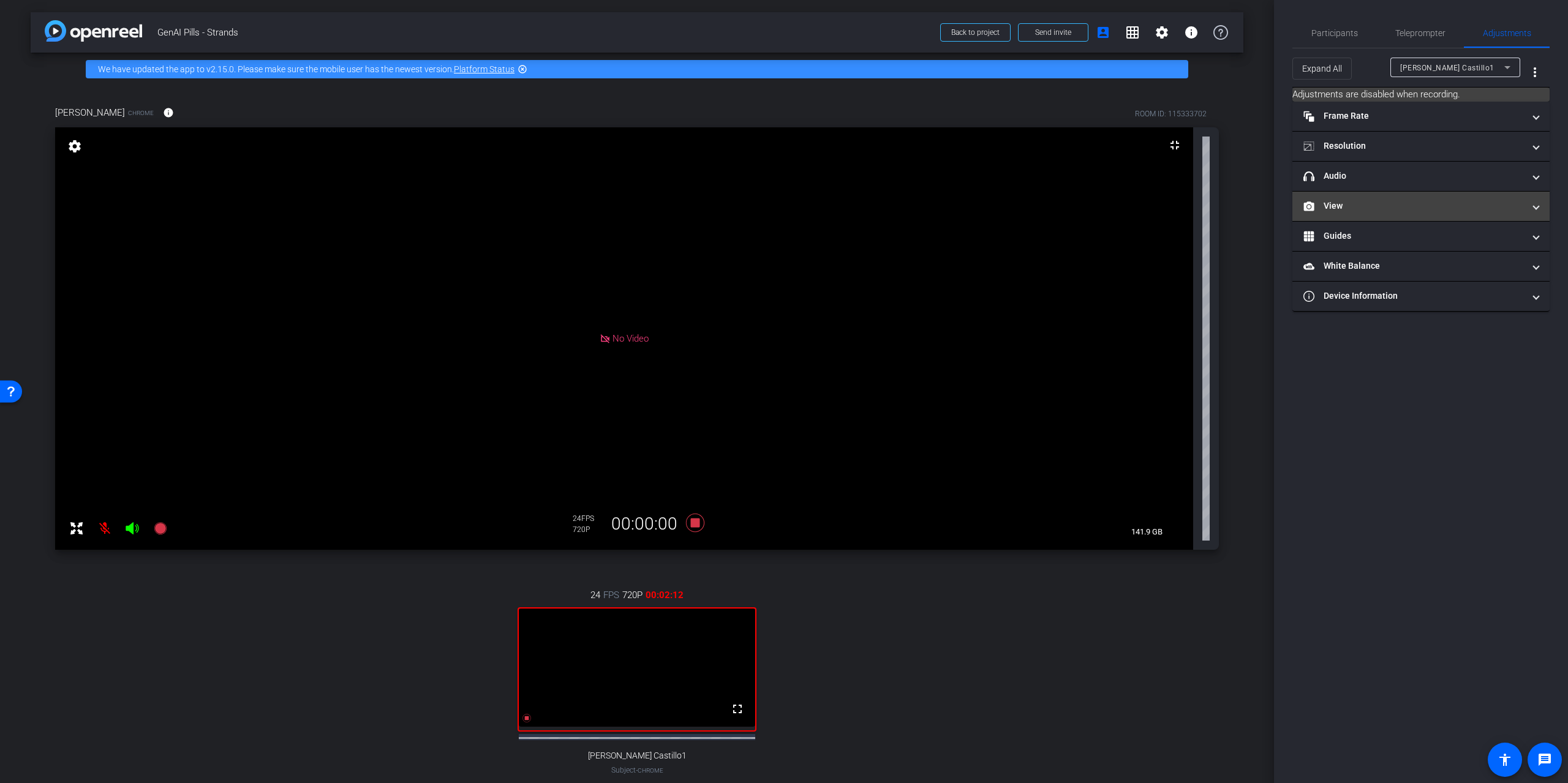 click on "View" at bounding box center (1421, 206) 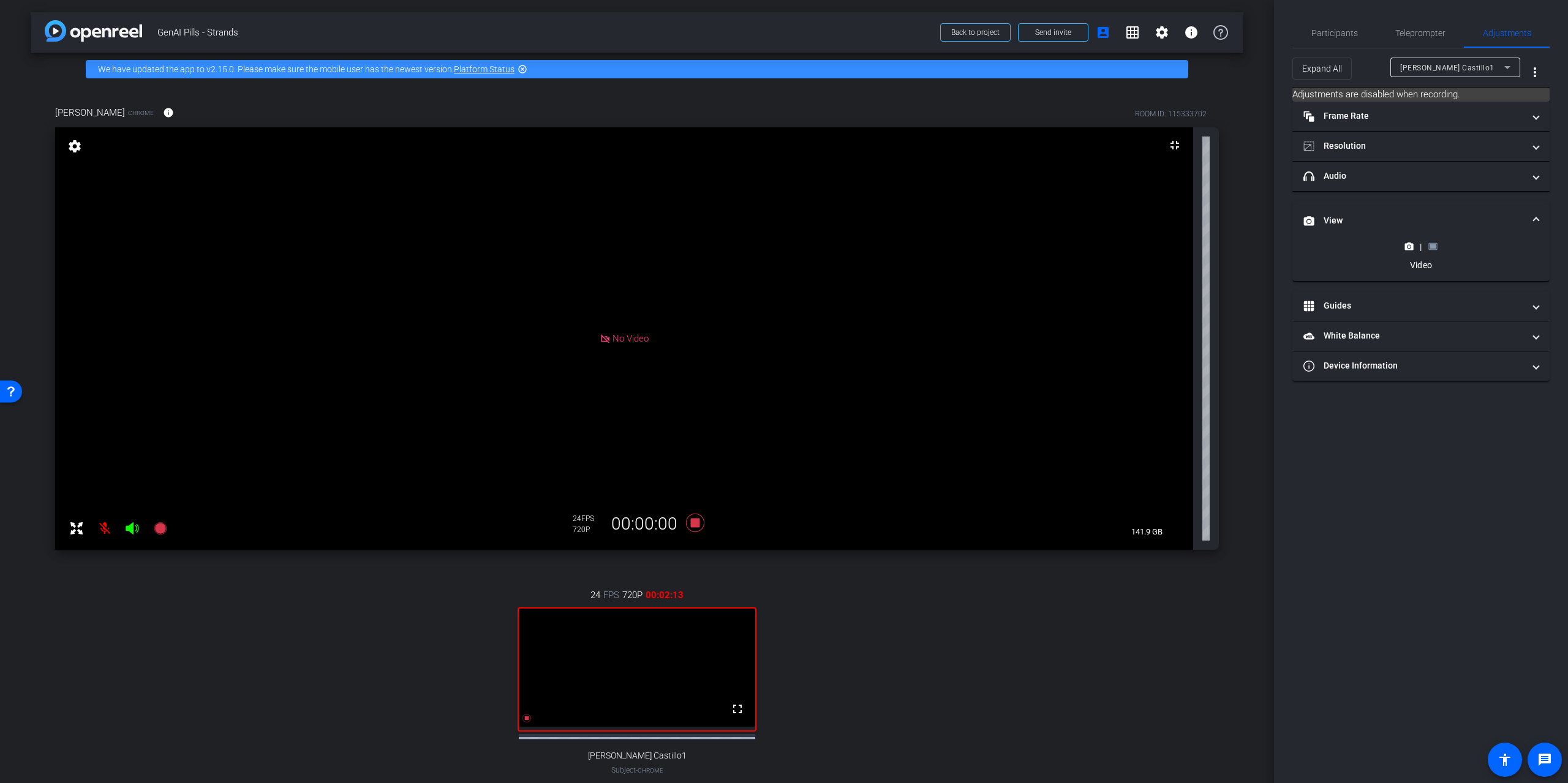 click 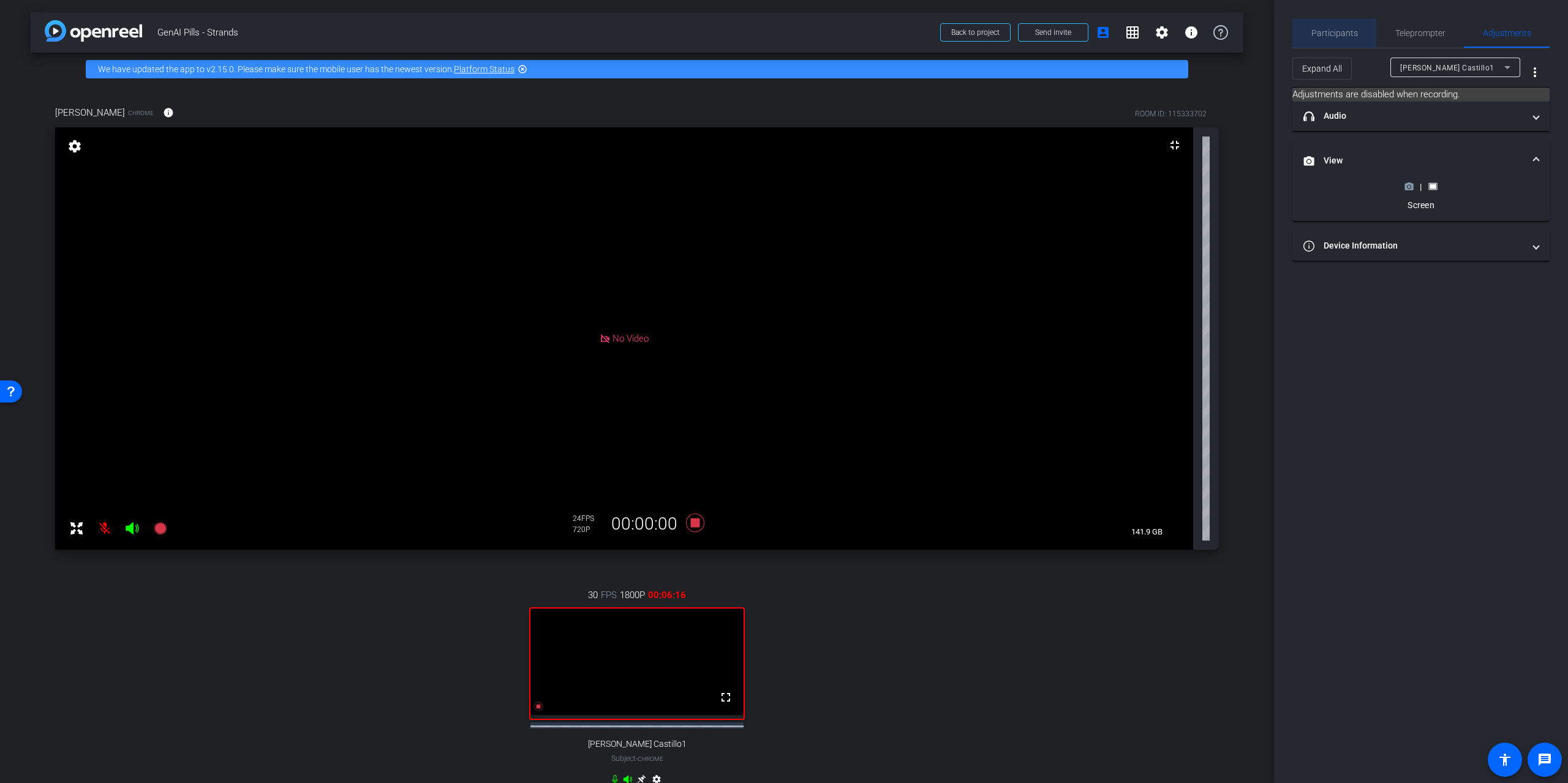 click on "Participants" at bounding box center (1334, 33) 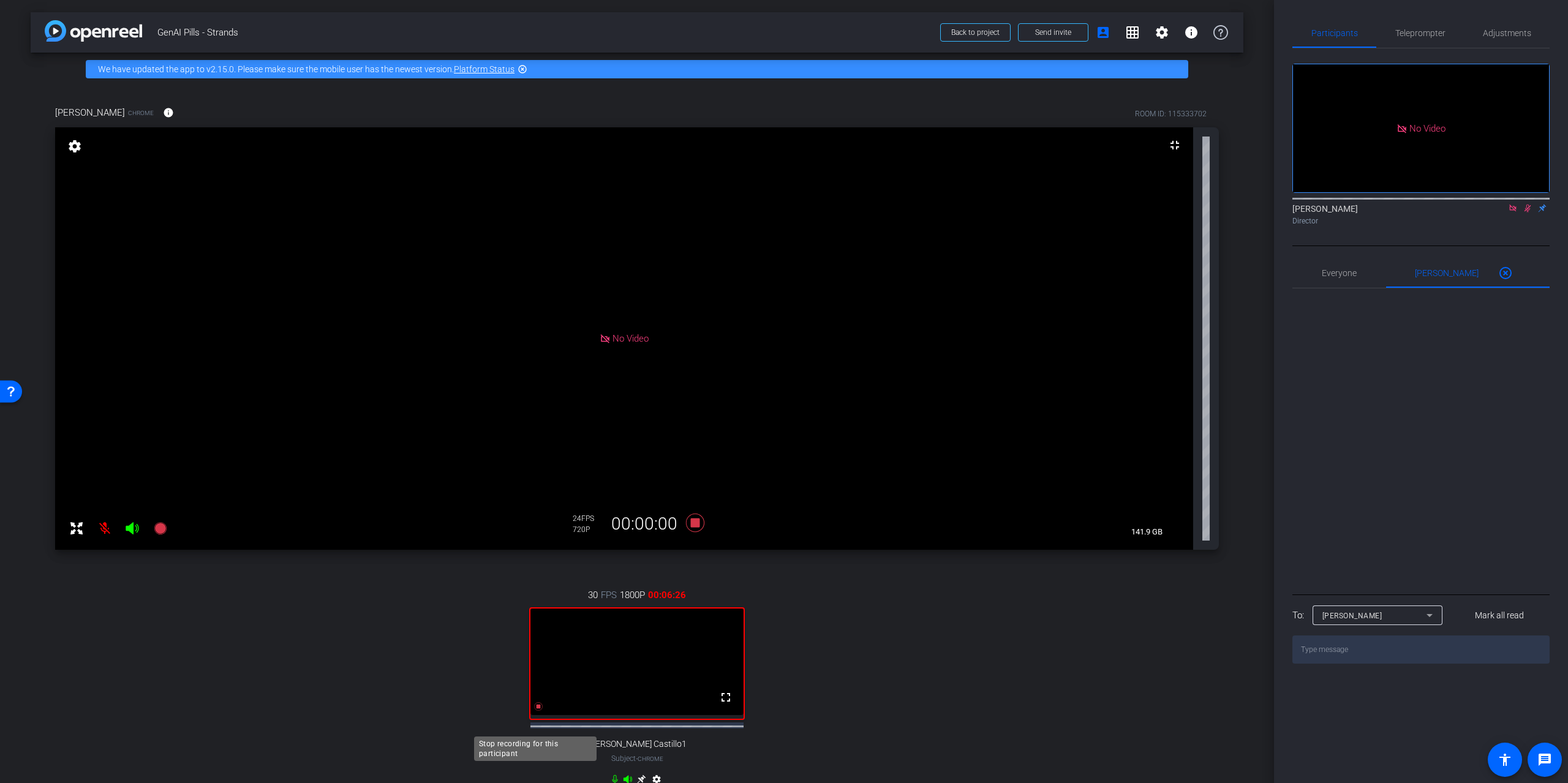 click 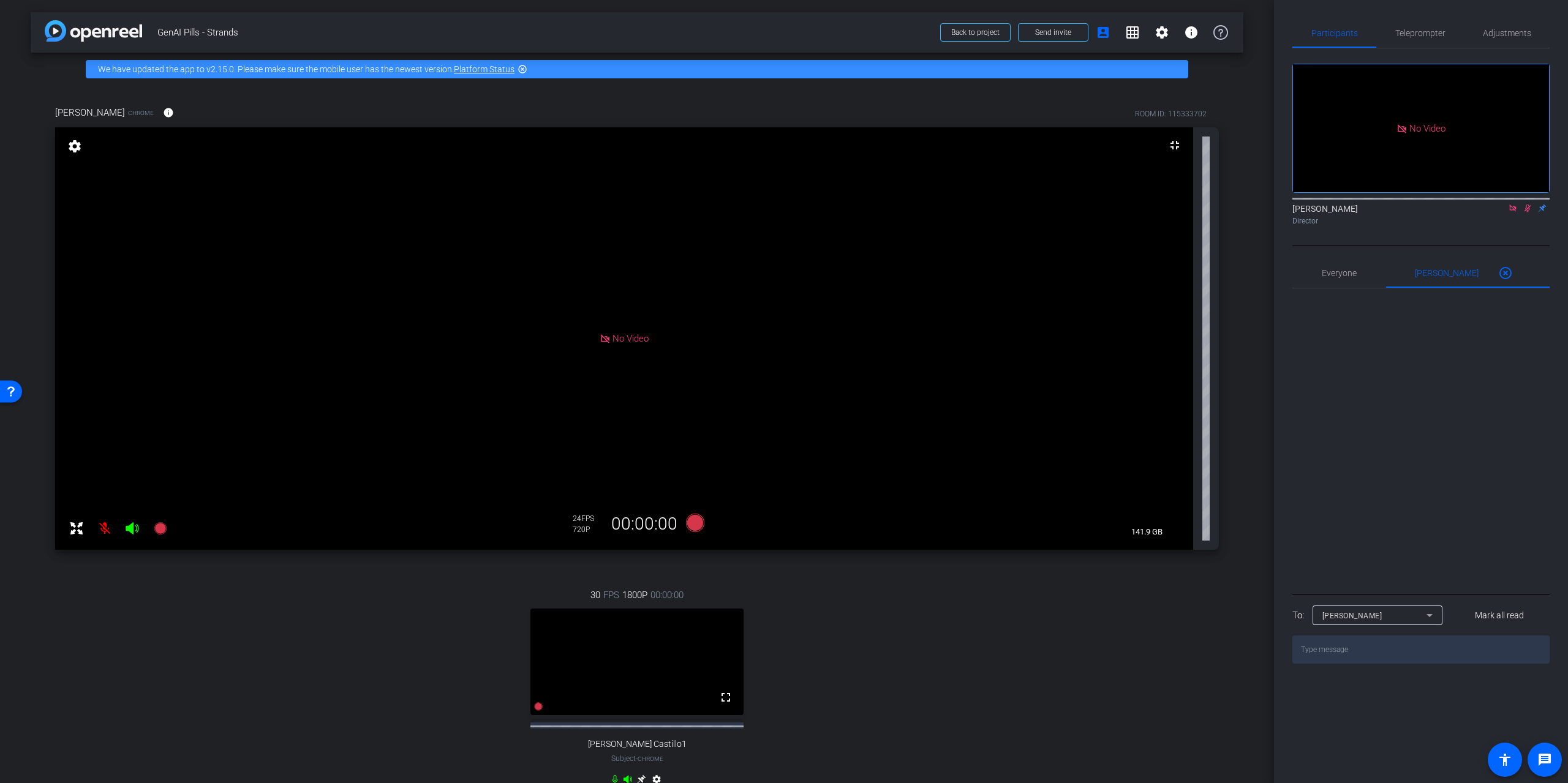 click 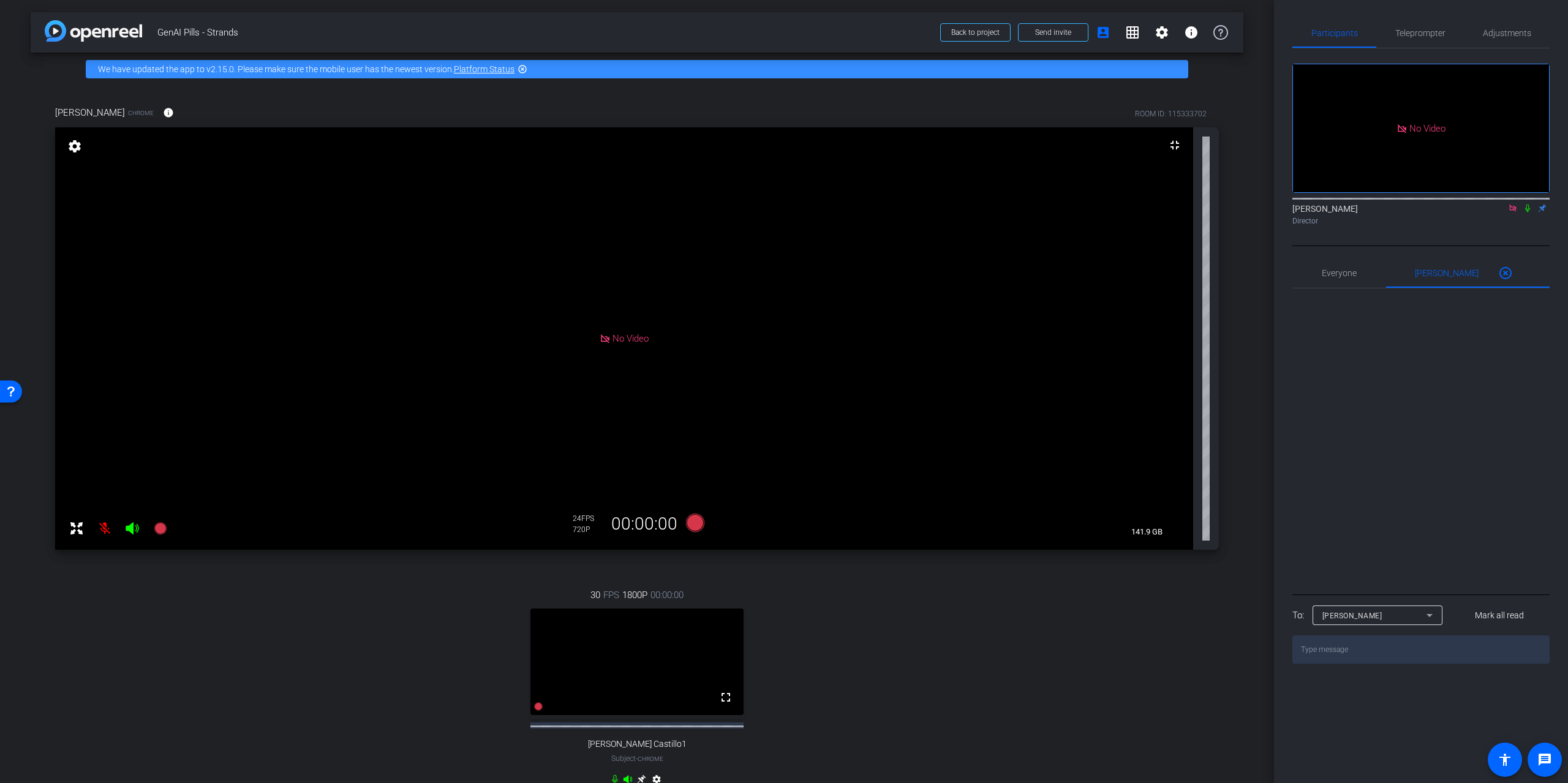 click 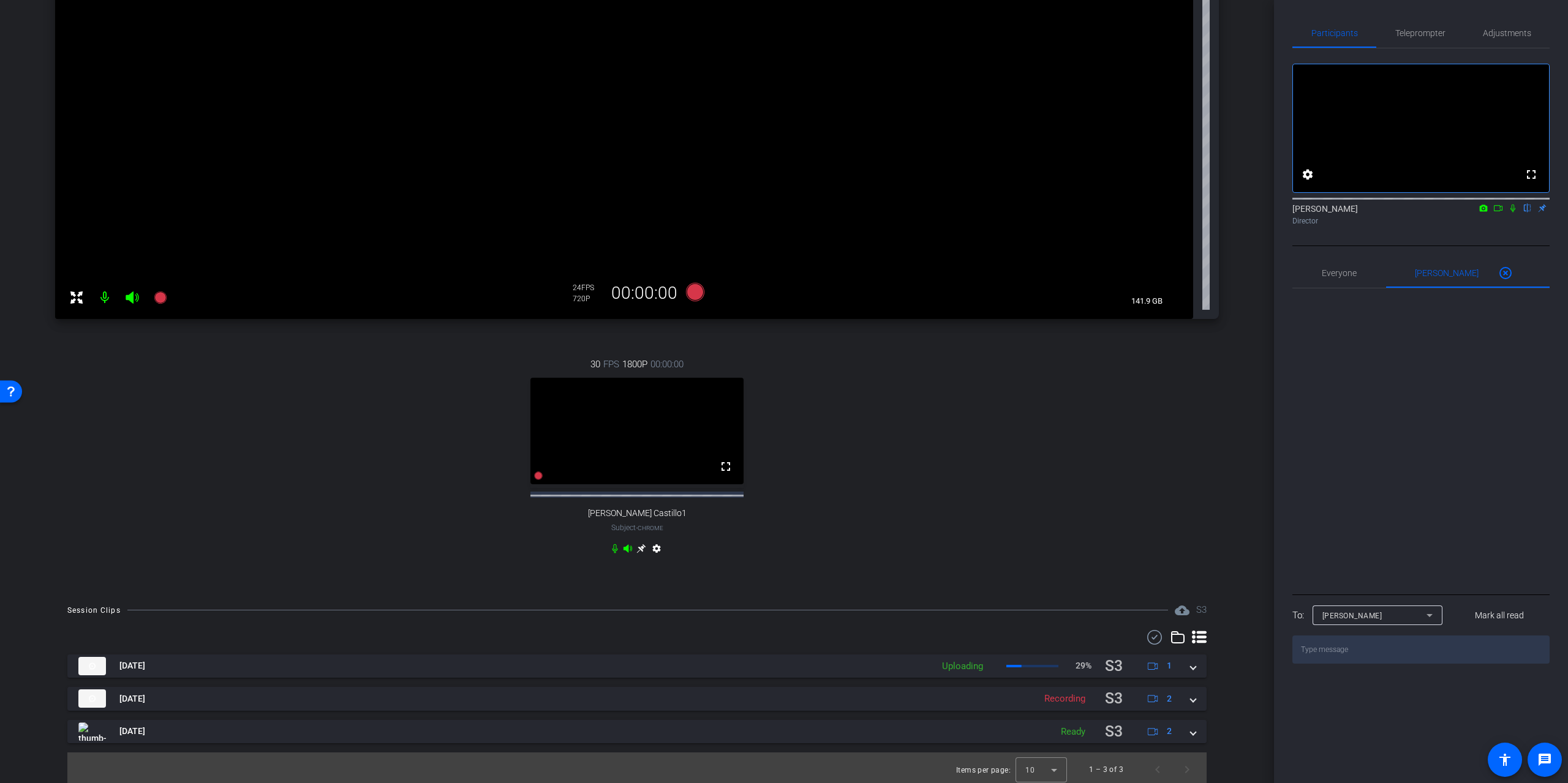 scroll, scrollTop: 0, scrollLeft: 0, axis: both 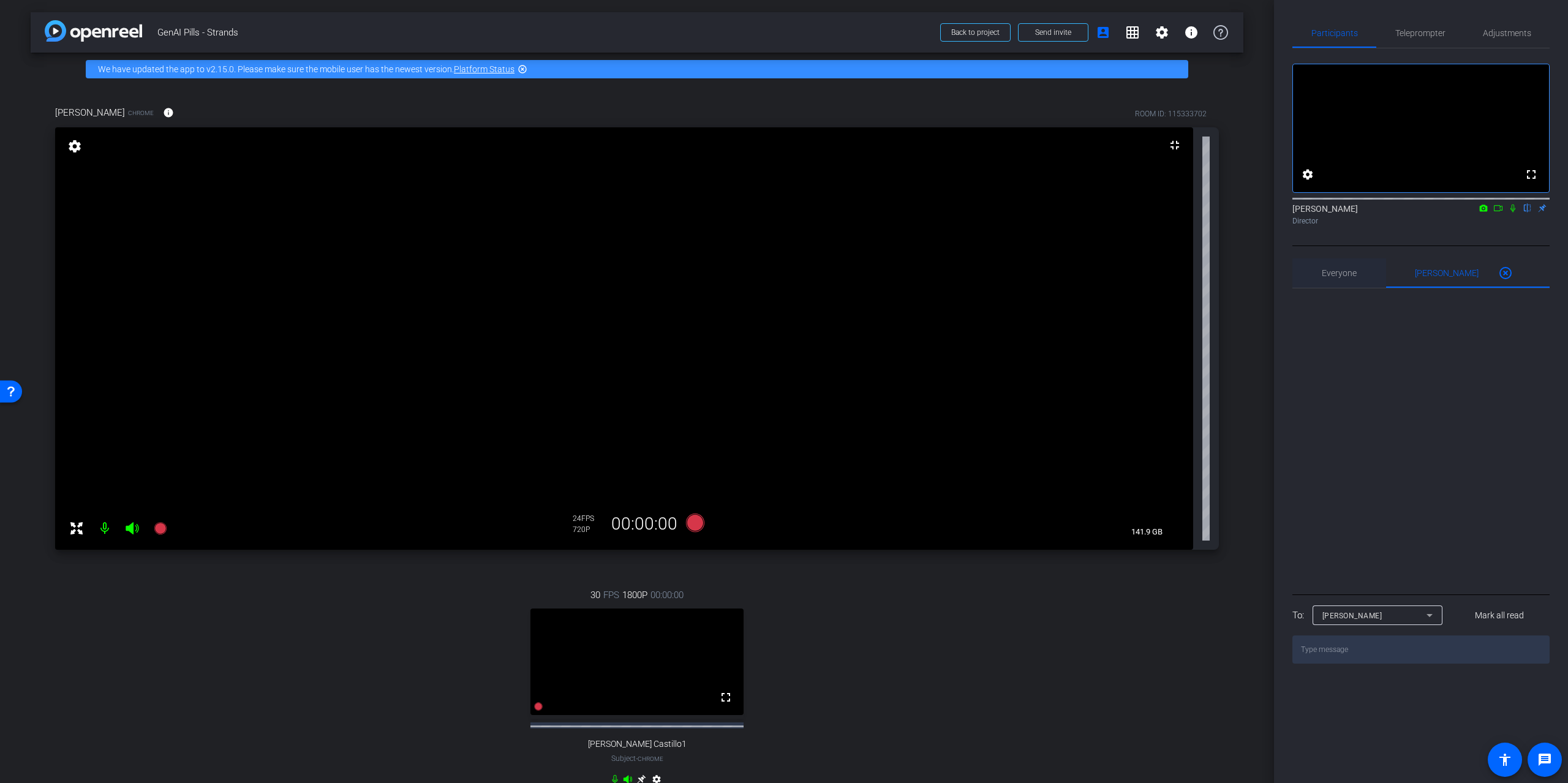 click on "Everyone  0" at bounding box center [1339, 273] 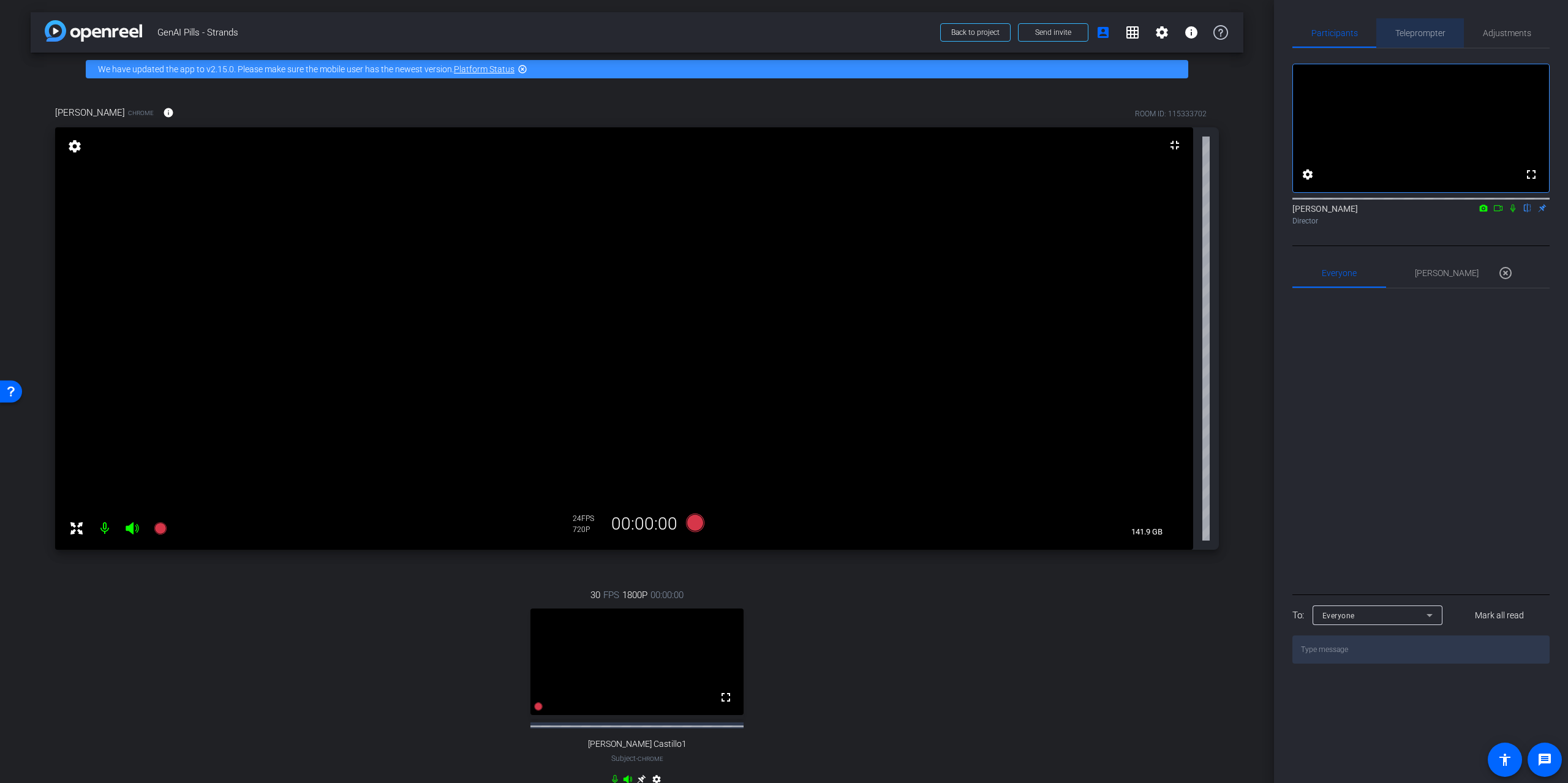 click on "Teleprompter" at bounding box center (1420, 33) 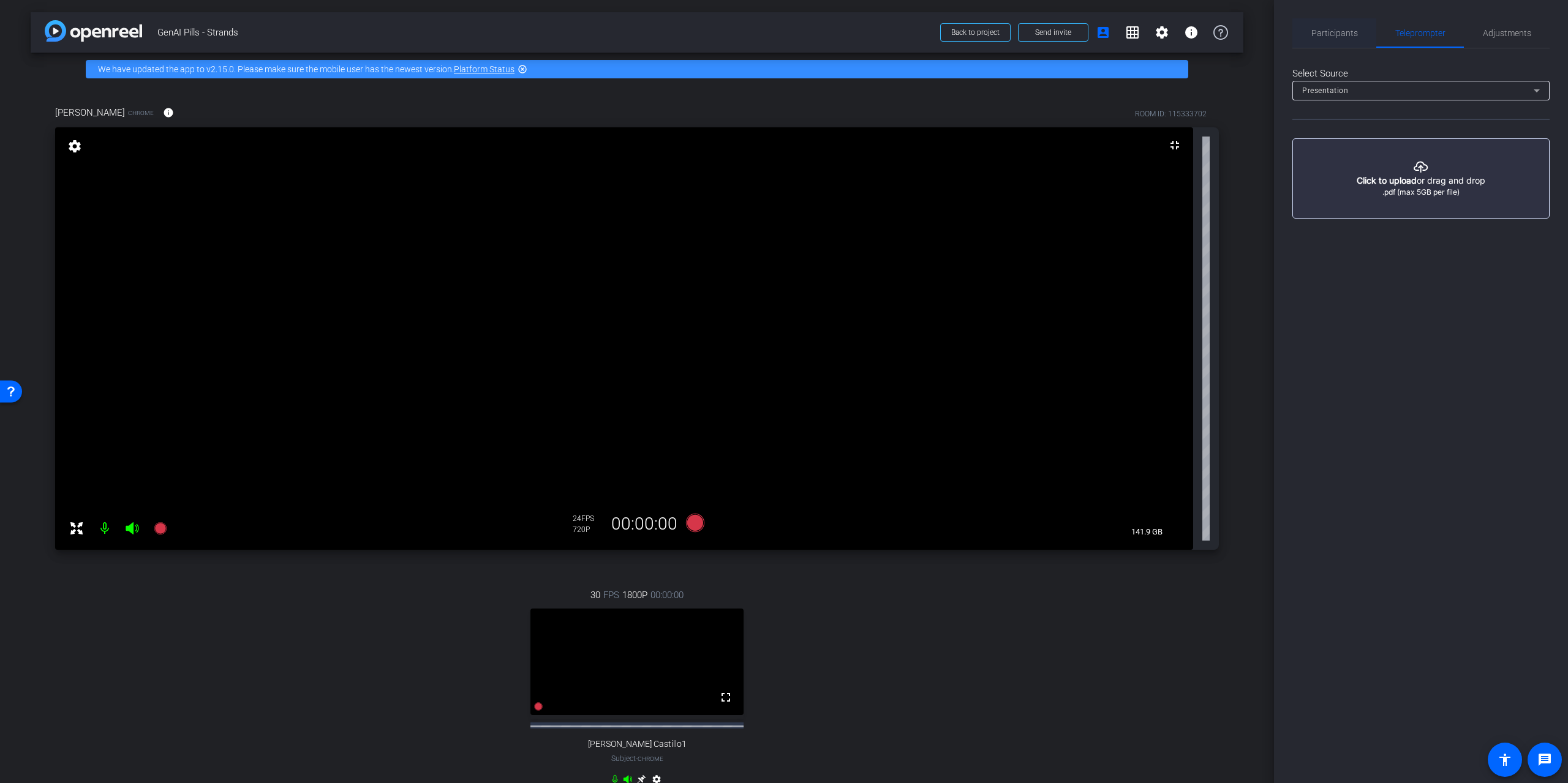click on "Participants" at bounding box center (1335, 33) 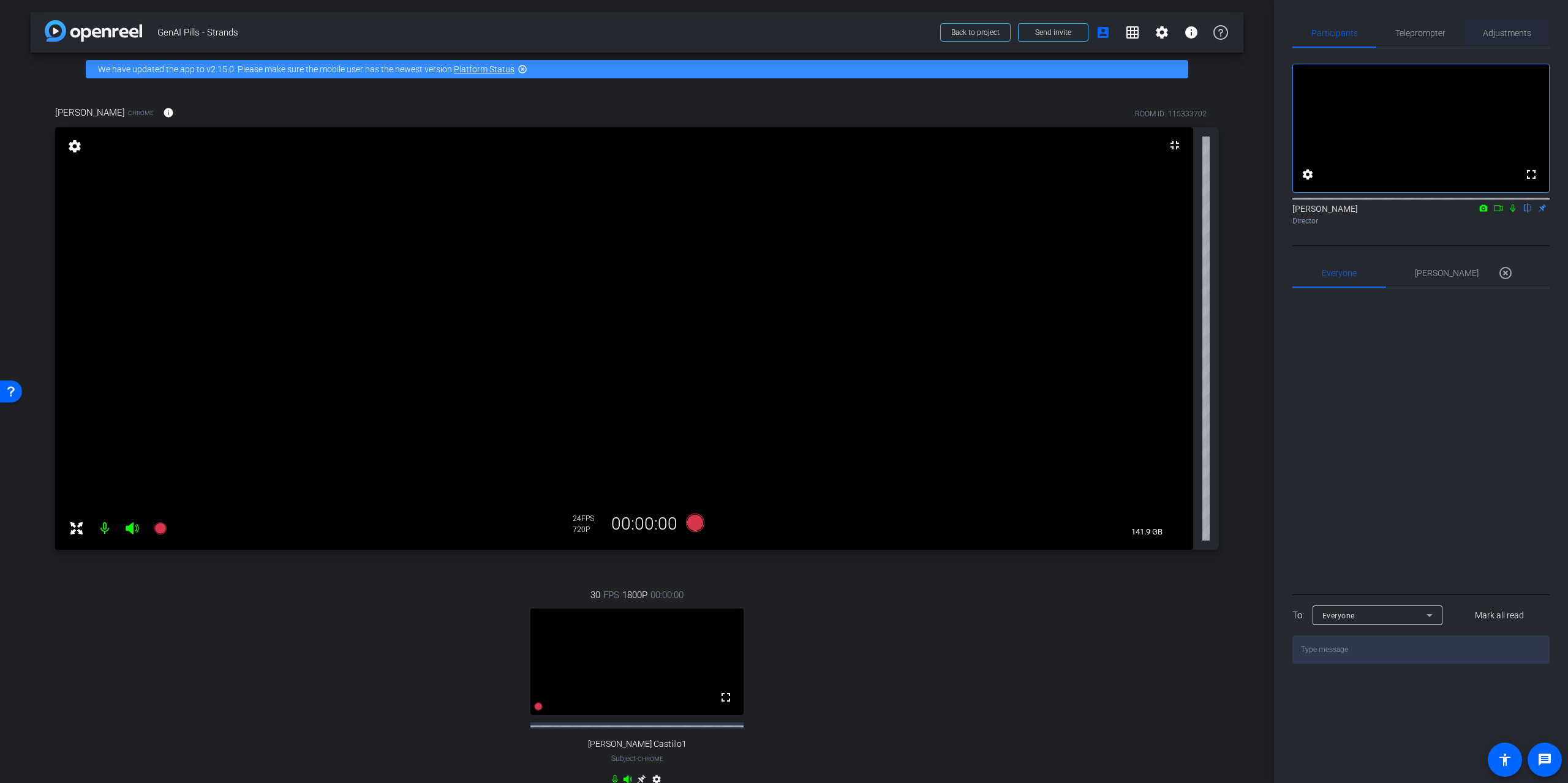 click on "Adjustments" at bounding box center [1507, 33] 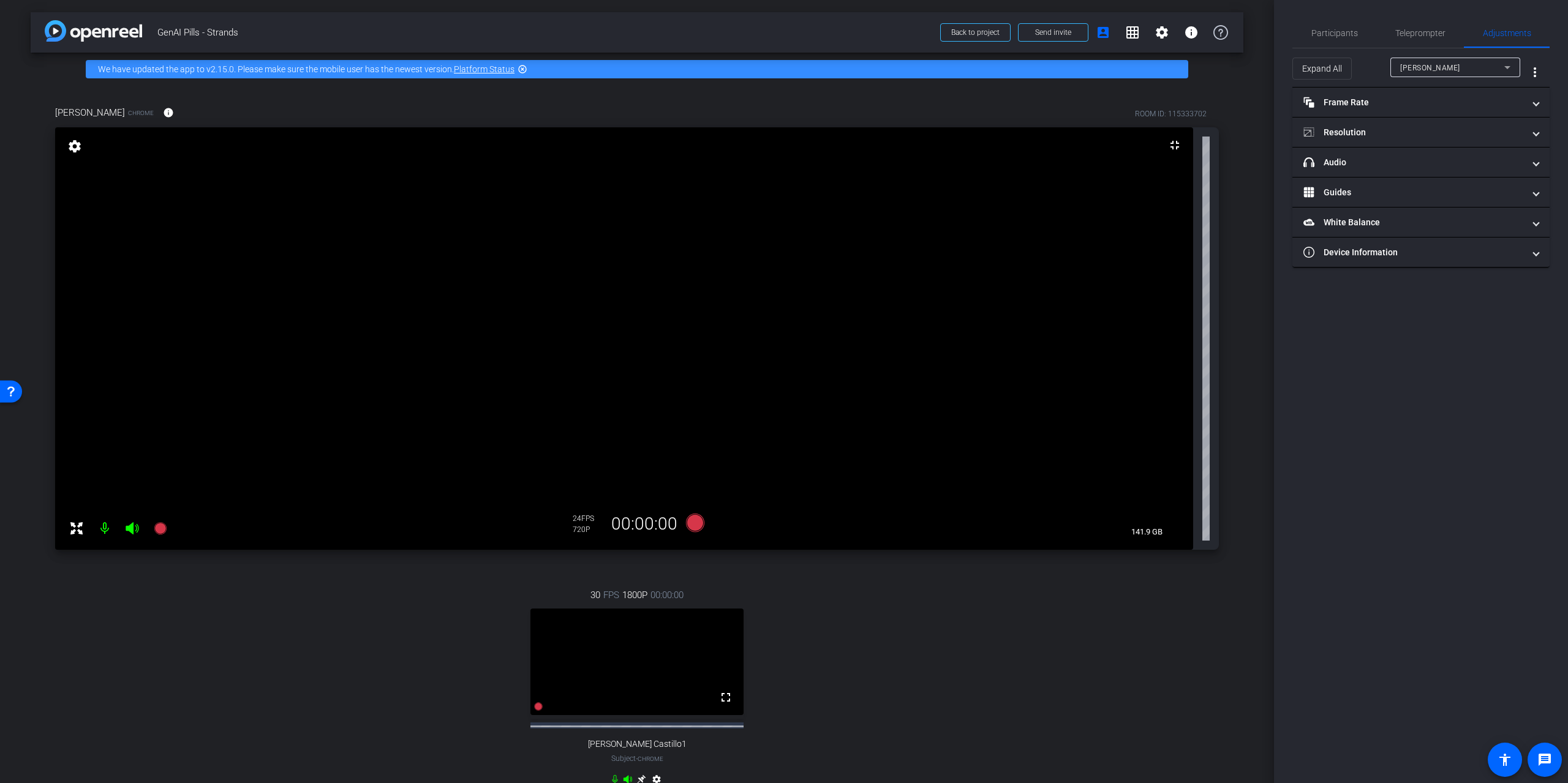 scroll, scrollTop: 122, scrollLeft: 0, axis: vertical 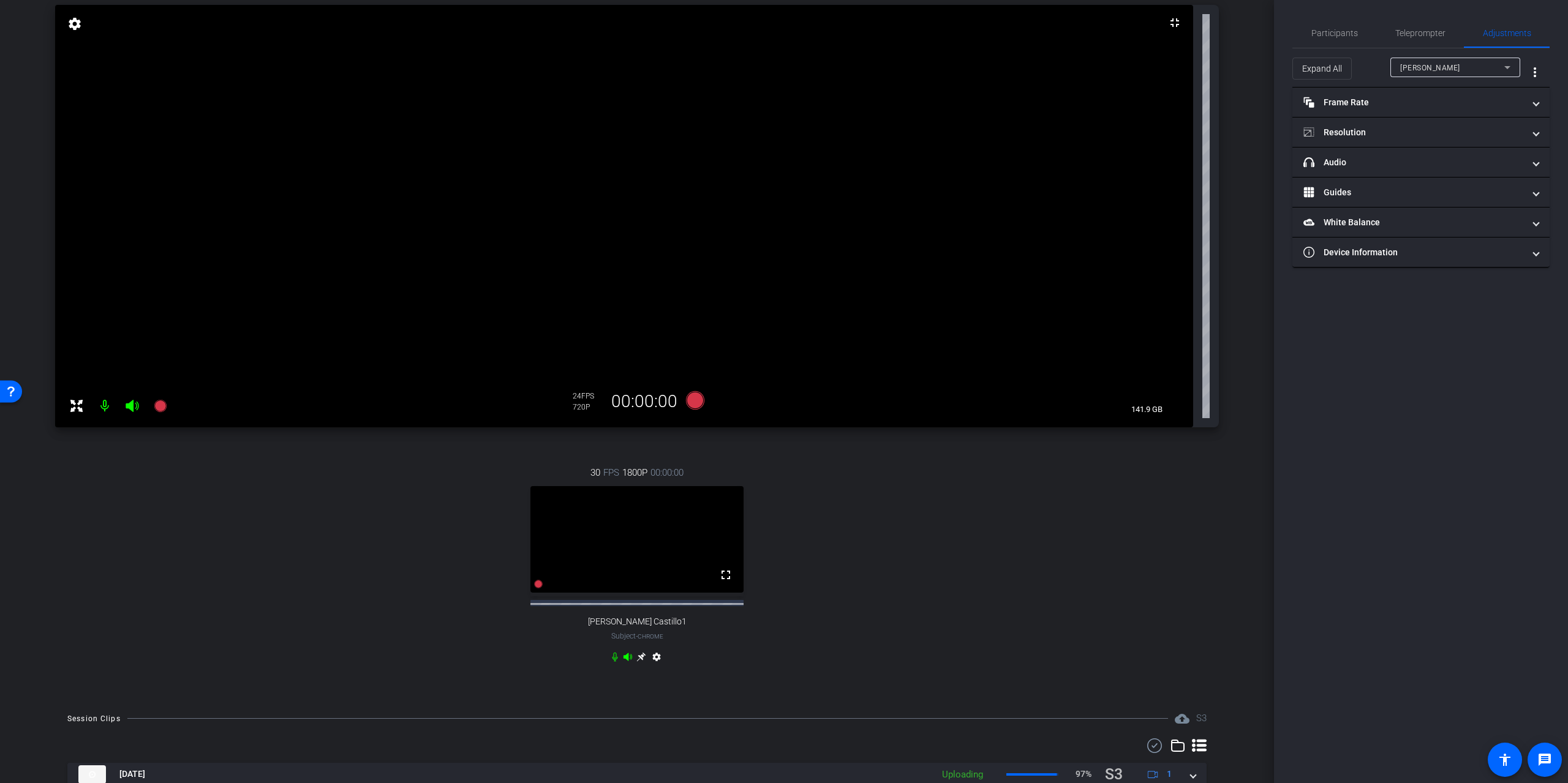 click at bounding box center [636, 539] 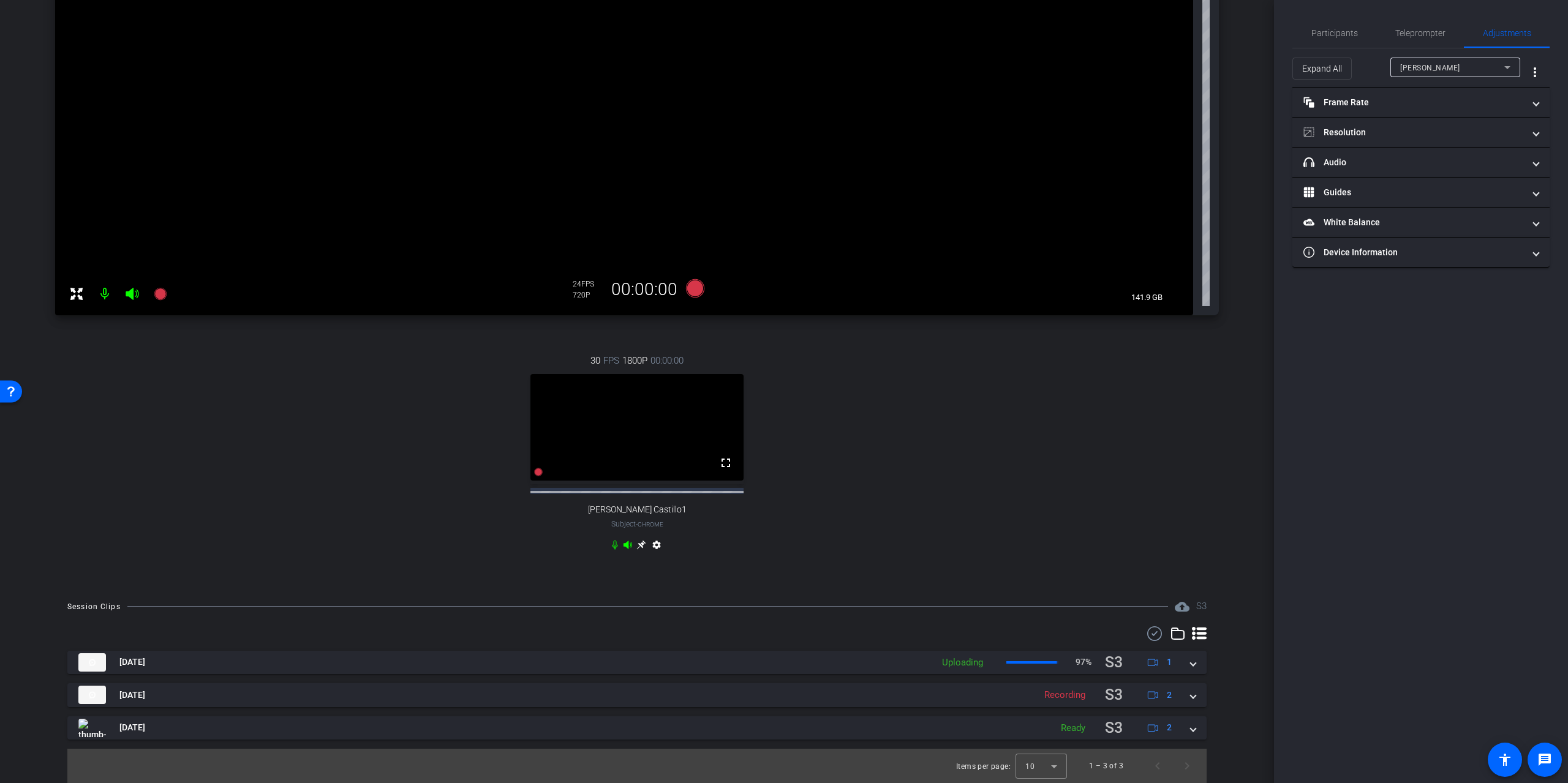 scroll, scrollTop: 257, scrollLeft: 0, axis: vertical 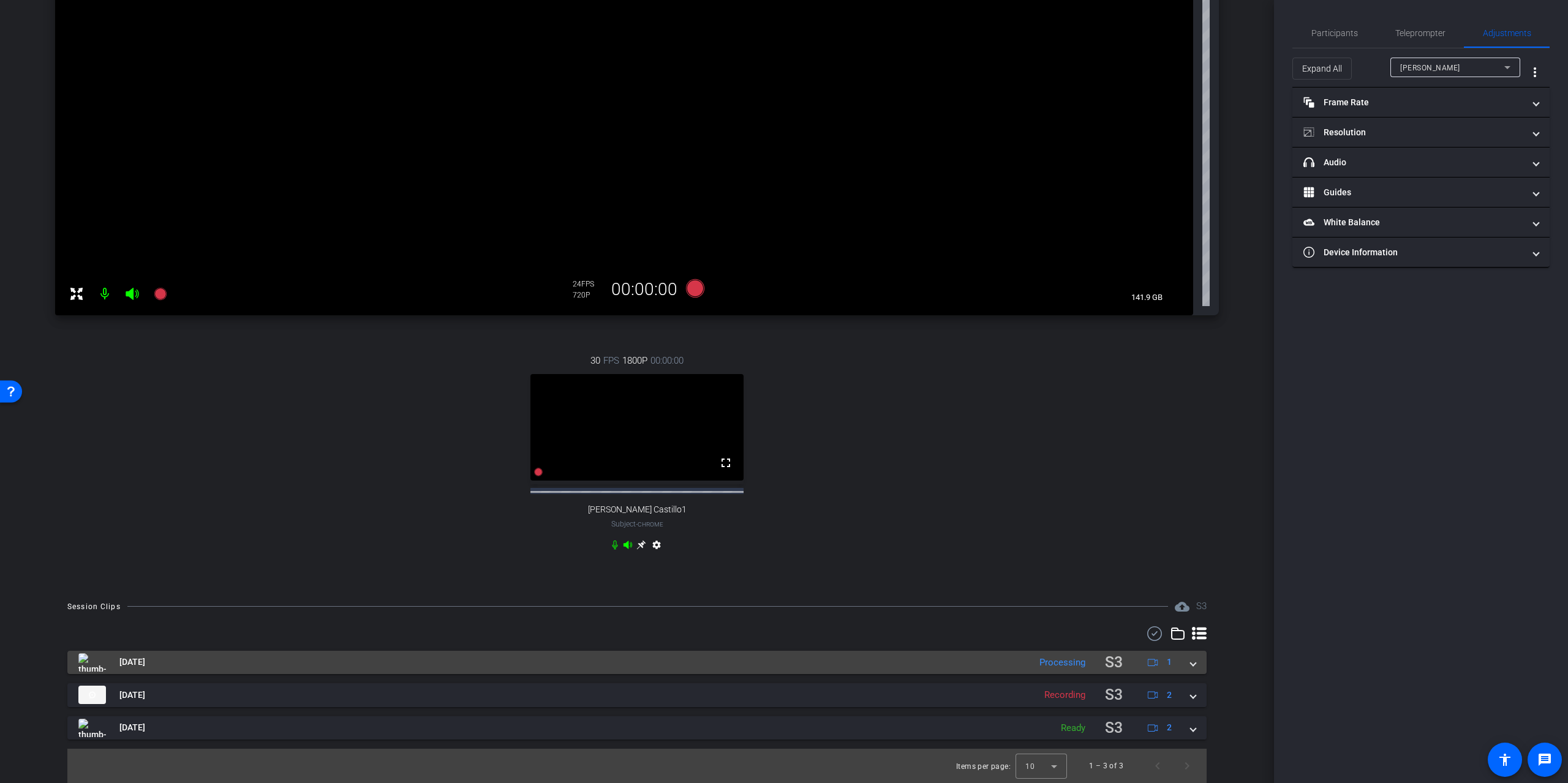 click at bounding box center (1193, 662) 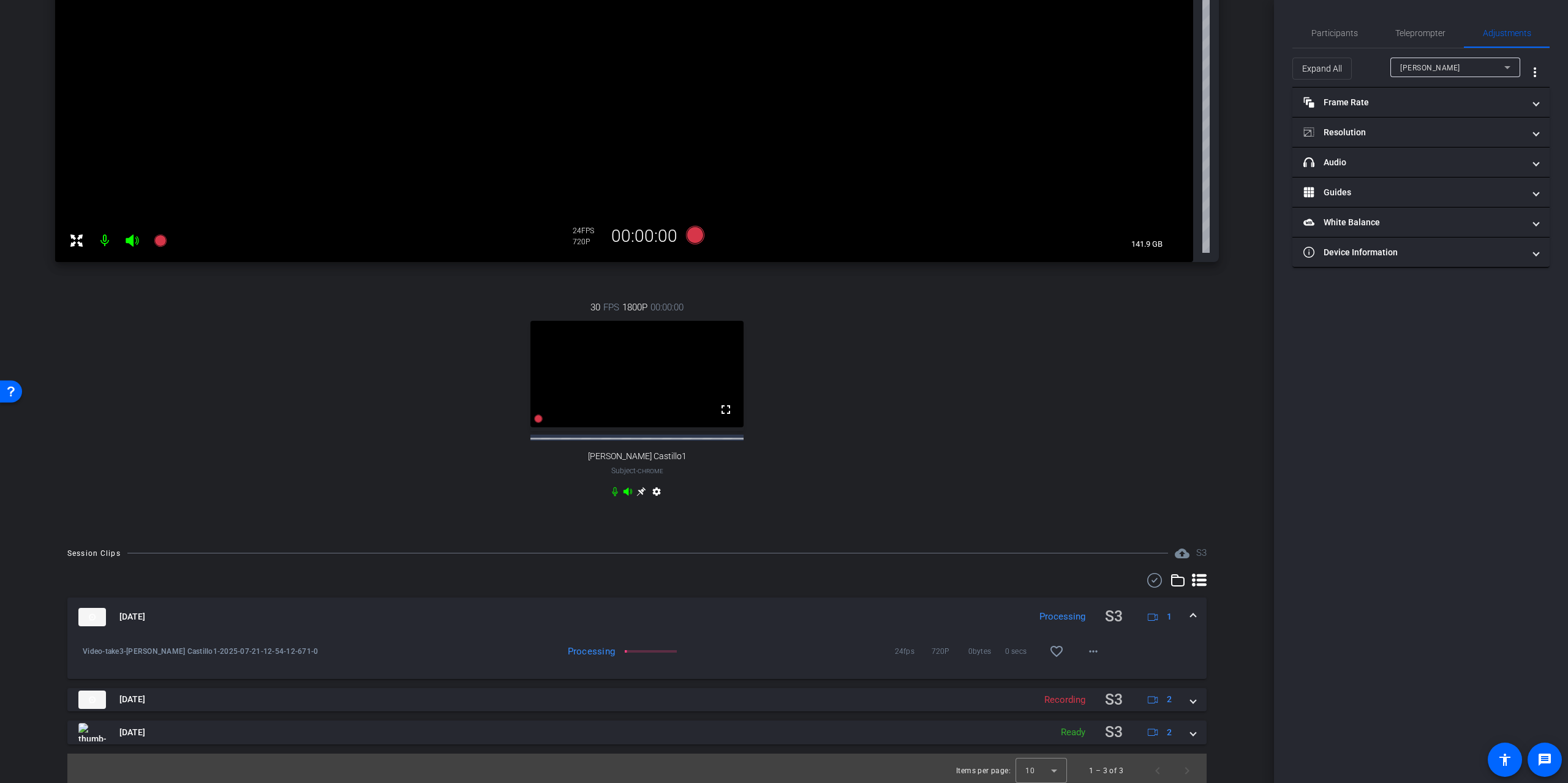 scroll, scrollTop: 315, scrollLeft: 0, axis: vertical 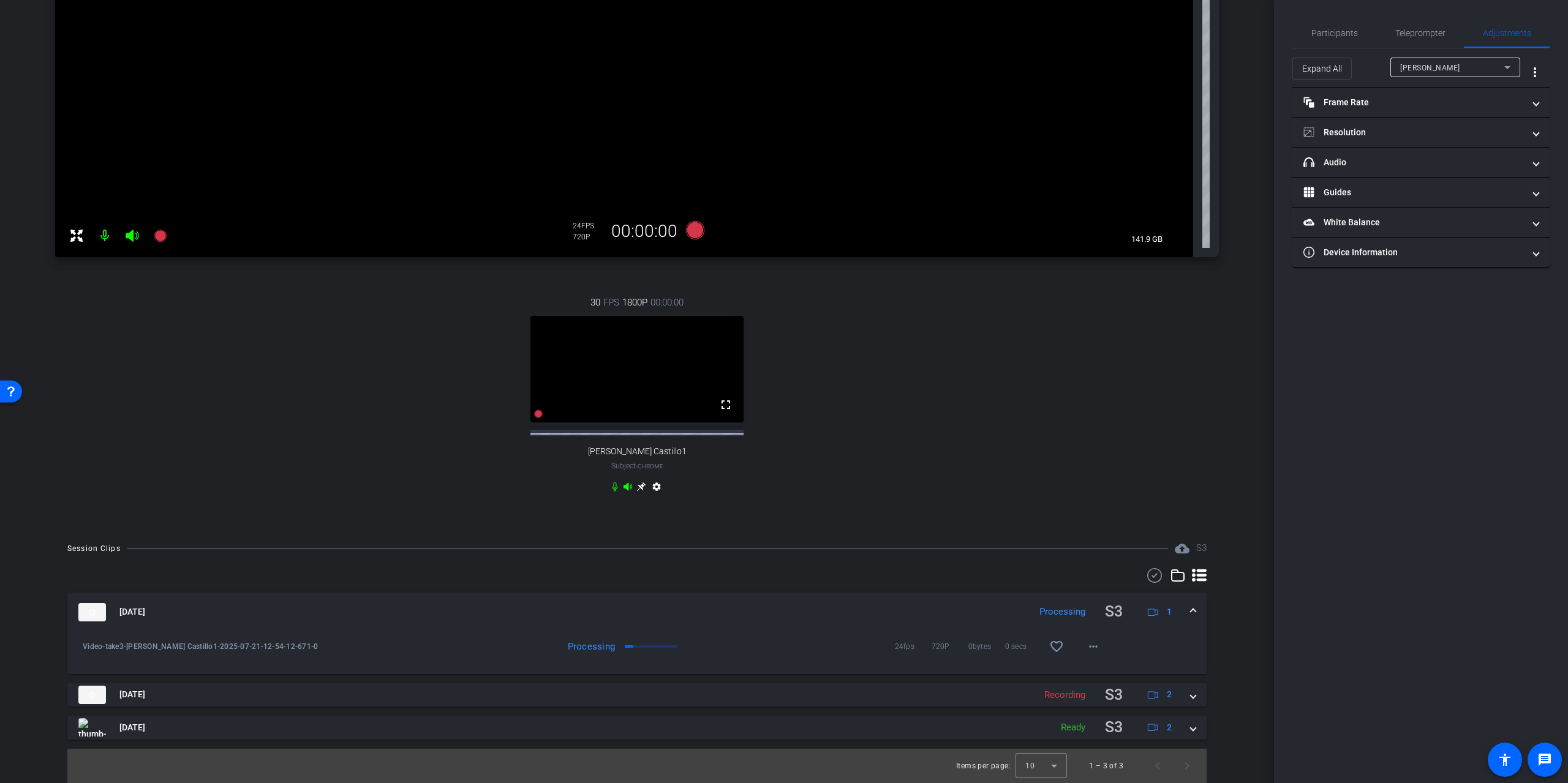 click 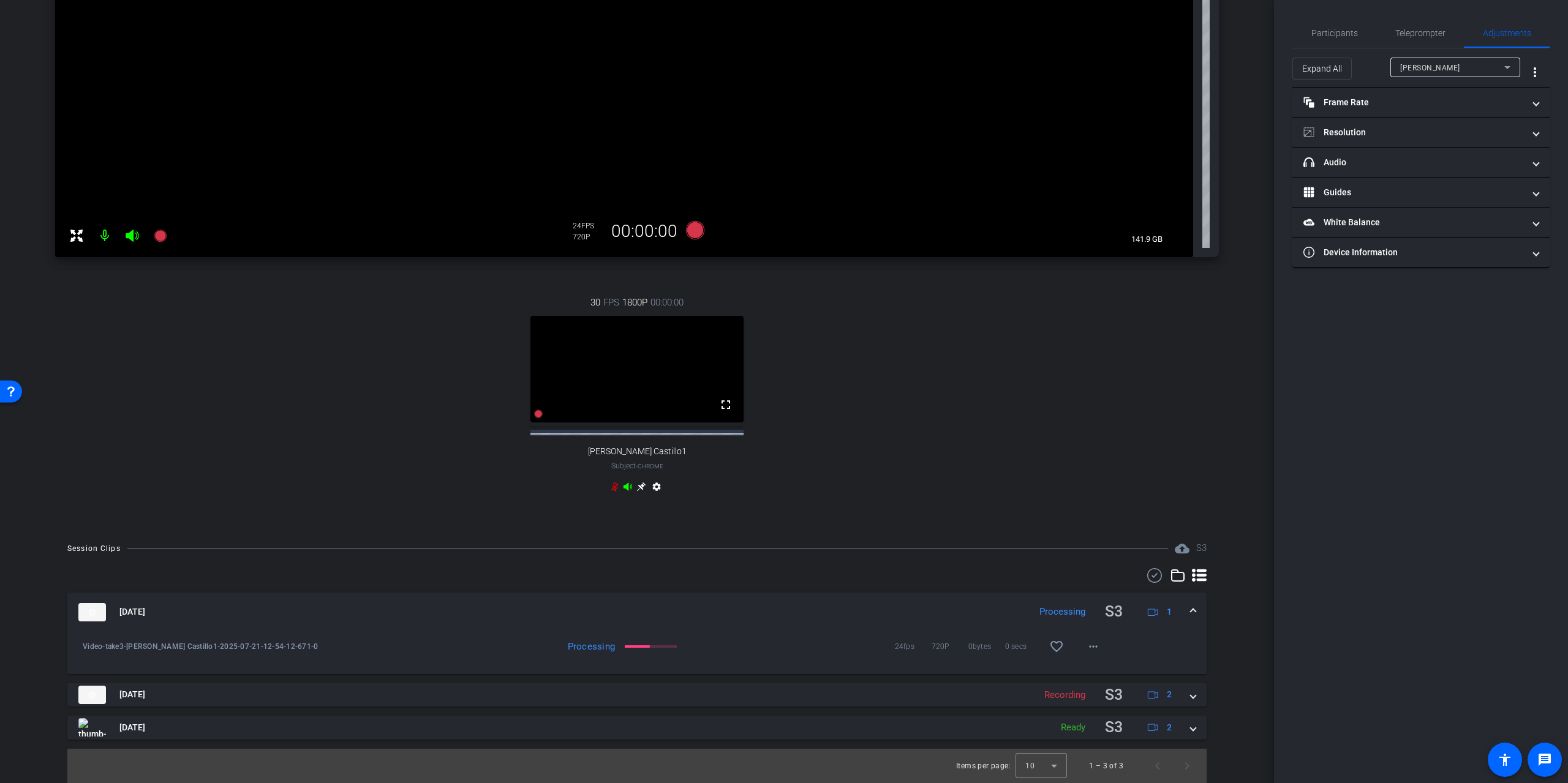 click on "settings" at bounding box center (657, 489) 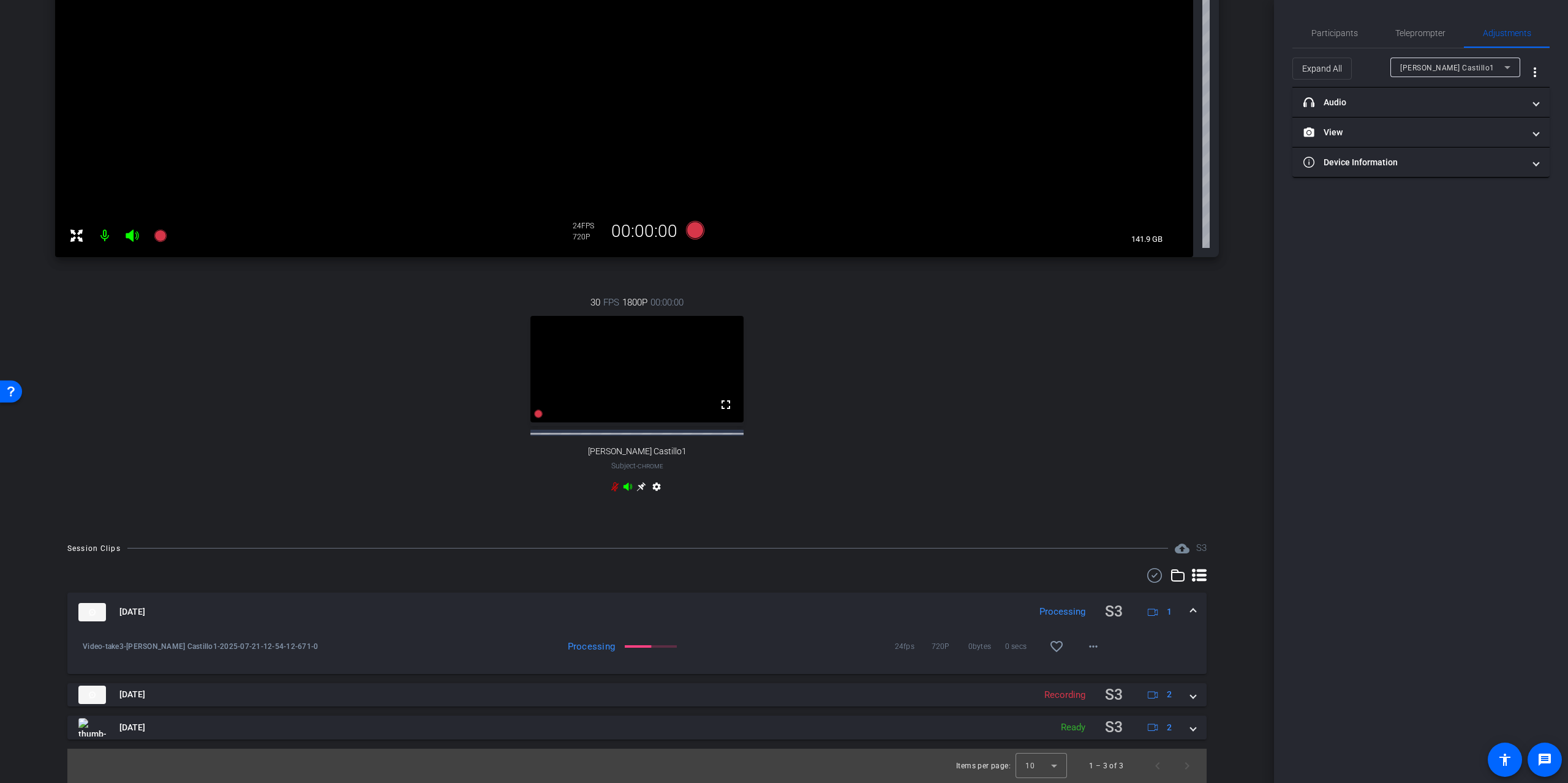 click on "settings" at bounding box center [657, 489] 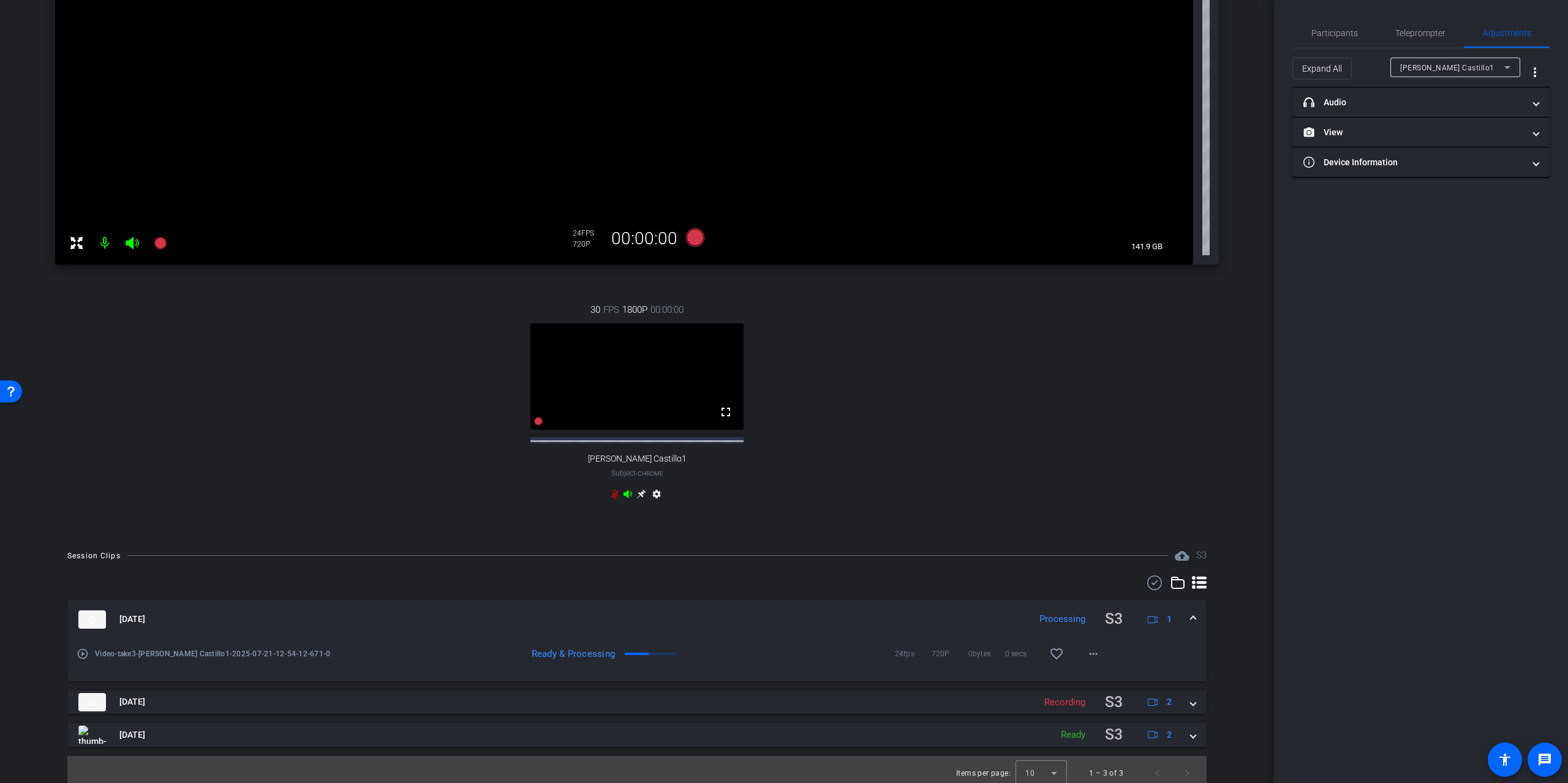 scroll, scrollTop: 315, scrollLeft: 0, axis: vertical 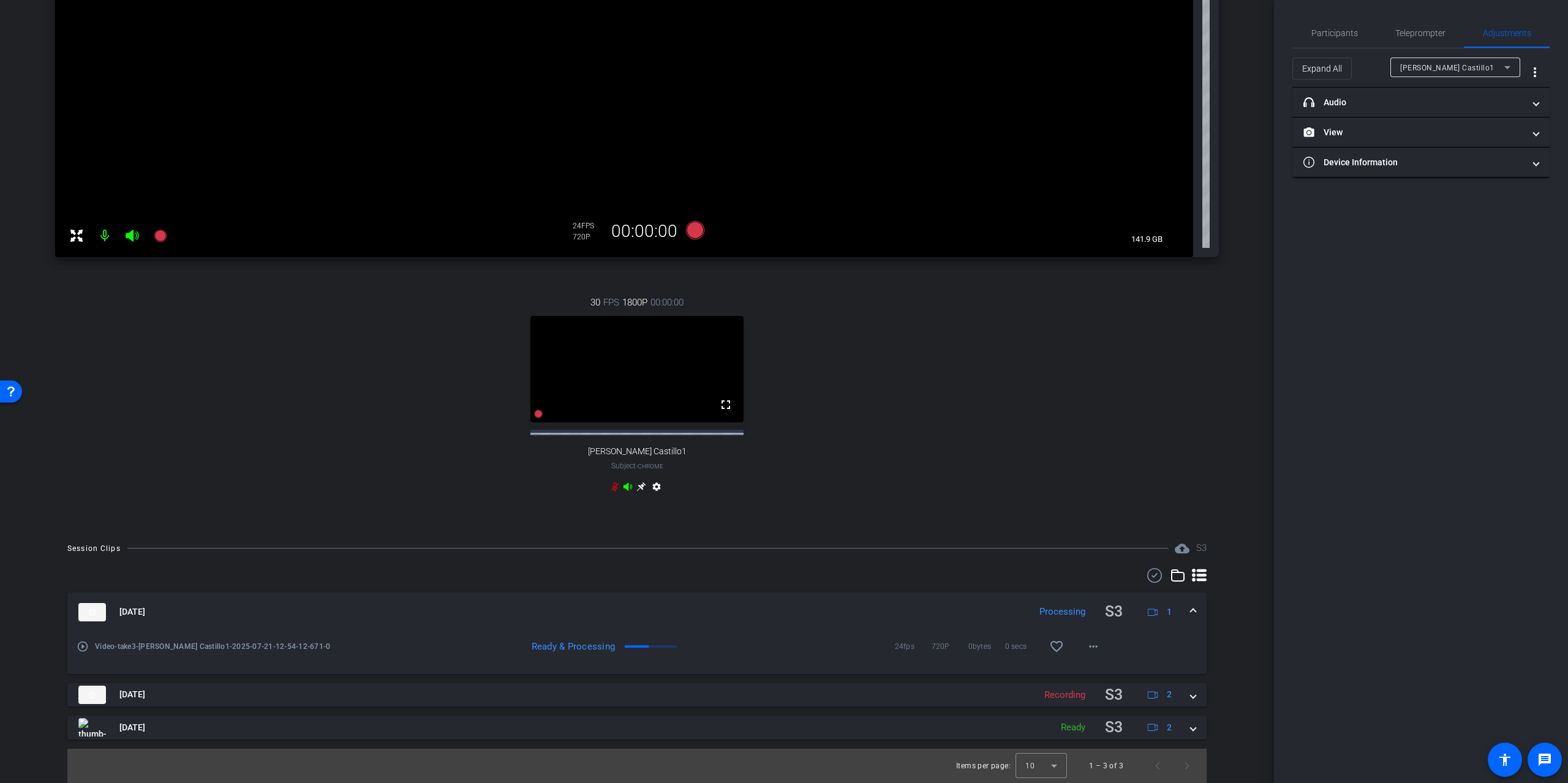 click on "settings" at bounding box center [657, 489] 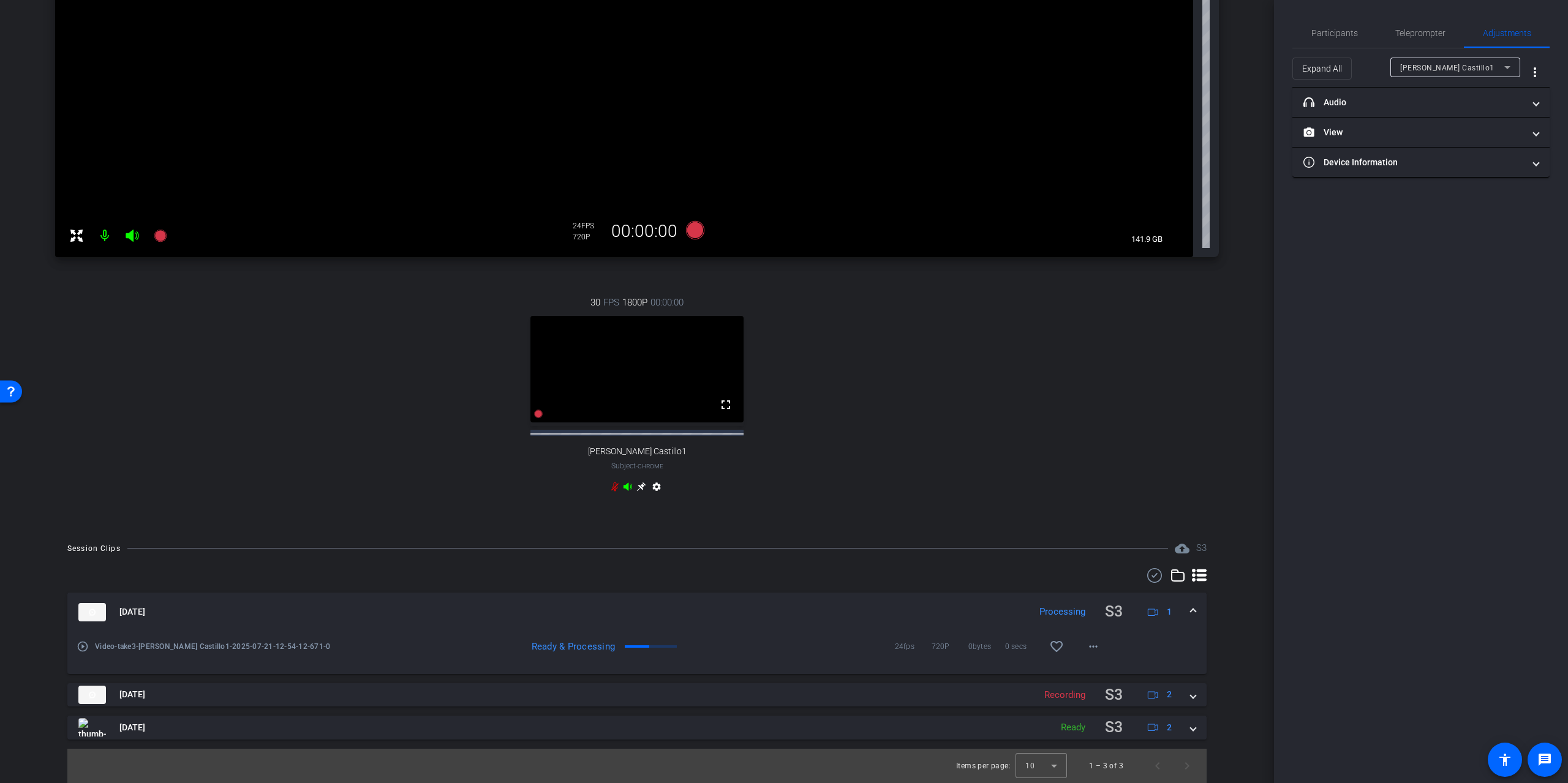click on "settings" at bounding box center (657, 489) 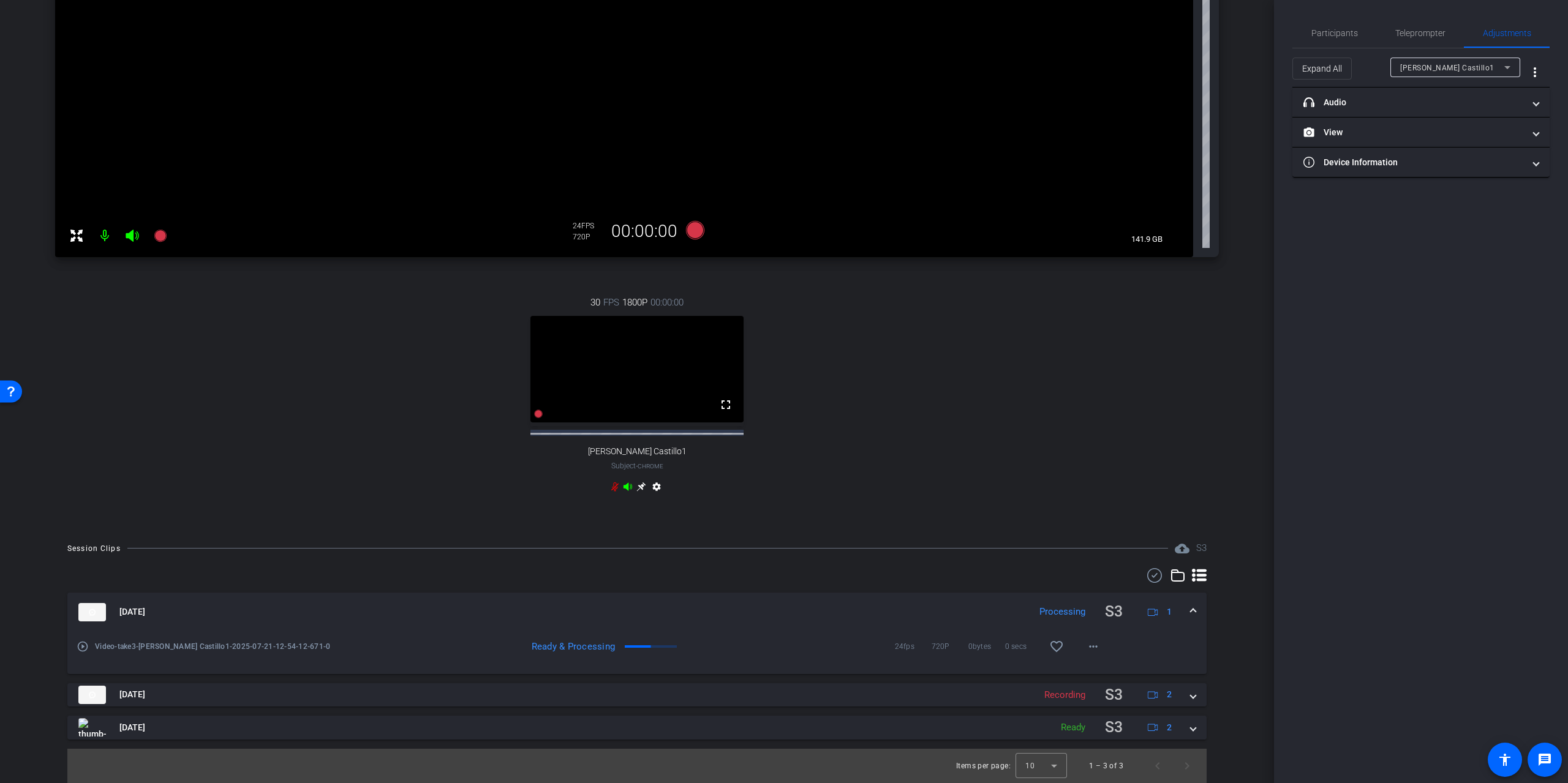 scroll, scrollTop: 315, scrollLeft: 0, axis: vertical 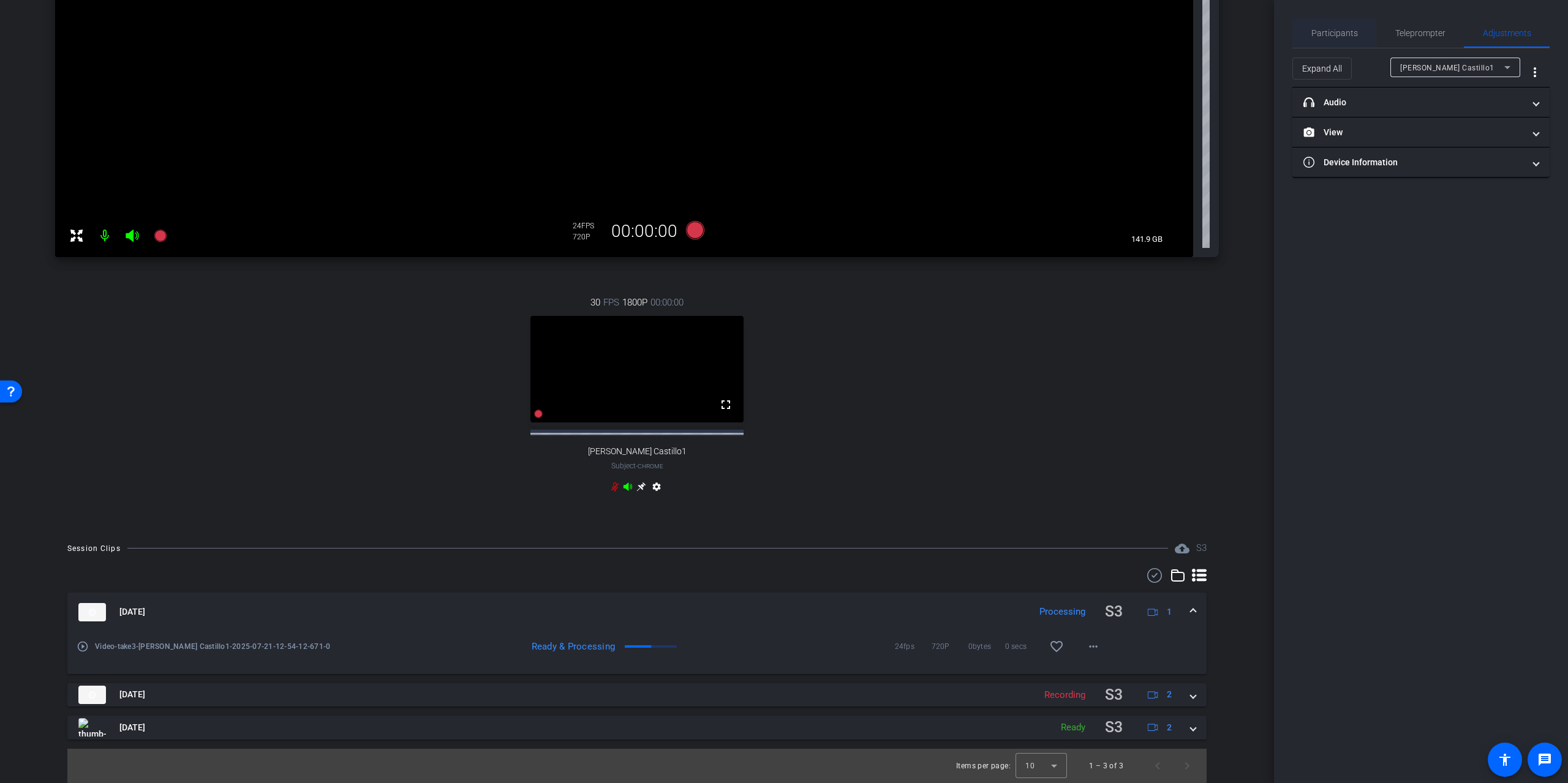 click on "Participants" at bounding box center [1335, 33] 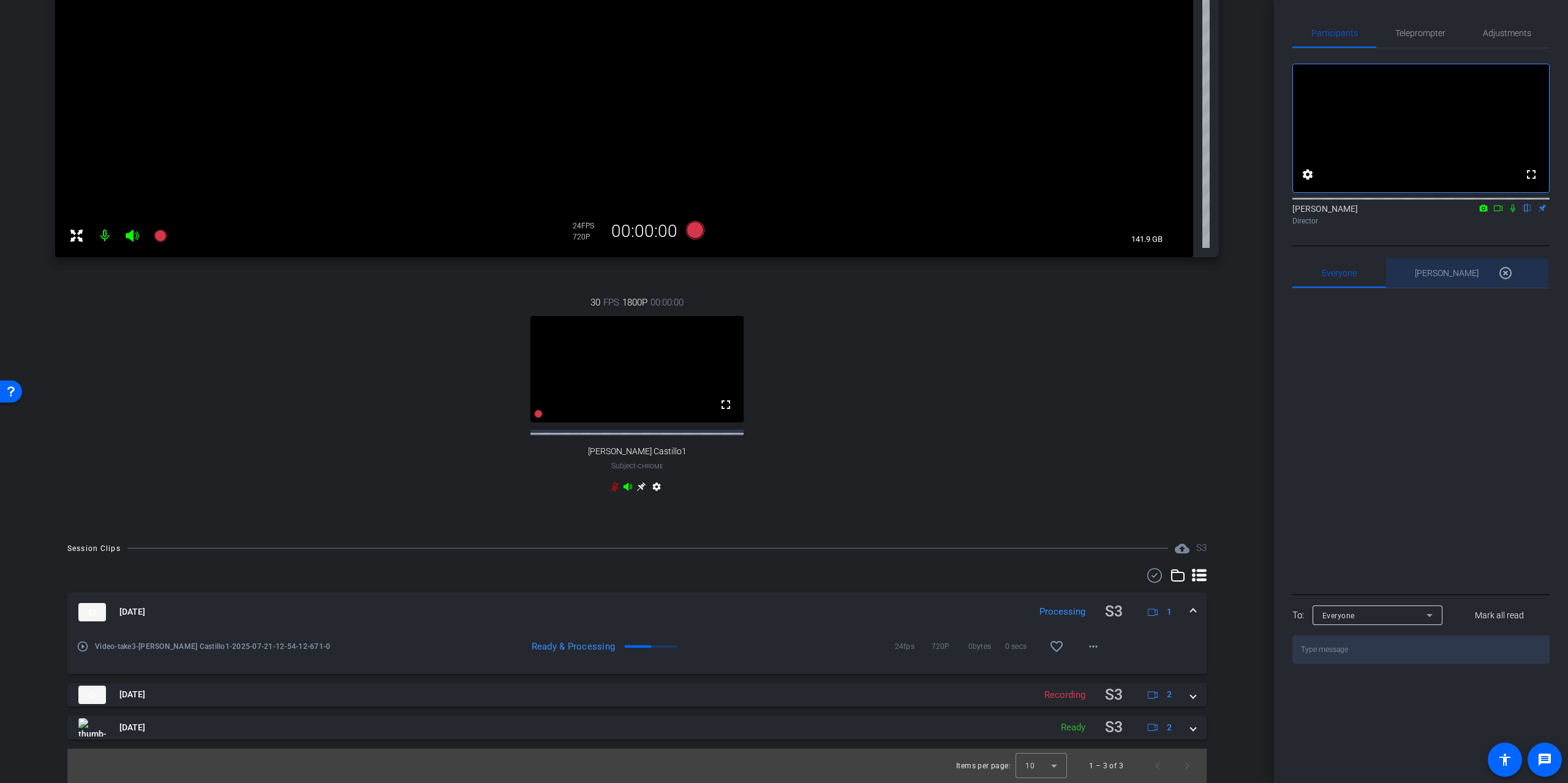 click on "Alfredo Castillo  0" at bounding box center [1447, 273] 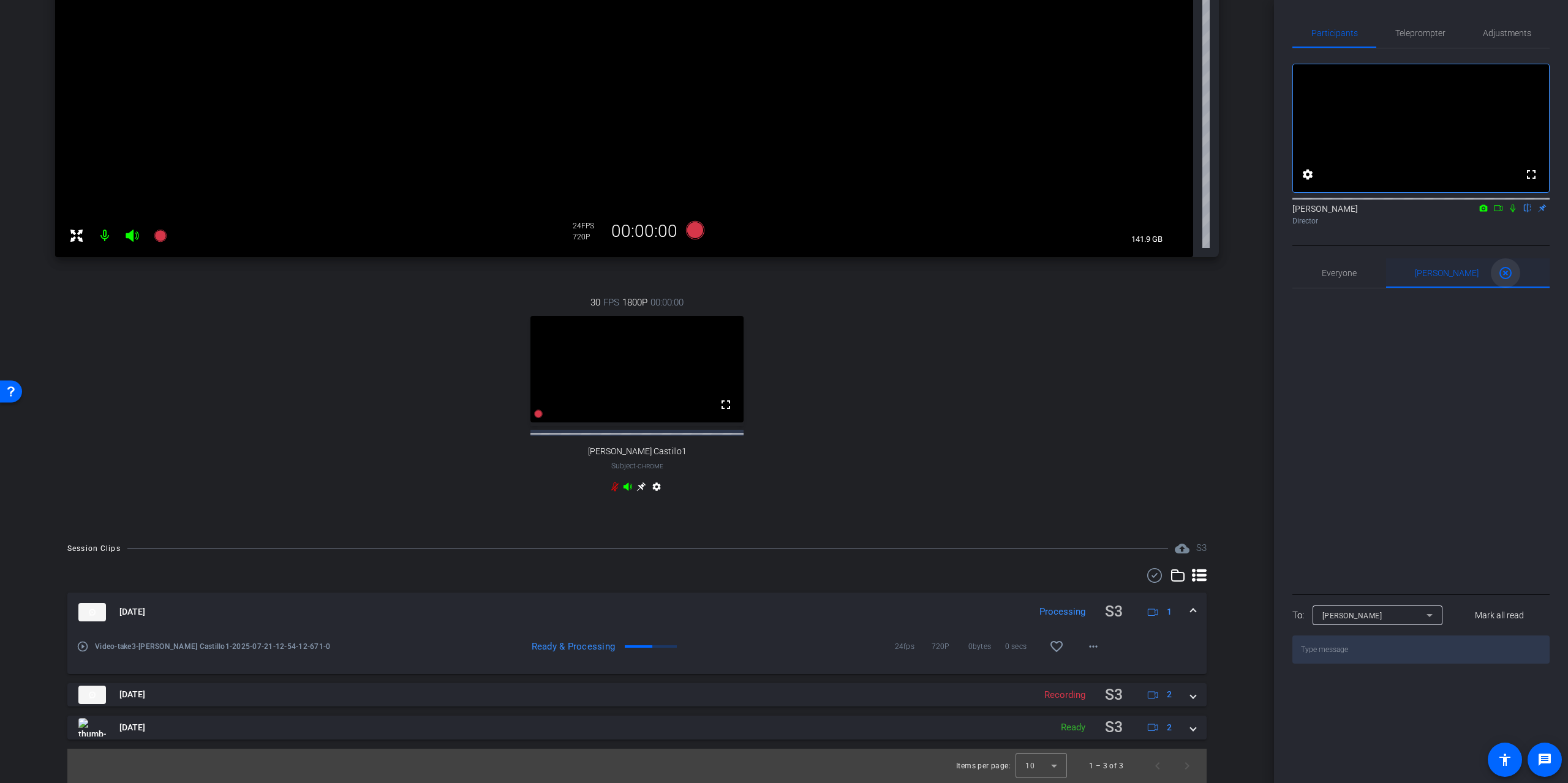 click on "highlight_off" at bounding box center [1506, 273] 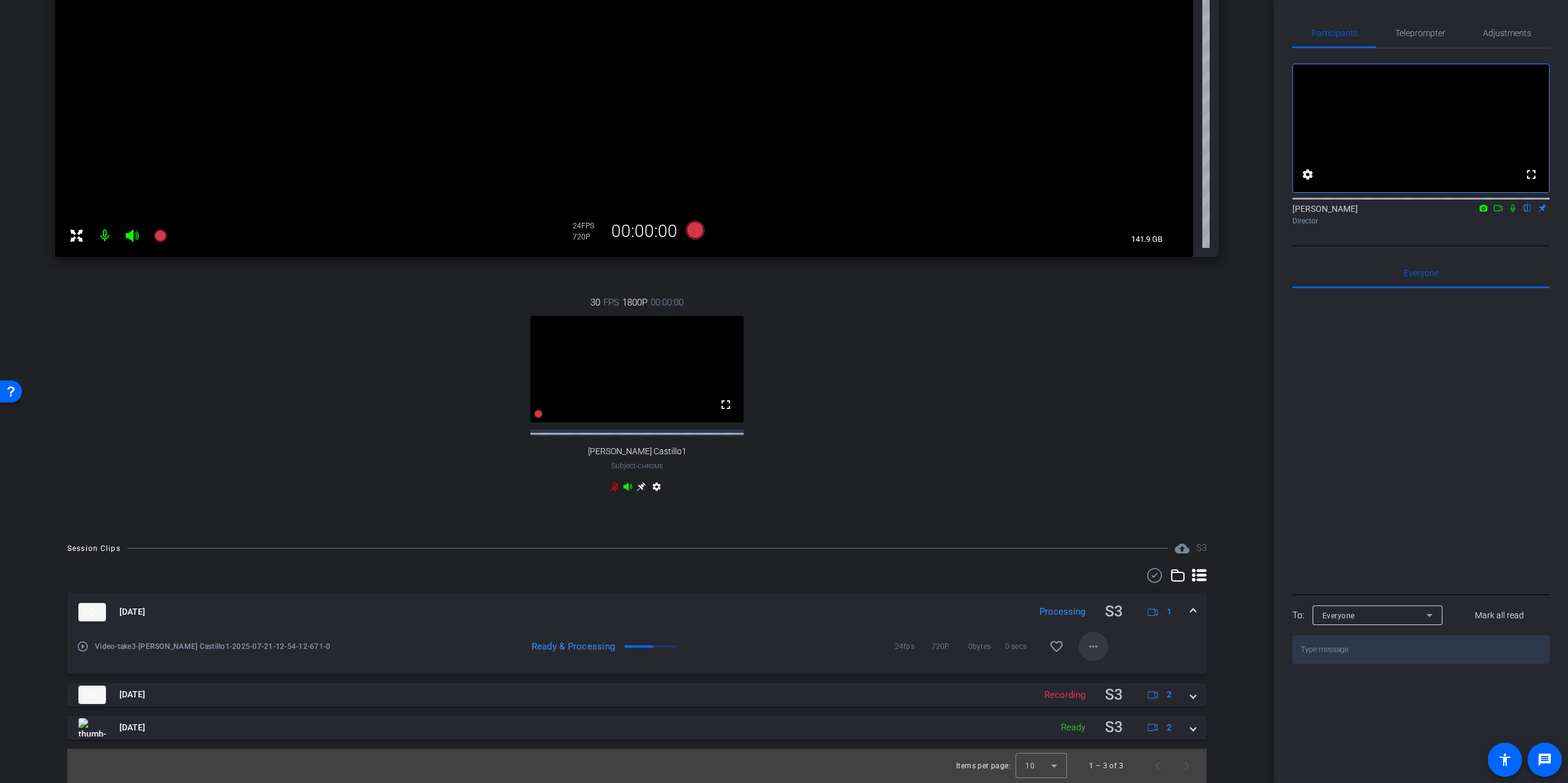click on "more_horiz" at bounding box center (1093, 646) 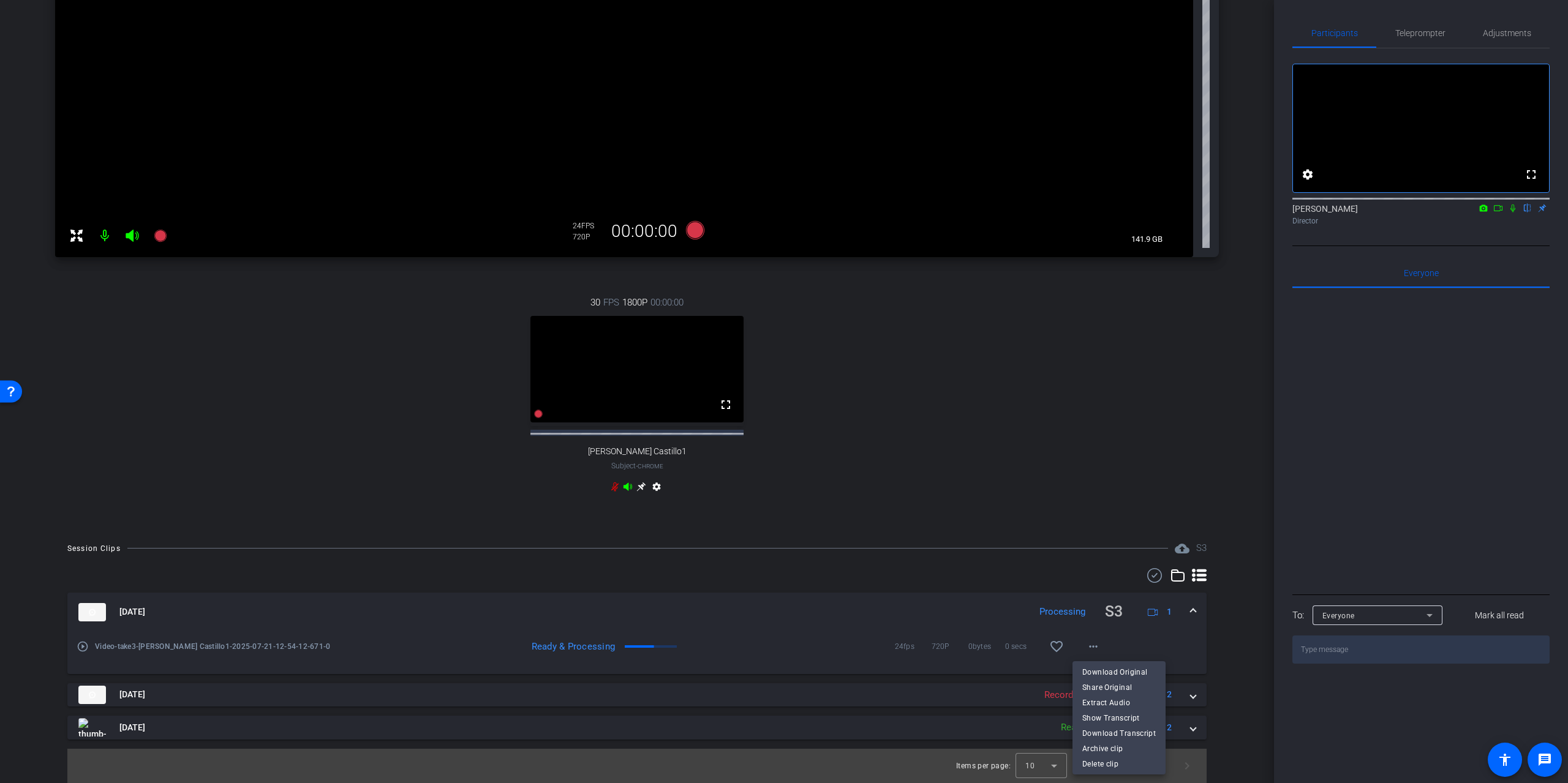 click at bounding box center [784, 391] 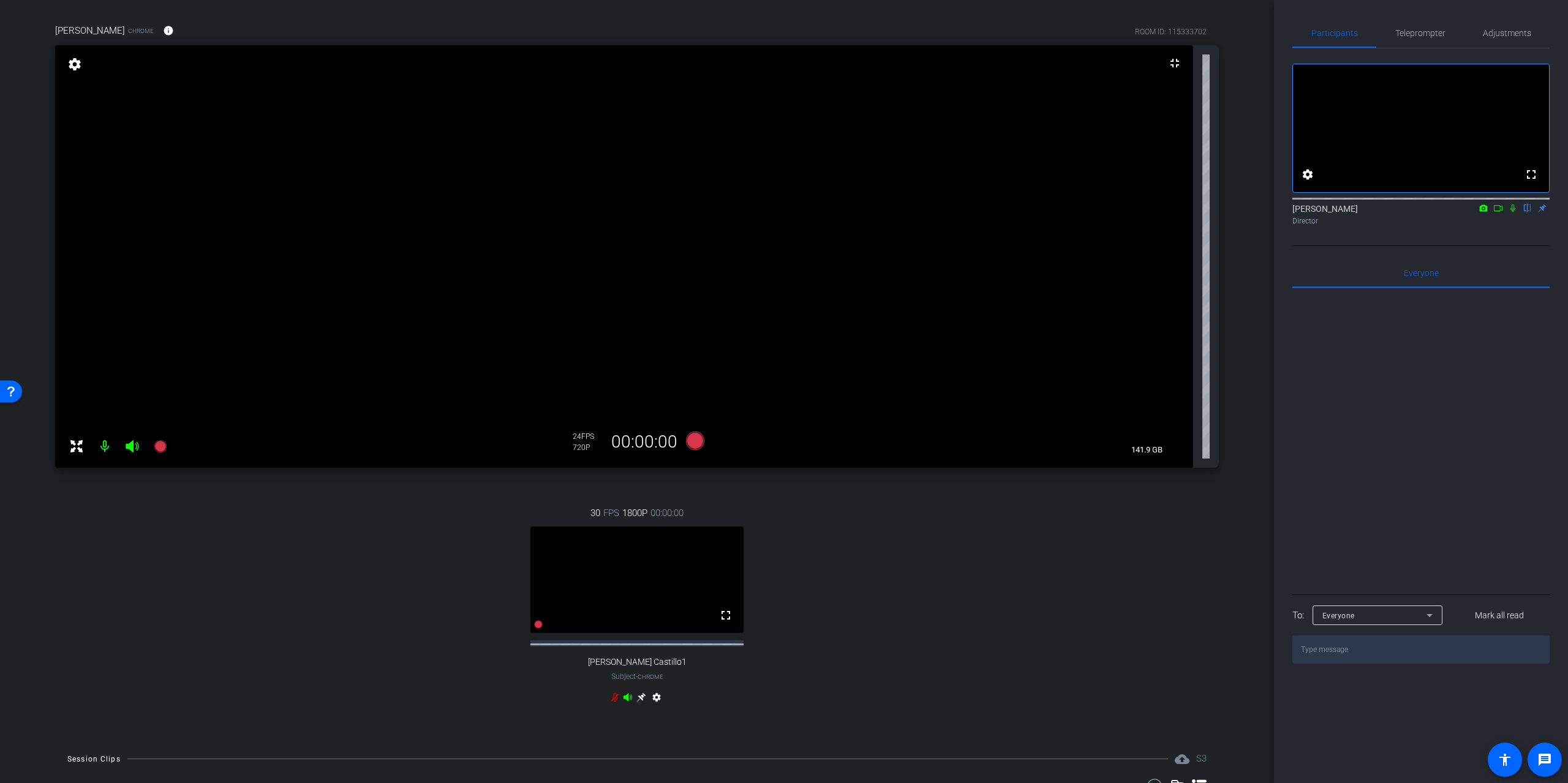 scroll, scrollTop: 0, scrollLeft: 0, axis: both 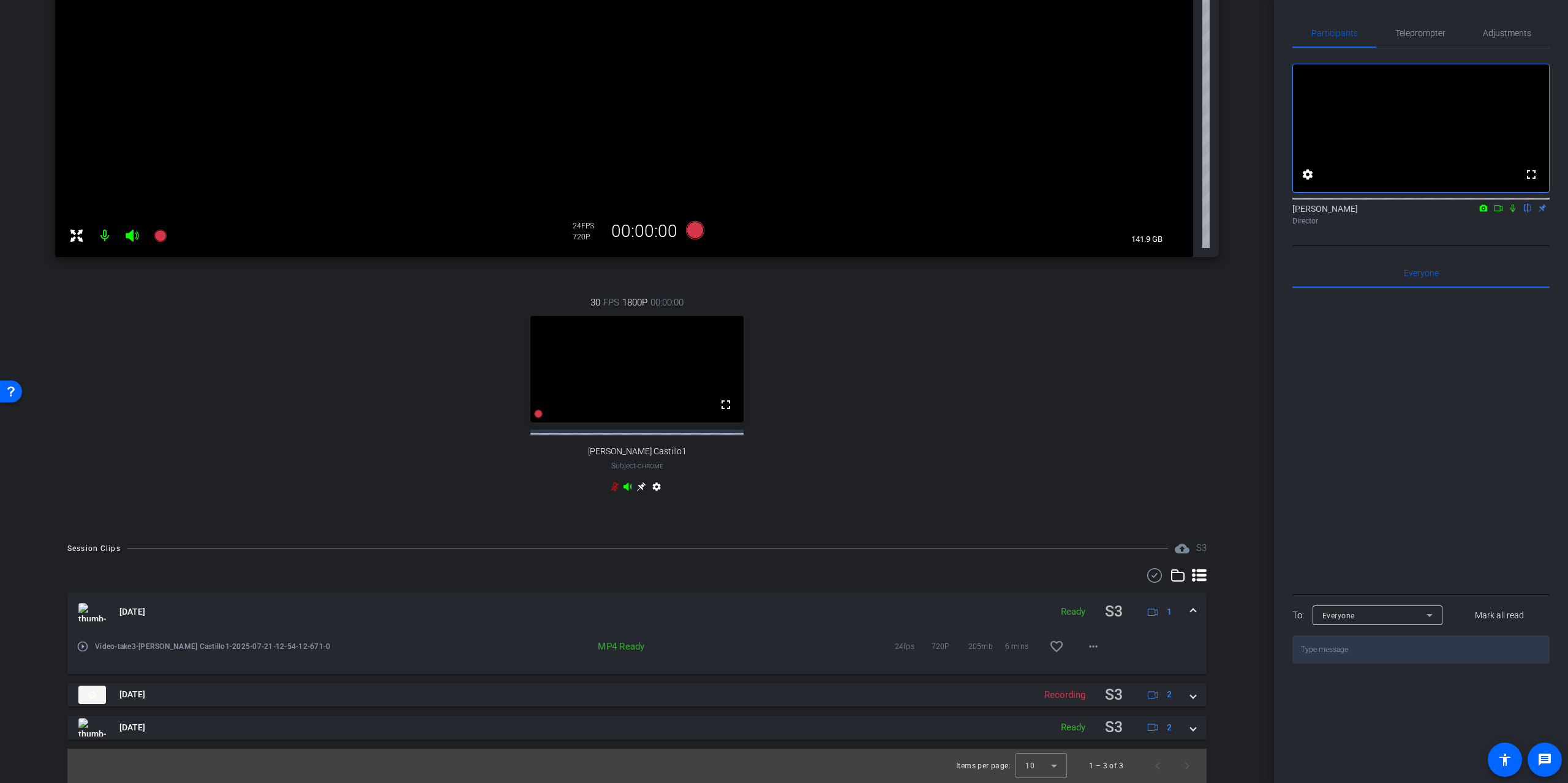 click on "Jul 21, 2025   Ready   S3
1" at bounding box center (637, 612) 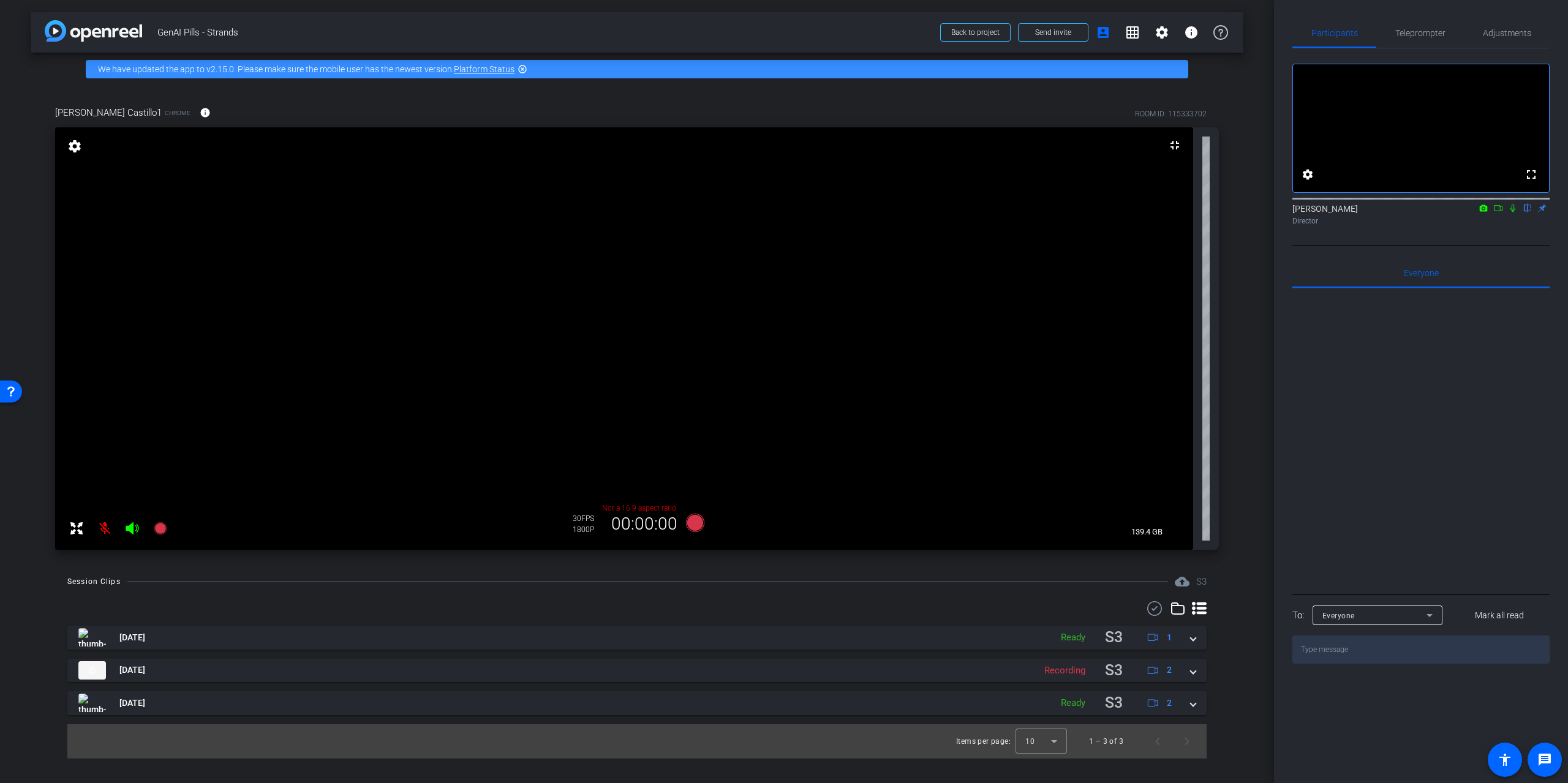 scroll, scrollTop: 0, scrollLeft: 0, axis: both 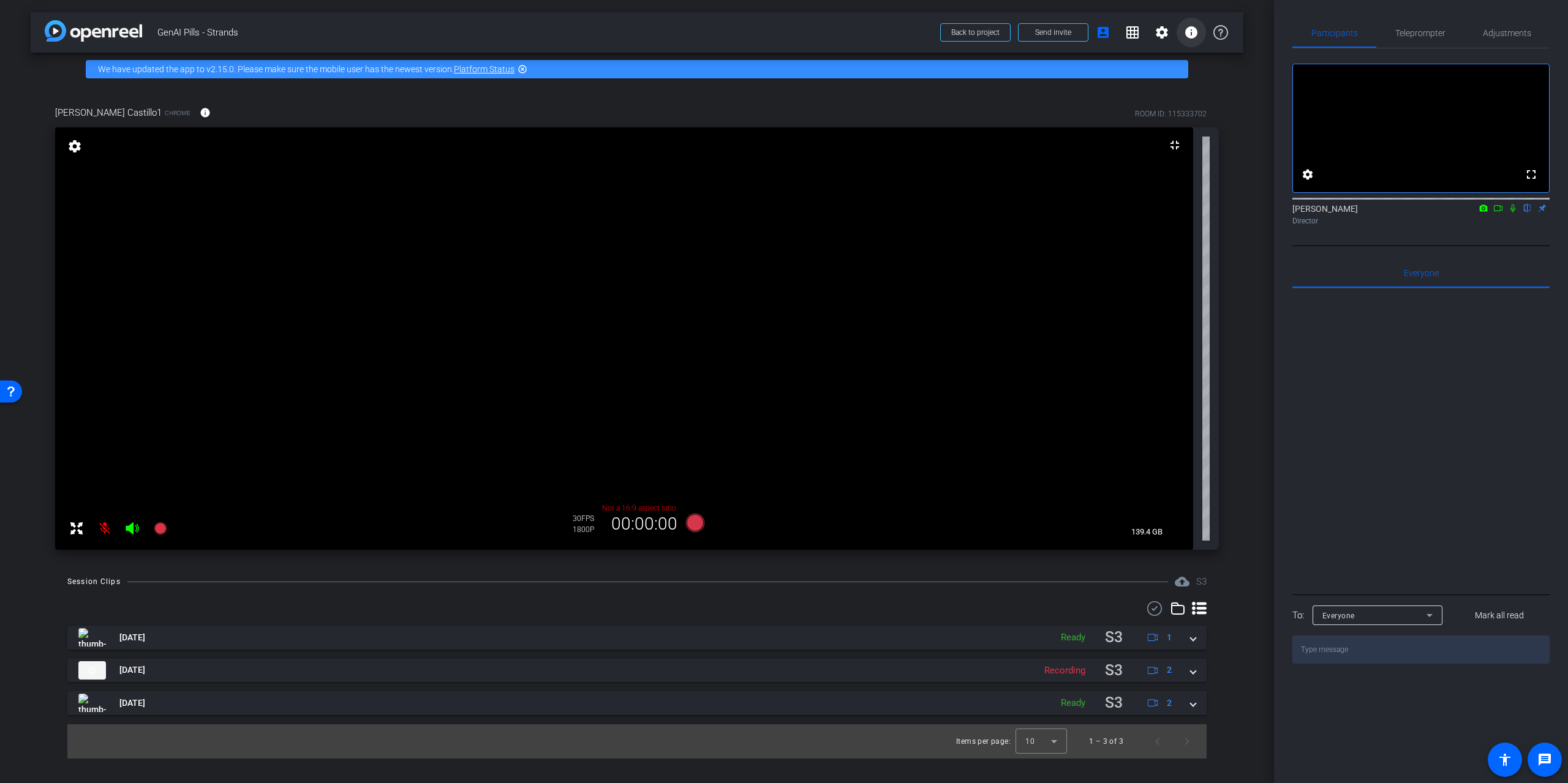 click on "info" at bounding box center (1191, 32) 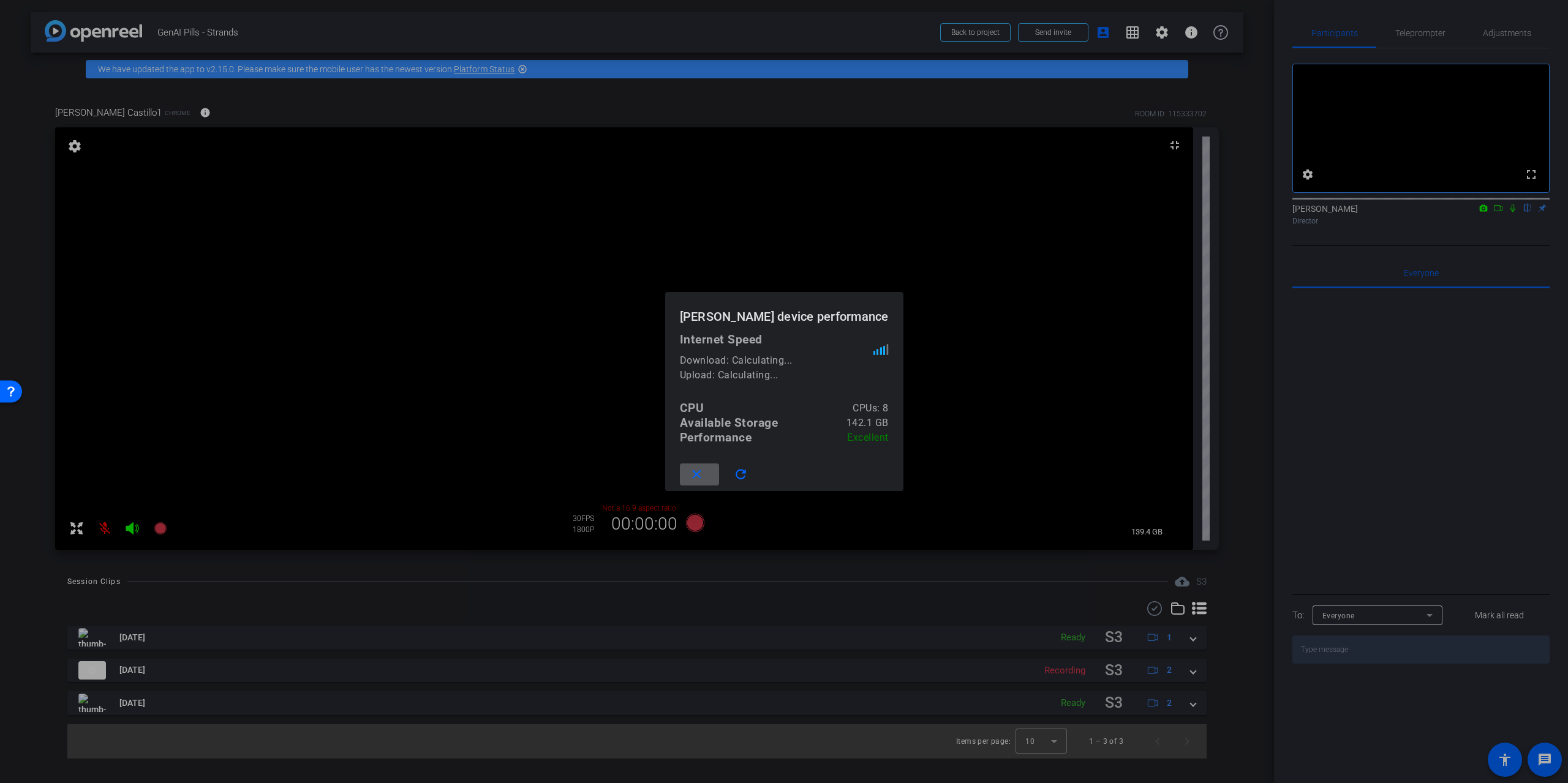 click at bounding box center [784, 391] 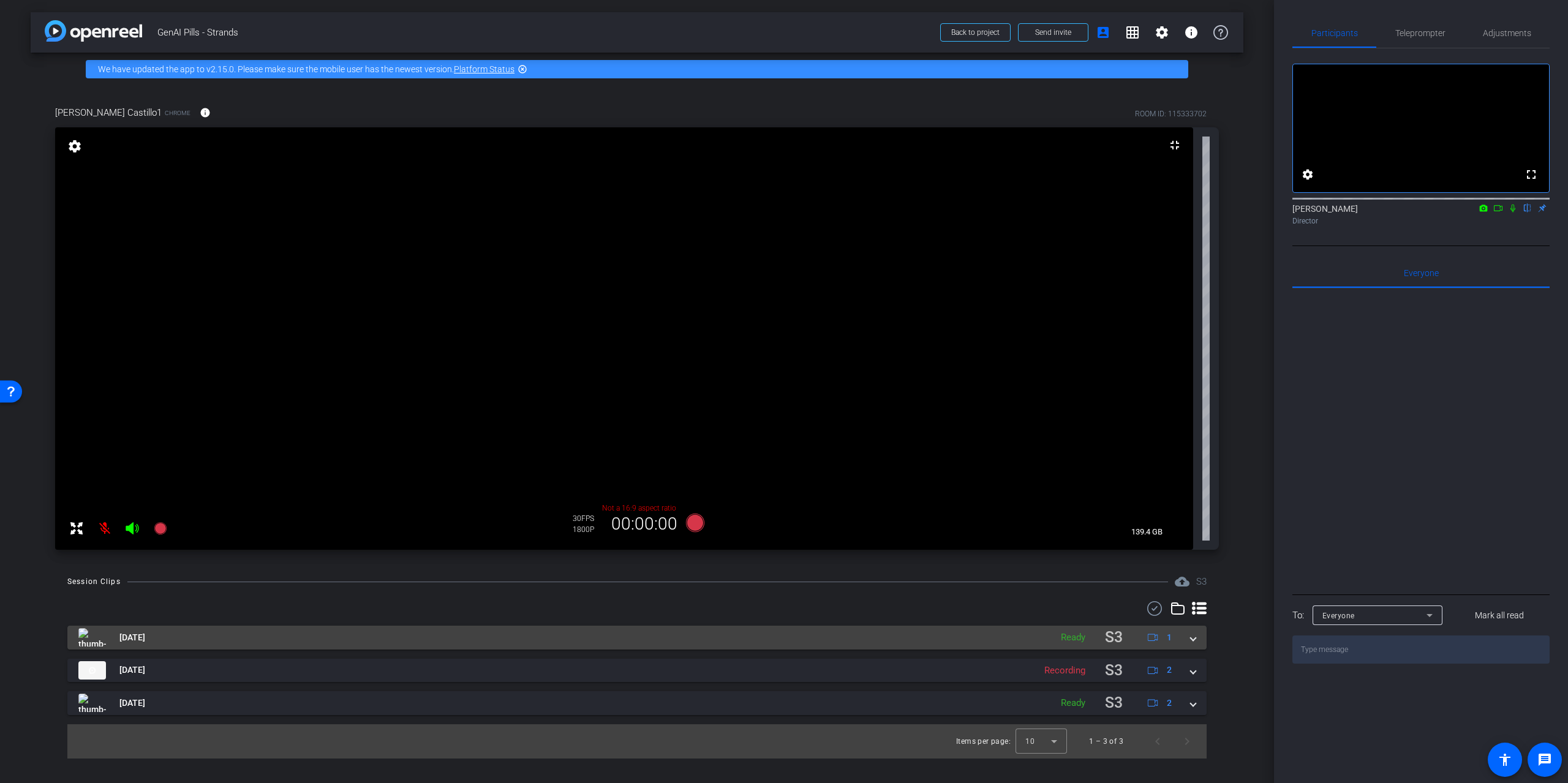 click on "Jul 21, 2025" at bounding box center (562, 637) 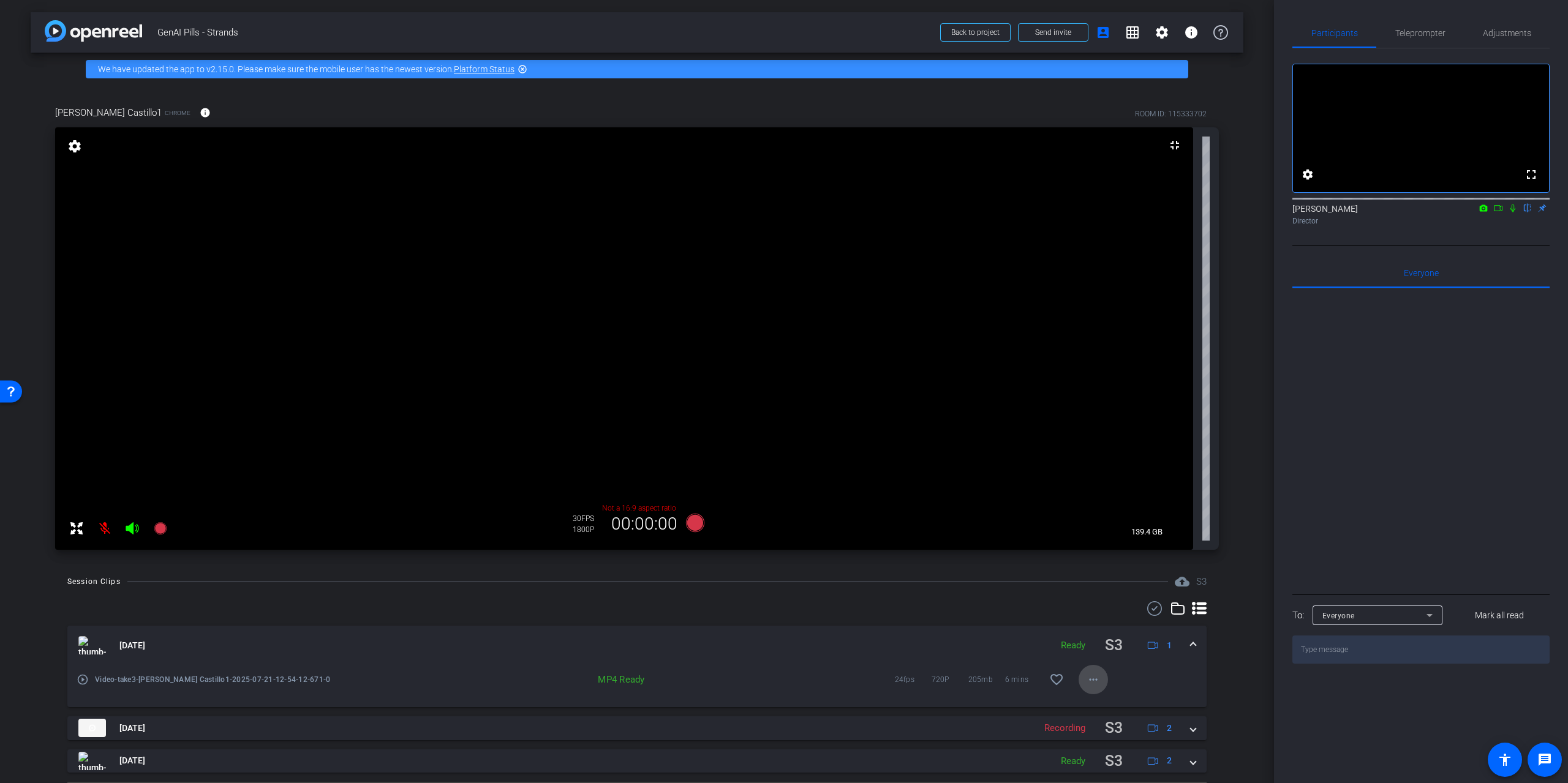 click at bounding box center (1093, 680) 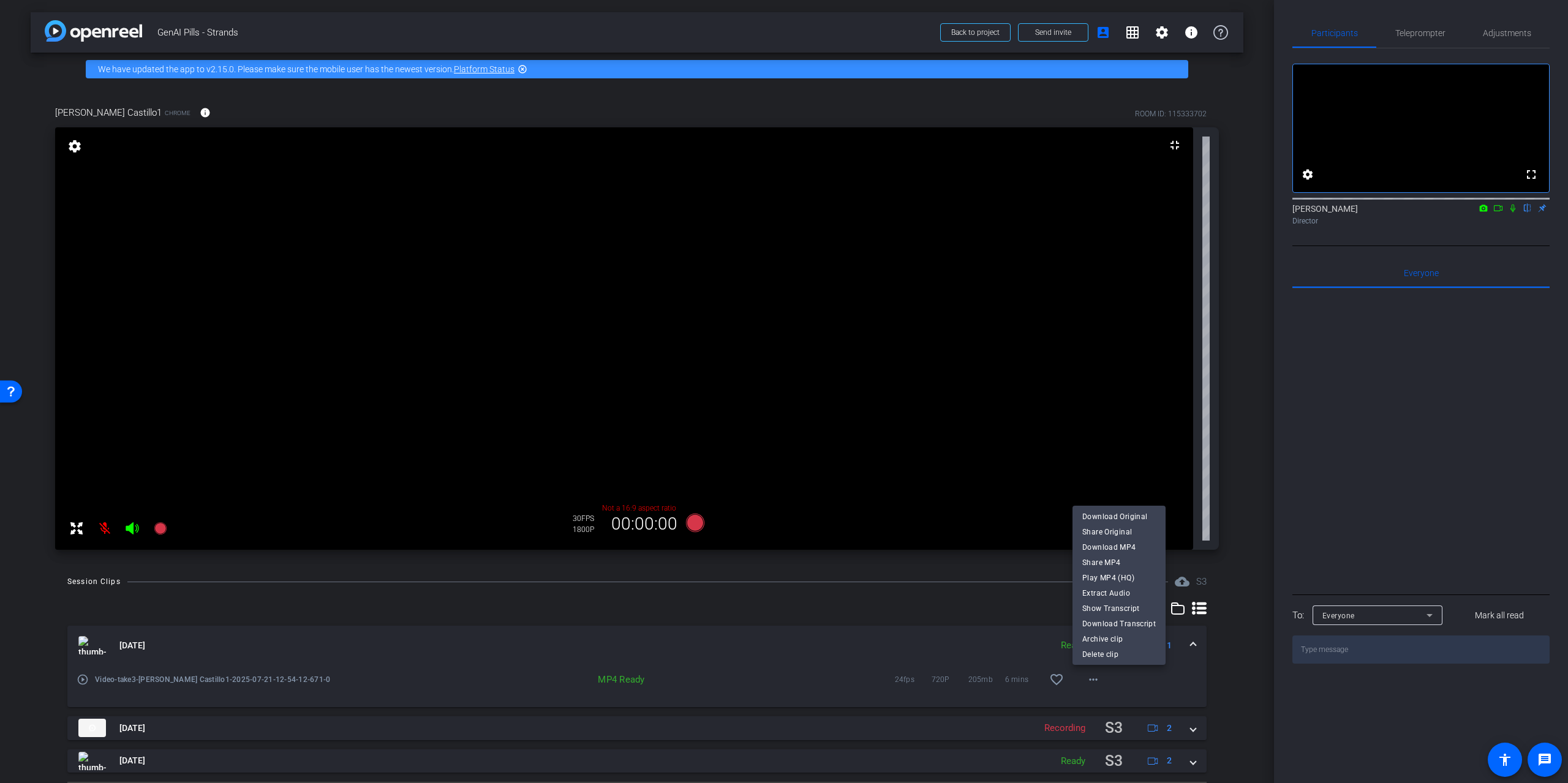 drag, startPoint x: 1224, startPoint y: 432, endPoint x: 1232, endPoint y: 410, distance: 23.4094 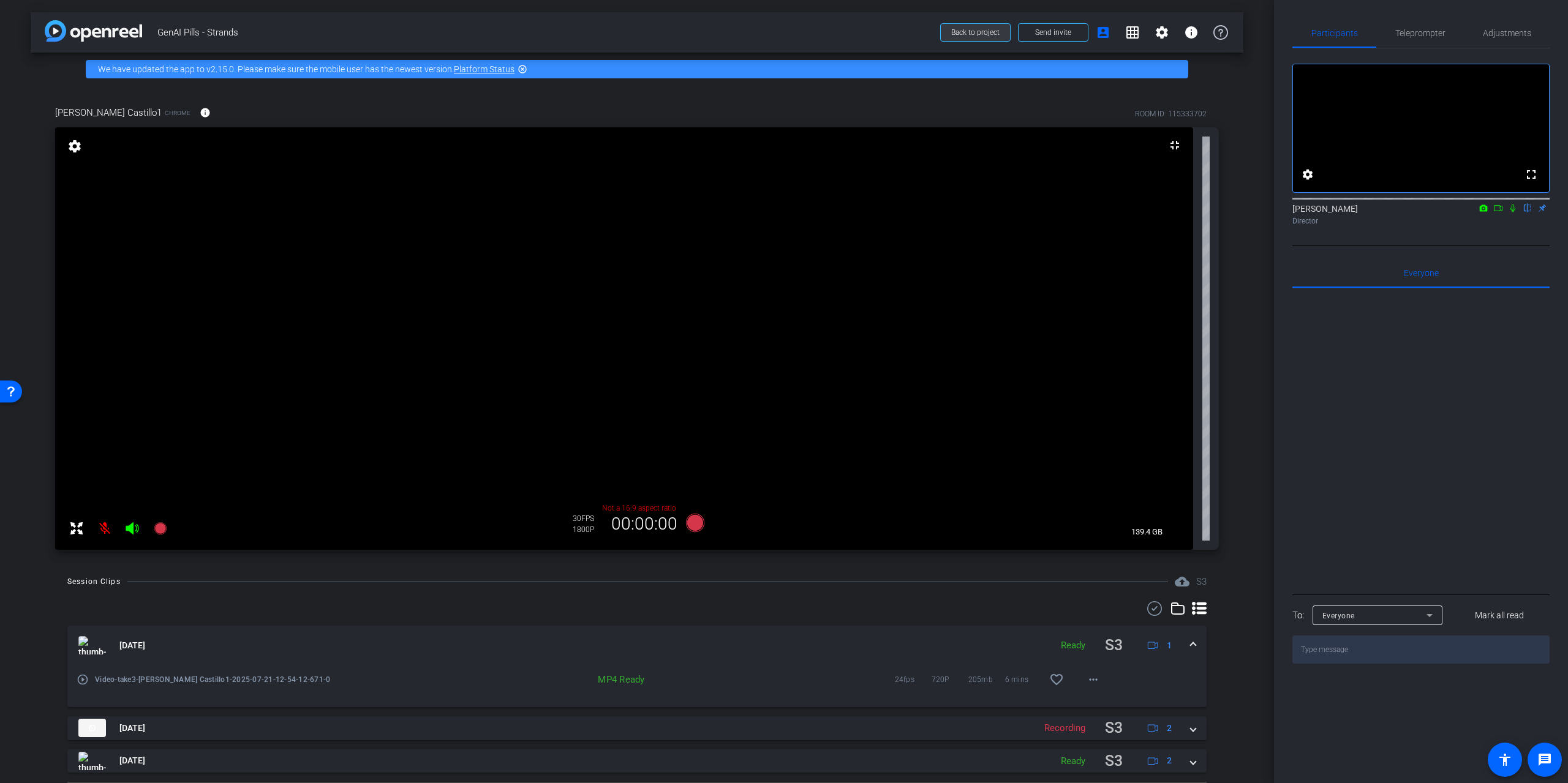 click on "Back to project" at bounding box center [975, 32] 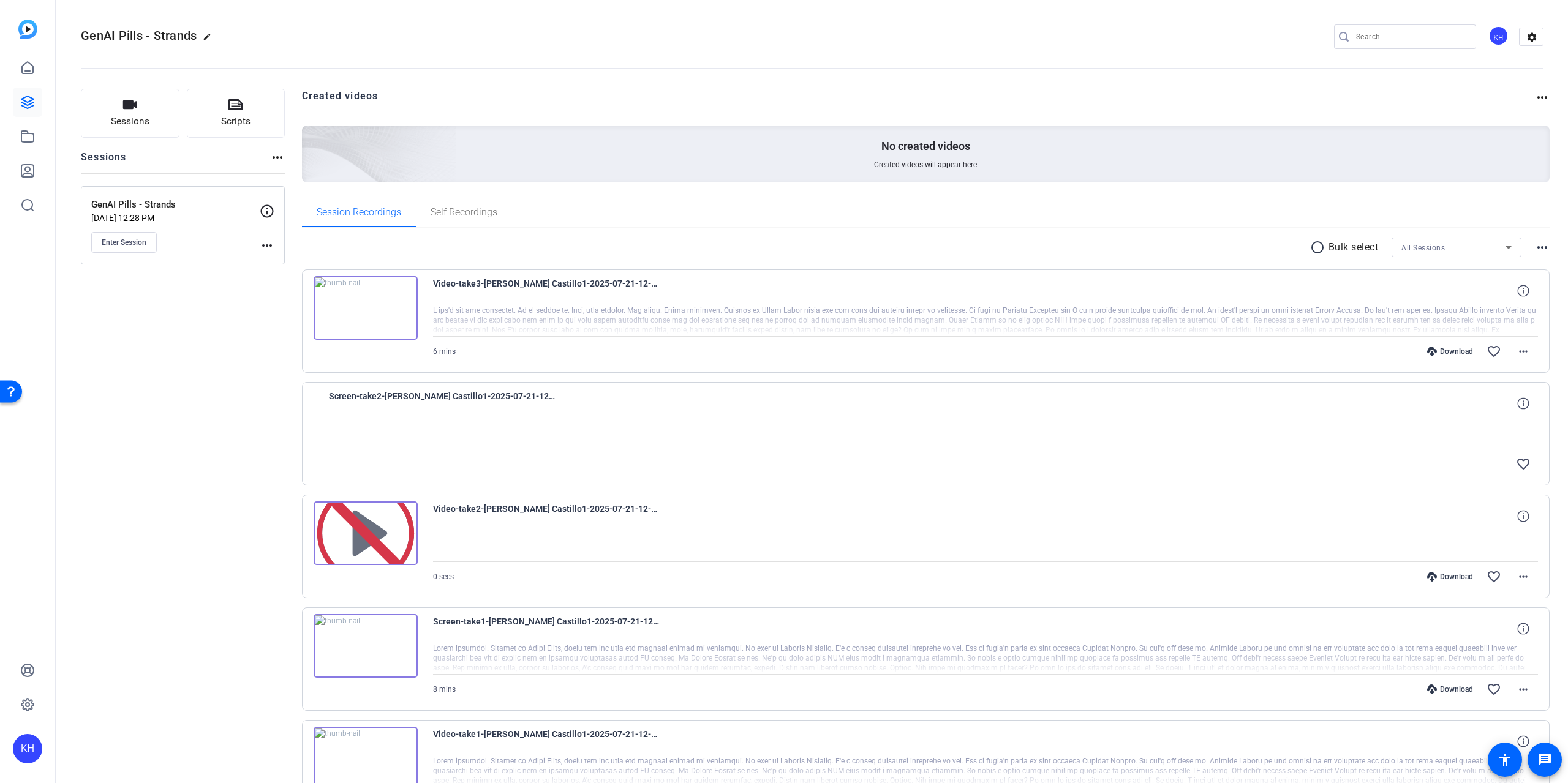 click on "more_horiz" 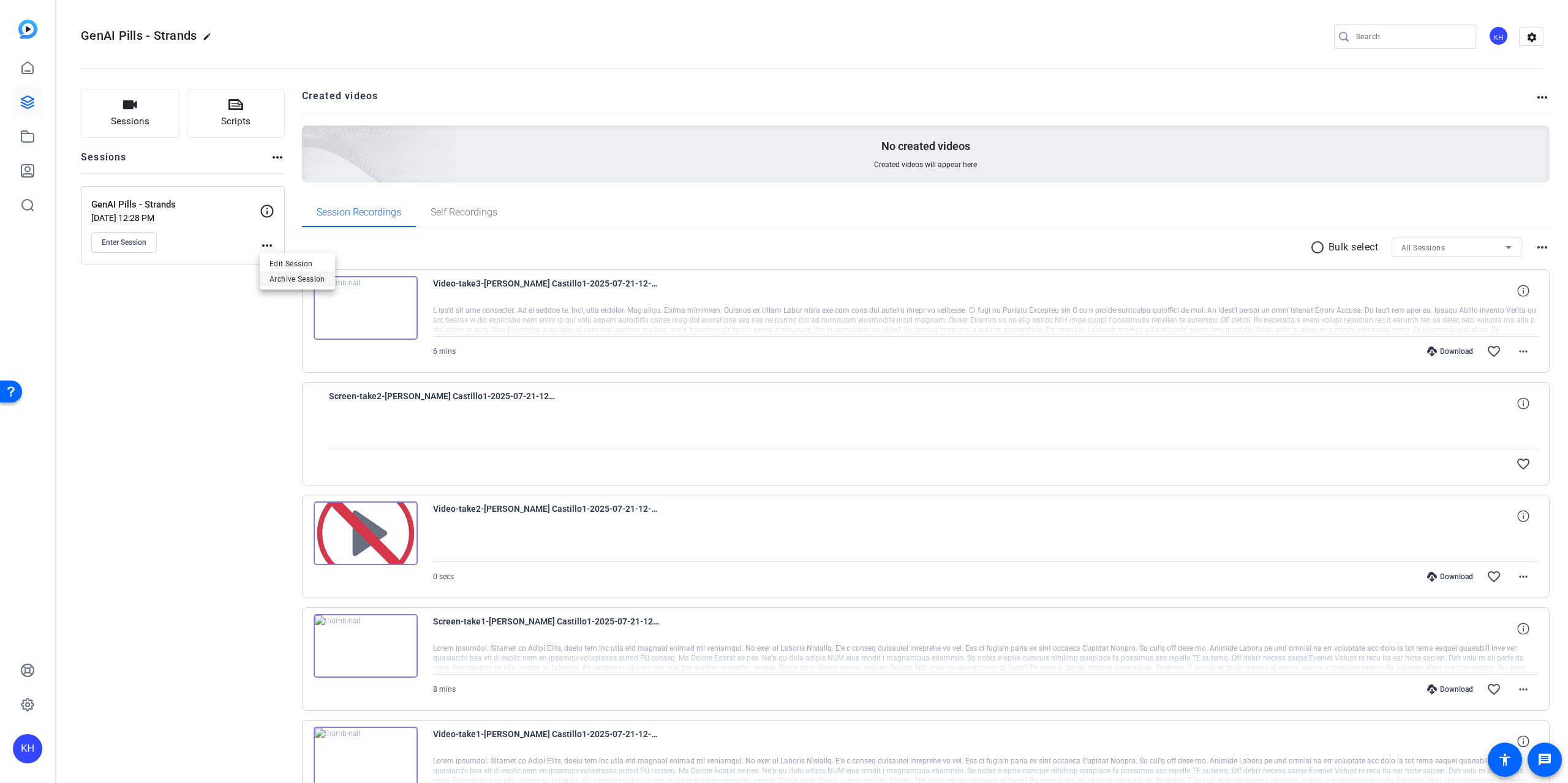 click on "Archive Session" at bounding box center (297, 279) 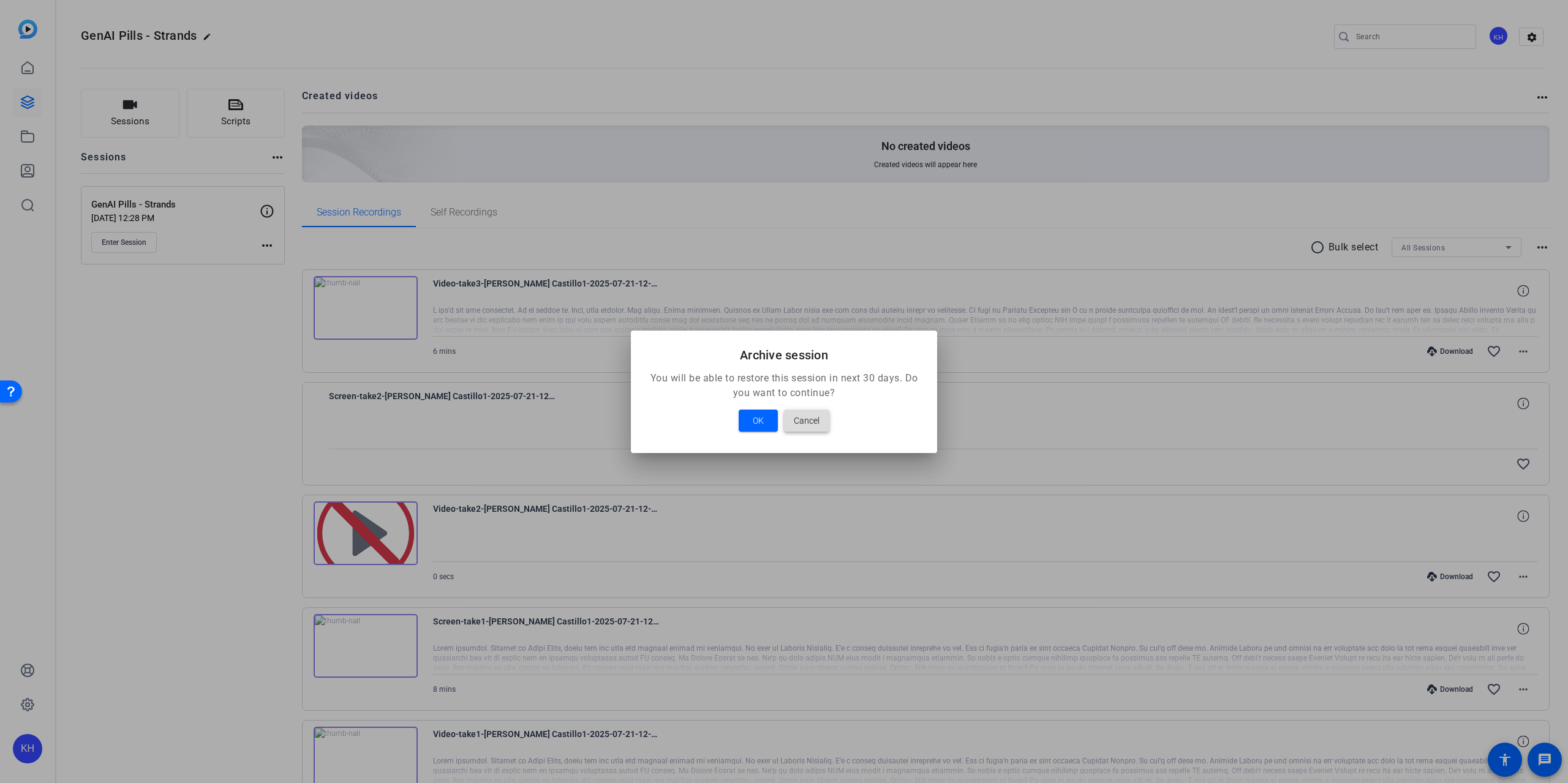 click on "Cancel" at bounding box center [807, 421] 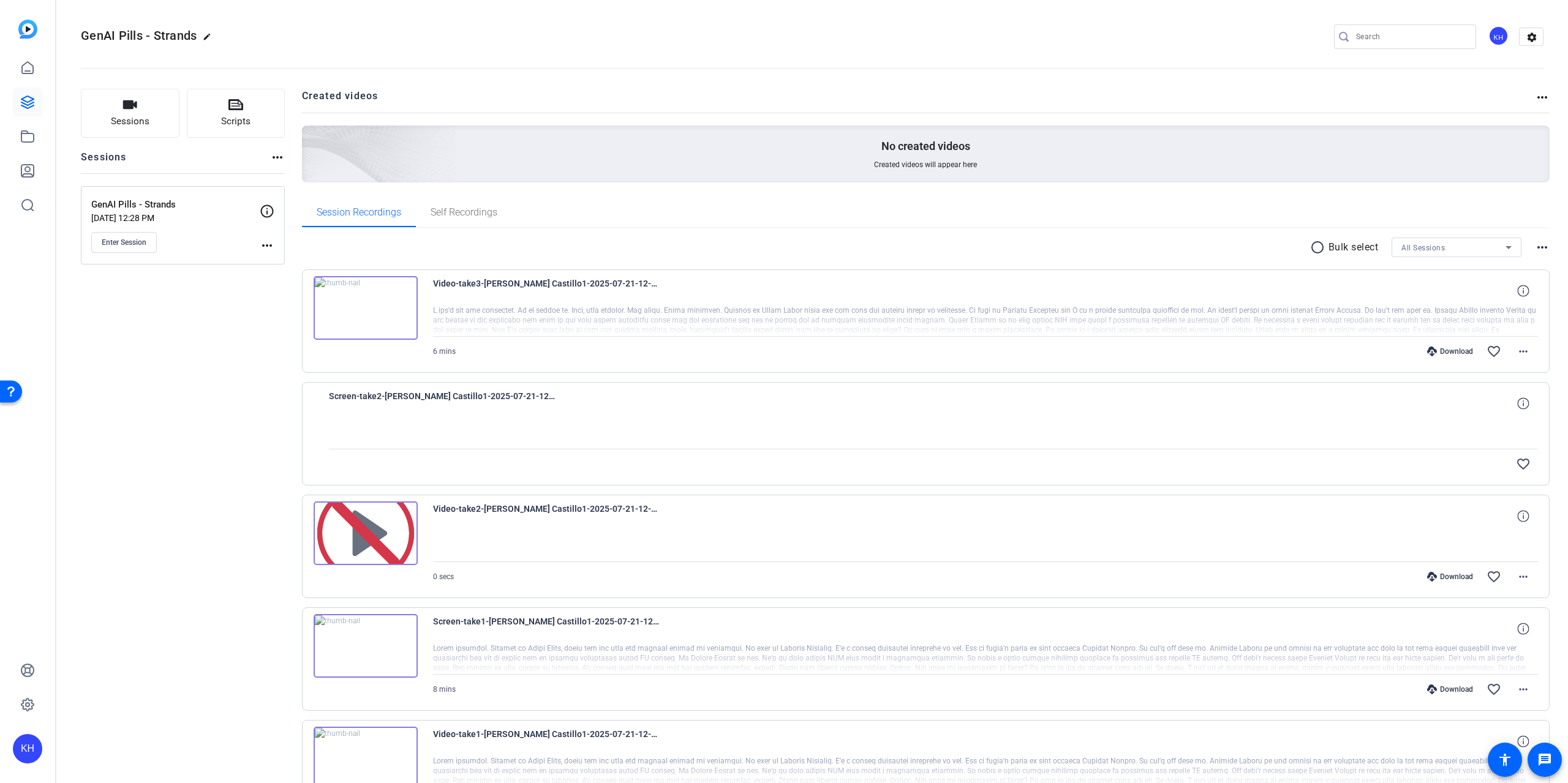click on "Download  favorite_border more_horiz" at bounding box center [1151, 351] 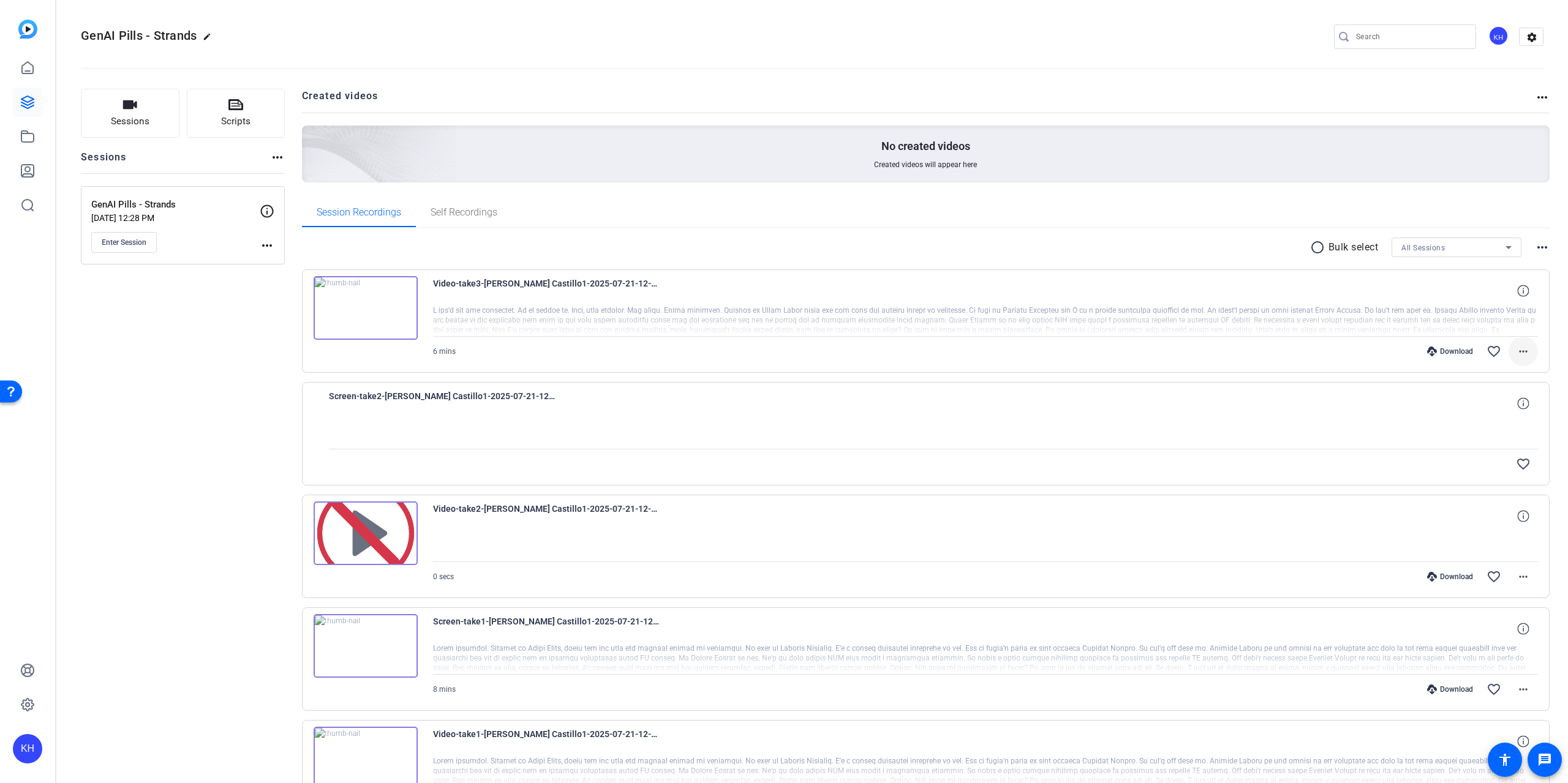 click at bounding box center (1523, 351) 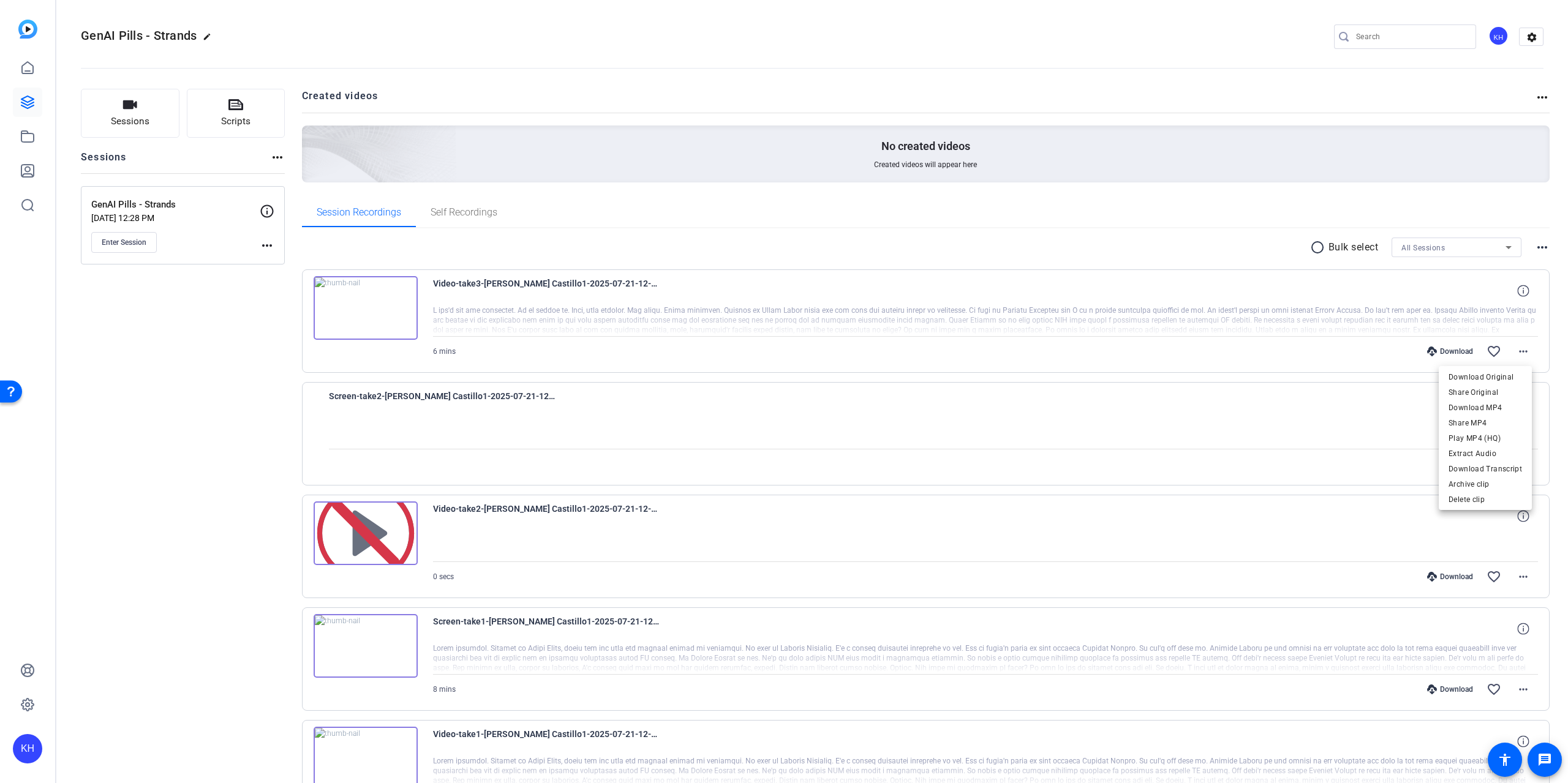 click at bounding box center [784, 391] 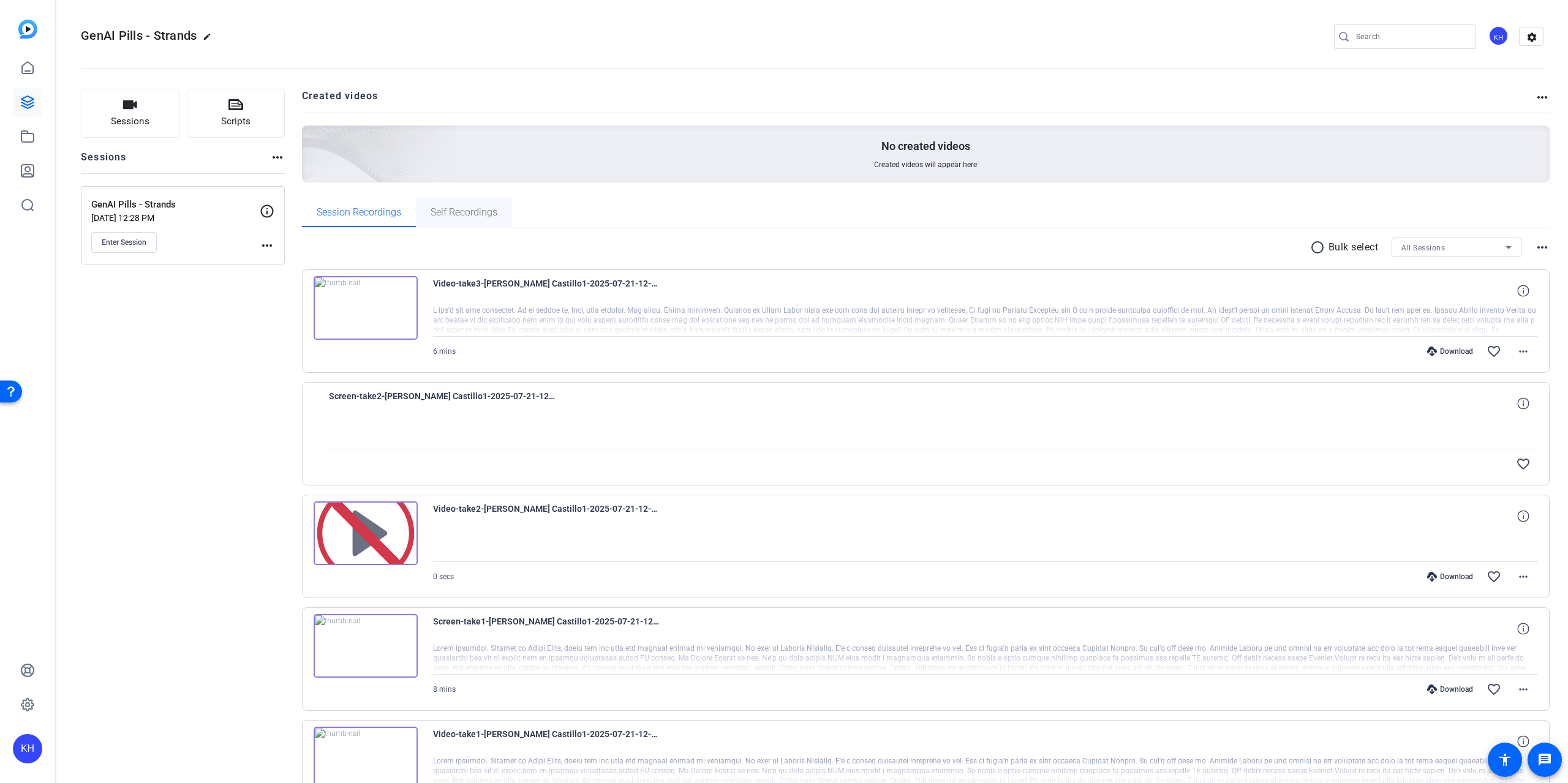click on "Self Recordings" at bounding box center [464, 212] 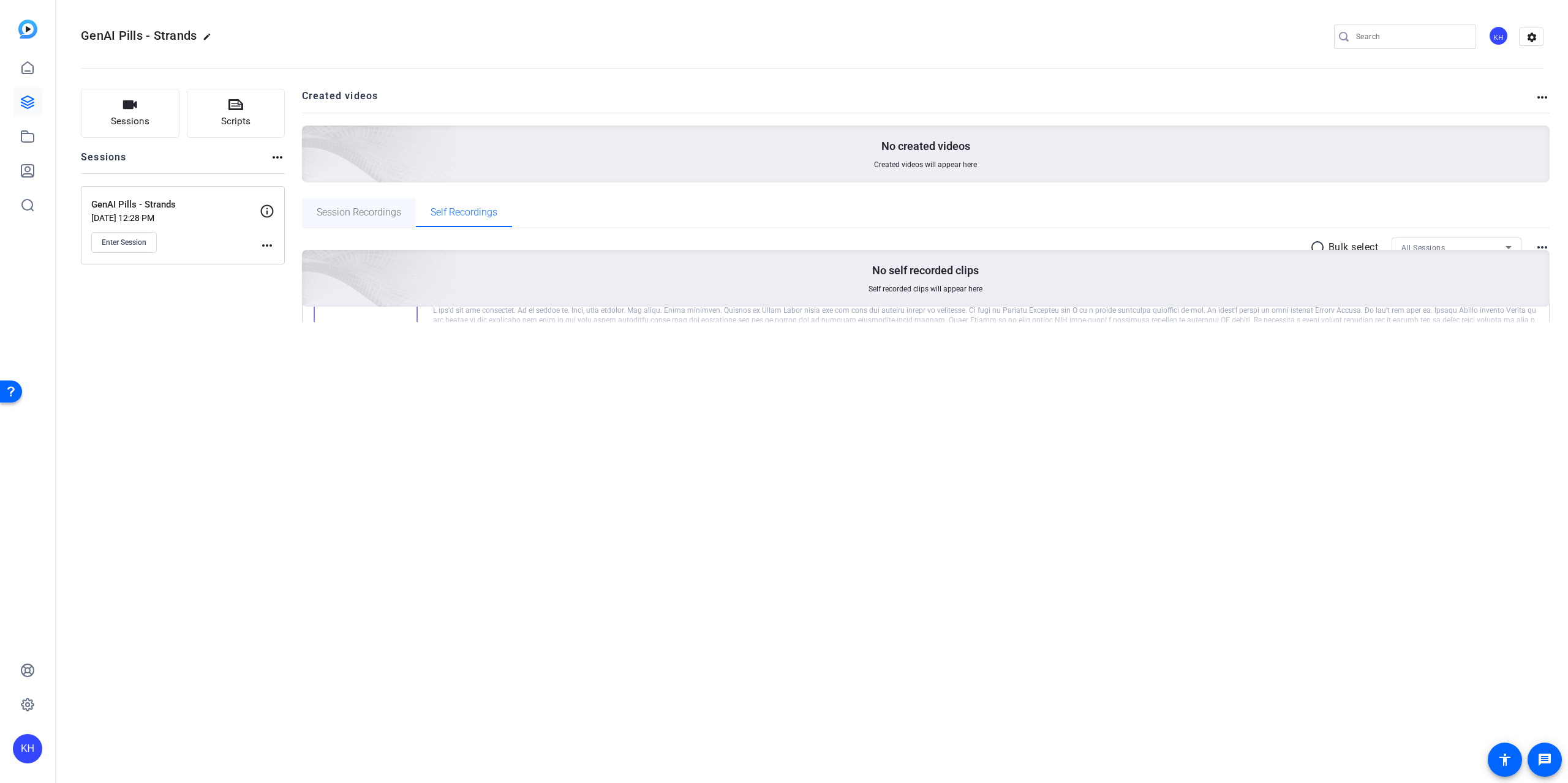 click on "Session Recordings" at bounding box center [359, 212] 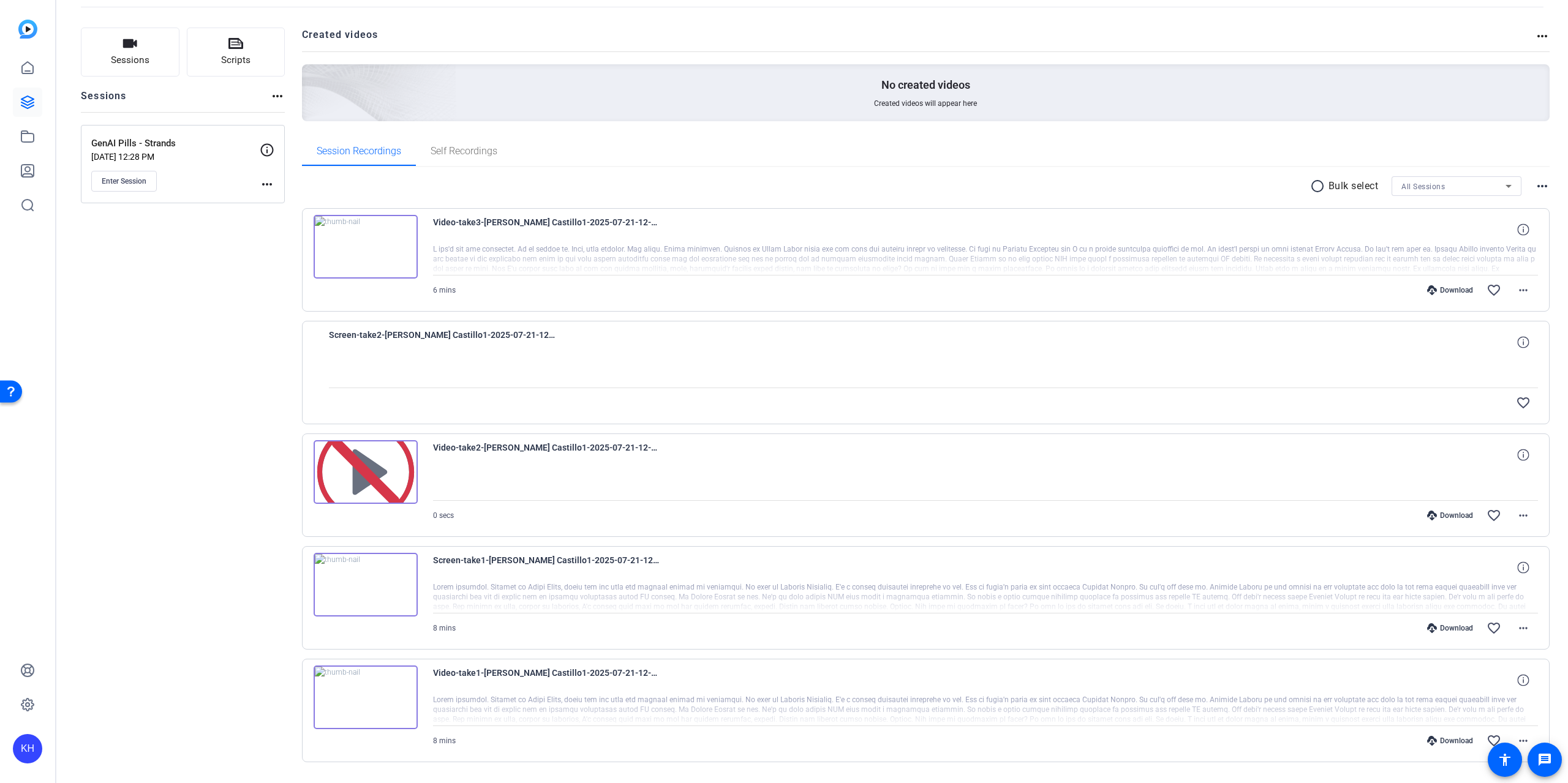 scroll, scrollTop: 95, scrollLeft: 0, axis: vertical 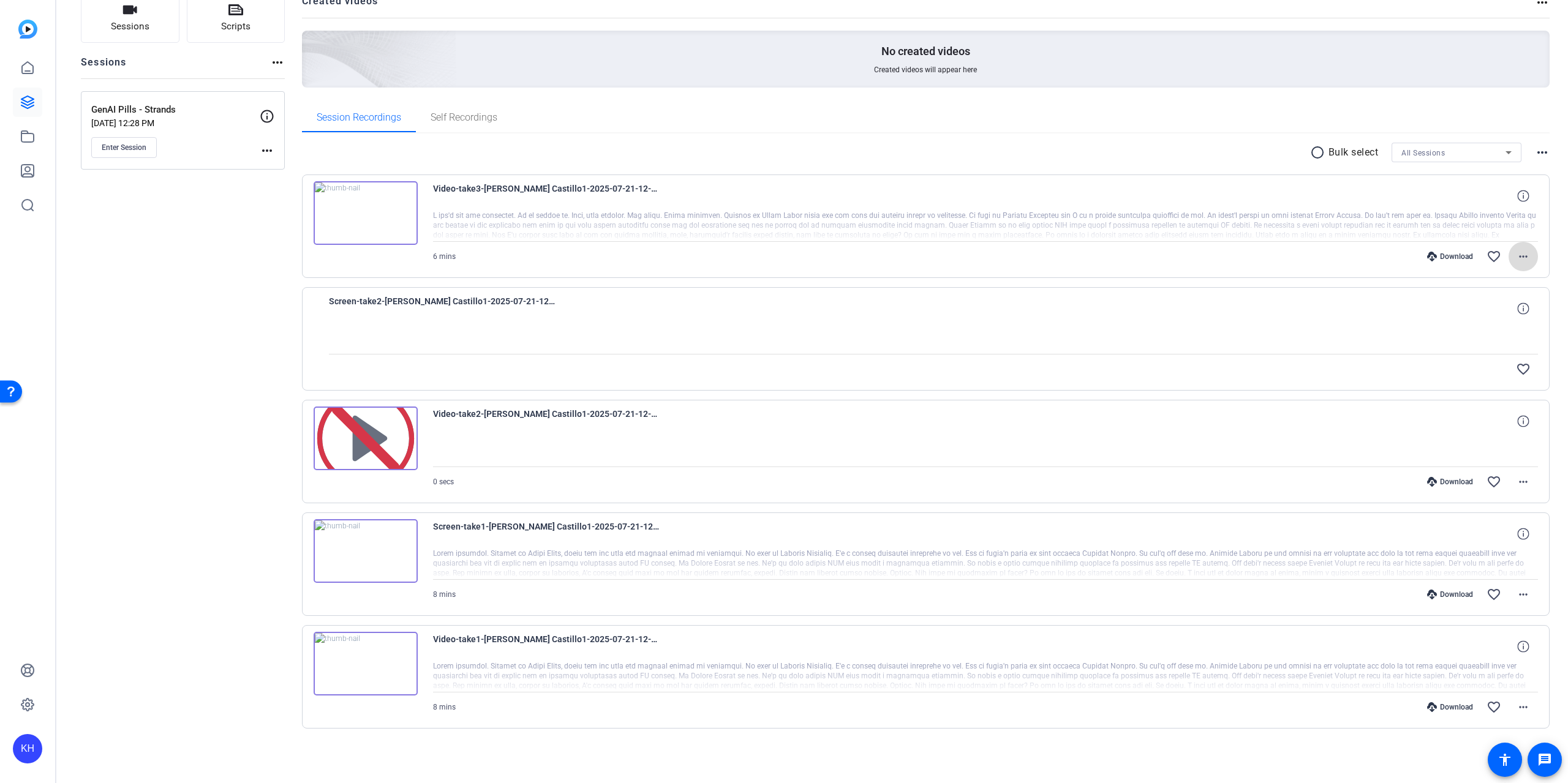 click on "more_horiz" at bounding box center [1523, 257] 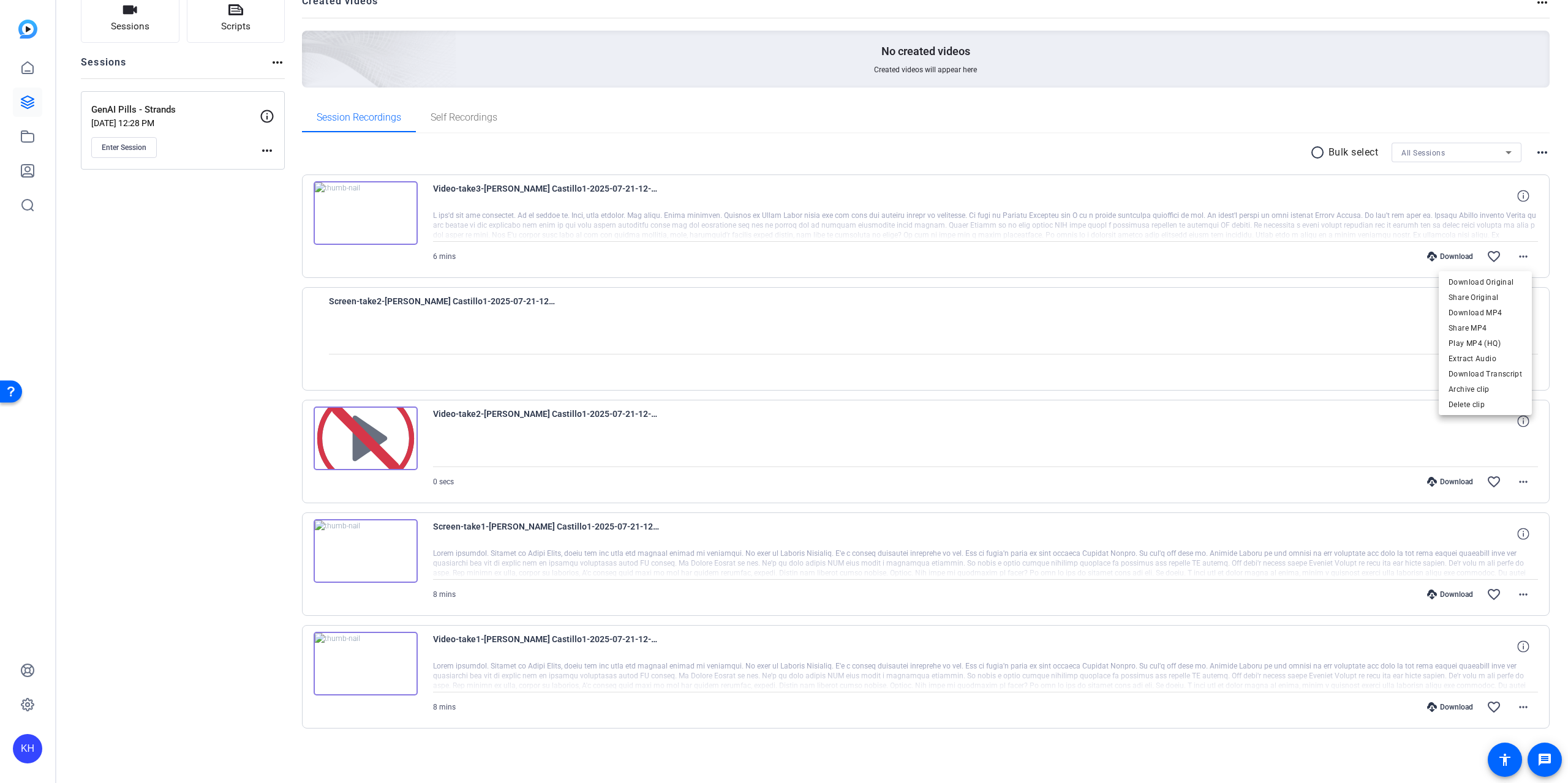 click at bounding box center (784, 391) 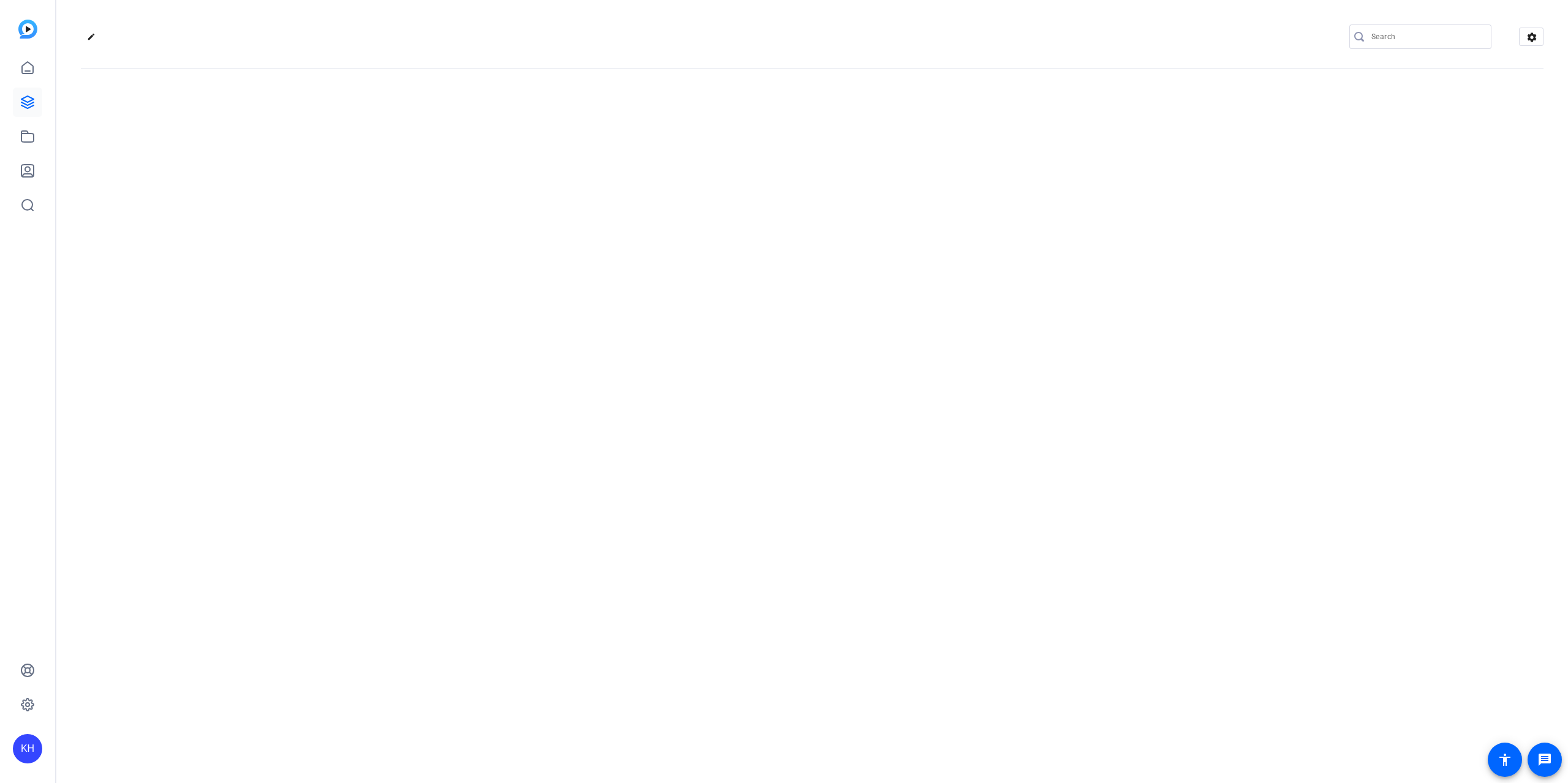 scroll, scrollTop: 0, scrollLeft: 0, axis: both 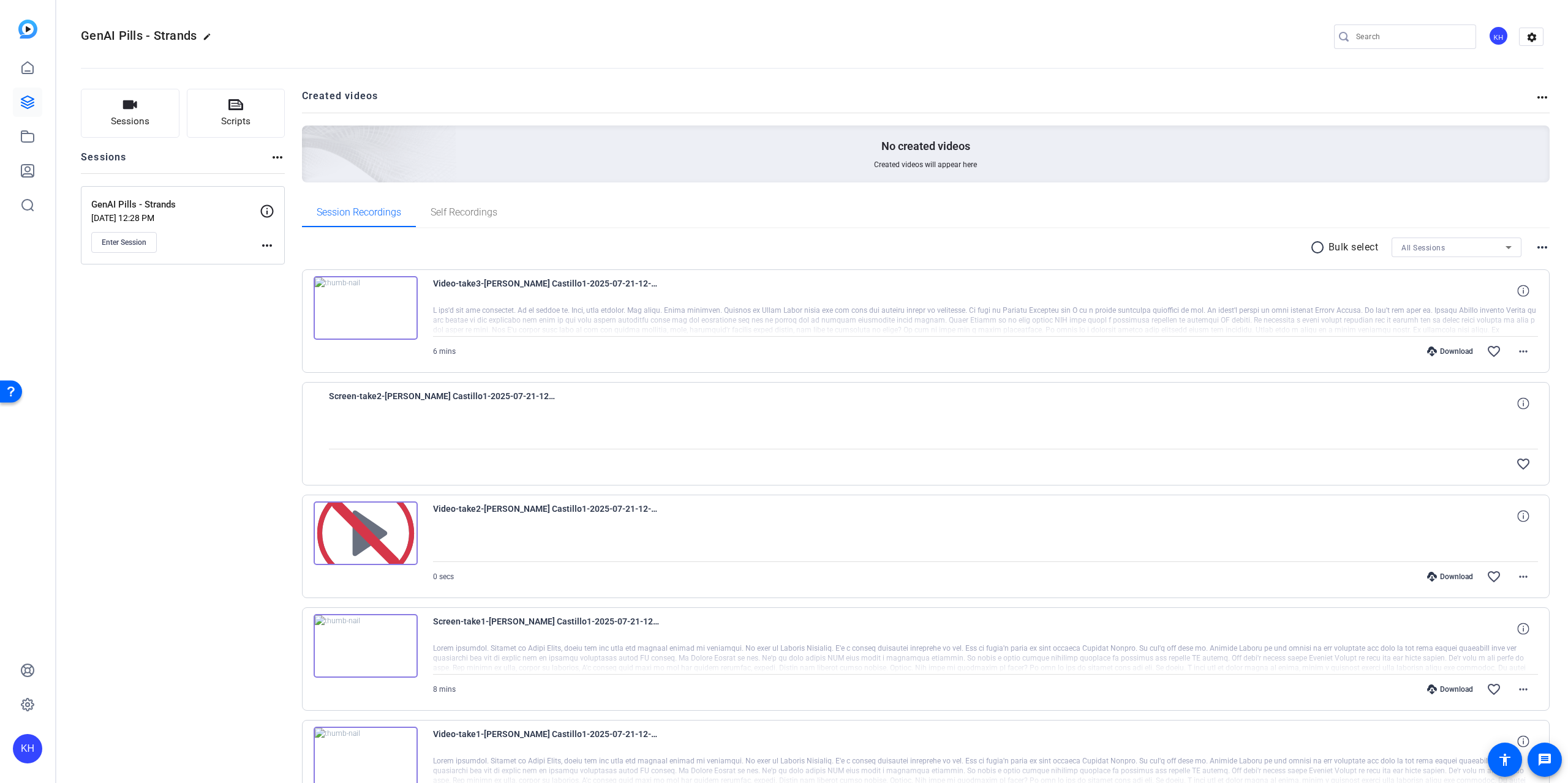 click at bounding box center (366, 308) 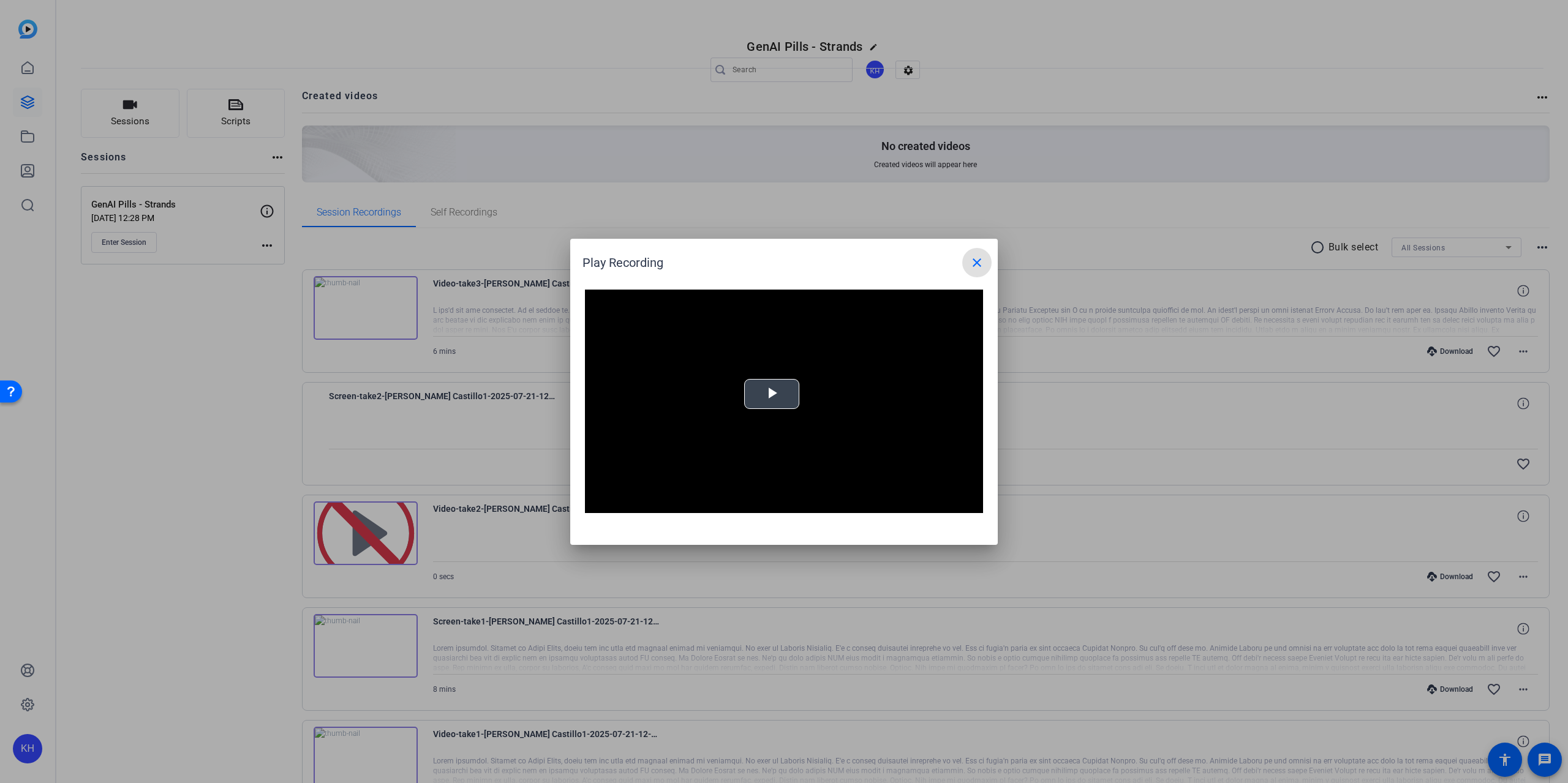 click at bounding box center [784, 402] 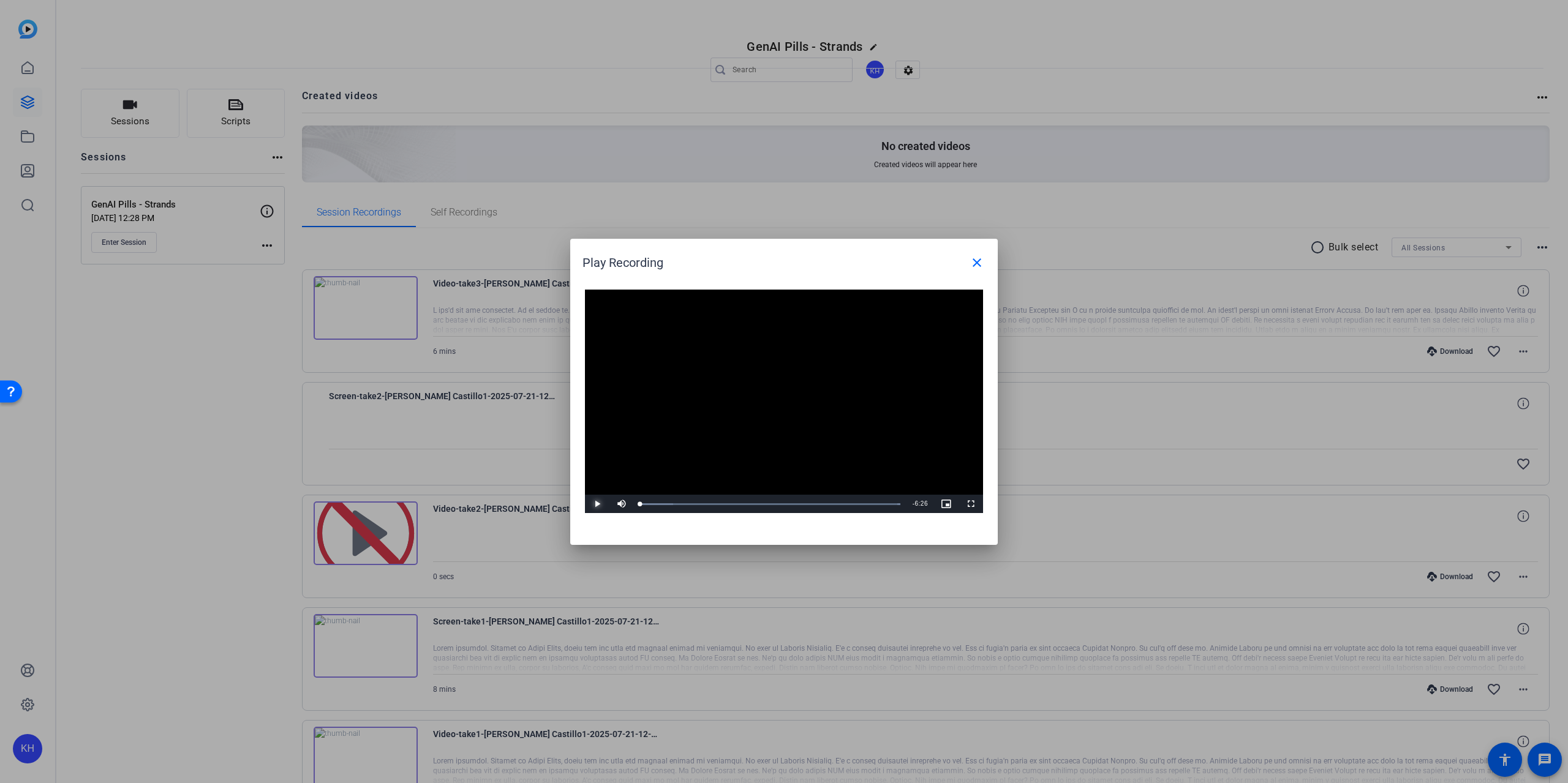 click at bounding box center (597, 504) 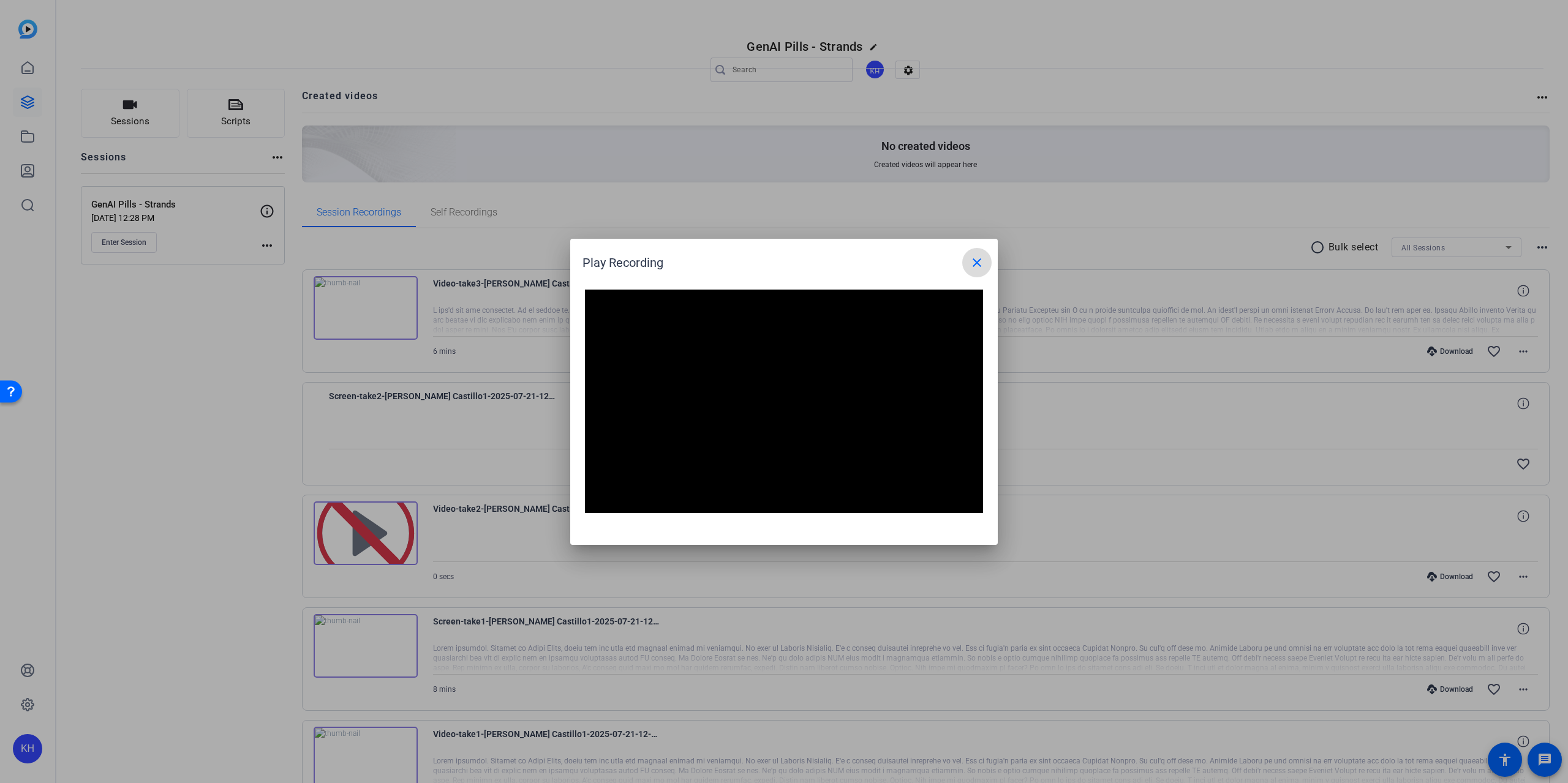 click on "close" at bounding box center (977, 263) 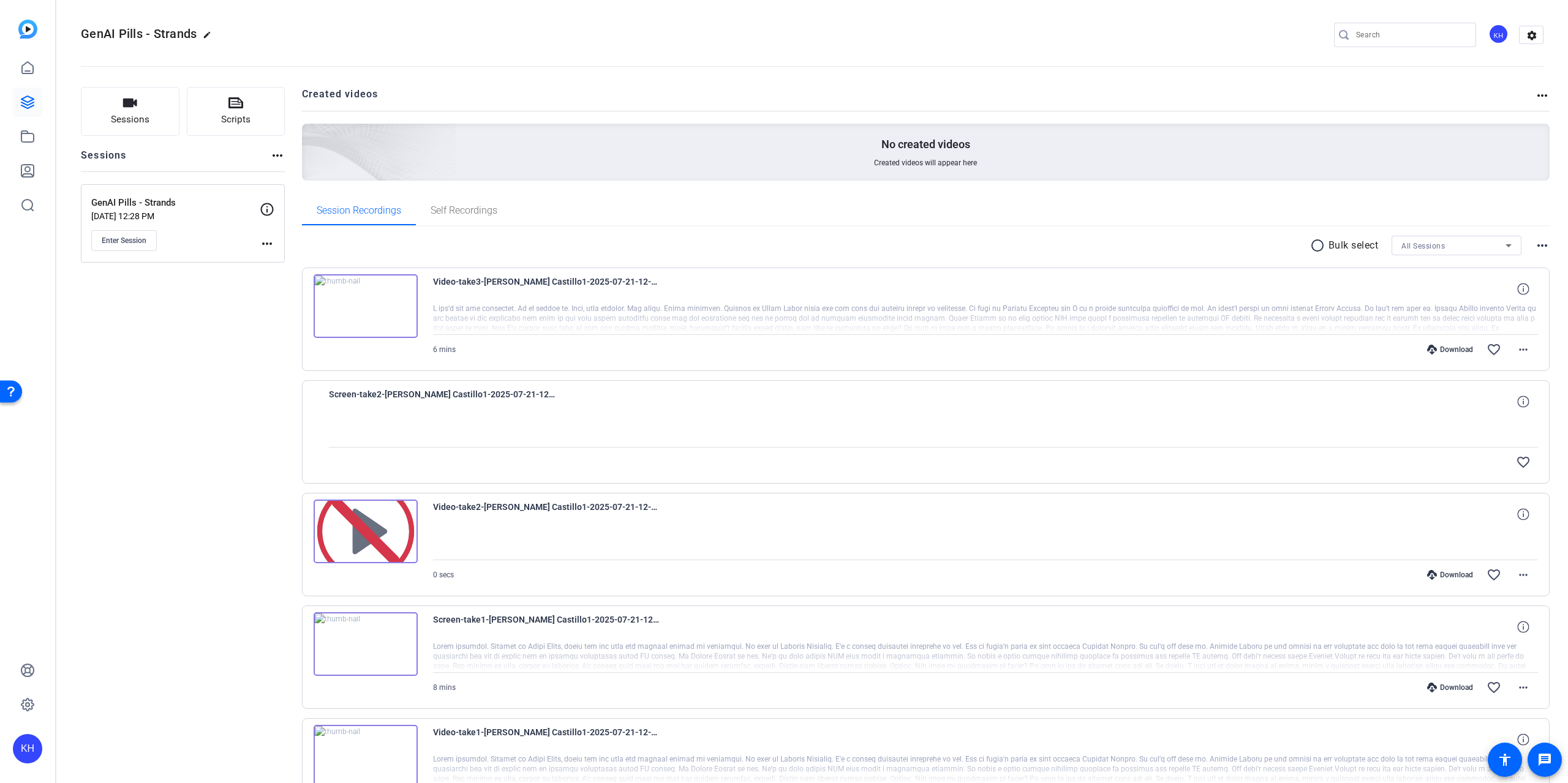 scroll, scrollTop: 0, scrollLeft: 0, axis: both 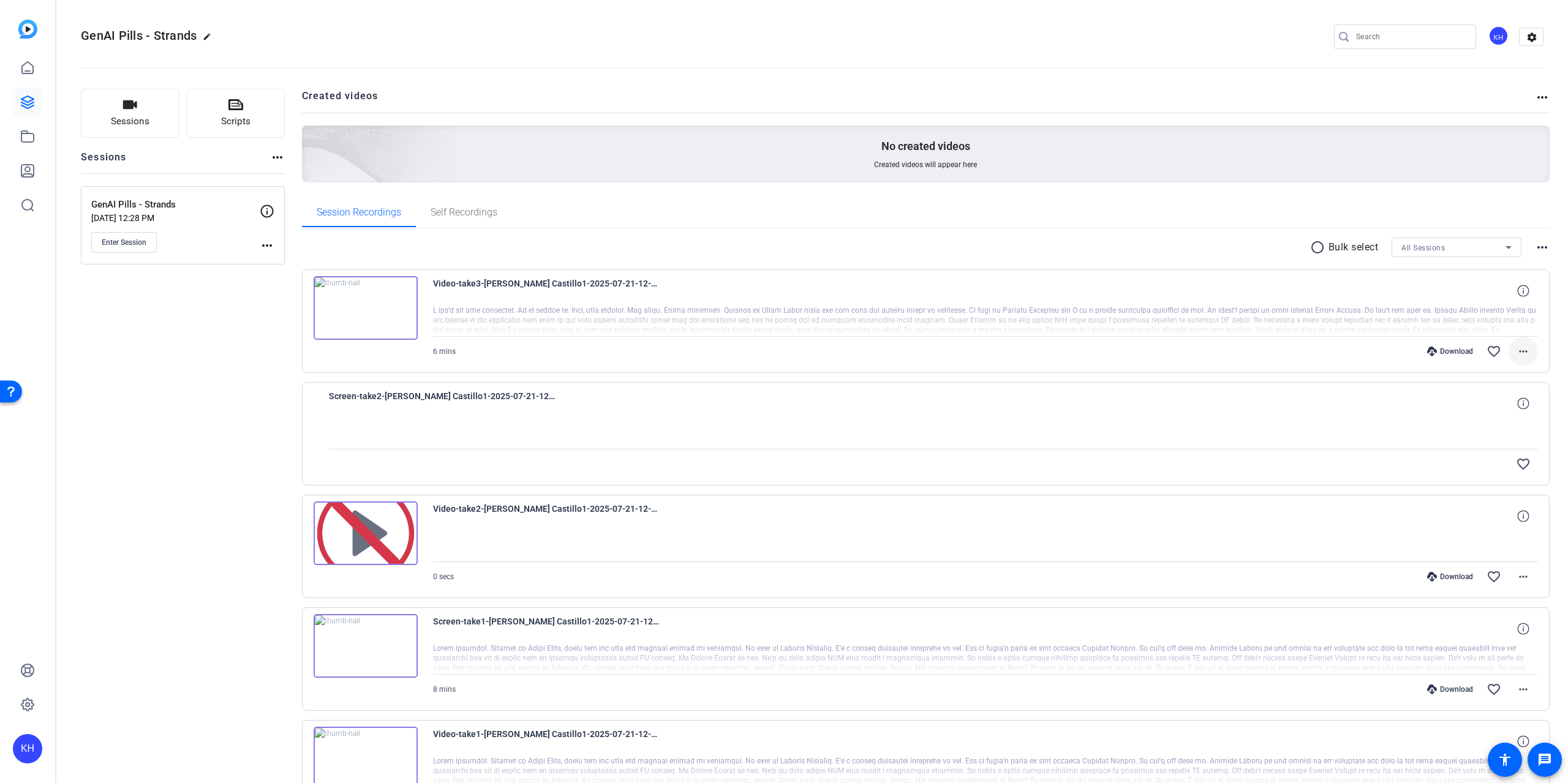 click on "more_horiz" at bounding box center [1523, 351] 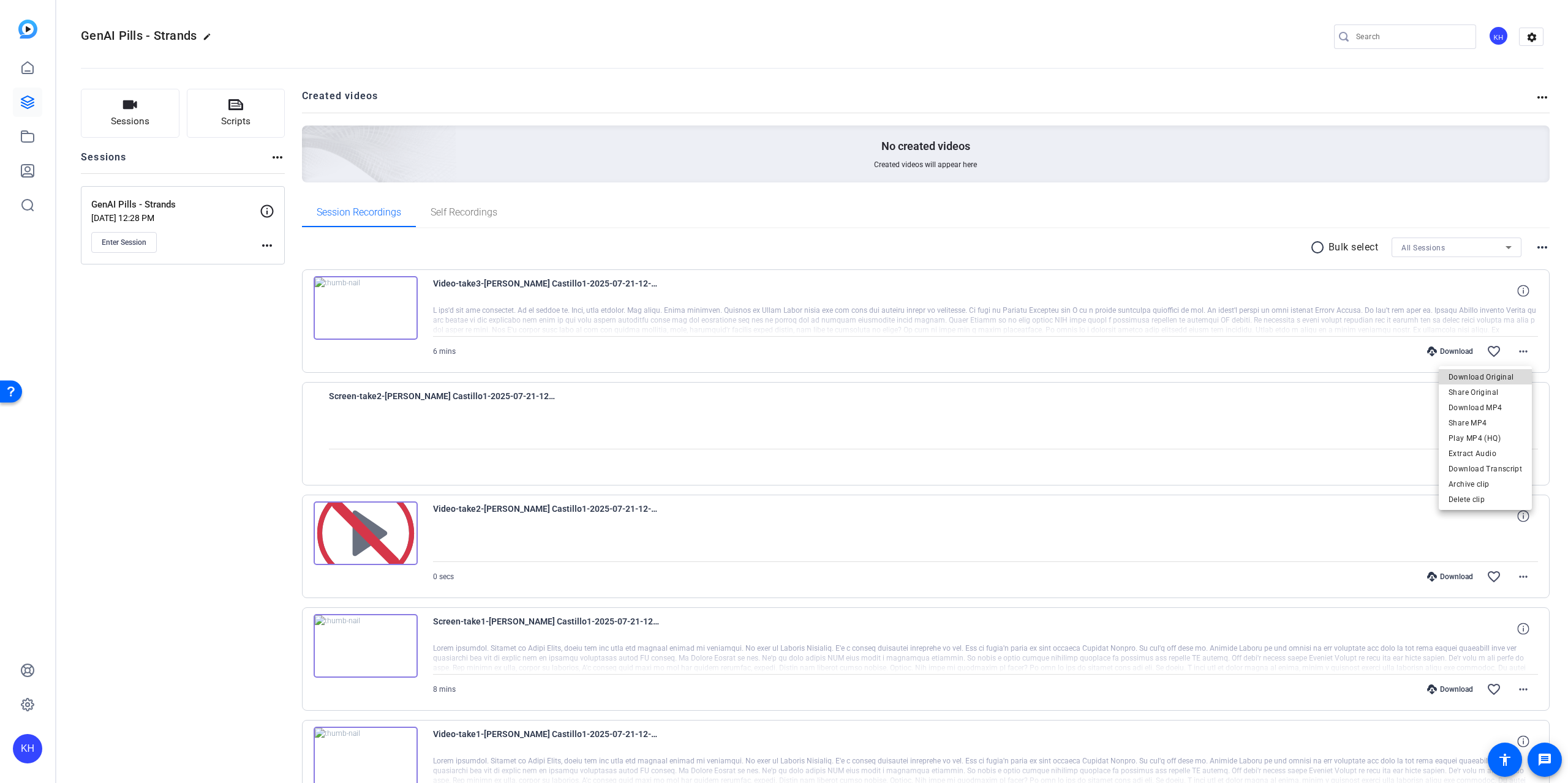 click on "Download Original" at bounding box center [1485, 377] 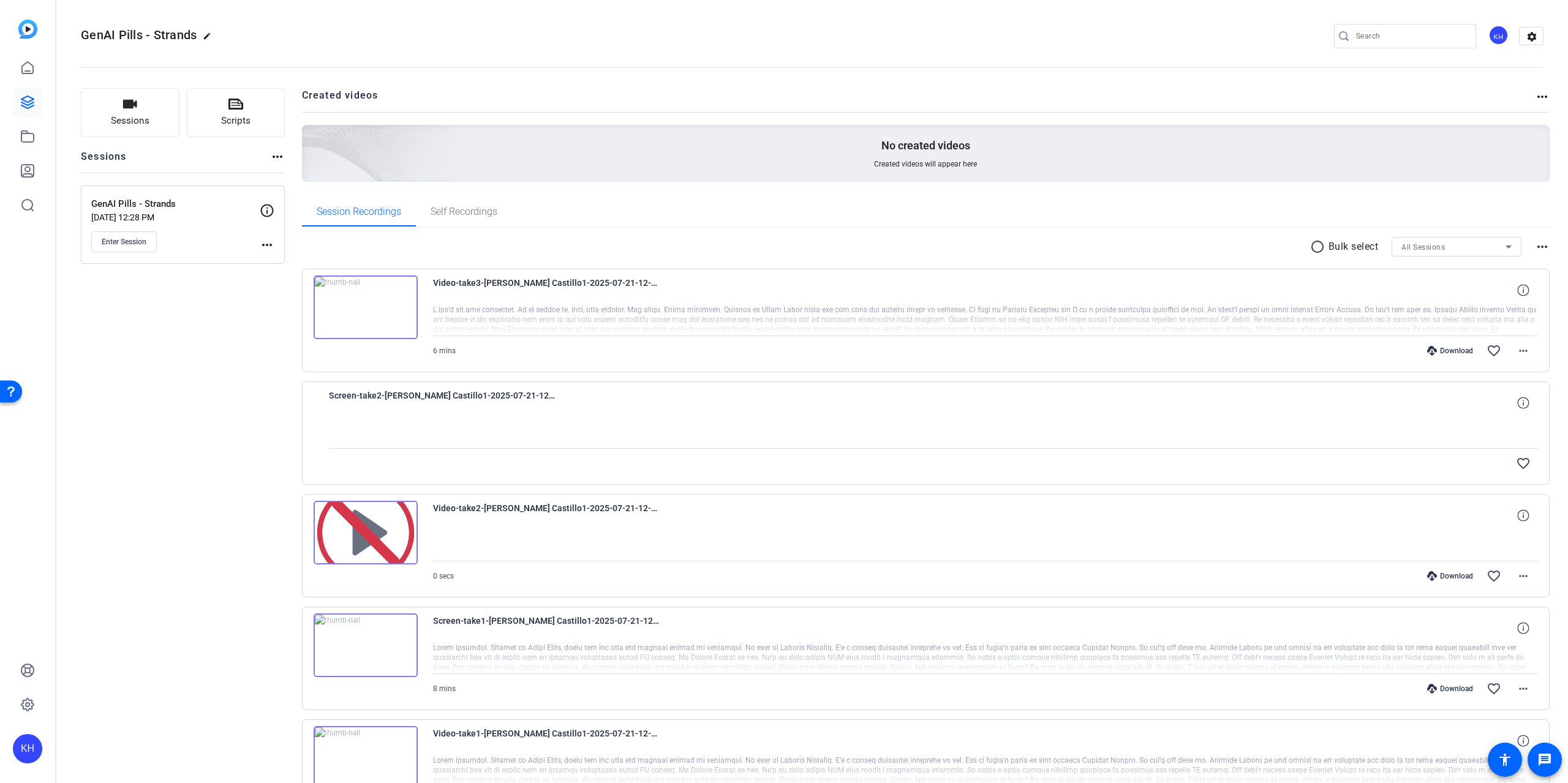 scroll, scrollTop: 0, scrollLeft: 0, axis: both 